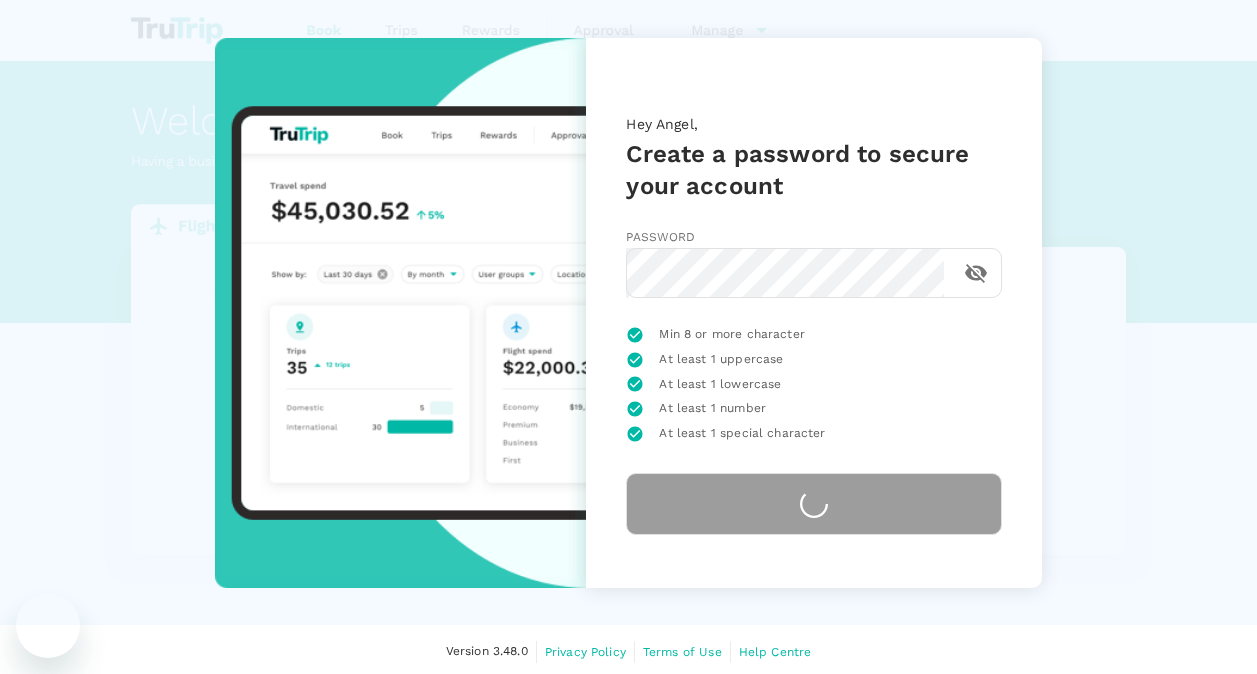 scroll, scrollTop: 0, scrollLeft: 0, axis: both 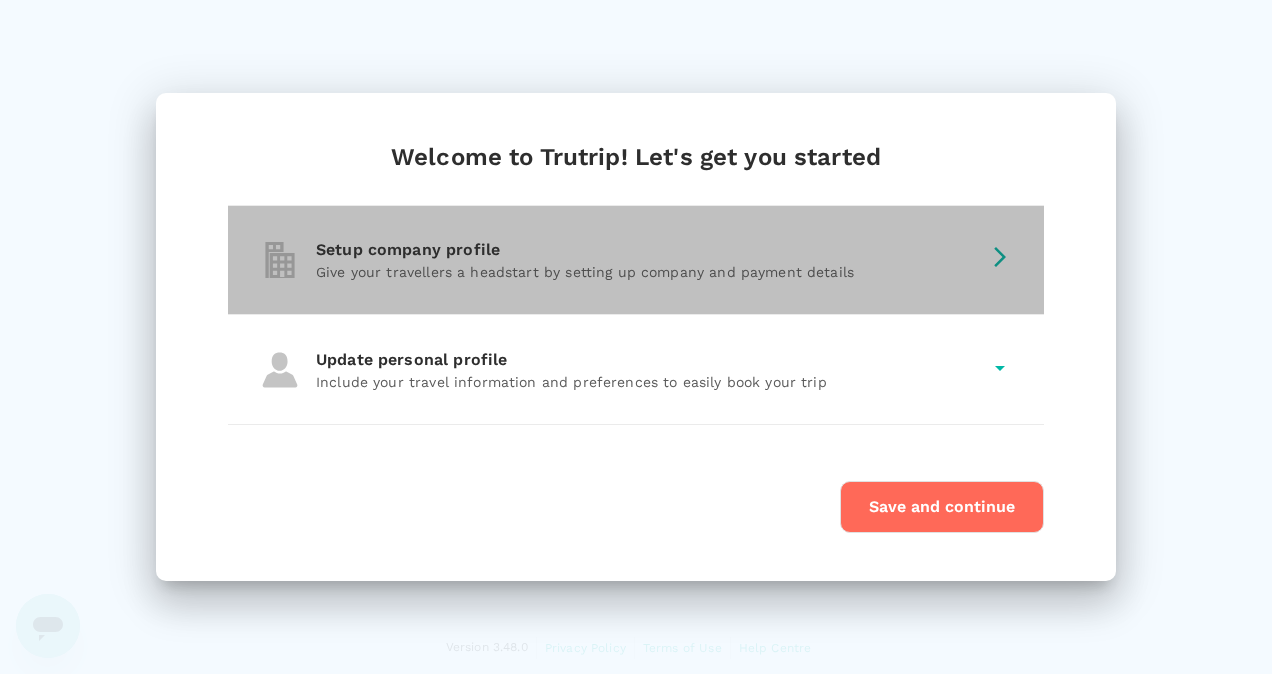 click on "Give your travellers a headstart by setting up company and payment details" at bounding box center (648, 272) 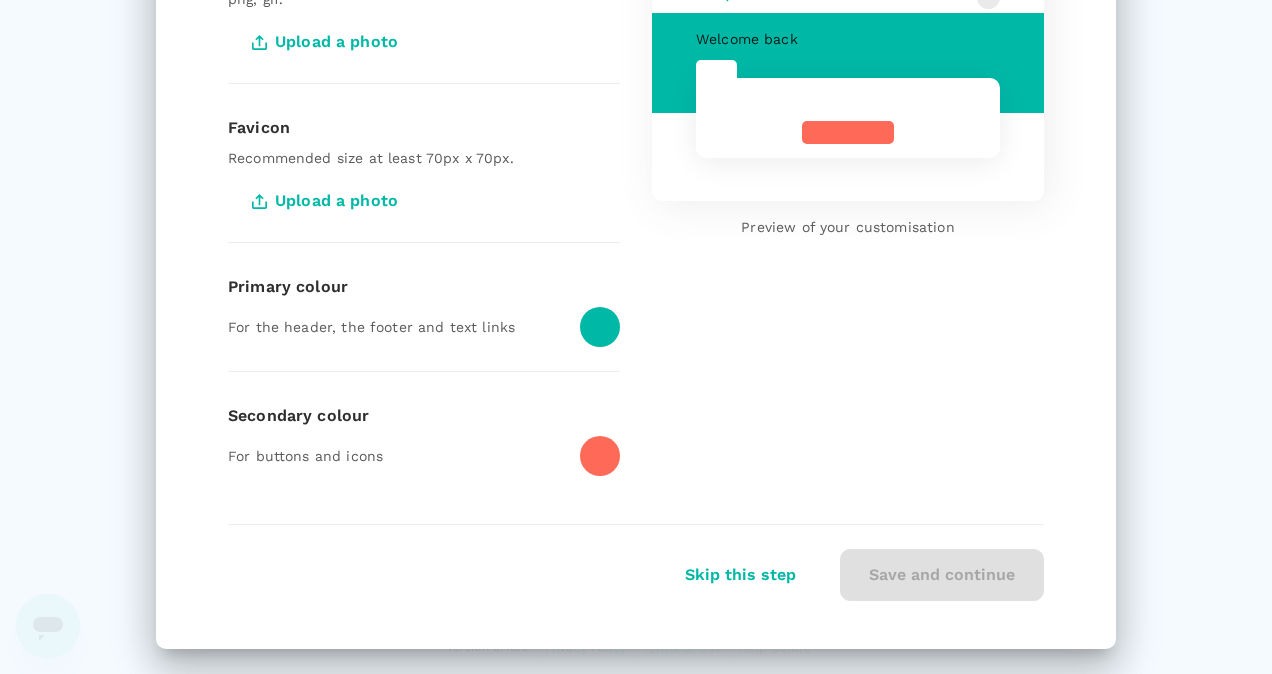 scroll, scrollTop: 310, scrollLeft: 0, axis: vertical 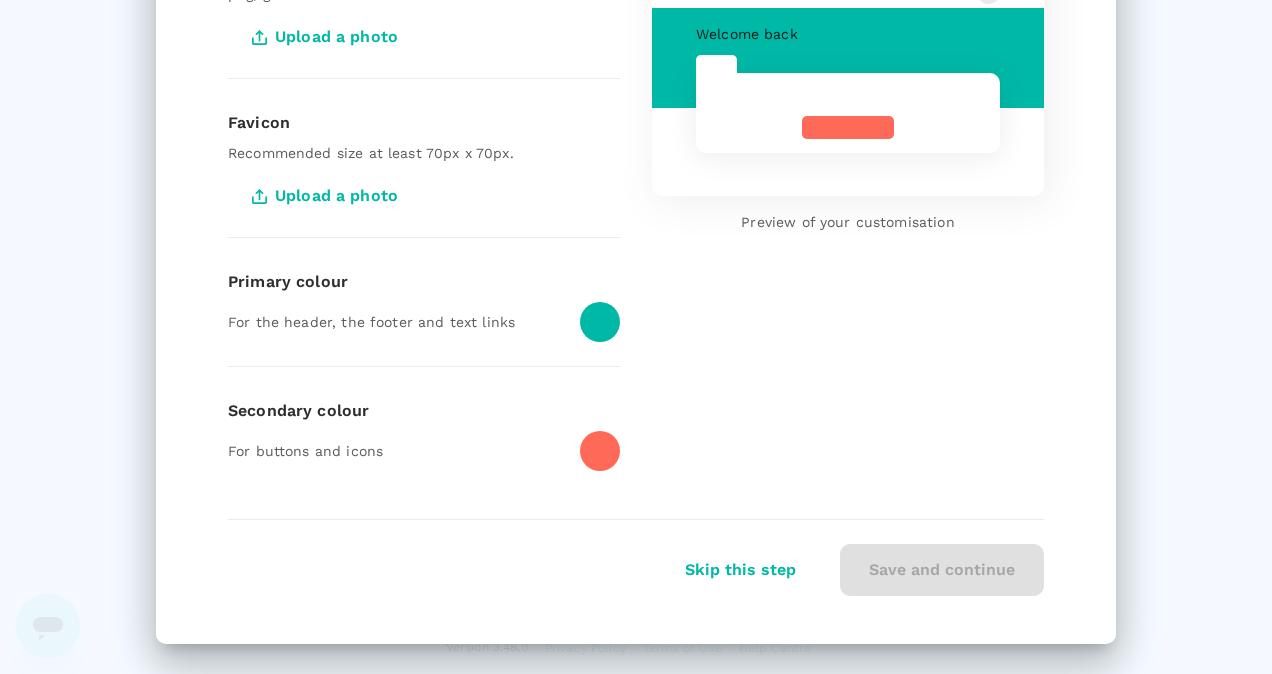 click on "Skip this step" at bounding box center (740, 570) 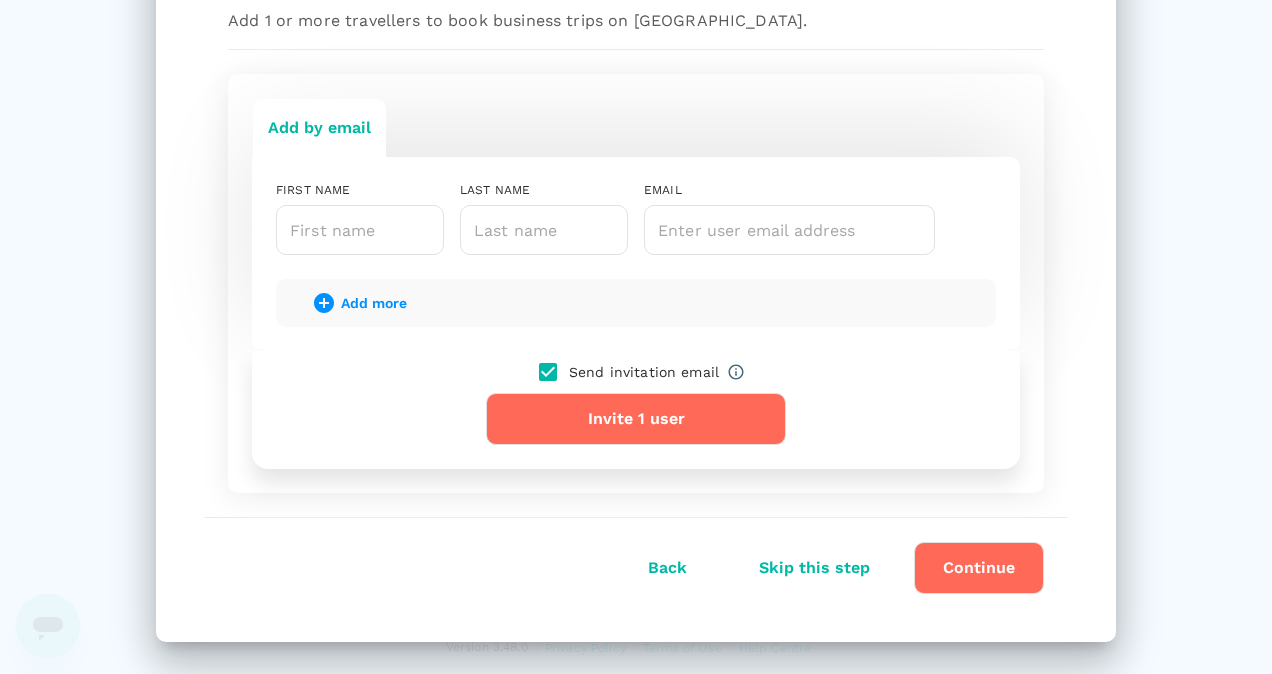 scroll, scrollTop: 167, scrollLeft: 0, axis: vertical 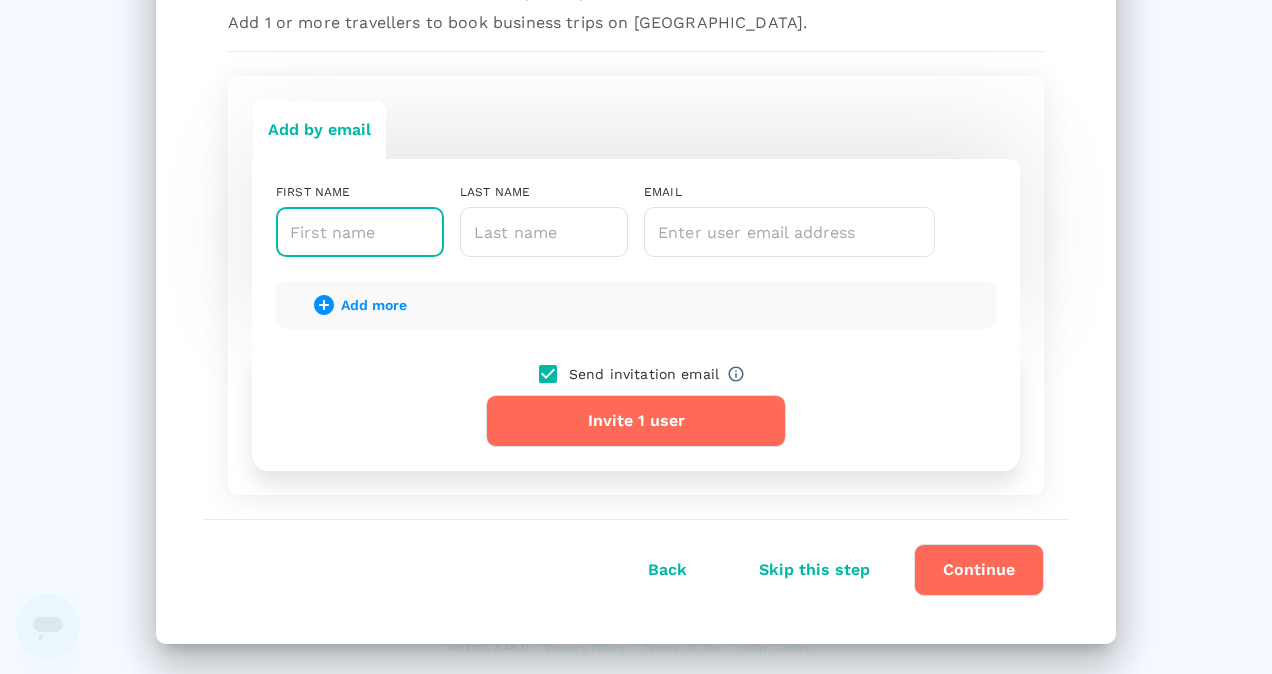 click at bounding box center (360, 232) 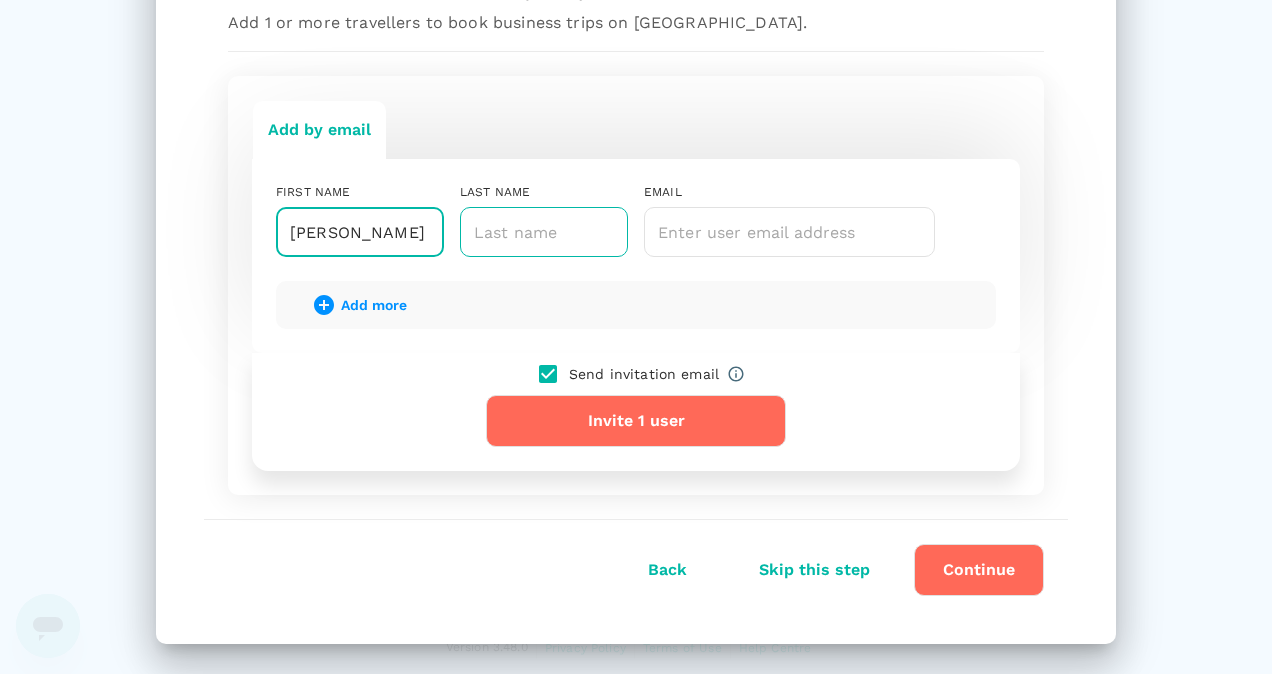 type on "[PERSON_NAME]" 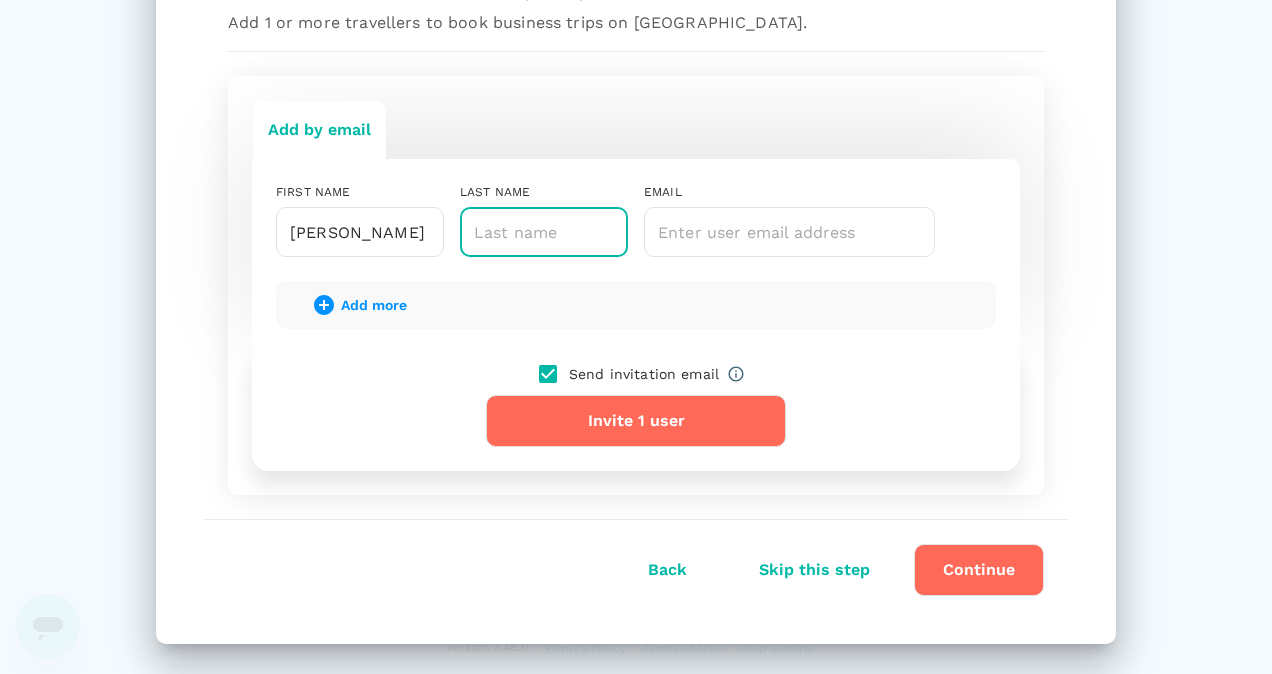 click at bounding box center (544, 232) 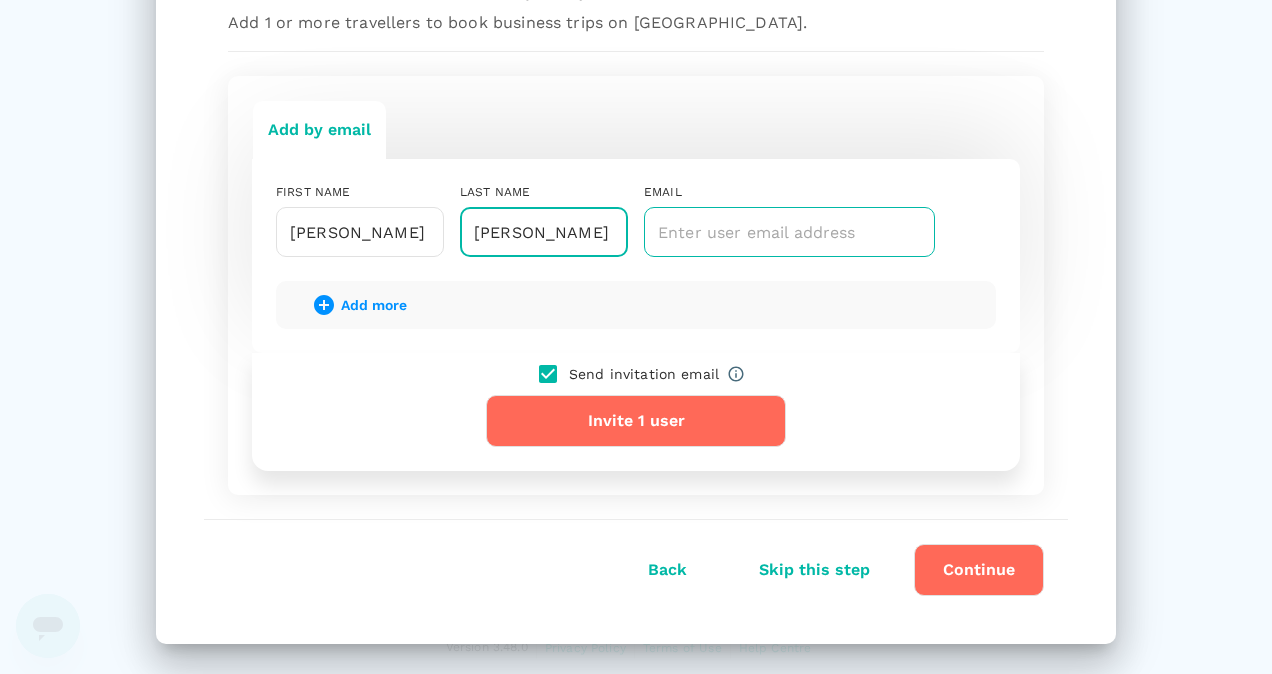 type on "[PERSON_NAME]" 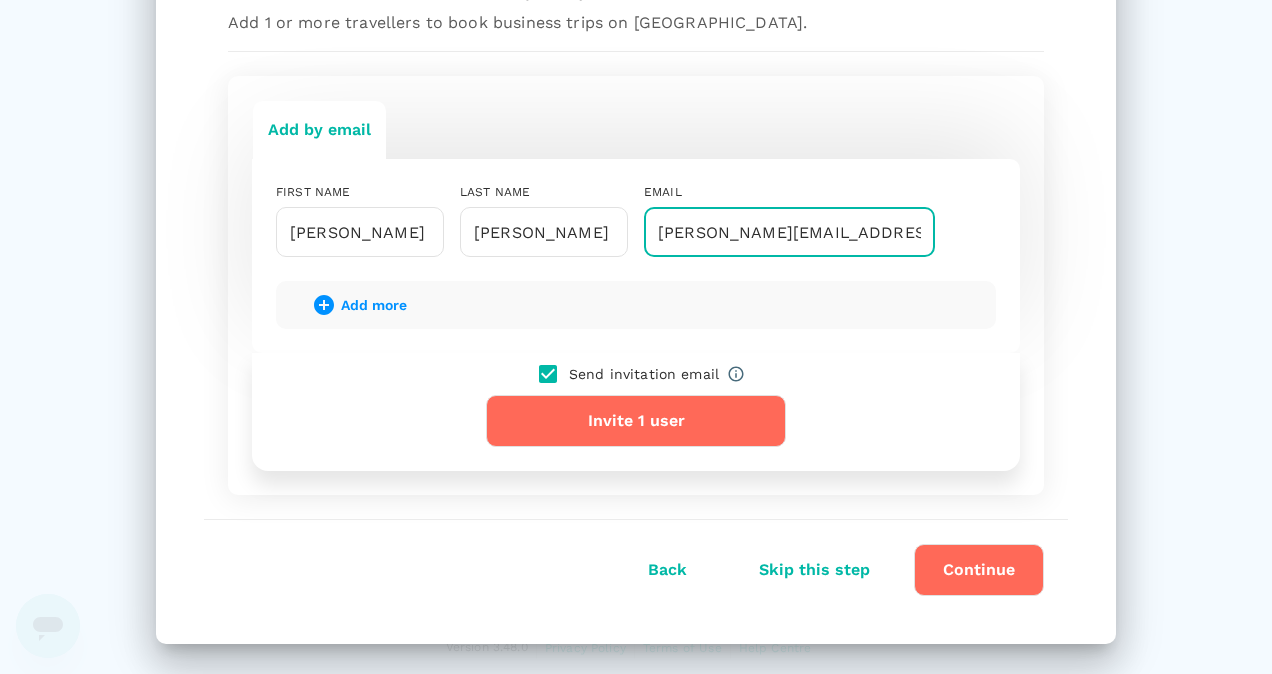 type on "[PERSON_NAME][EMAIL_ADDRESS][PERSON_NAME][DOMAIN_NAME]" 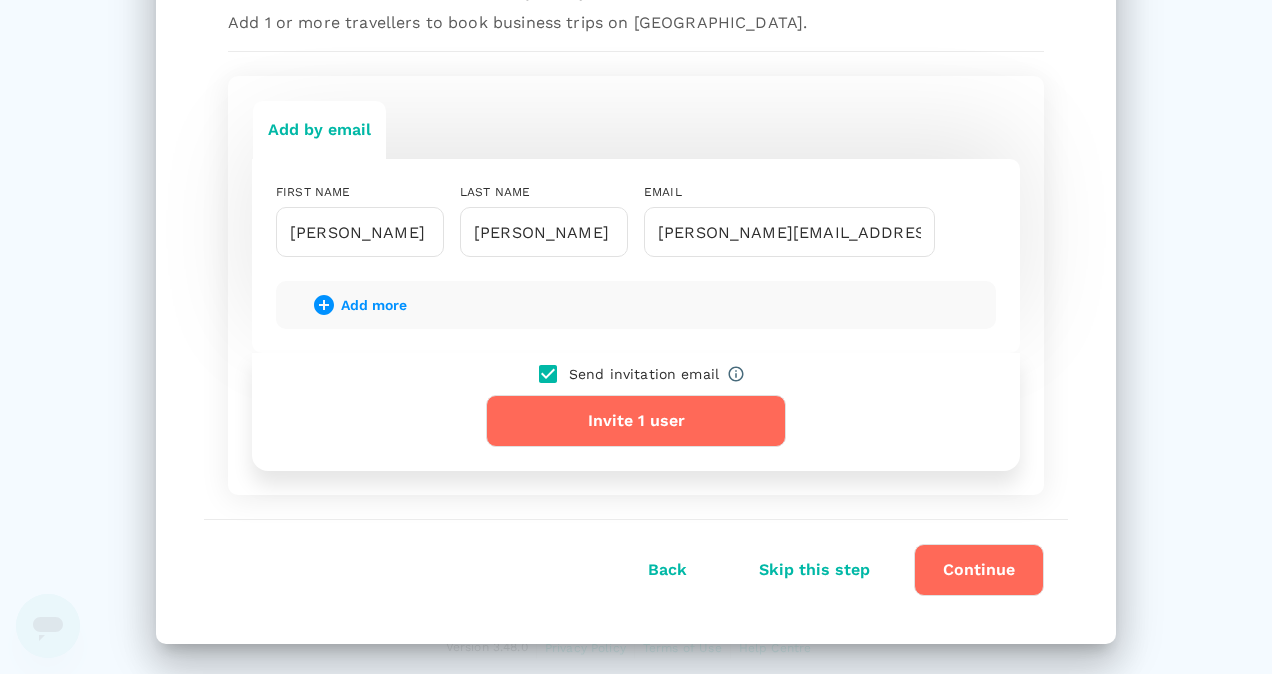 click on "Send invitation email Invite 1 user" at bounding box center (636, 412) 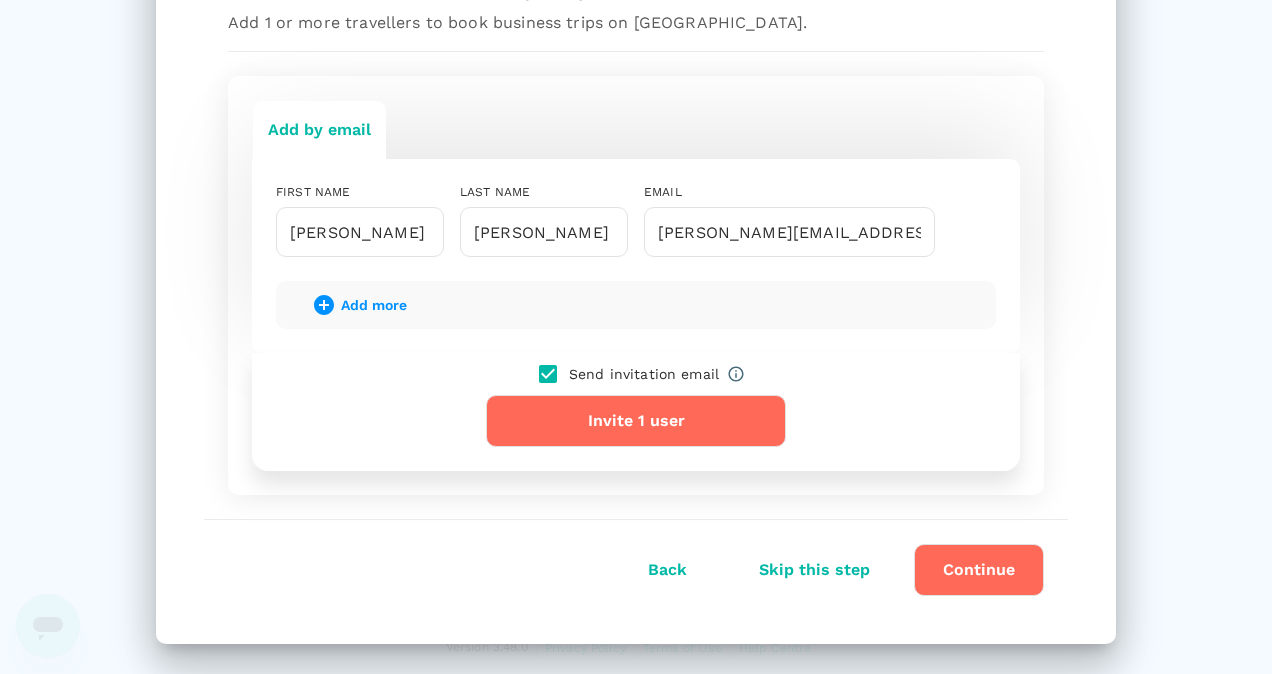 click on "Invite 1 user" at bounding box center [636, 421] 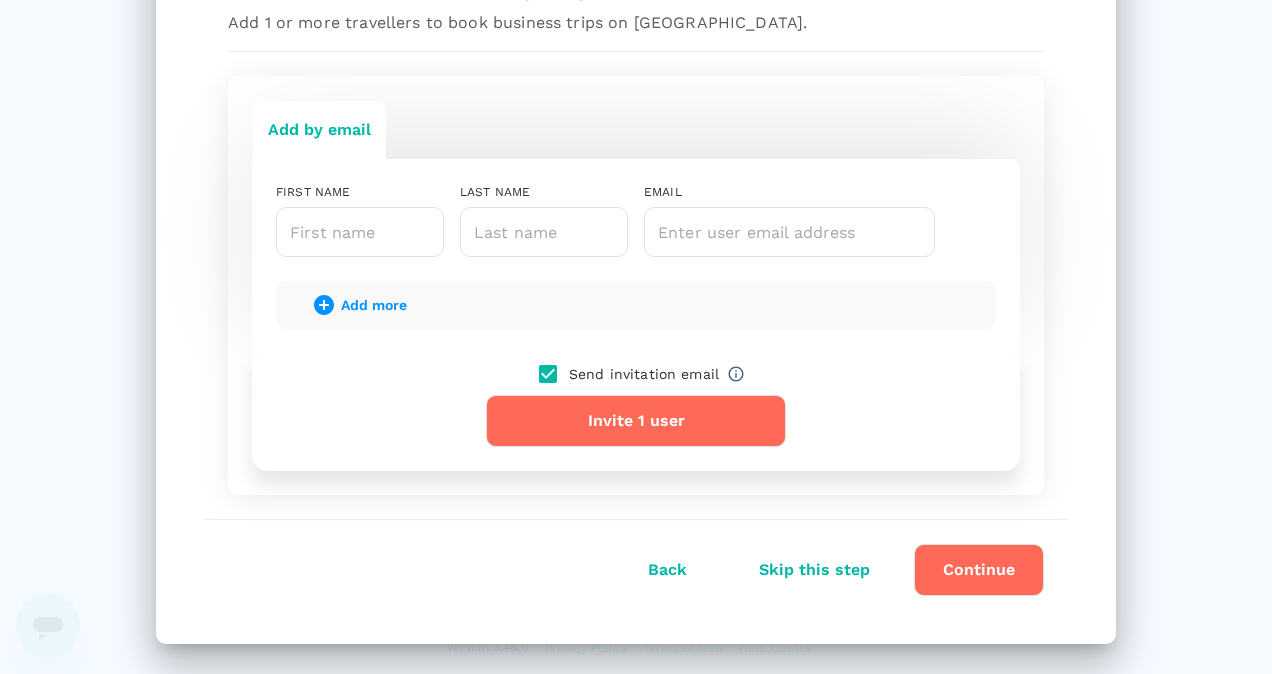 click on "Continue" at bounding box center [979, 570] 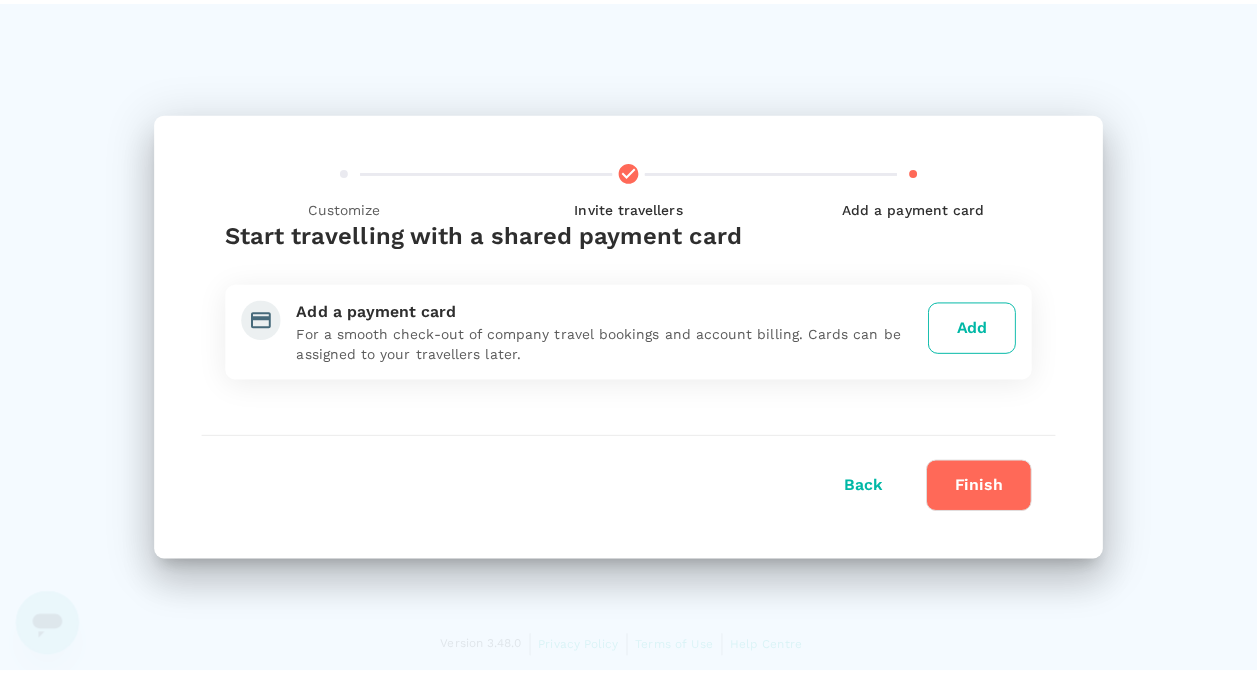 scroll, scrollTop: 0, scrollLeft: 0, axis: both 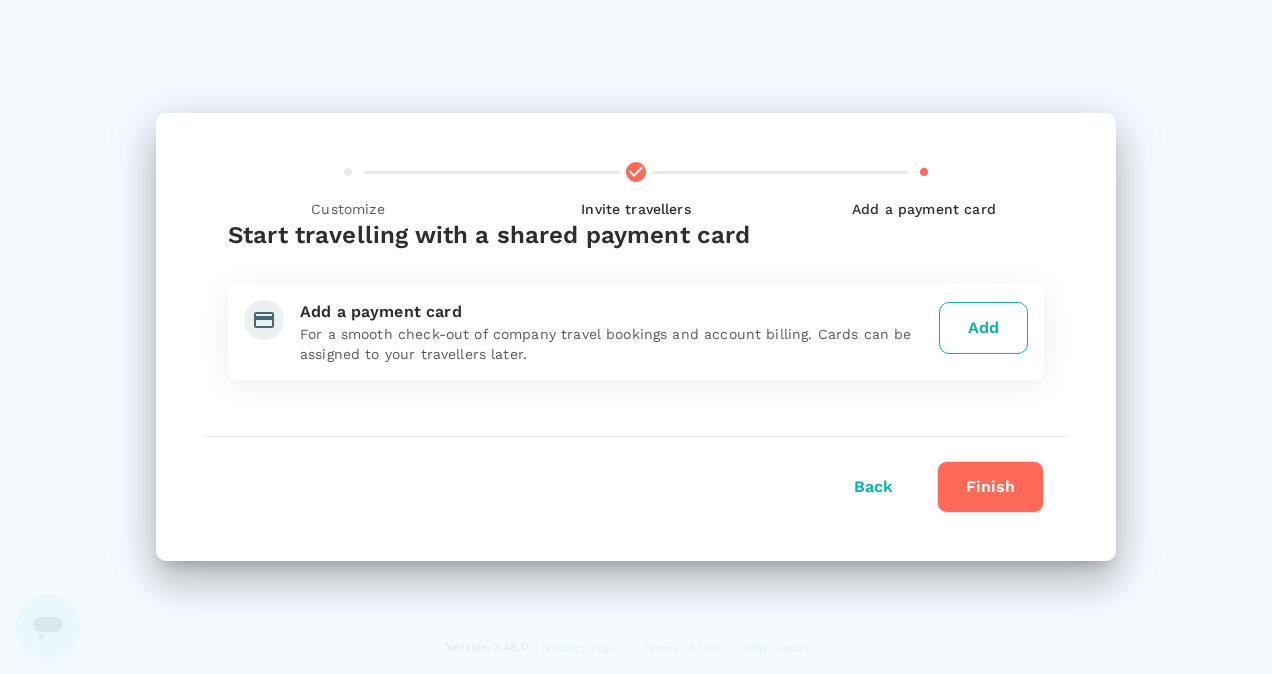 click on "Finish" at bounding box center [990, 487] 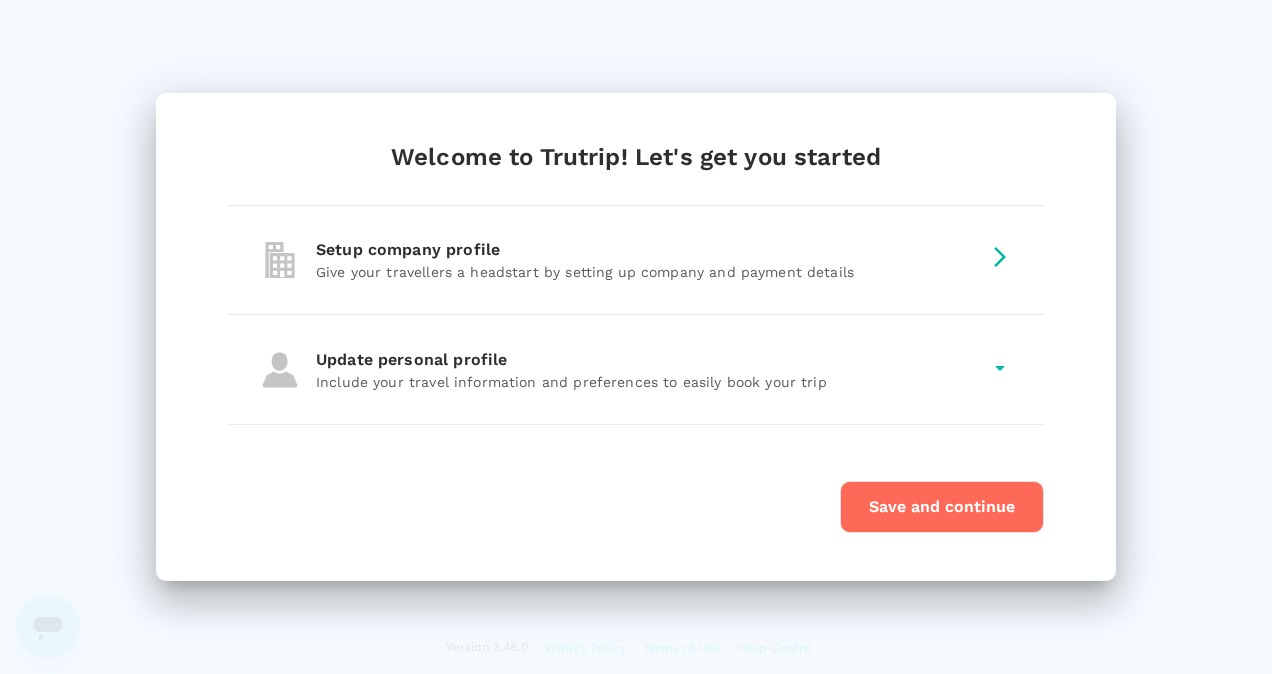 click on "Save and continue" at bounding box center (942, 507) 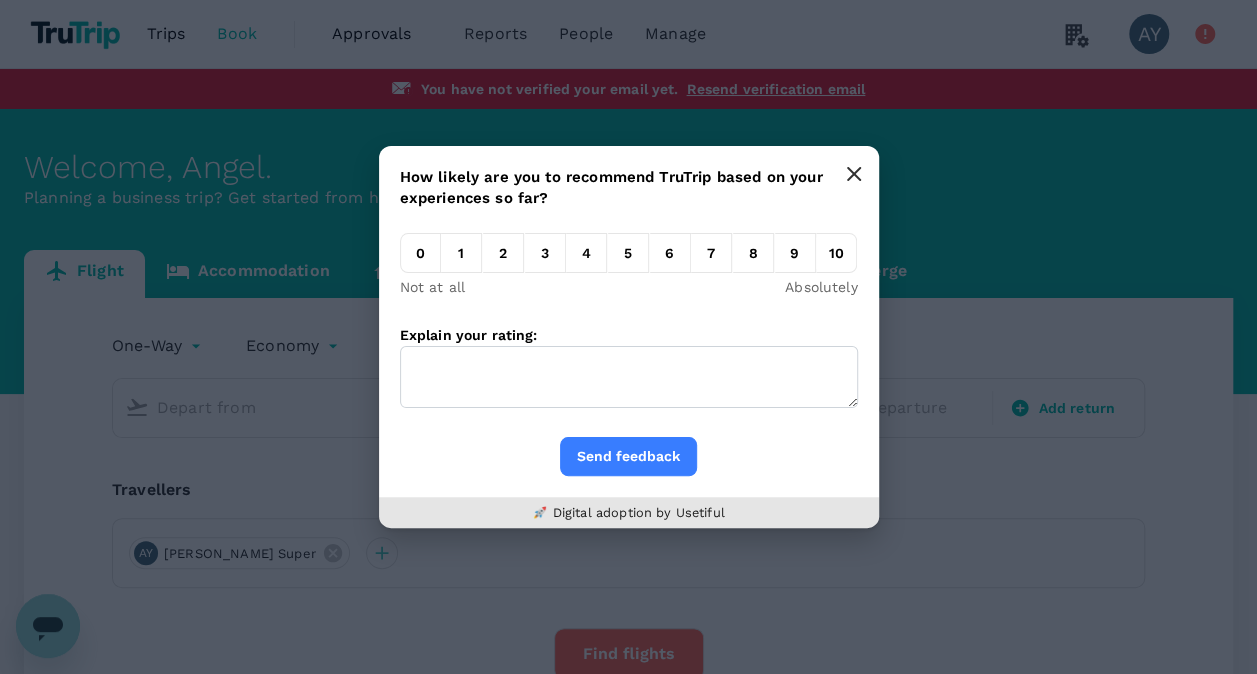 click 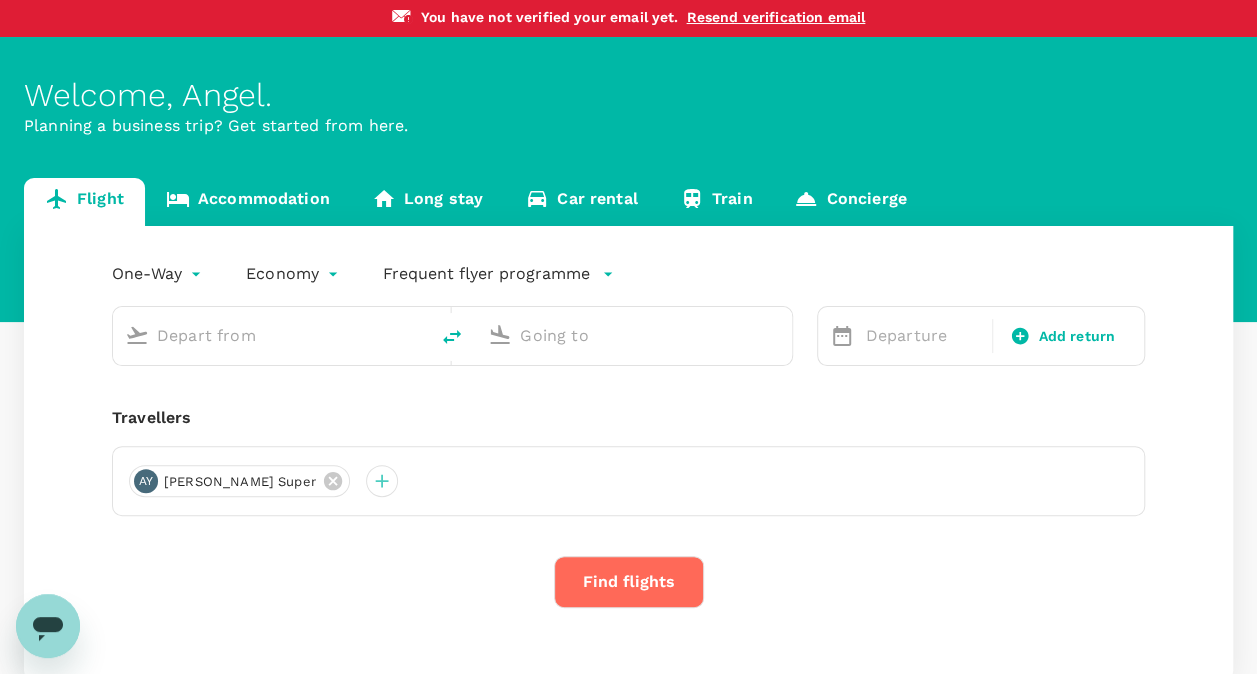 scroll, scrollTop: 0, scrollLeft: 0, axis: both 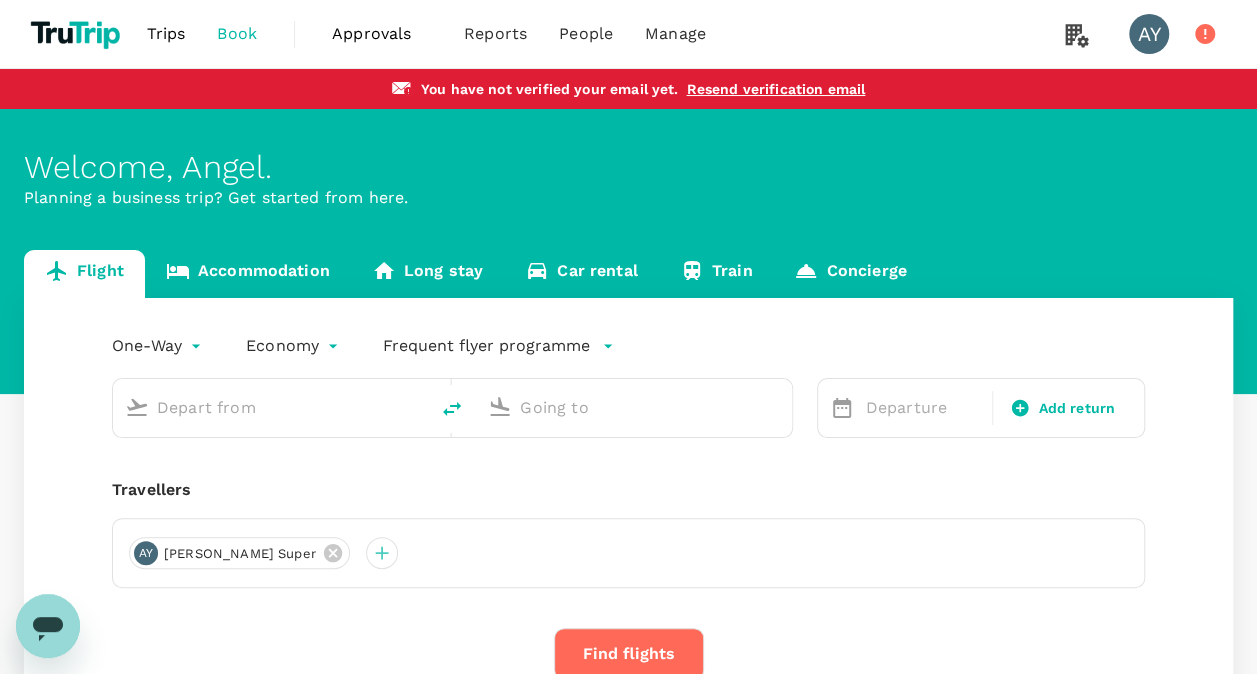 click at bounding box center (271, 407) 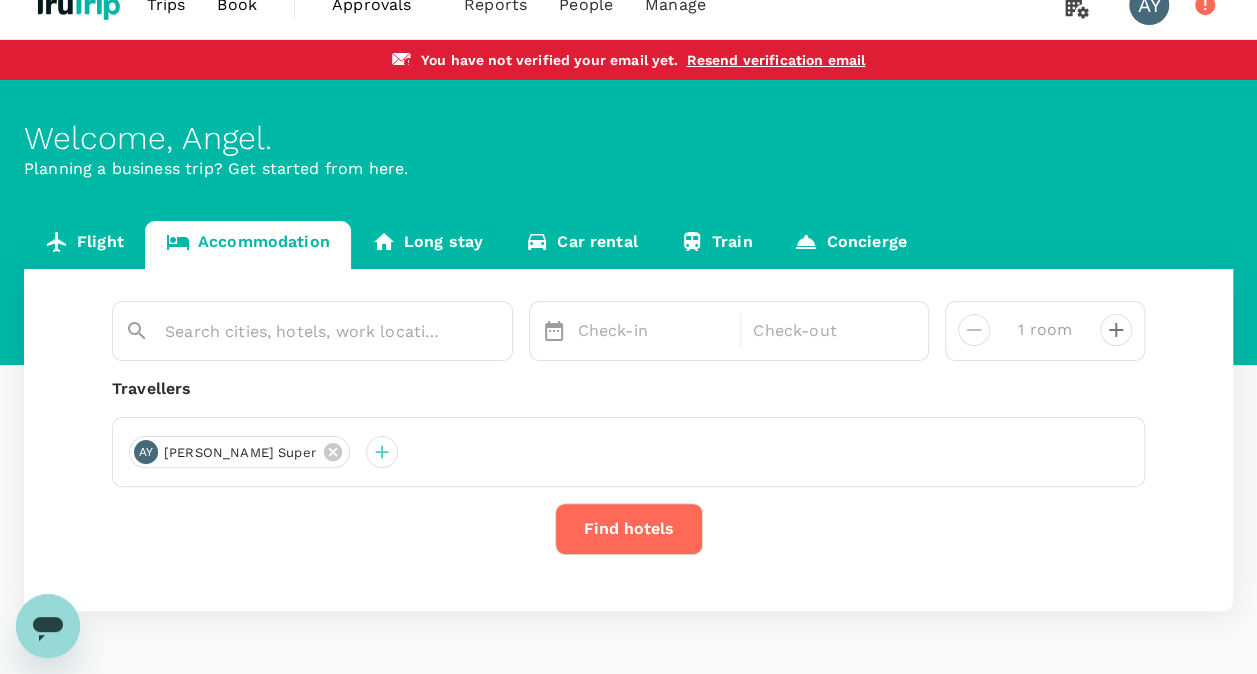 scroll, scrollTop: 0, scrollLeft: 0, axis: both 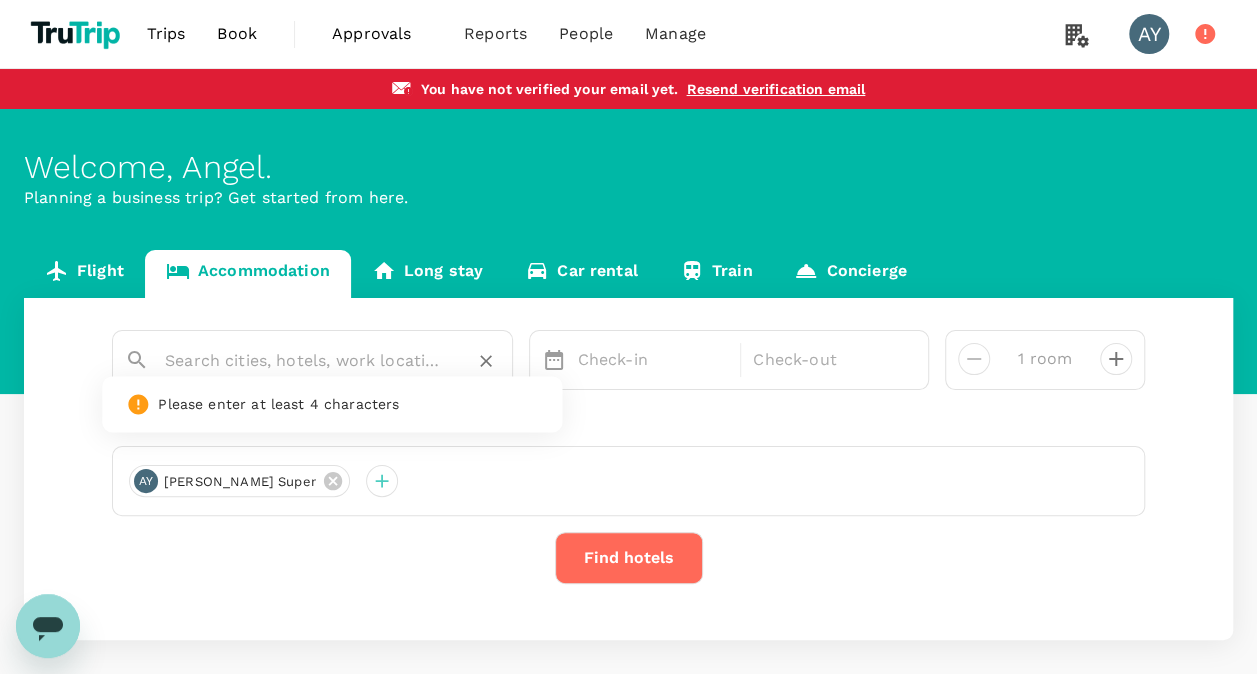 click at bounding box center (304, 360) 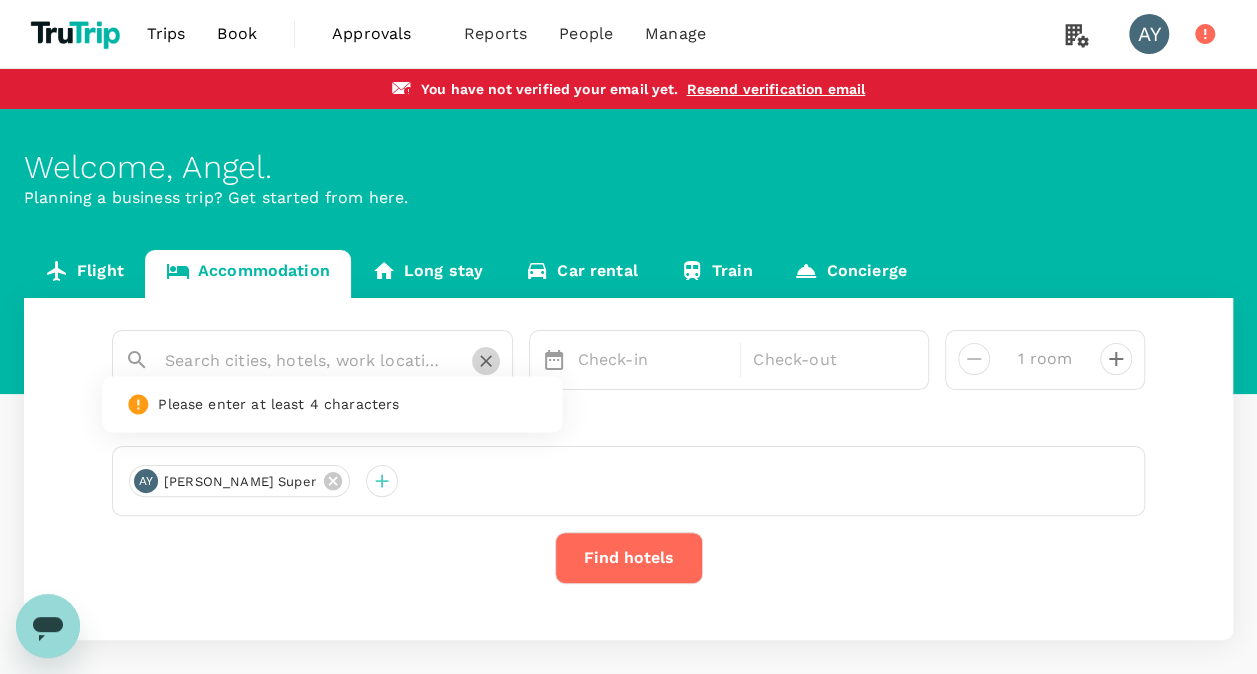 click 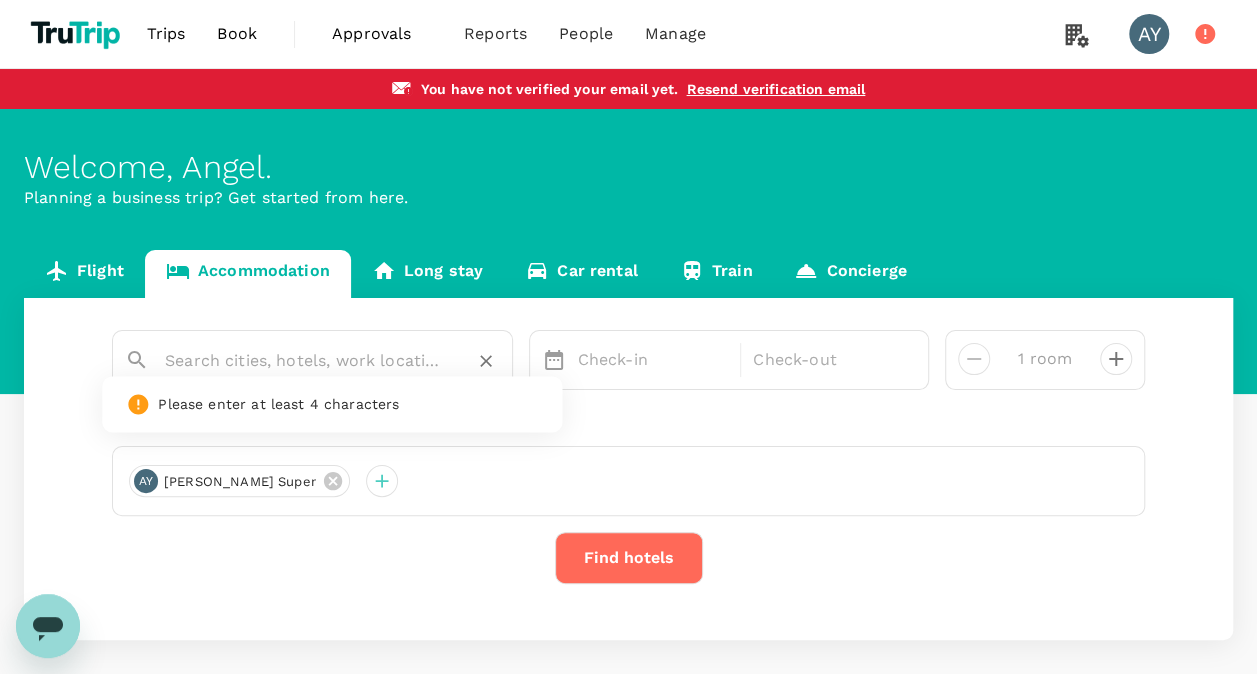 click at bounding box center (304, 360) 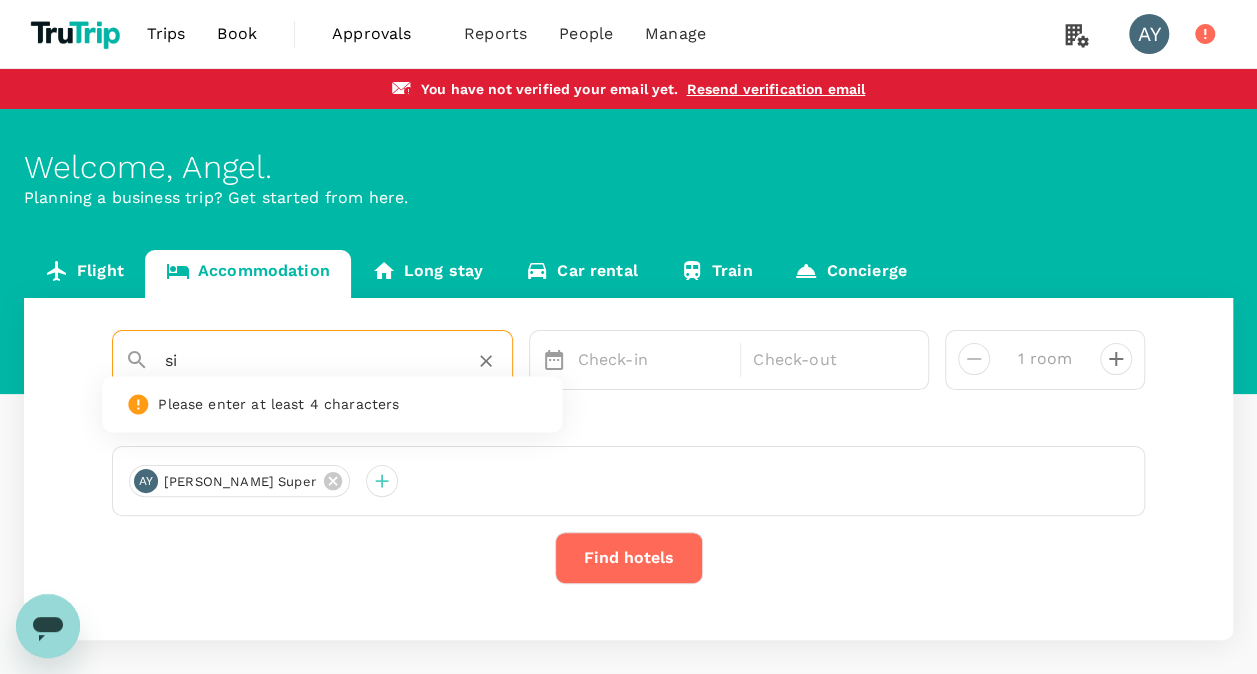type on "s" 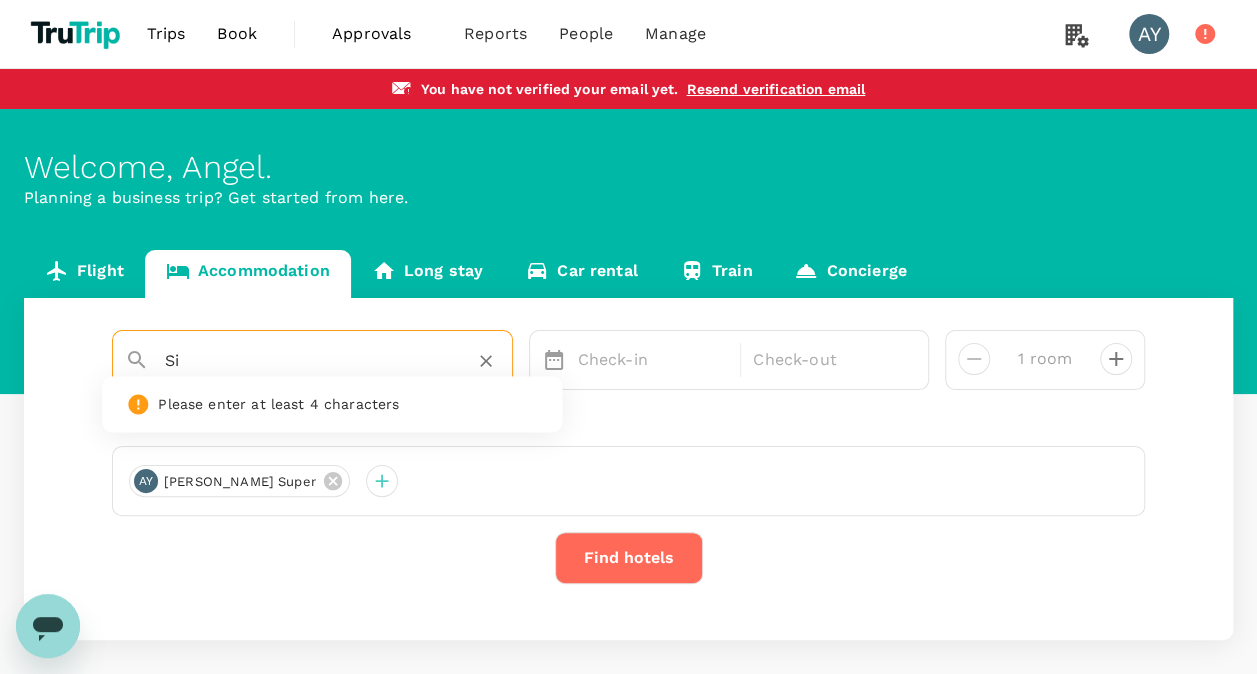 type on "S" 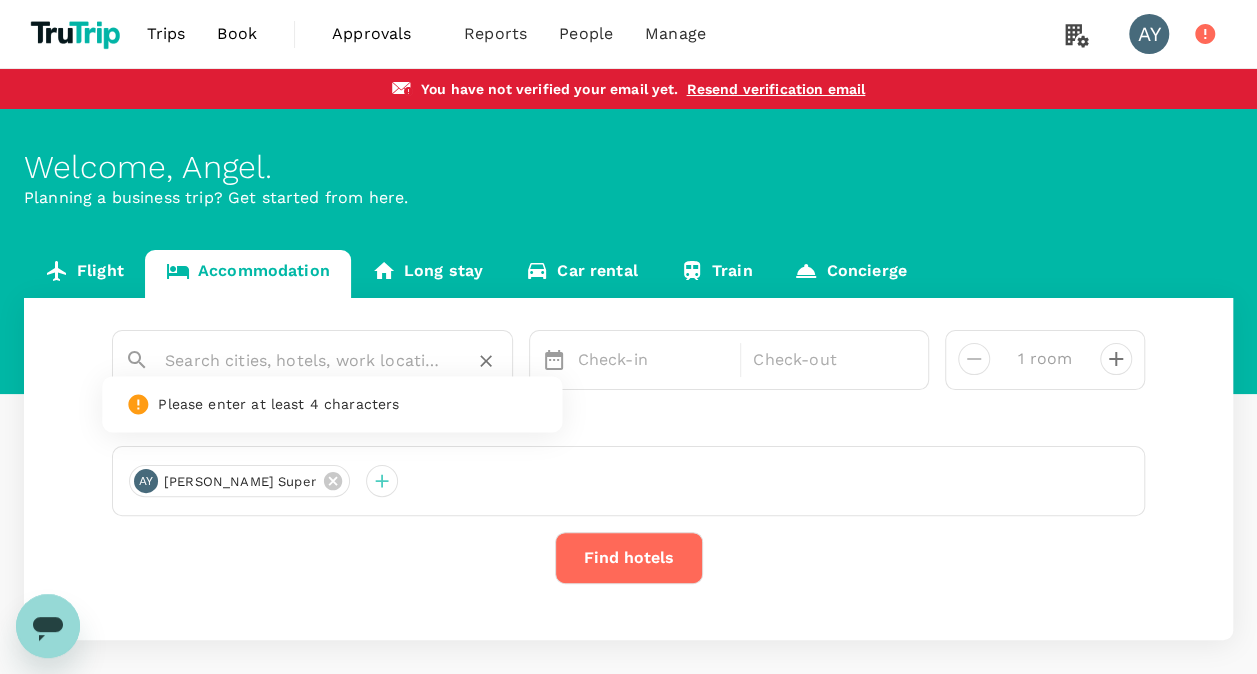 type on "S" 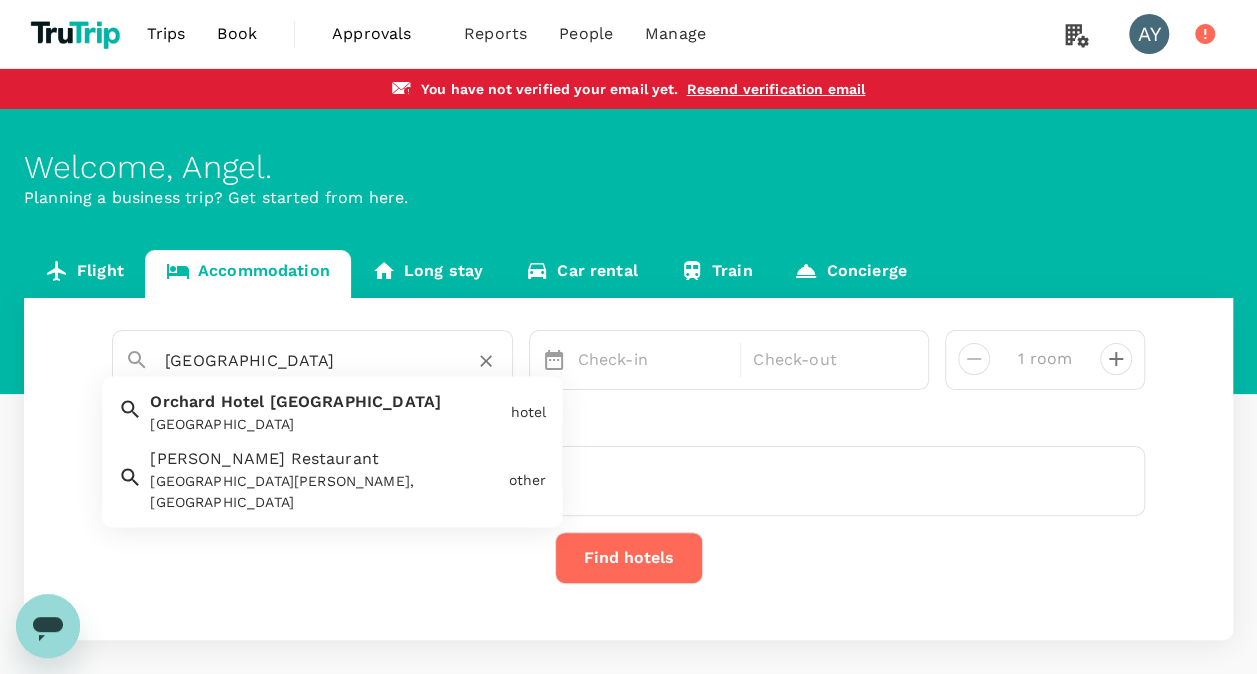 click on "[GEOGRAPHIC_DATA]" at bounding box center (326, 425) 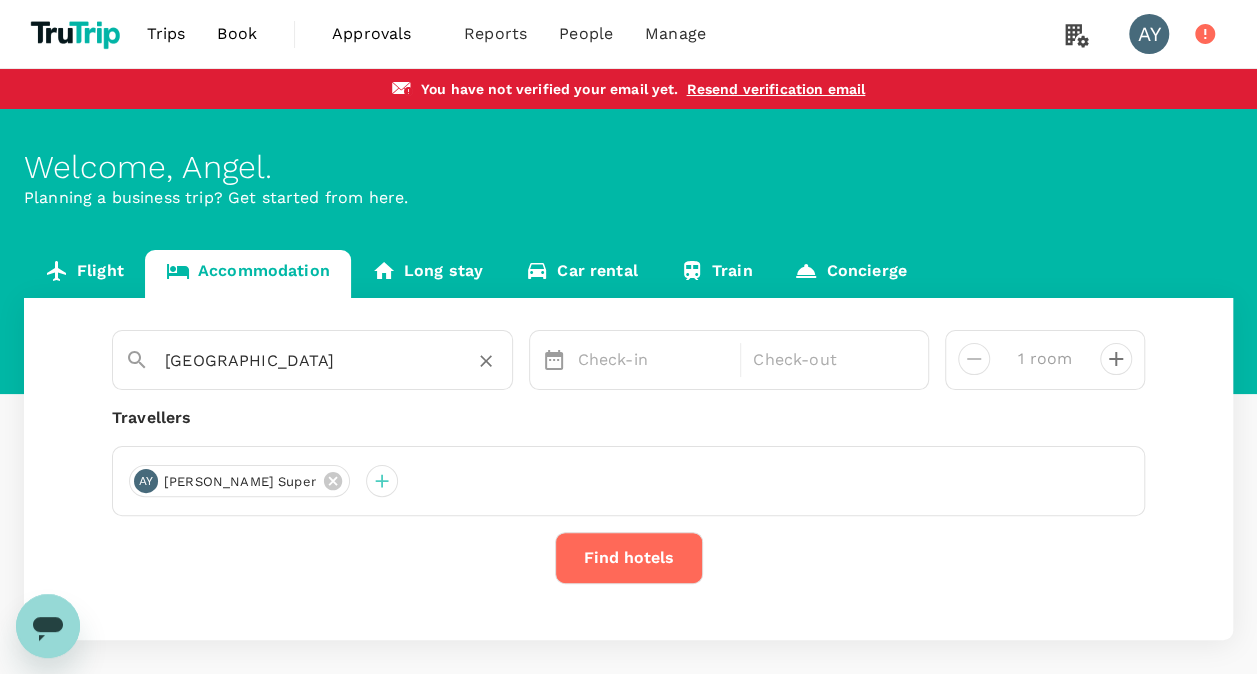 type on "[GEOGRAPHIC_DATA]" 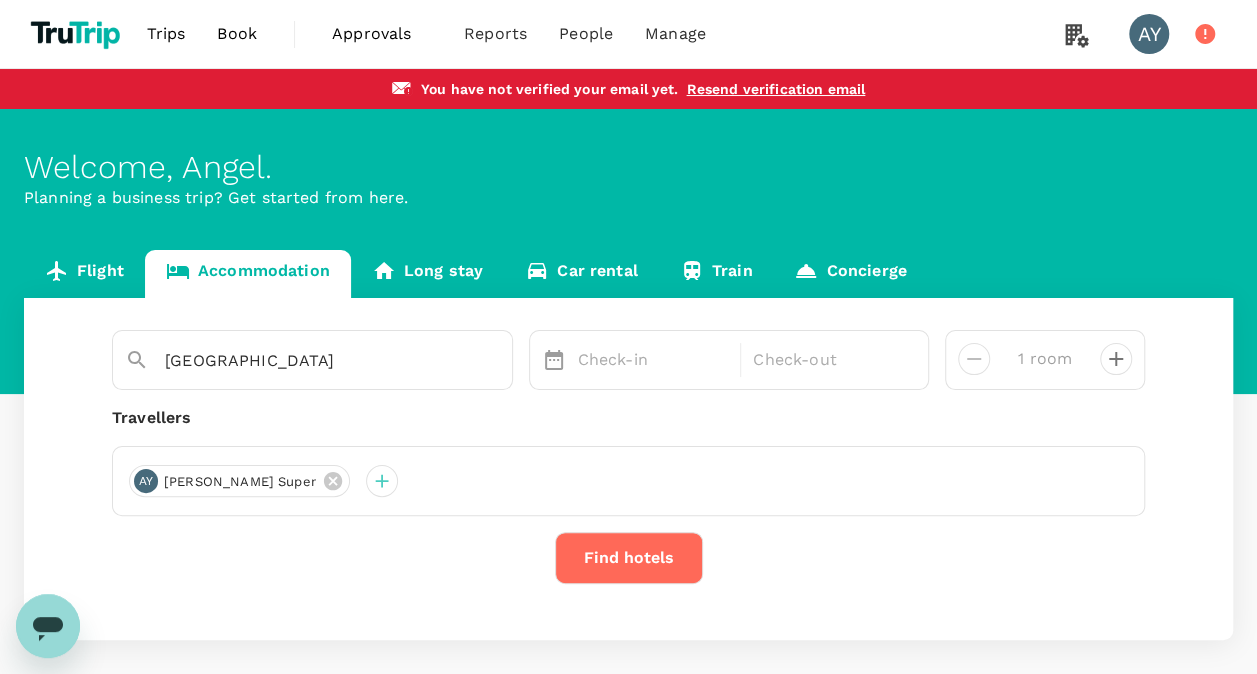 click 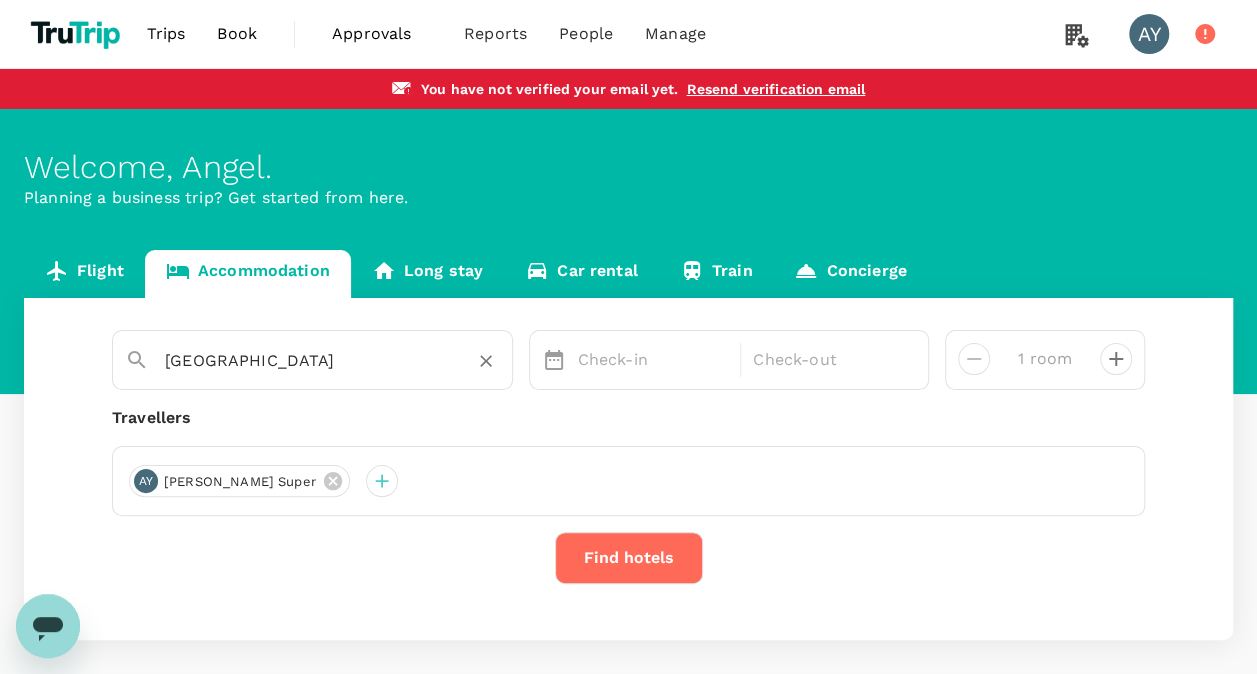 click on "[GEOGRAPHIC_DATA]" at bounding box center [304, 360] 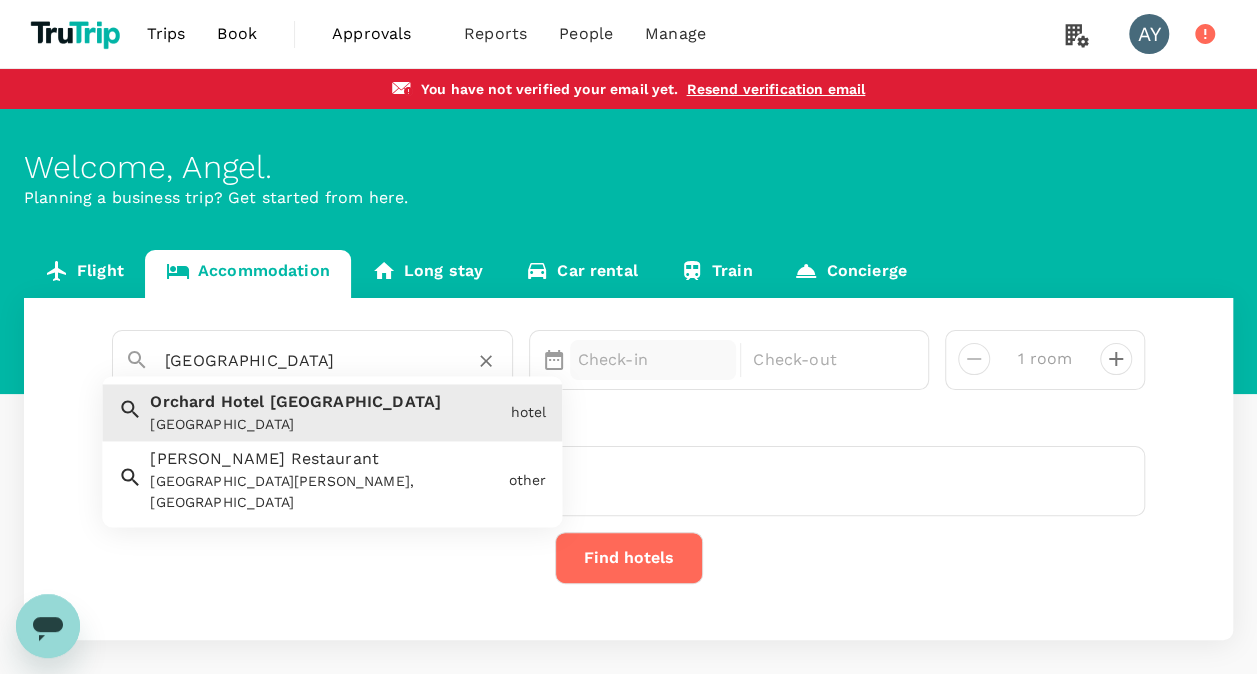click on "Check-in" at bounding box center (653, 360) 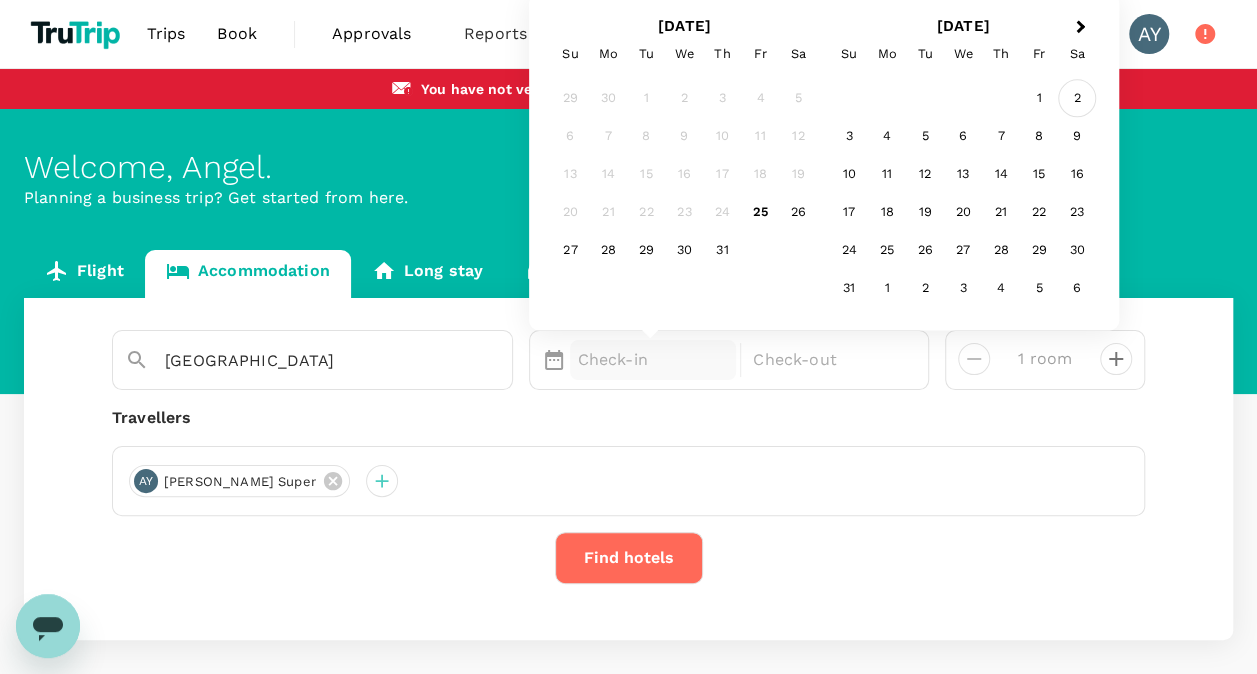 click on "2" at bounding box center (1077, 99) 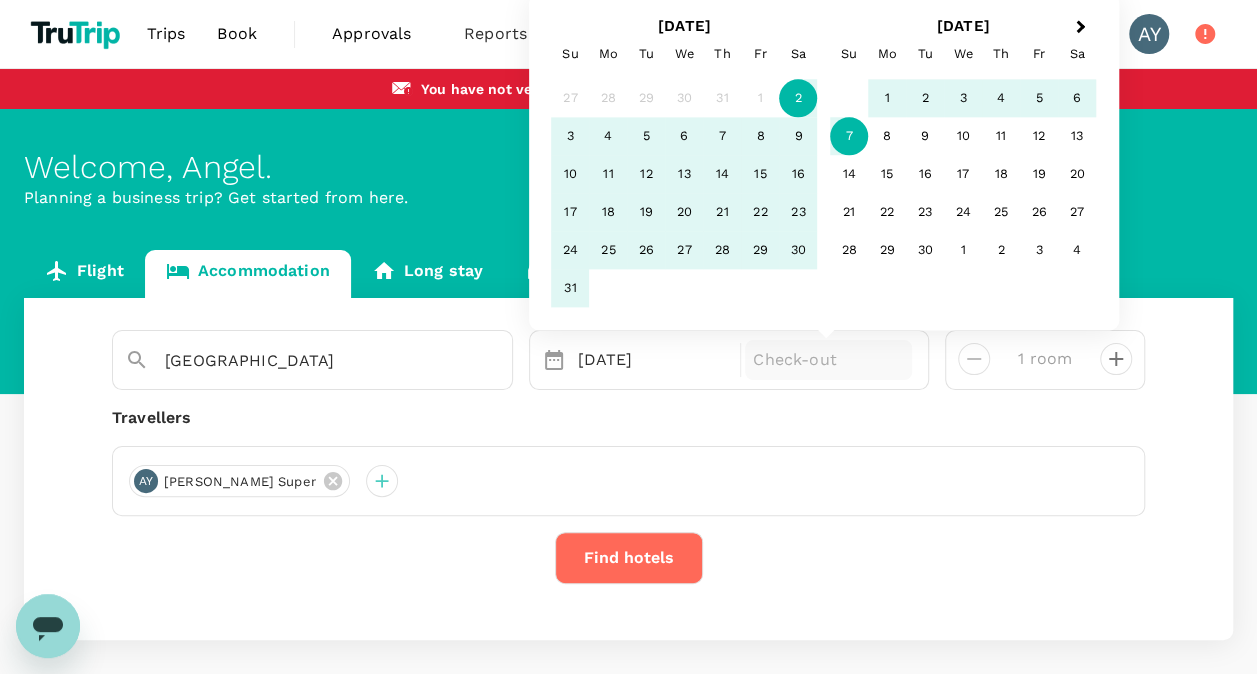 click on "7" at bounding box center (849, 137) 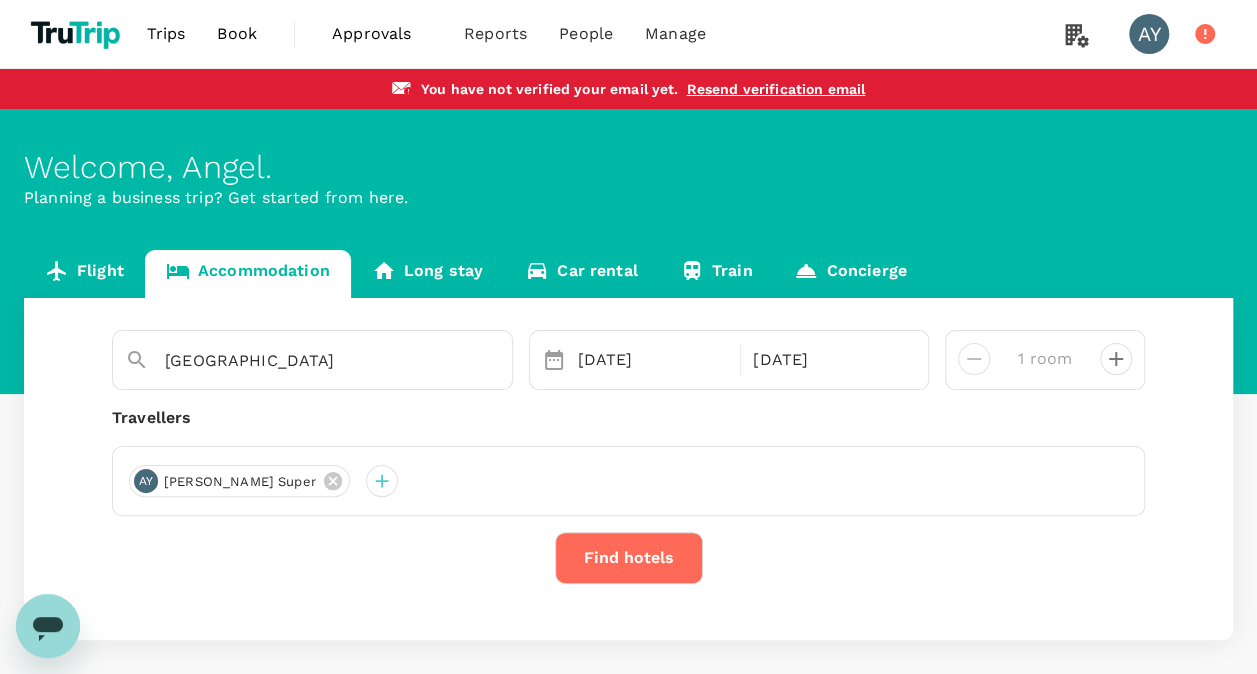 click 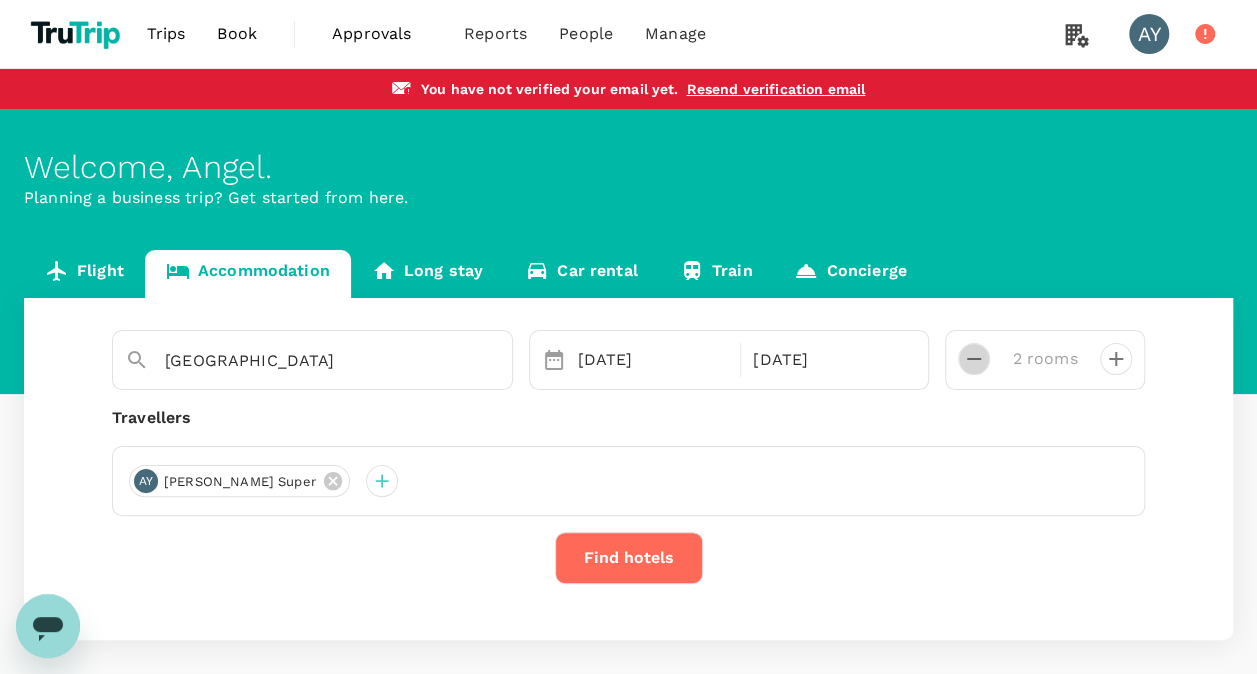 click 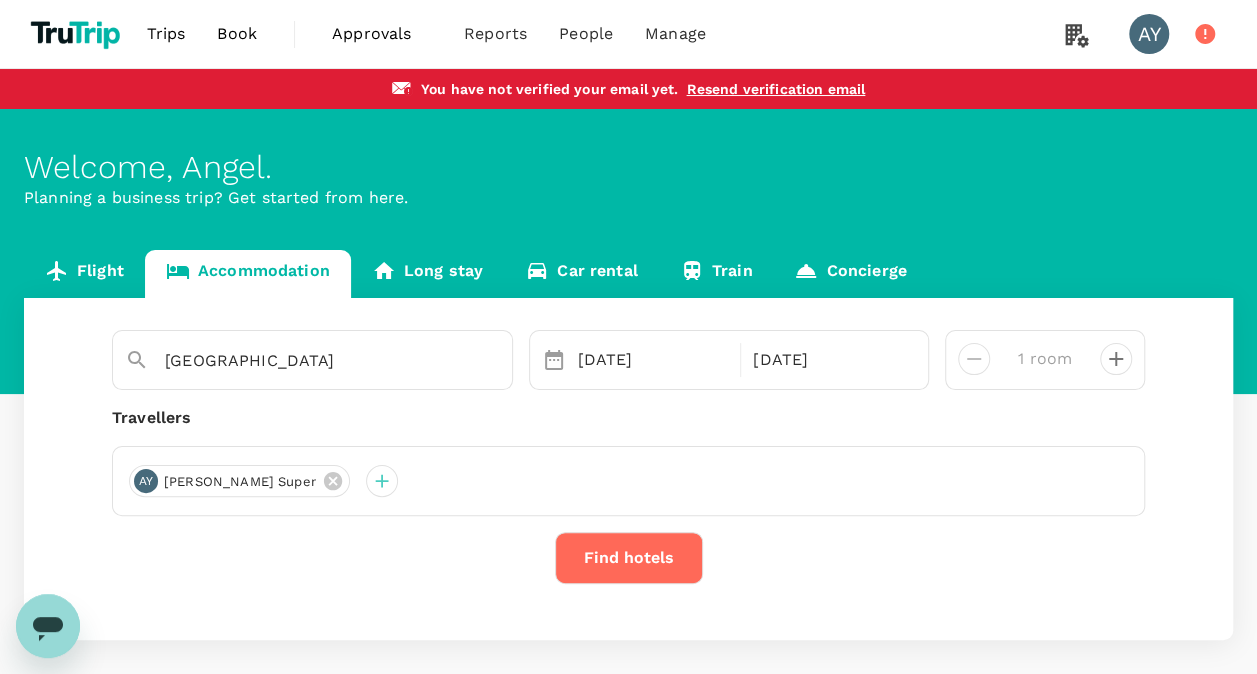 click on "Orchard Hotel Singapore Selected date: Saturday, August 2nd, 2025 02 Aug Selected date: Sunday, September 7th, 2025 07 Sep 1 room Travellers   AY Angel Yu Super Find hotels" at bounding box center [628, 469] 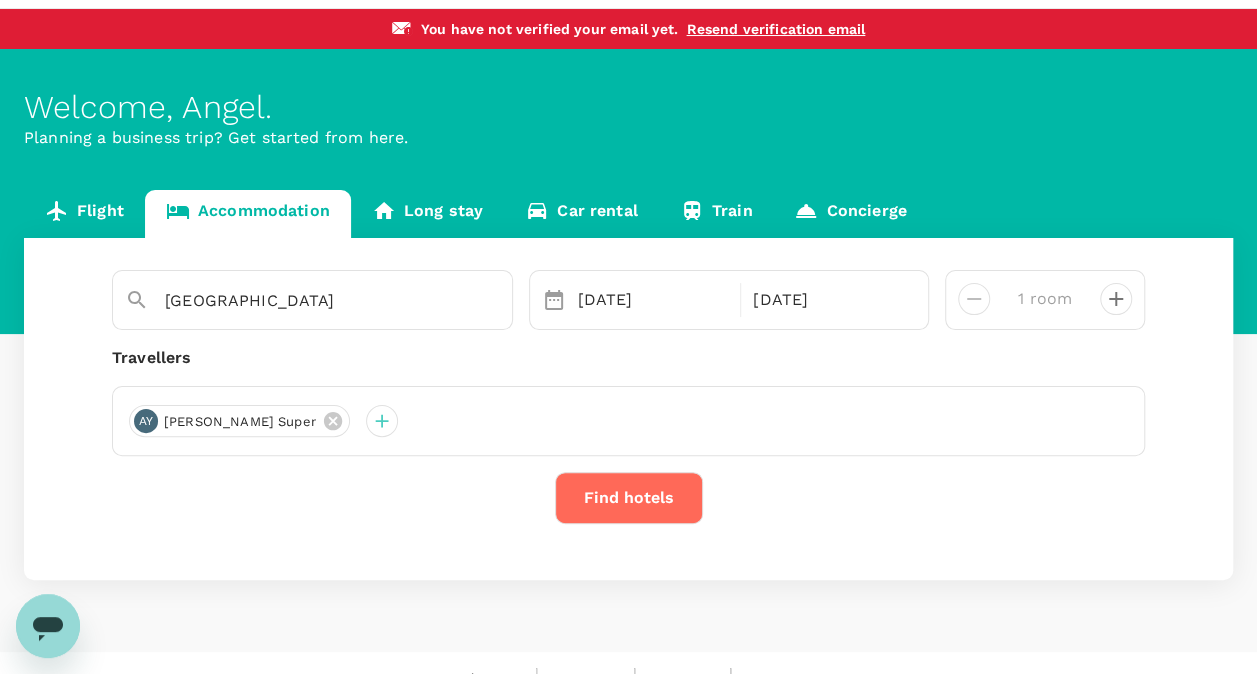 scroll, scrollTop: 90, scrollLeft: 0, axis: vertical 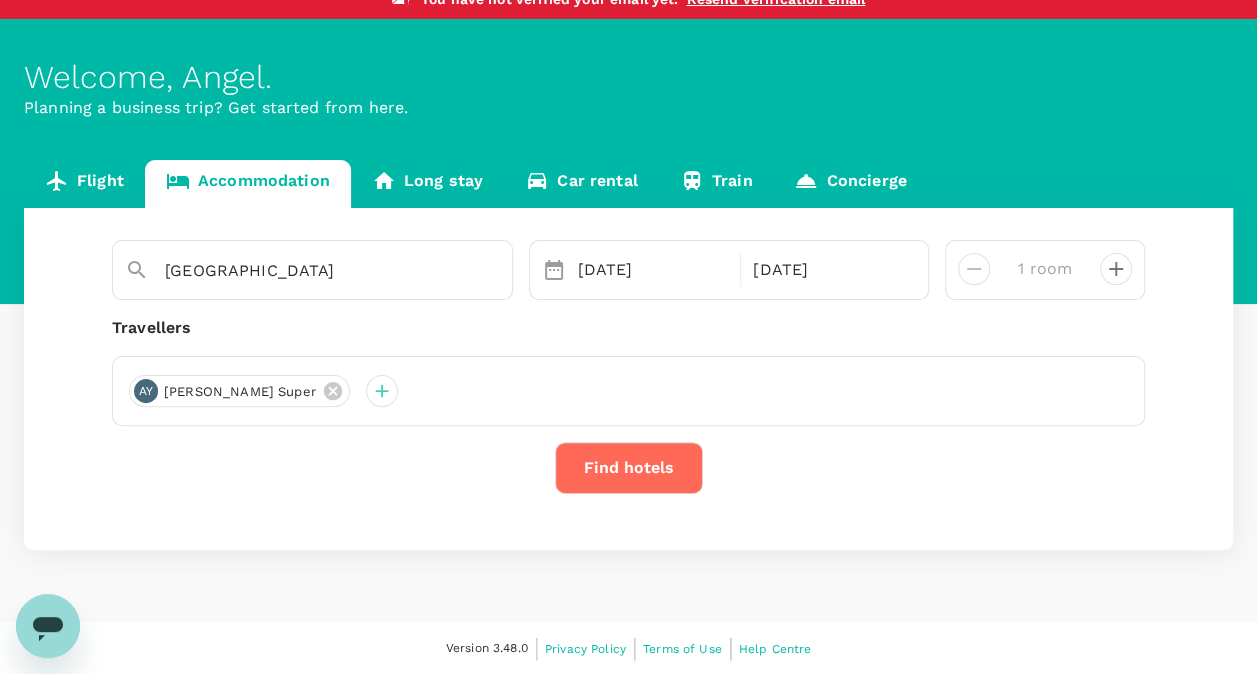 click on "Find hotels" at bounding box center (629, 468) 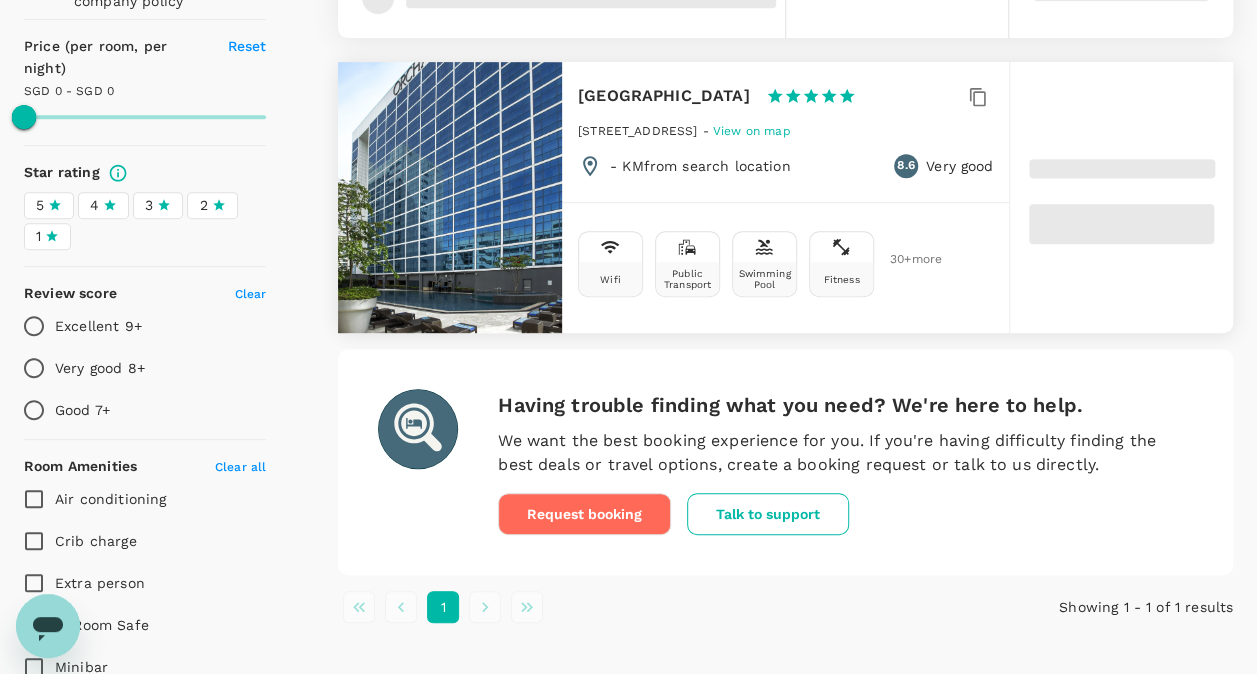 scroll, scrollTop: 100, scrollLeft: 0, axis: vertical 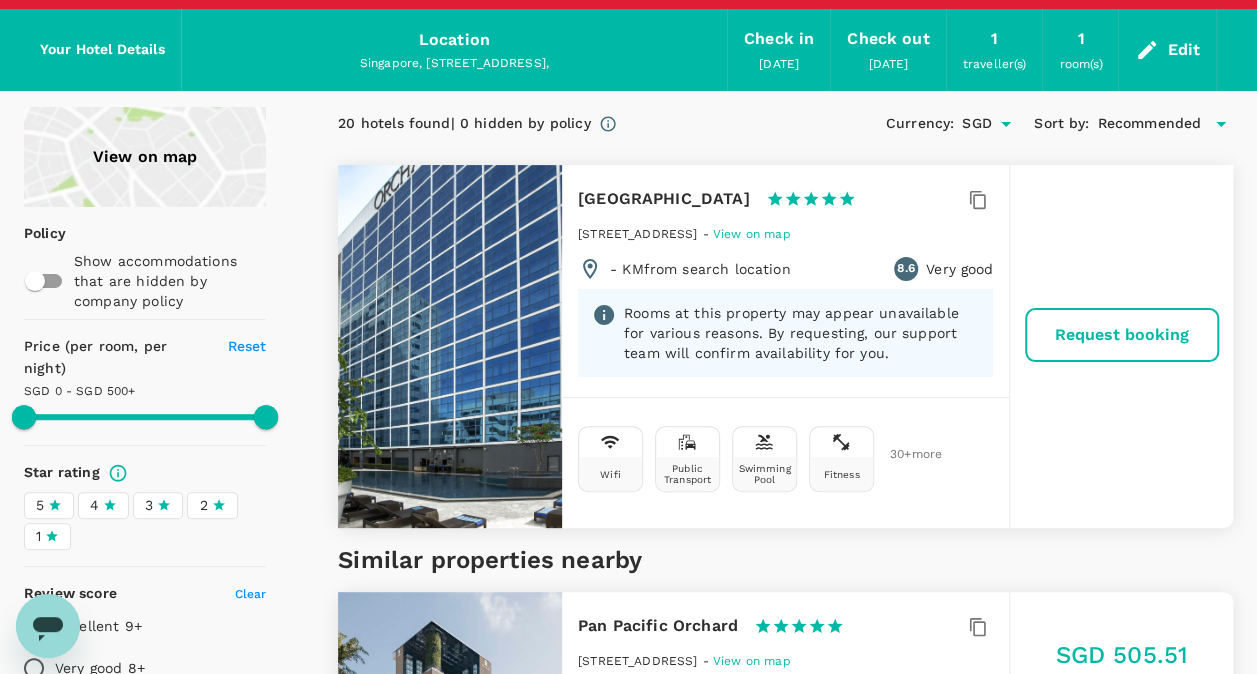 type on "500" 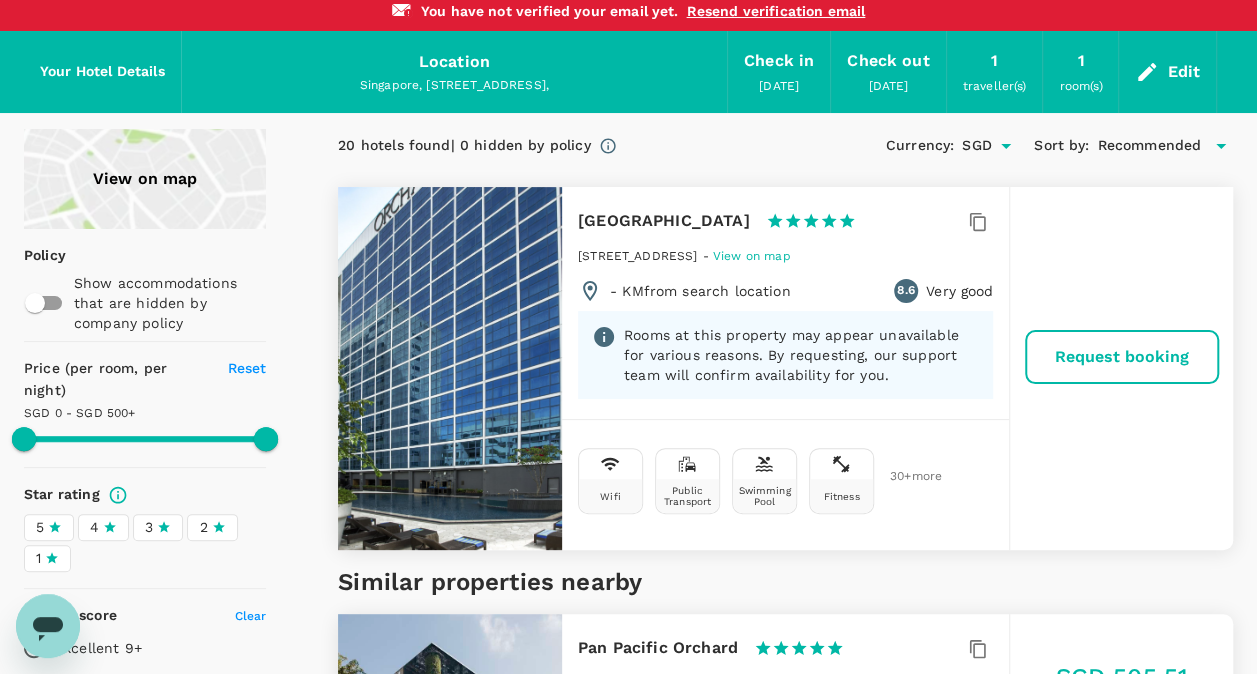 scroll, scrollTop: 0, scrollLeft: 0, axis: both 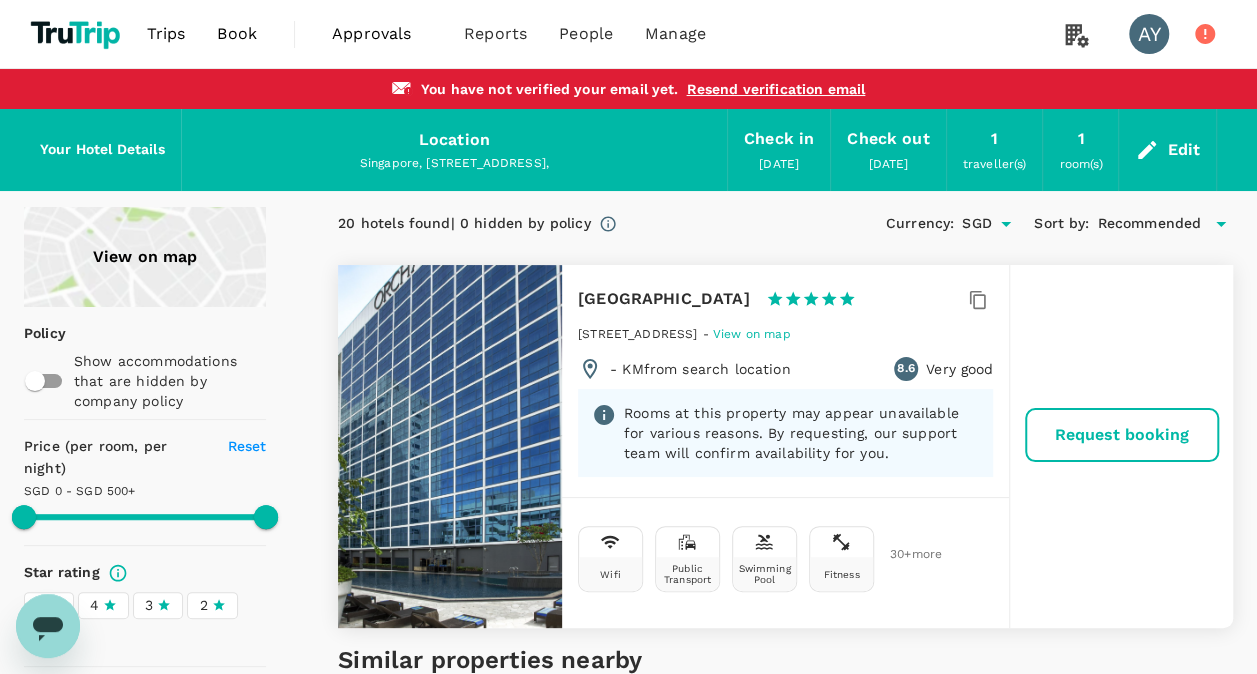 click on "20   hotels found  |   0   hidden by policy Currency :  SGD Sort by :  Recommended" at bounding box center [785, 224] 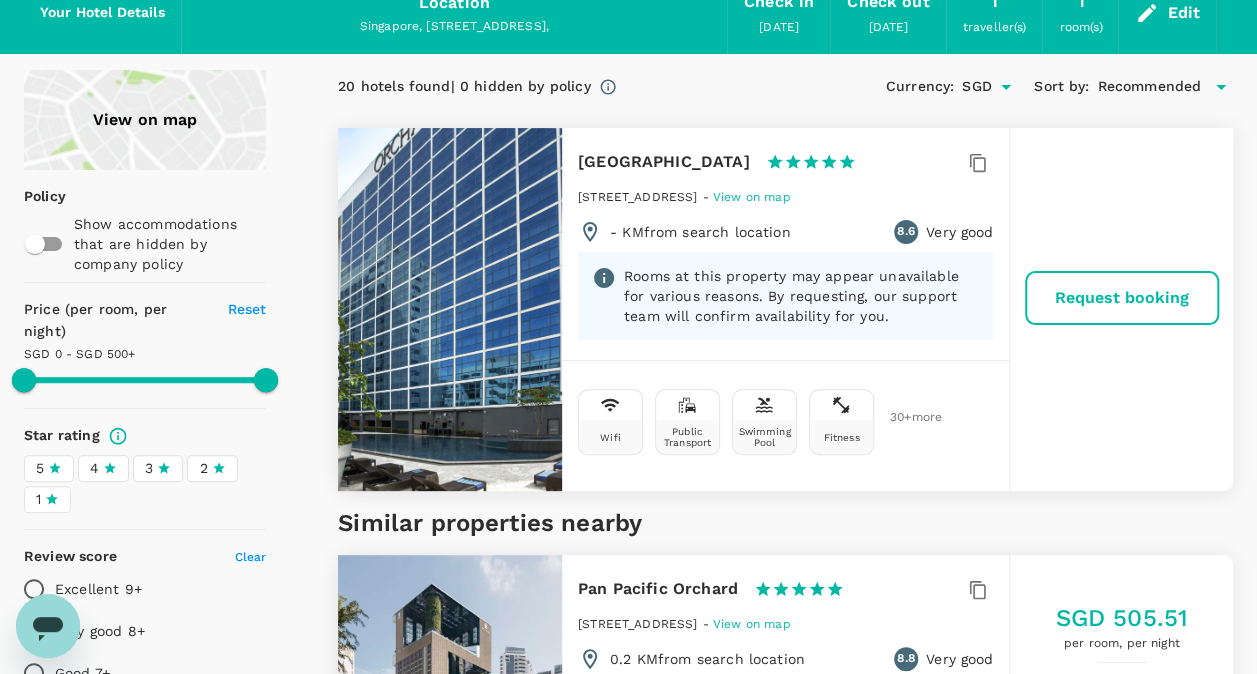 scroll, scrollTop: 0, scrollLeft: 0, axis: both 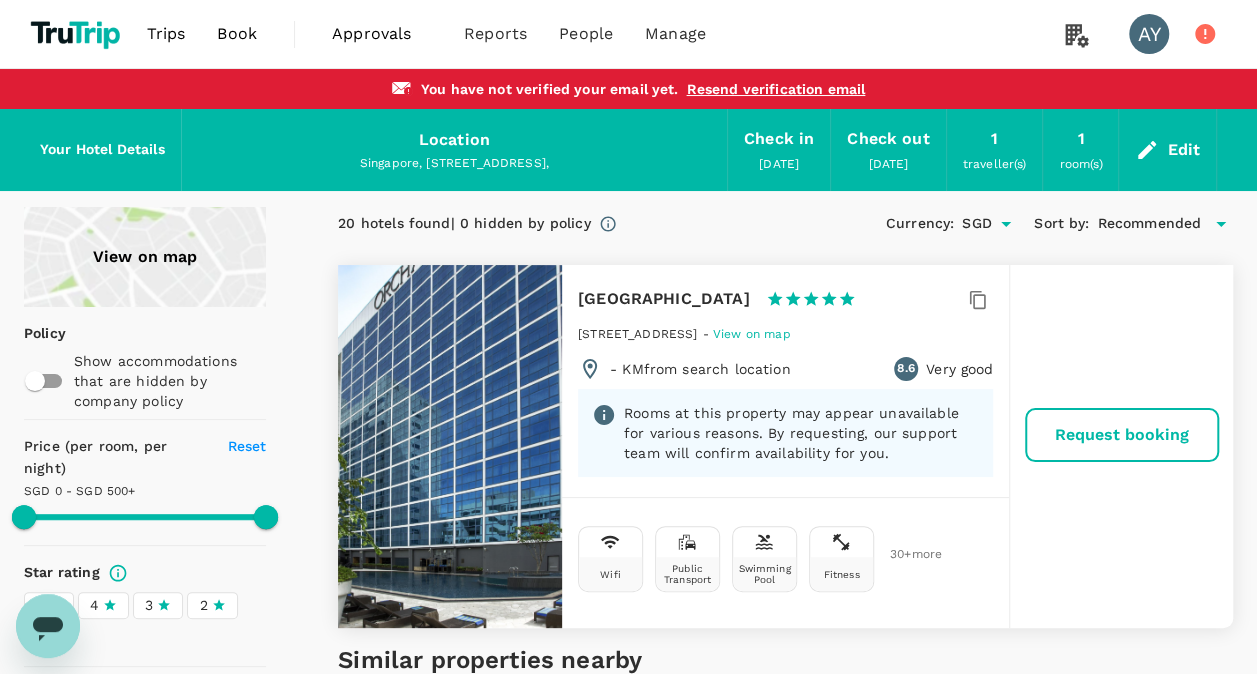 click 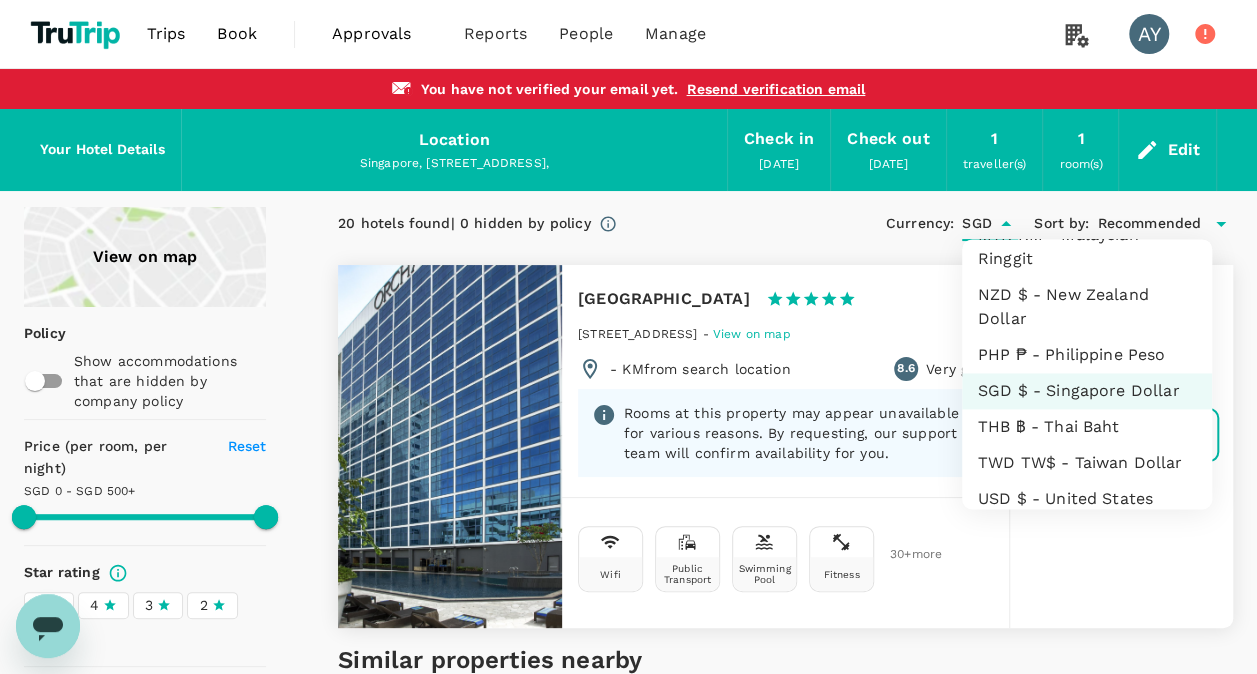 scroll, scrollTop: 682, scrollLeft: 0, axis: vertical 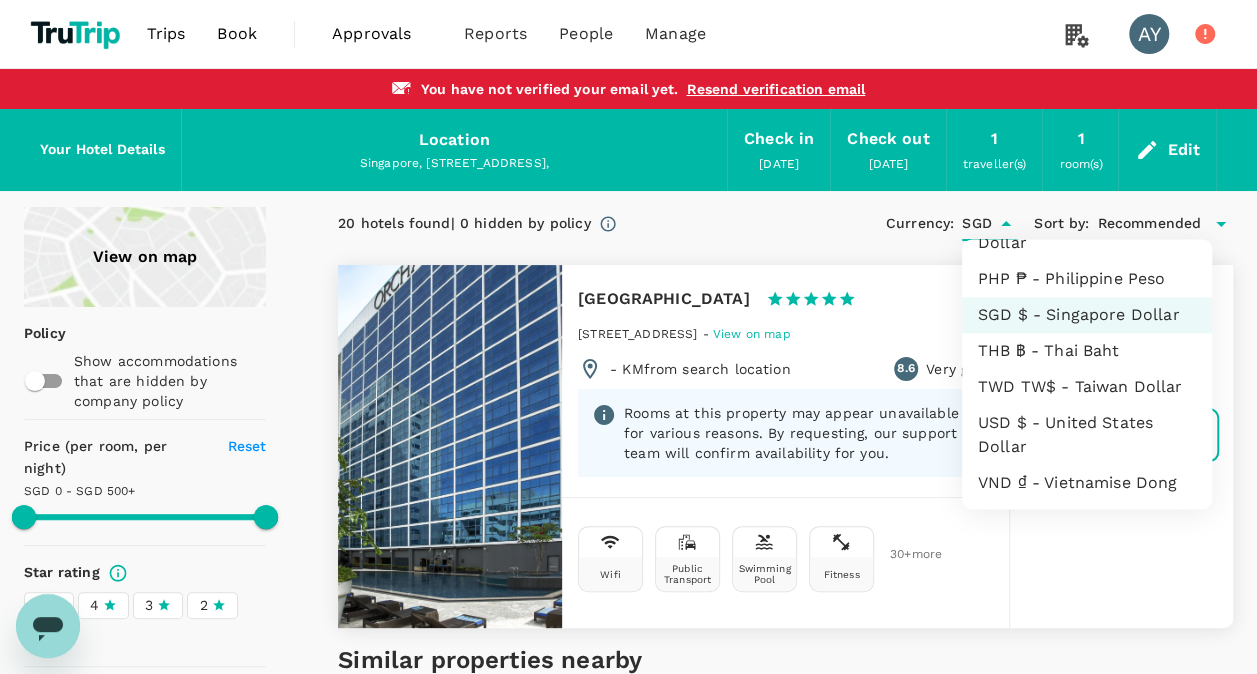 click on "TWD TW$ - Taiwan Dollar" at bounding box center (1087, 387) 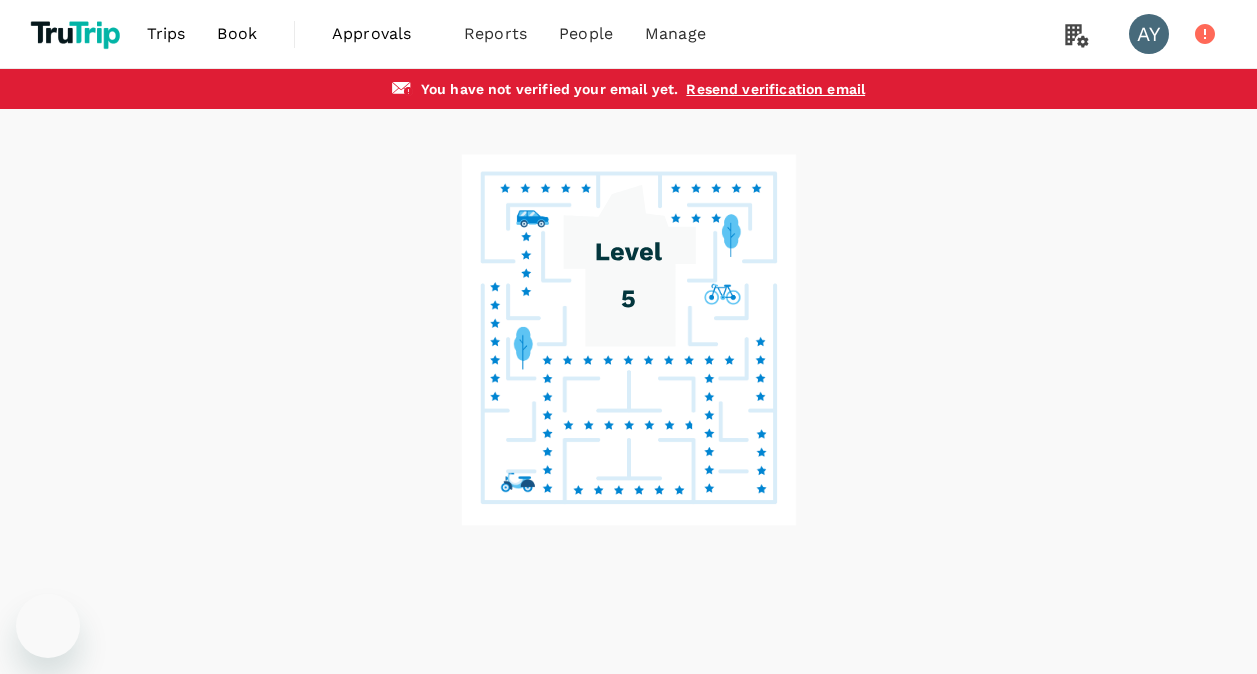scroll, scrollTop: 0, scrollLeft: 0, axis: both 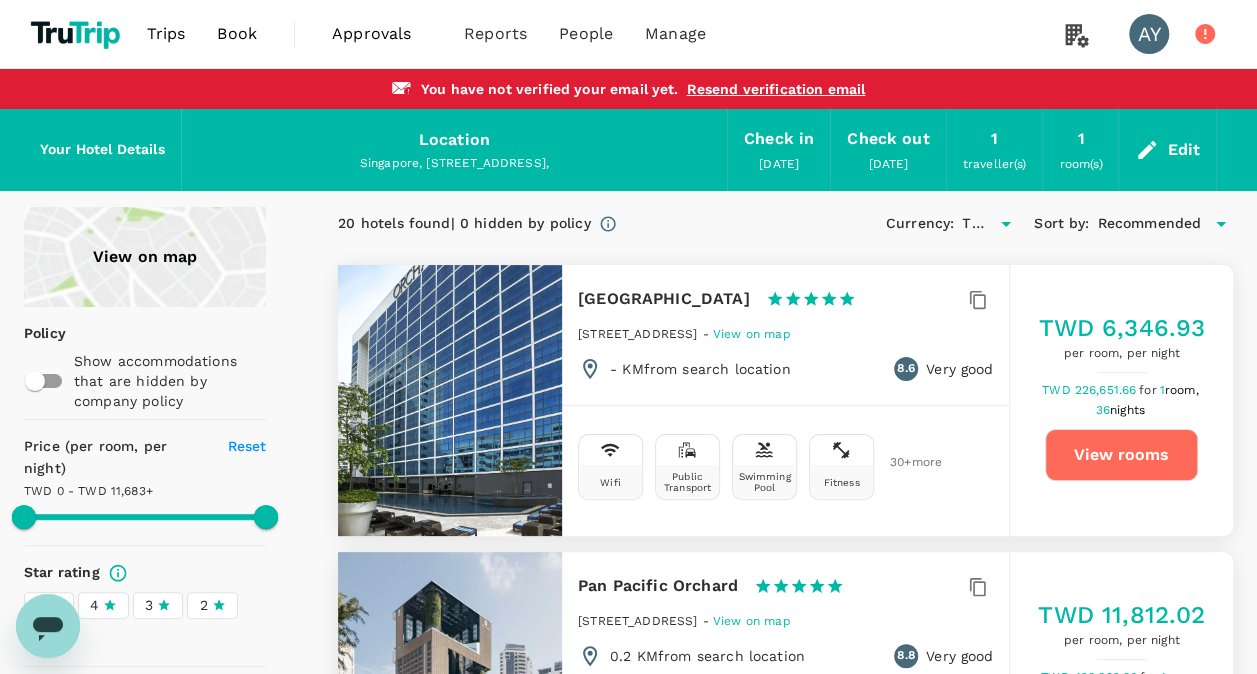 click on "[DATE]" at bounding box center (779, 164) 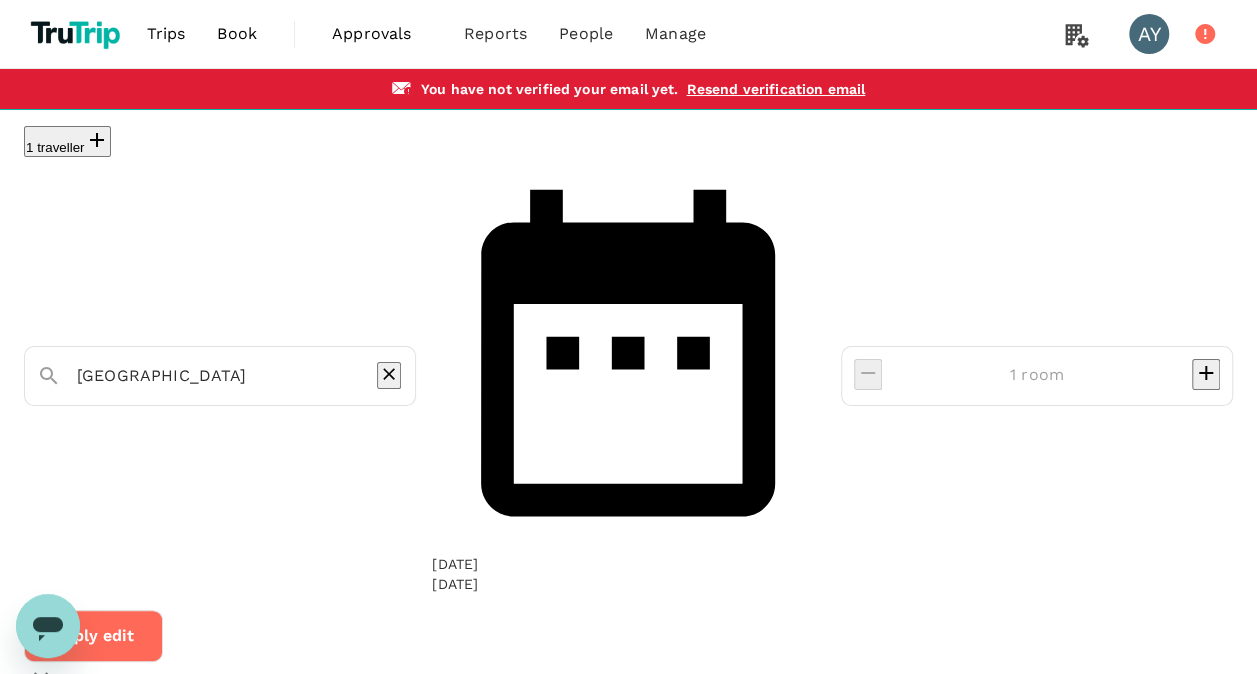 click on "[DATE]" at bounding box center [455, 564] 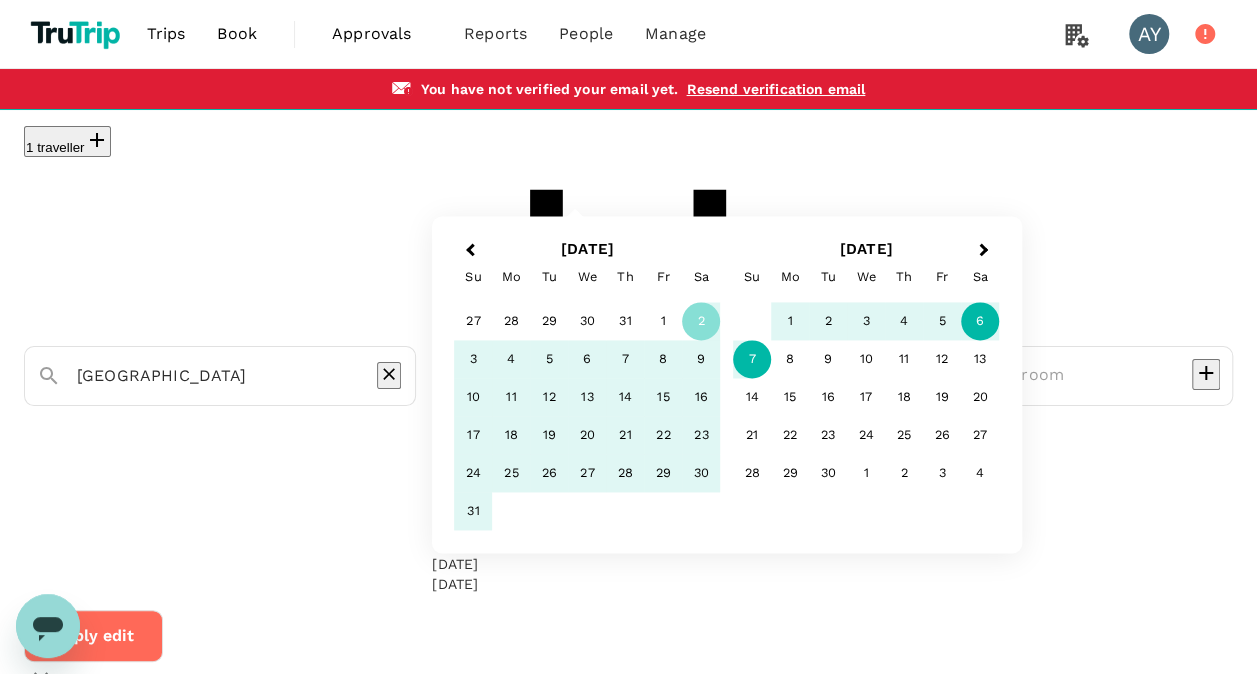 click on "6" at bounding box center [981, 322] 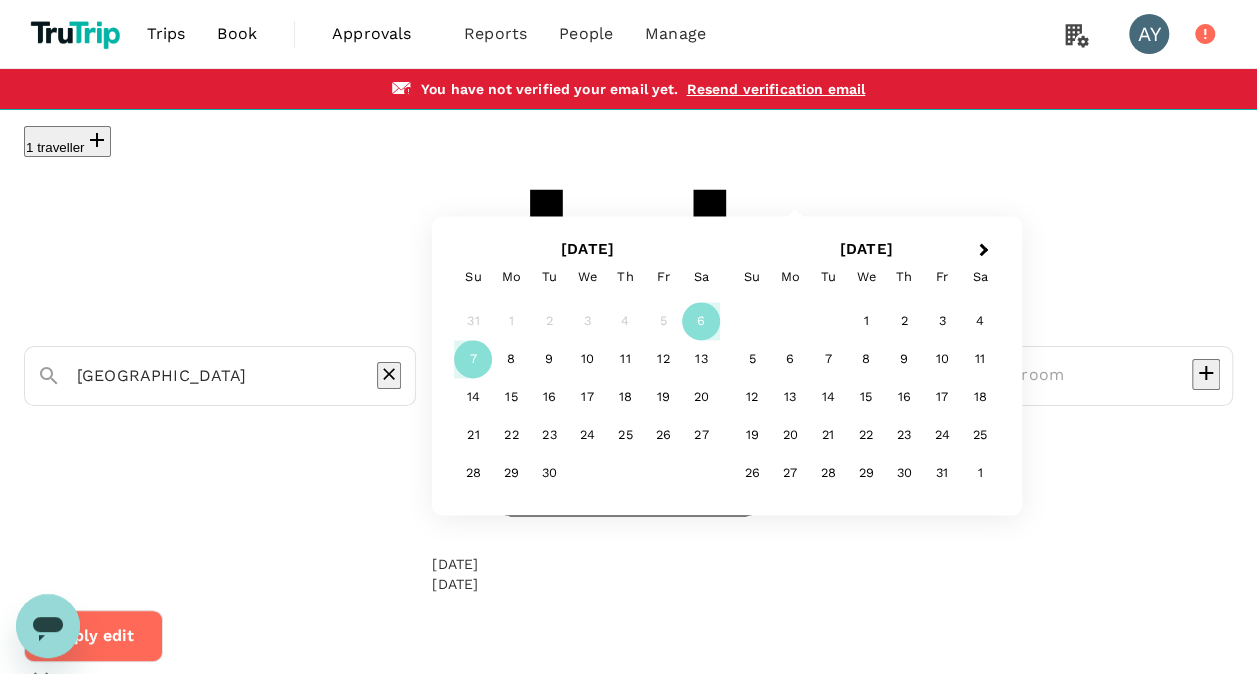 click on "6" at bounding box center (702, 322) 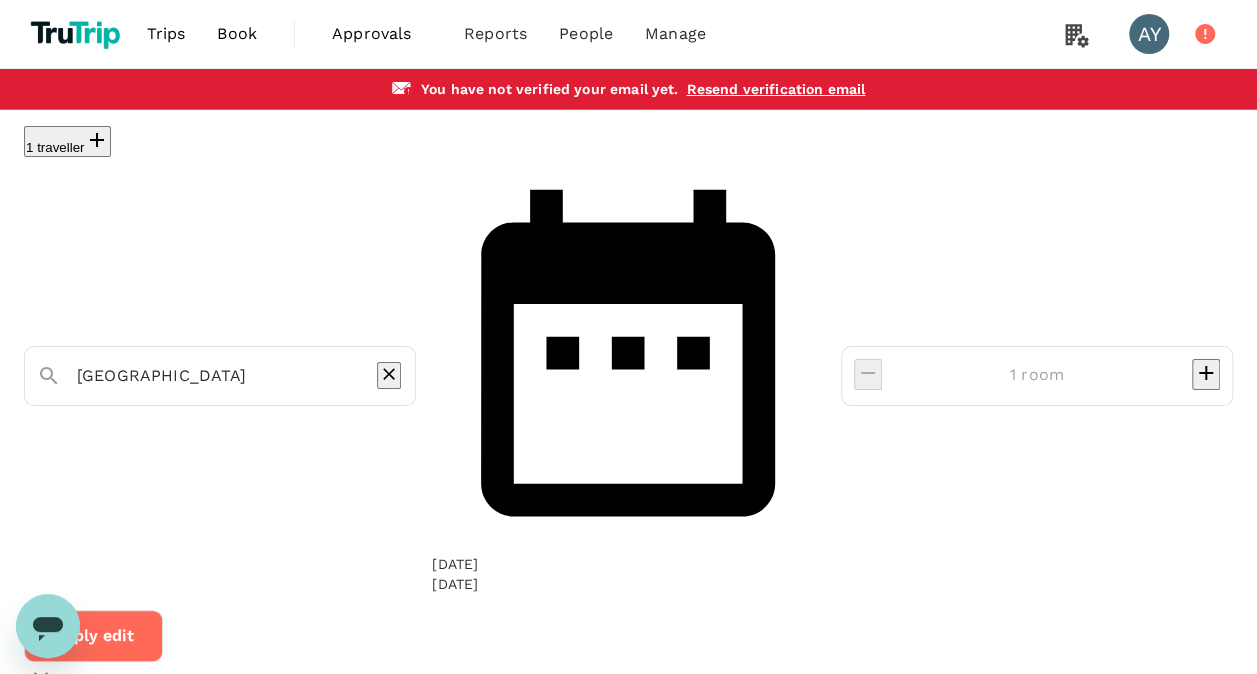 click 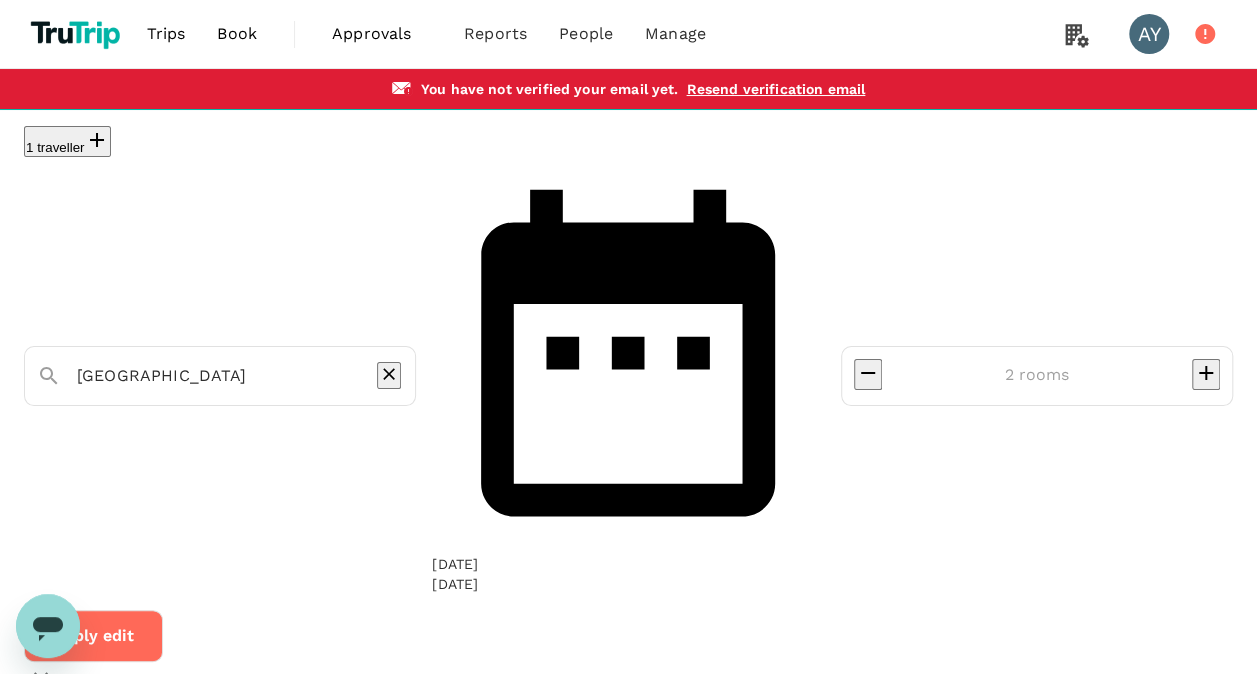 click 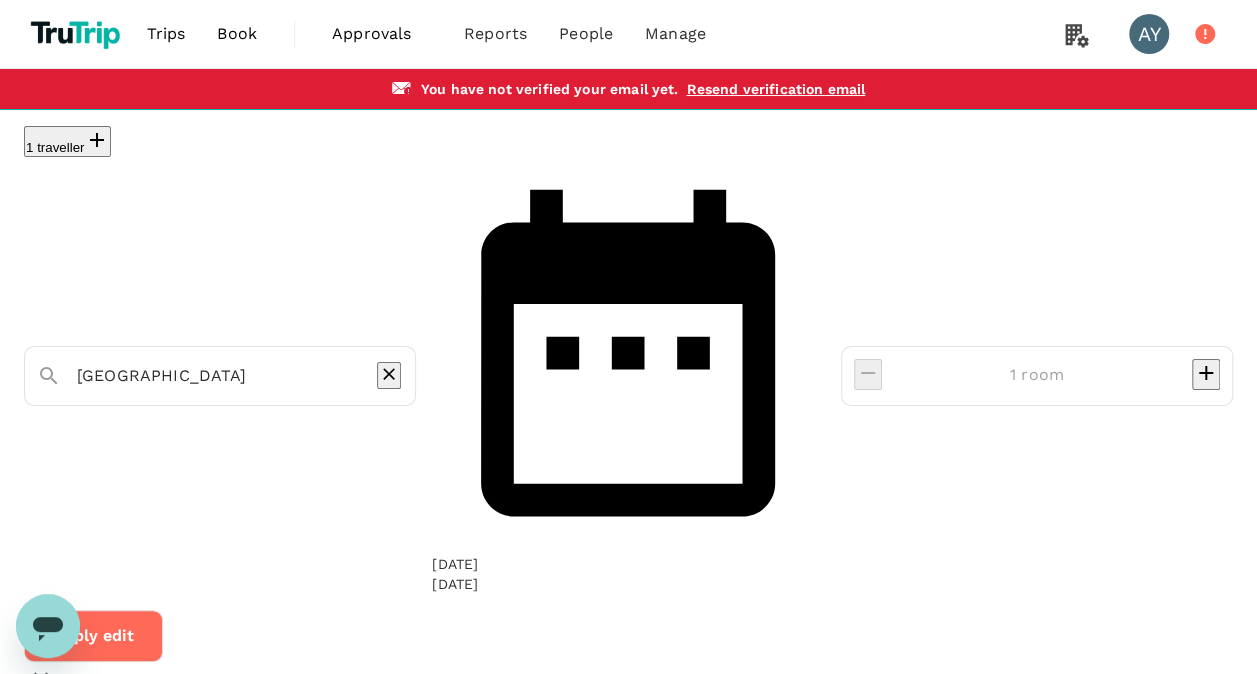 click on "Apply edit" at bounding box center (628, 636) 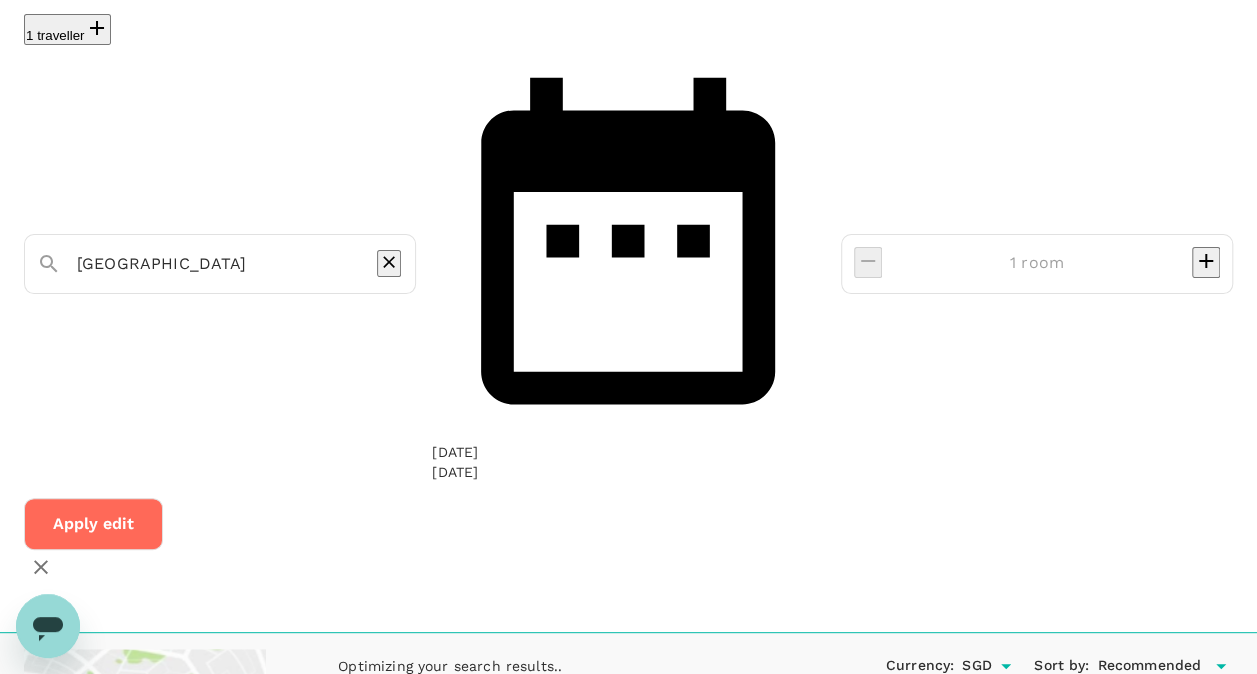 scroll, scrollTop: 100, scrollLeft: 0, axis: vertical 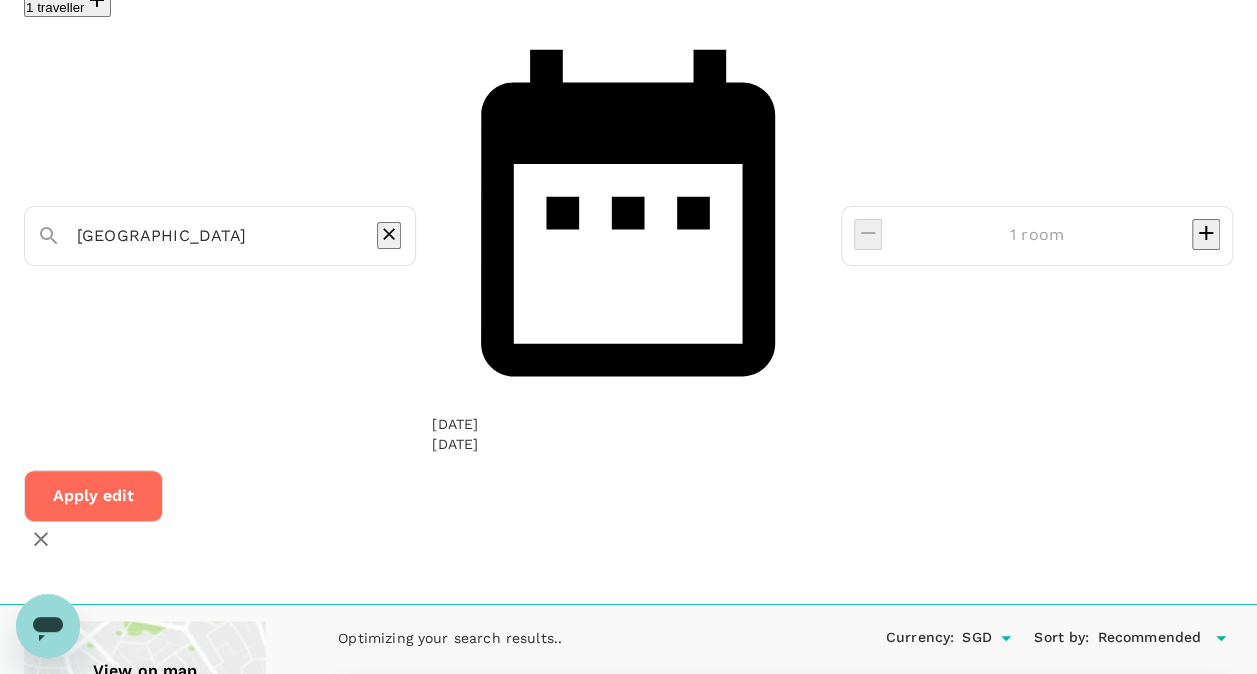 click 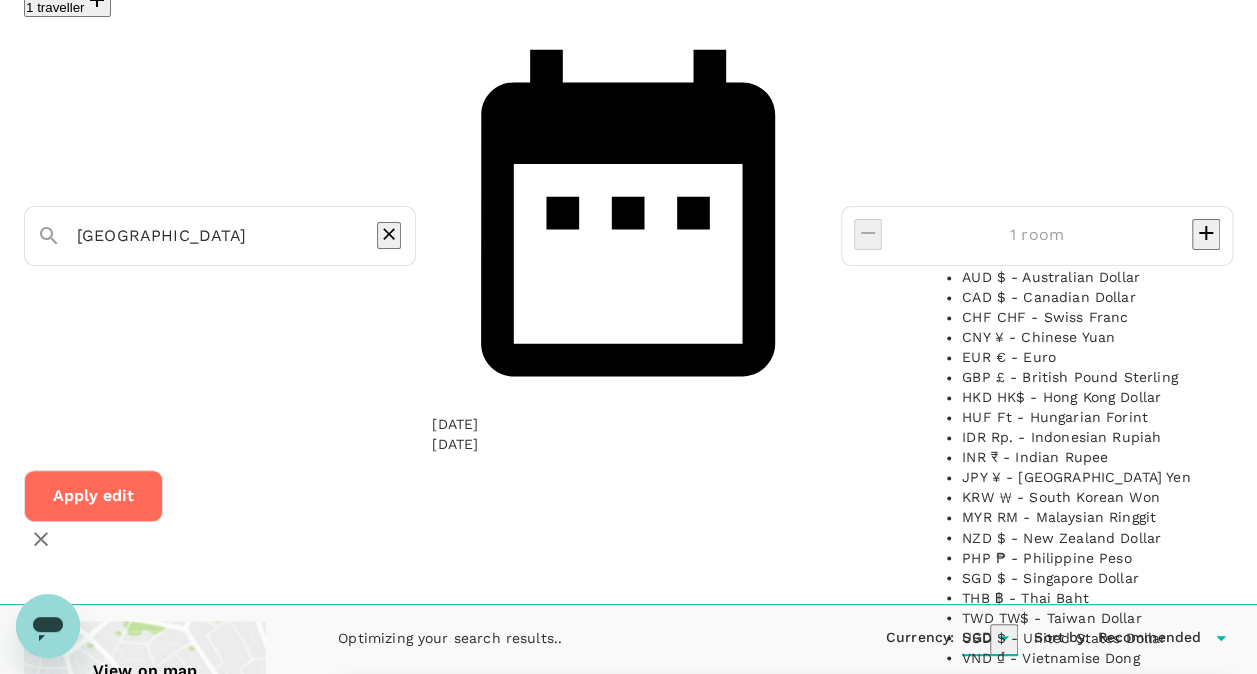 scroll, scrollTop: 282, scrollLeft: 0, axis: vertical 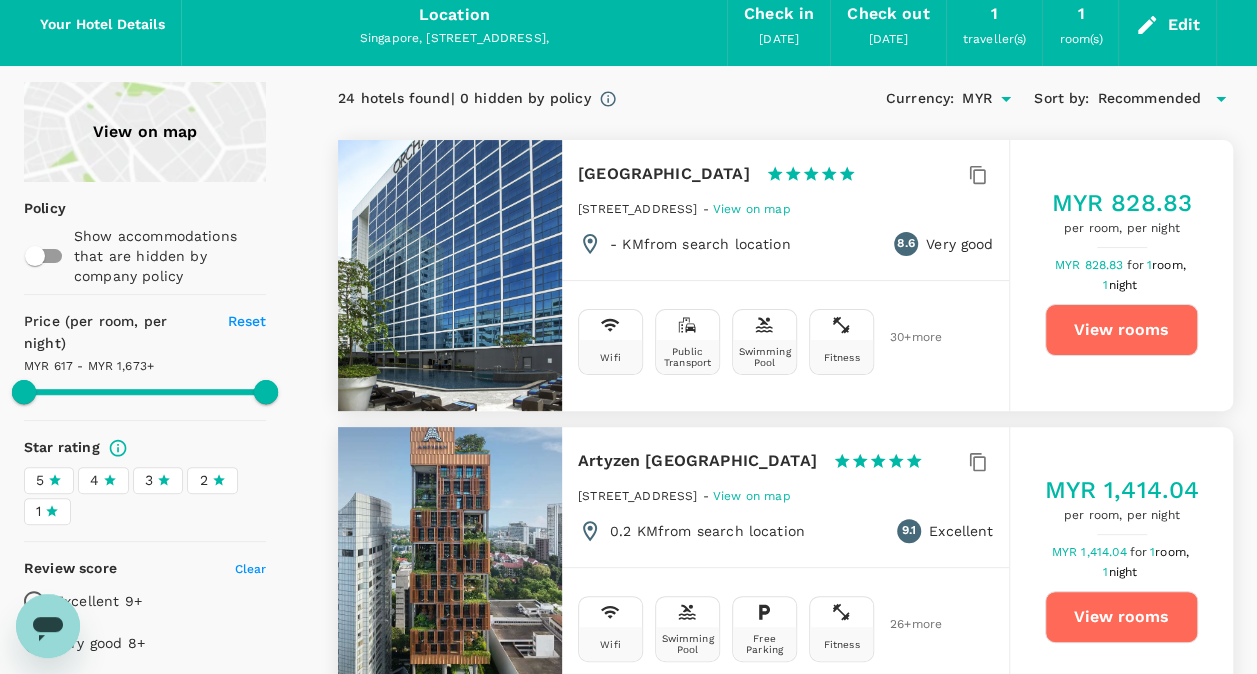 click on "MYR" at bounding box center (977, 98) 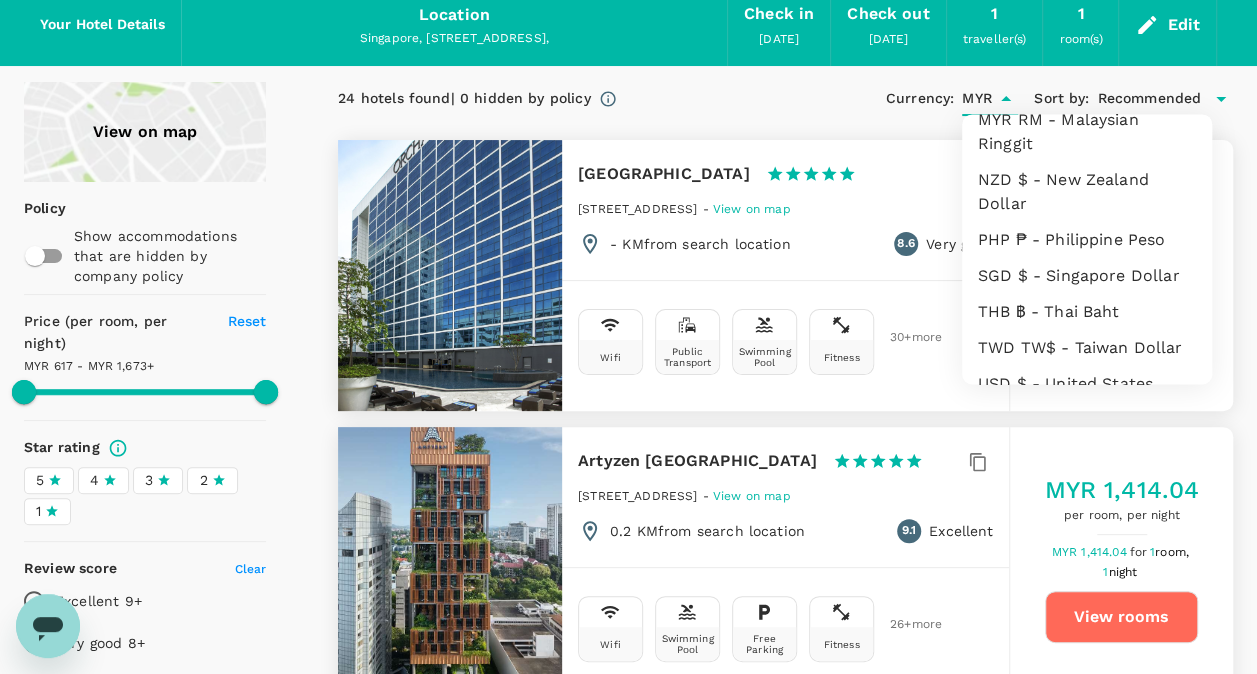 scroll, scrollTop: 600, scrollLeft: 0, axis: vertical 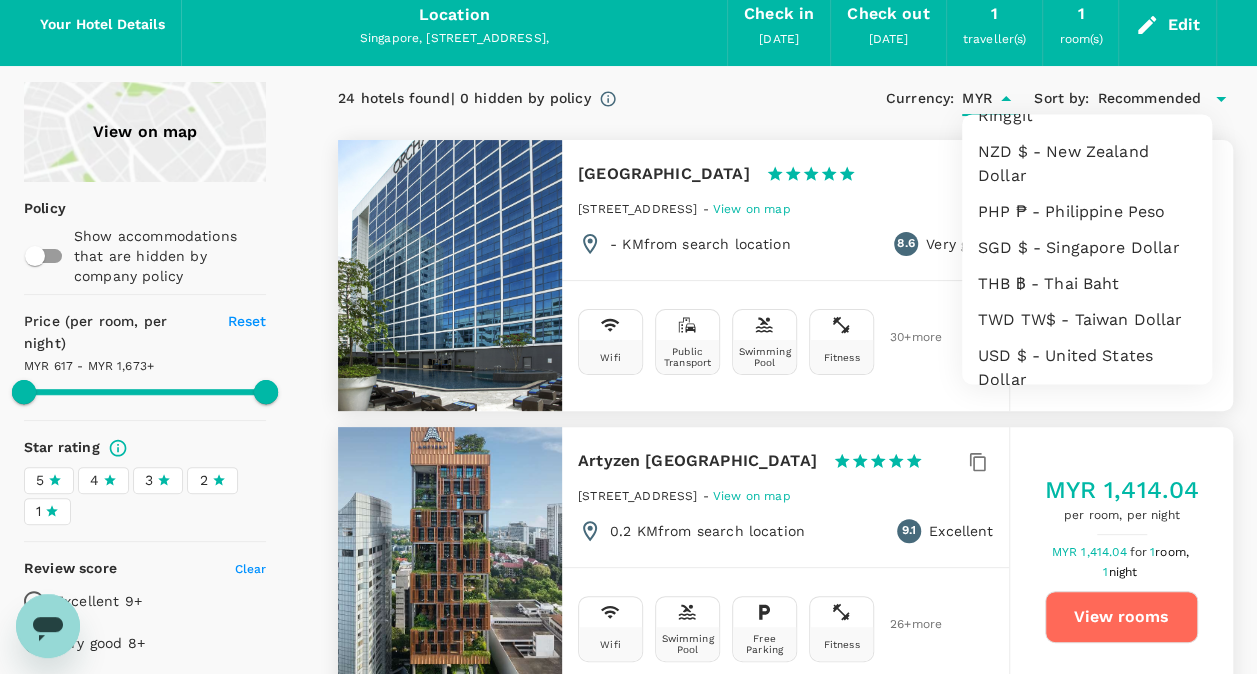 click on "TWD TW$ - Taiwan Dollar" at bounding box center (1087, 320) 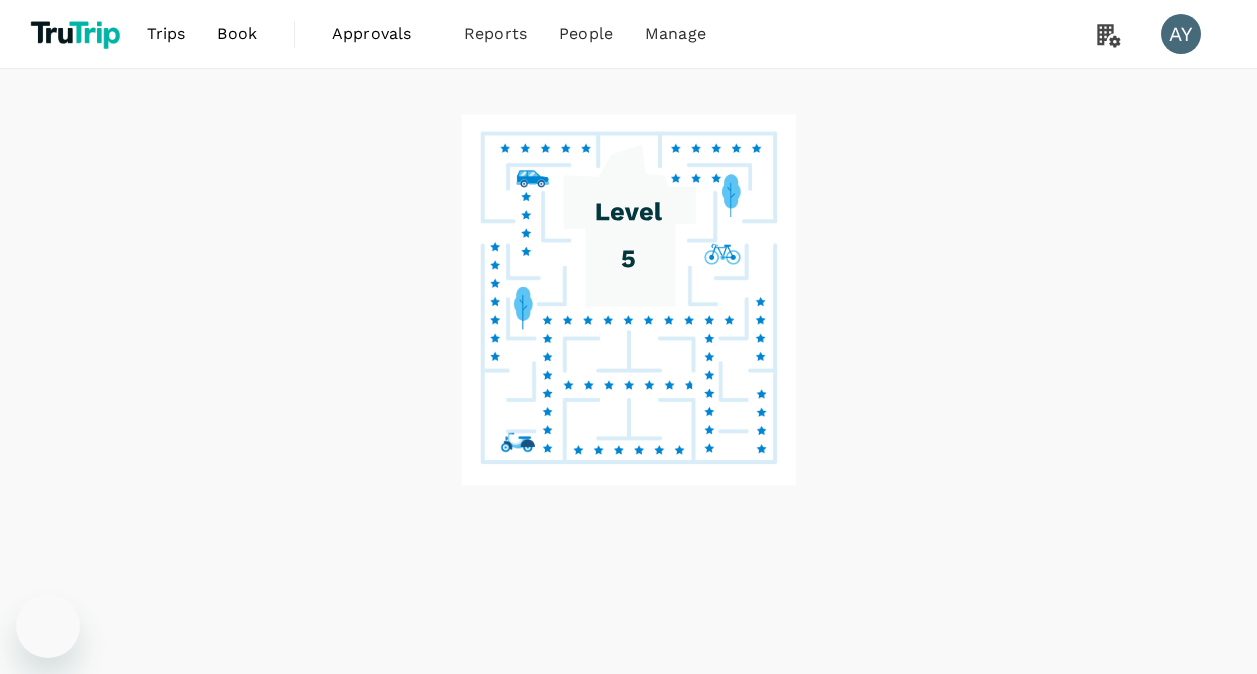 scroll, scrollTop: 85, scrollLeft: 0, axis: vertical 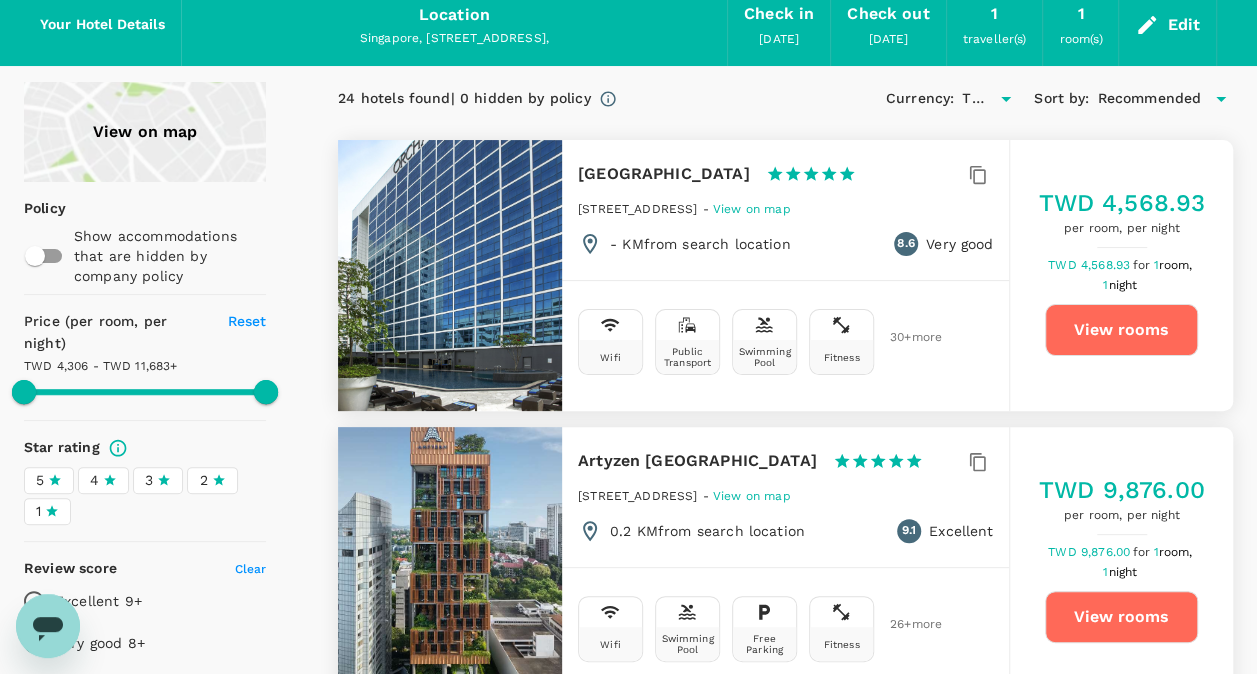 click on "View rooms" at bounding box center [1121, 330] 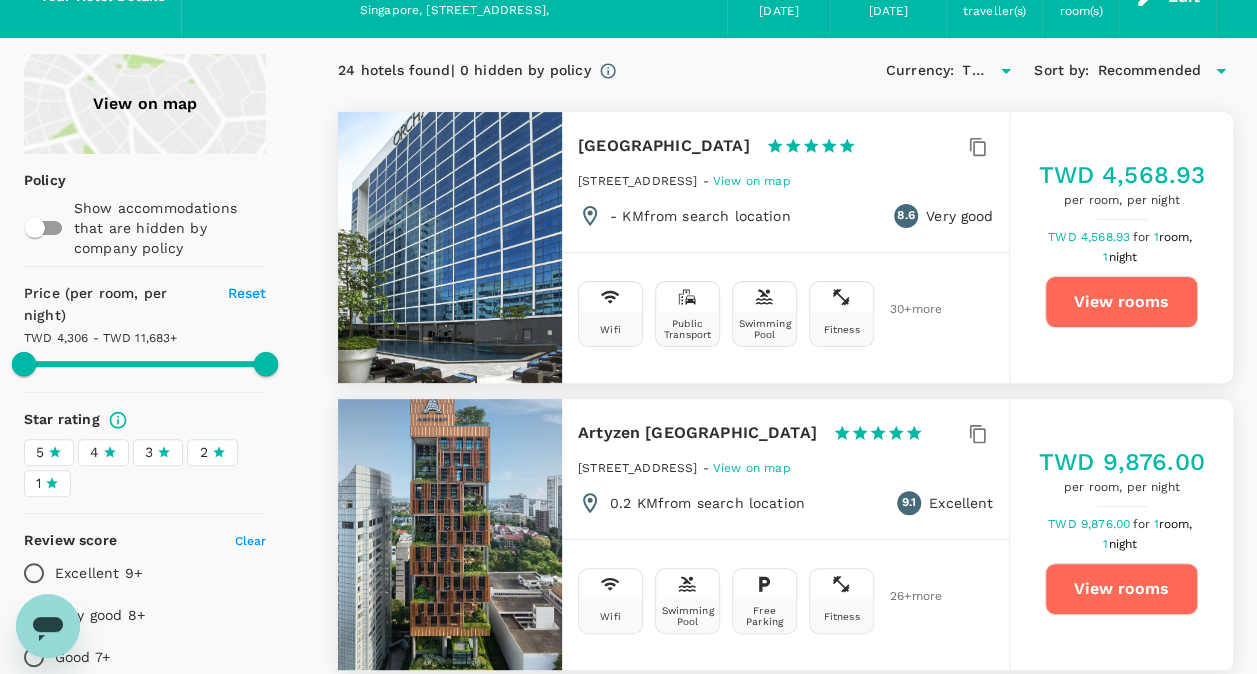scroll, scrollTop: 0, scrollLeft: 0, axis: both 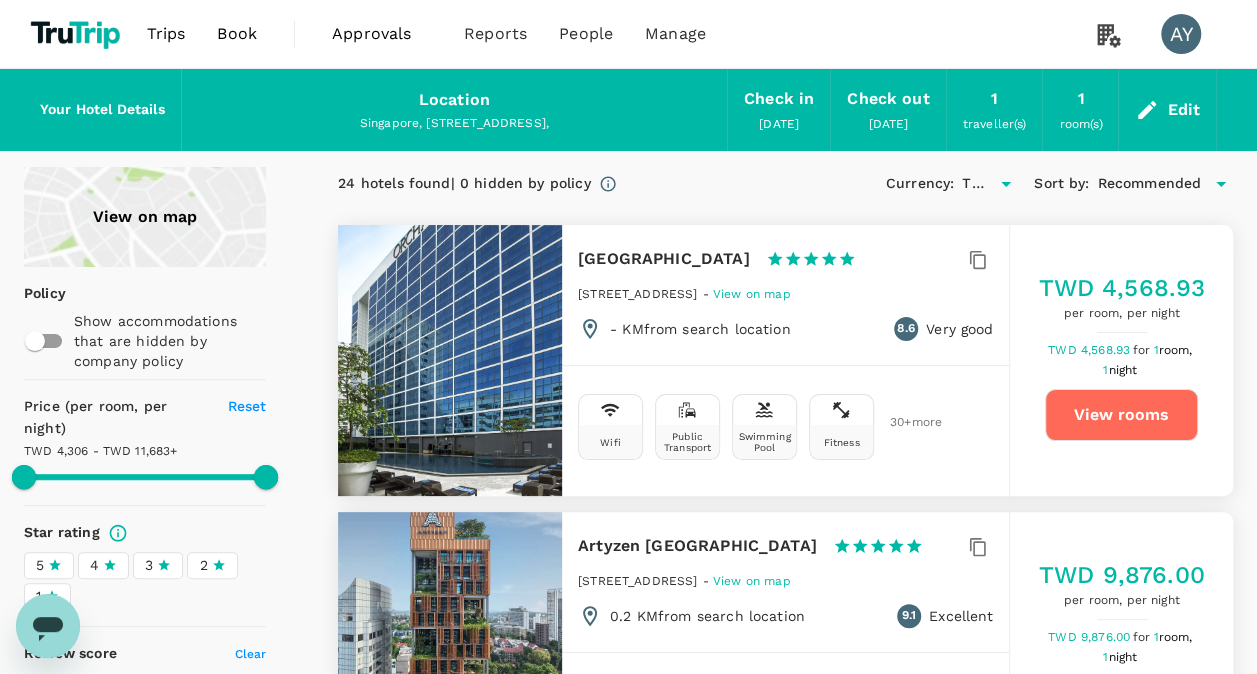 click on "Approvals" at bounding box center (382, 34) 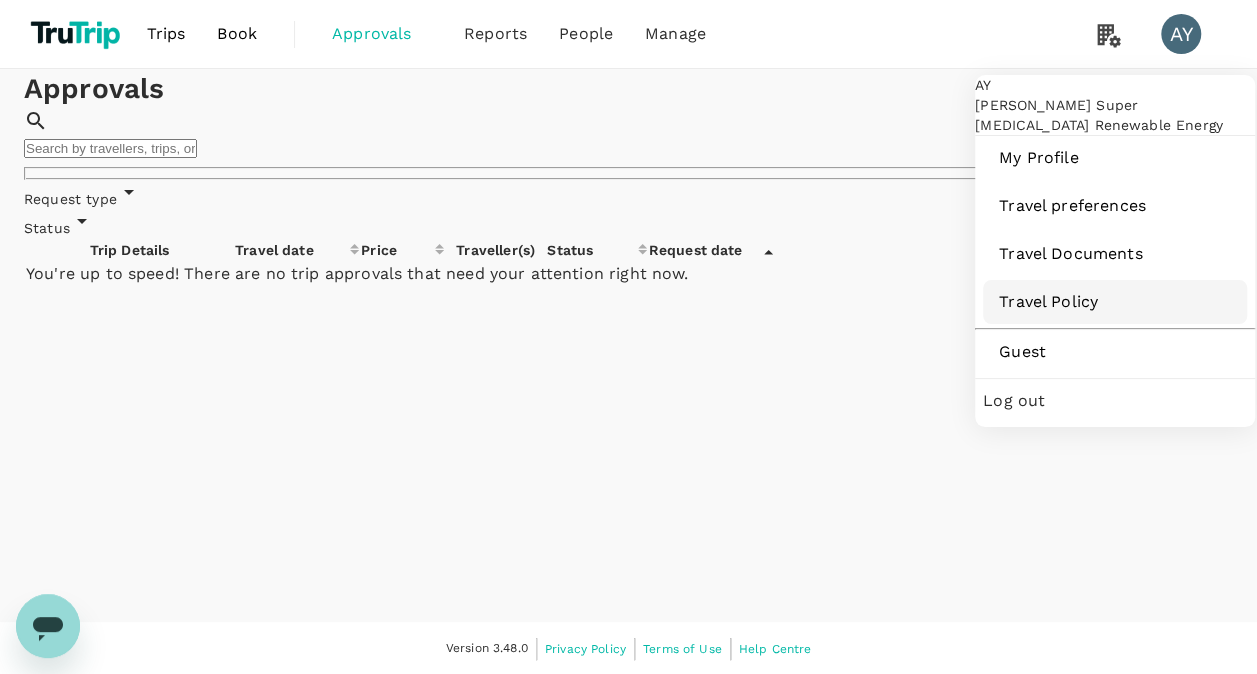 click on "Travel Policy" at bounding box center (1115, 302) 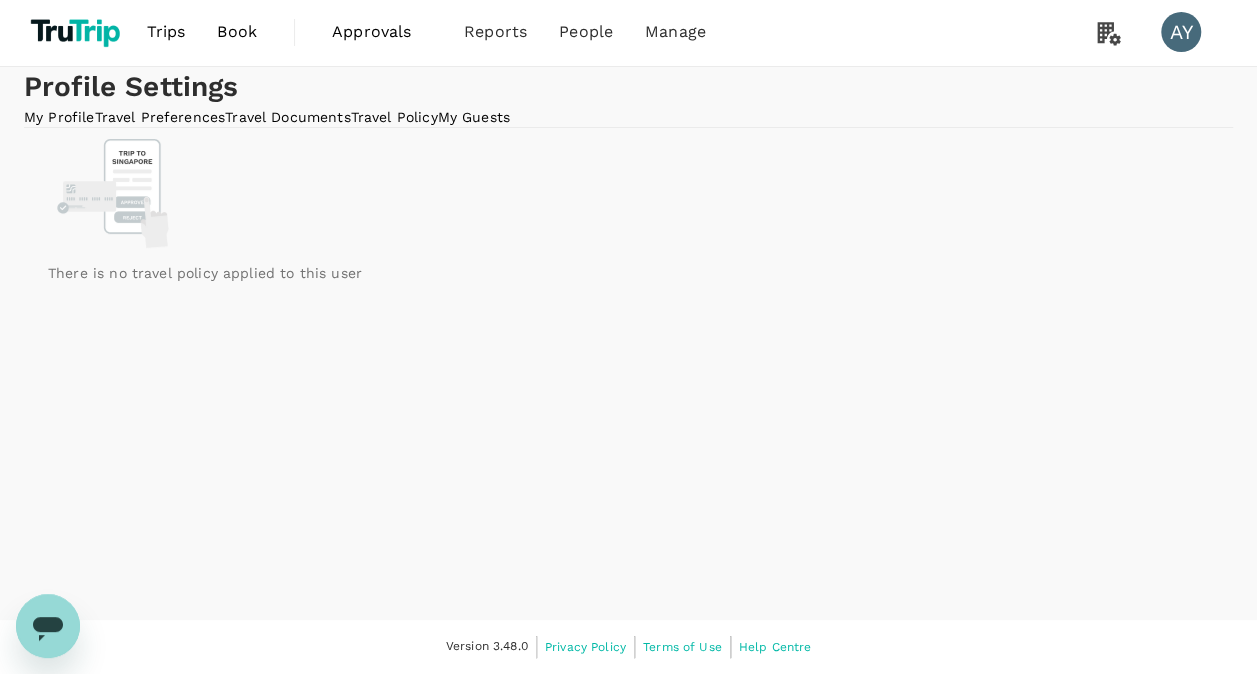 scroll, scrollTop: 0, scrollLeft: 0, axis: both 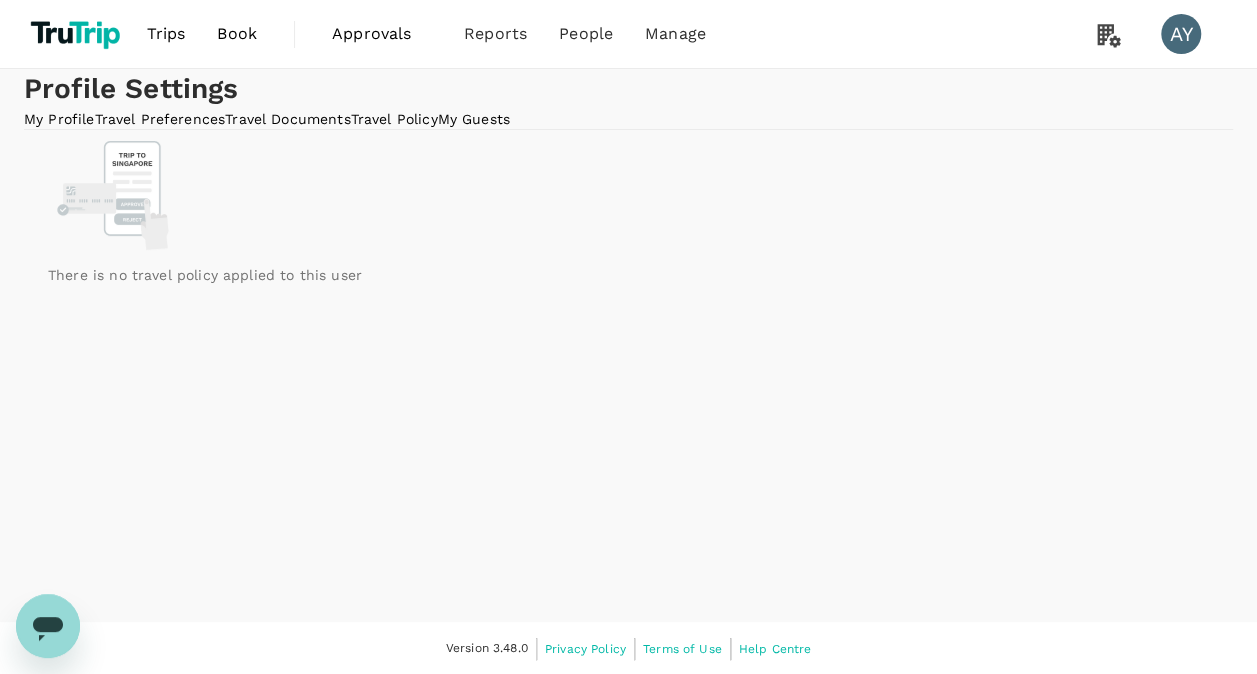 click on "Travel Documents" at bounding box center [287, 119] 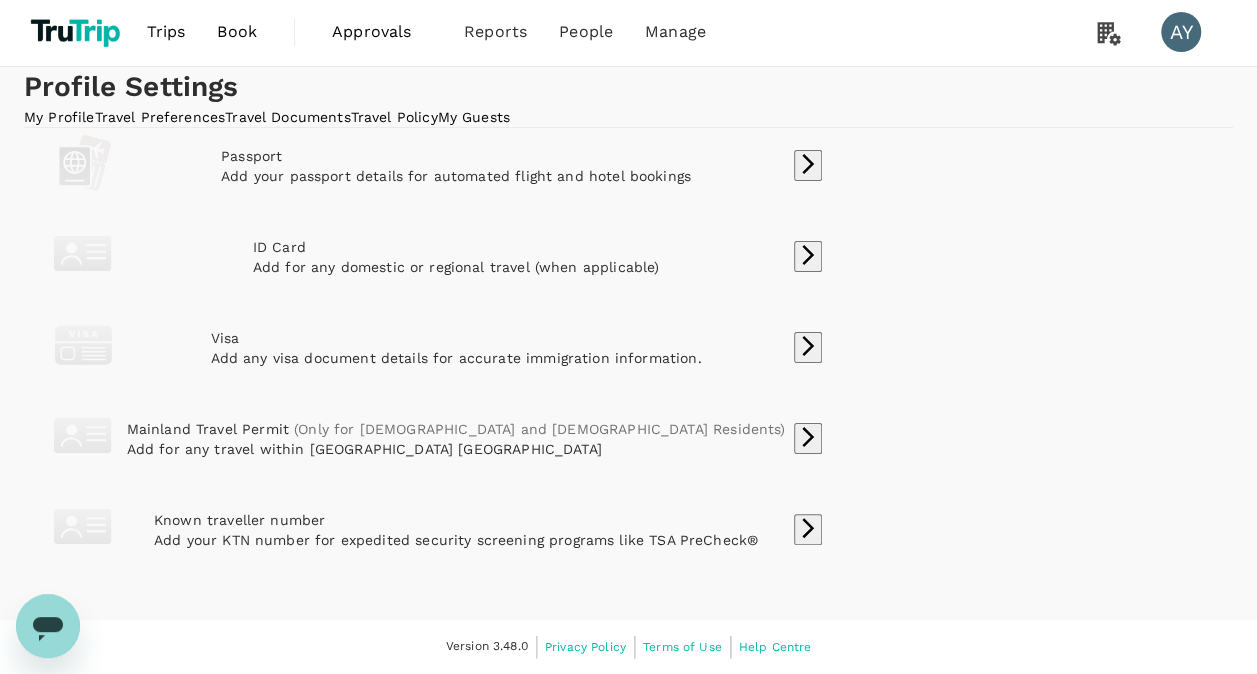 scroll, scrollTop: 0, scrollLeft: 0, axis: both 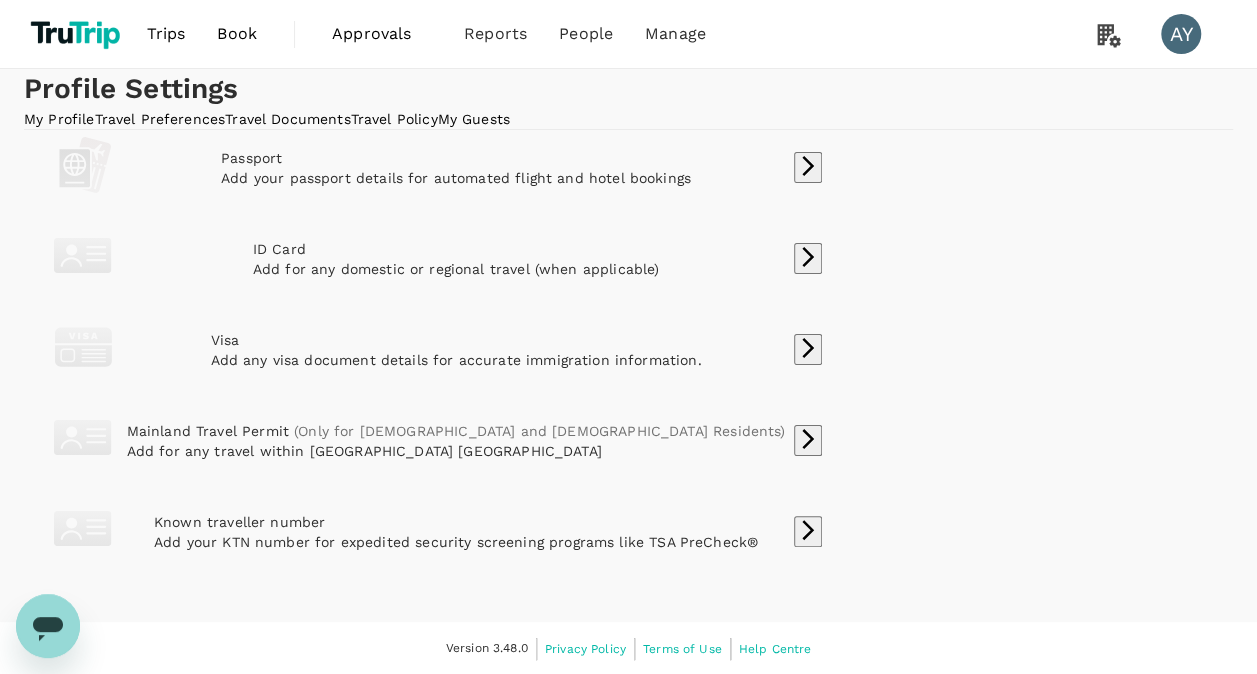click on "Travel Preferences" at bounding box center (160, 119) 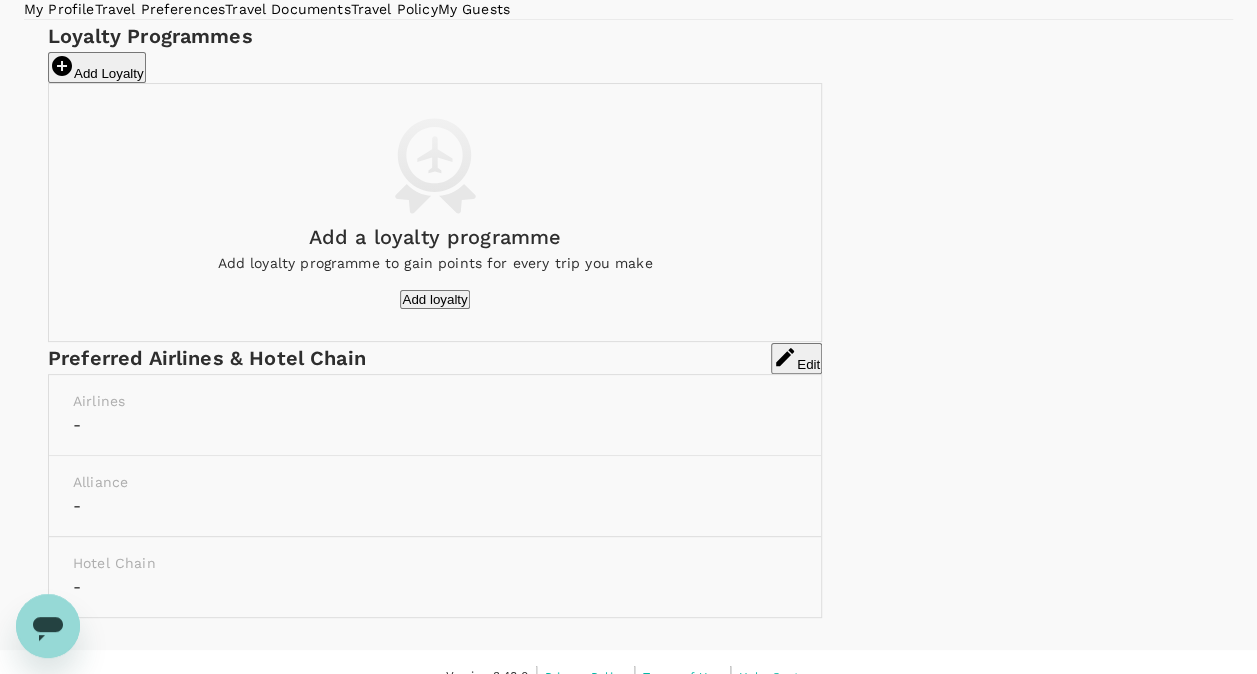 scroll, scrollTop: 0, scrollLeft: 0, axis: both 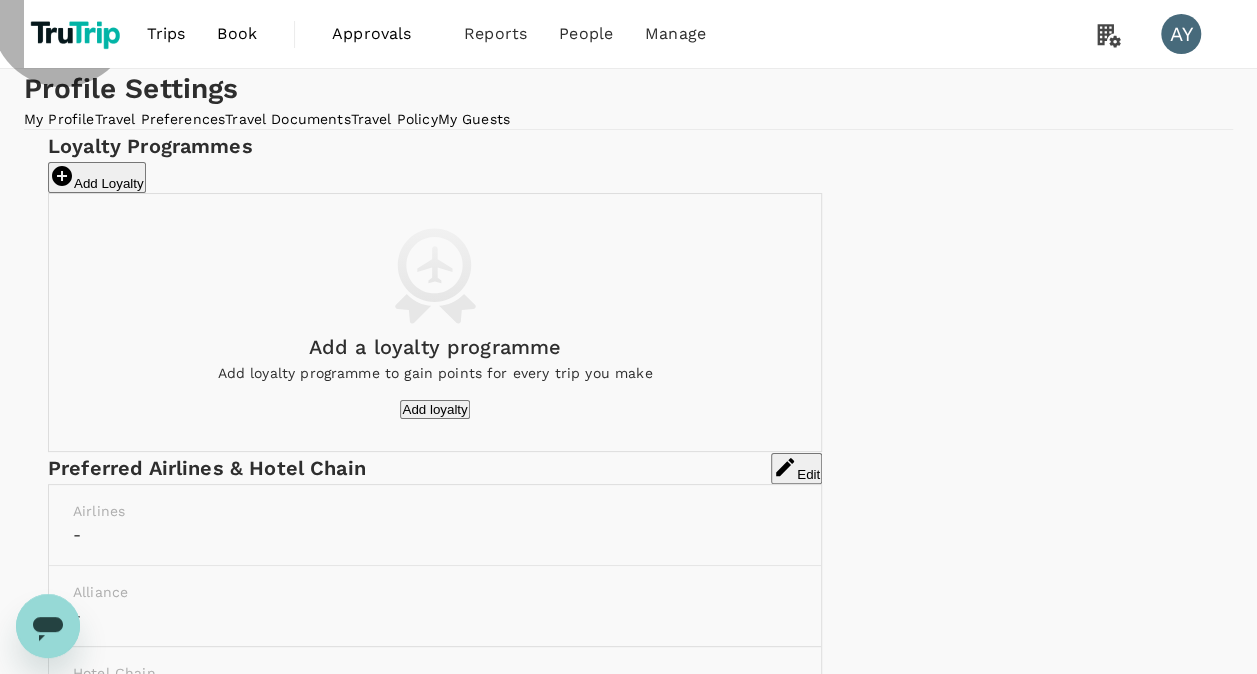 click on "My Profile" at bounding box center (59, 119) 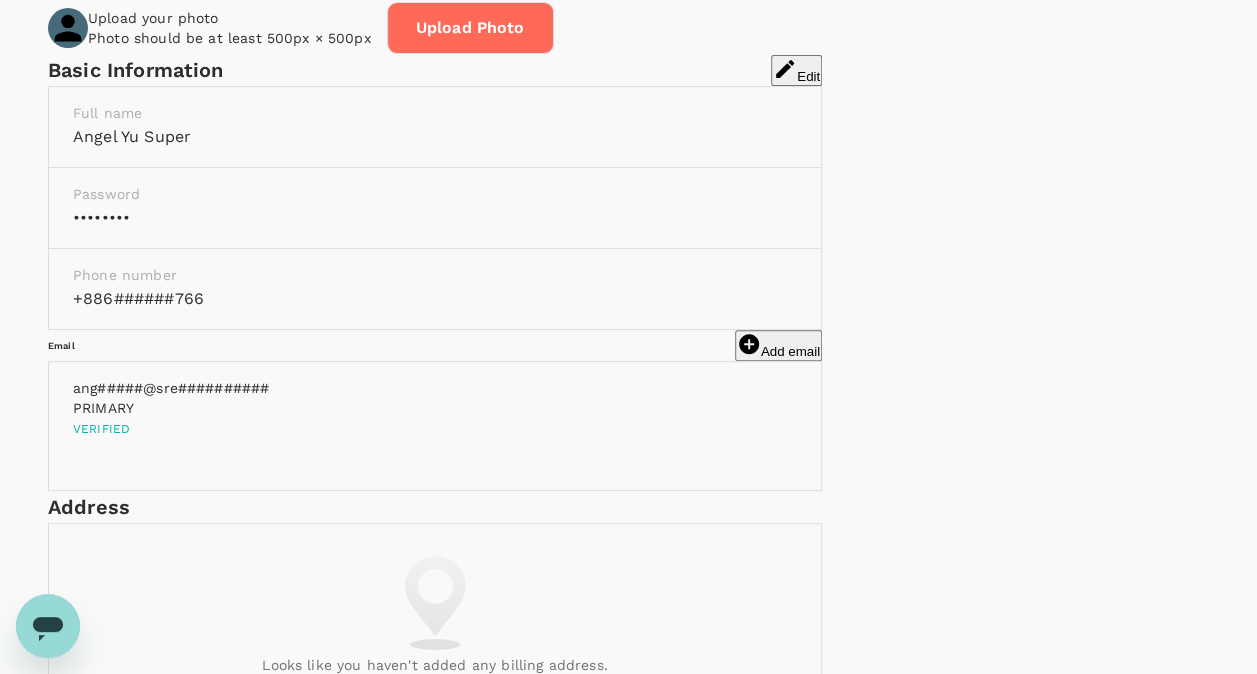 scroll, scrollTop: 0, scrollLeft: 0, axis: both 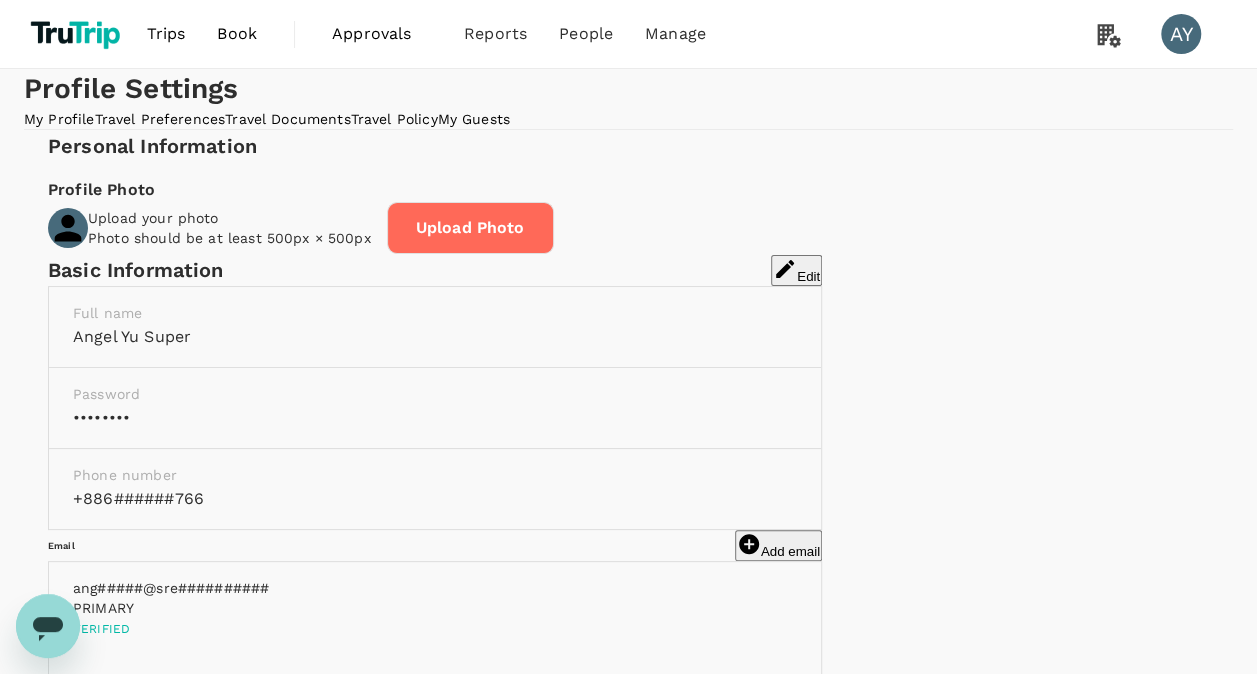 click on "My Guests" at bounding box center (474, 119) 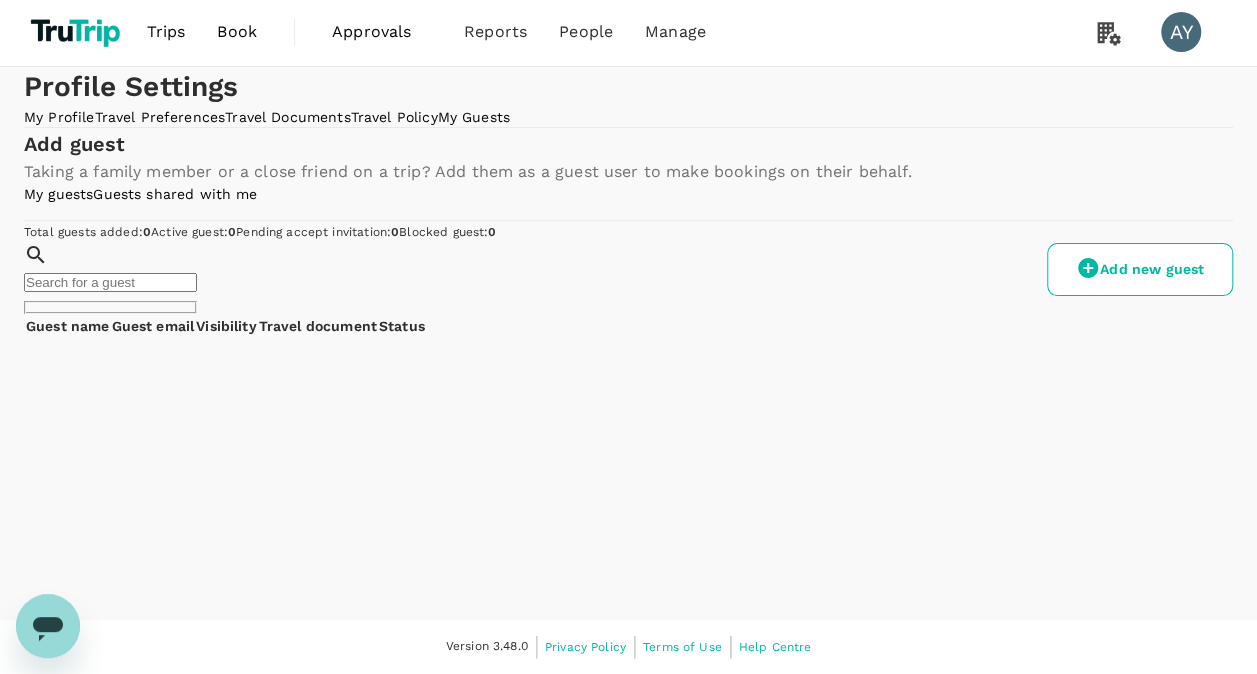 scroll, scrollTop: 0, scrollLeft: 0, axis: both 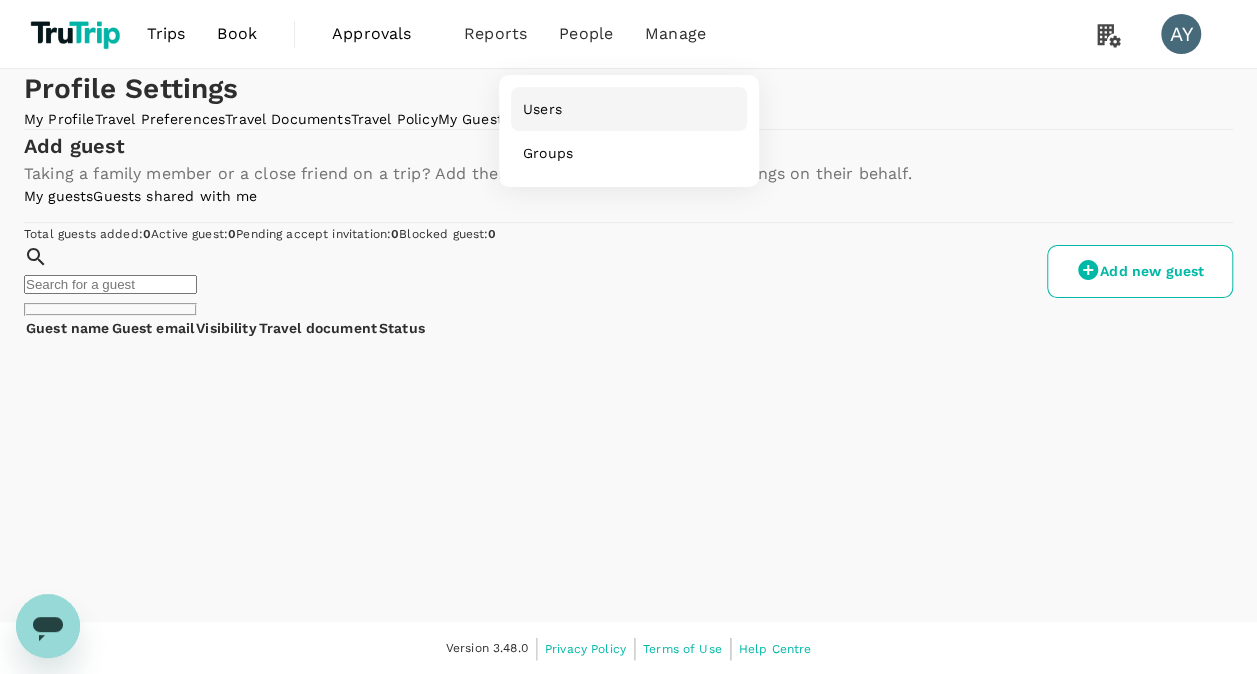 click on "Users" at bounding box center [542, 109] 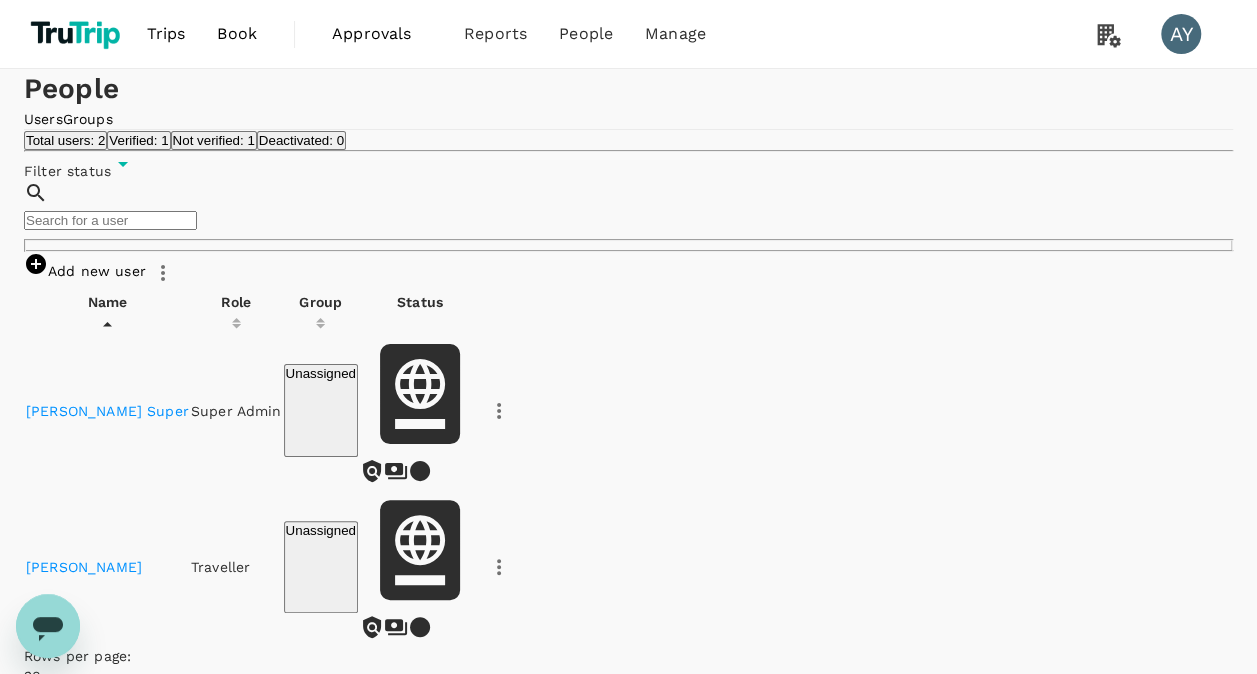 scroll, scrollTop: 100, scrollLeft: 0, axis: vertical 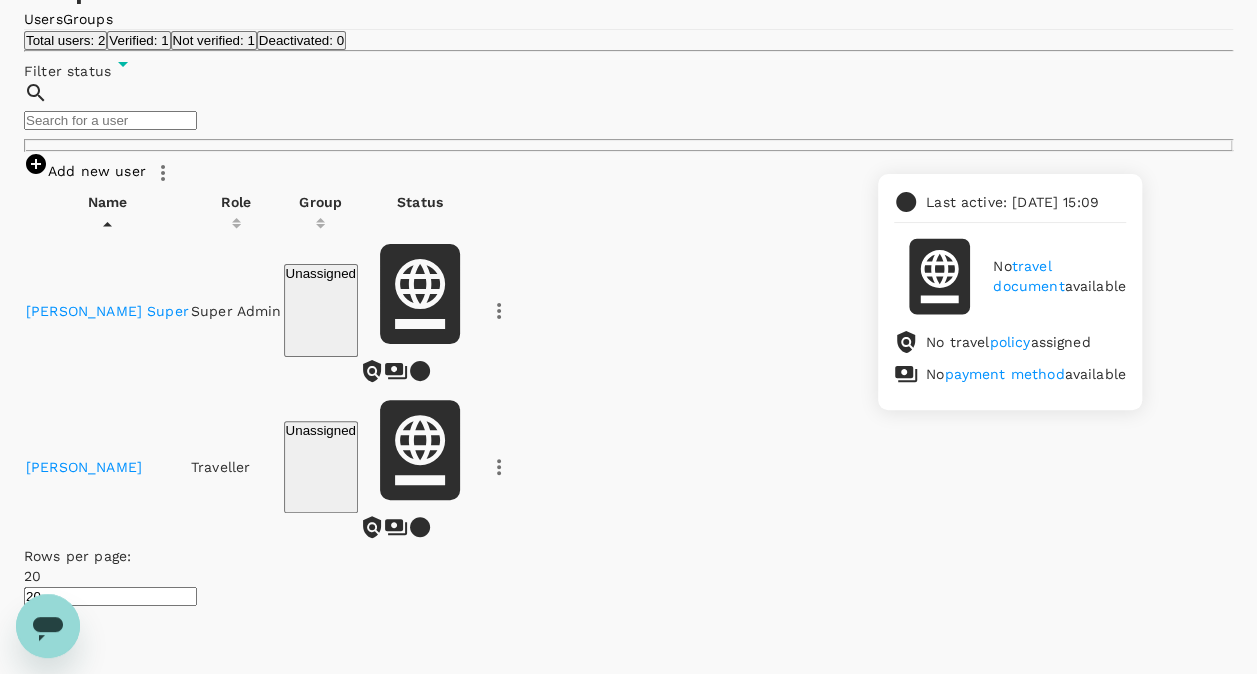 click 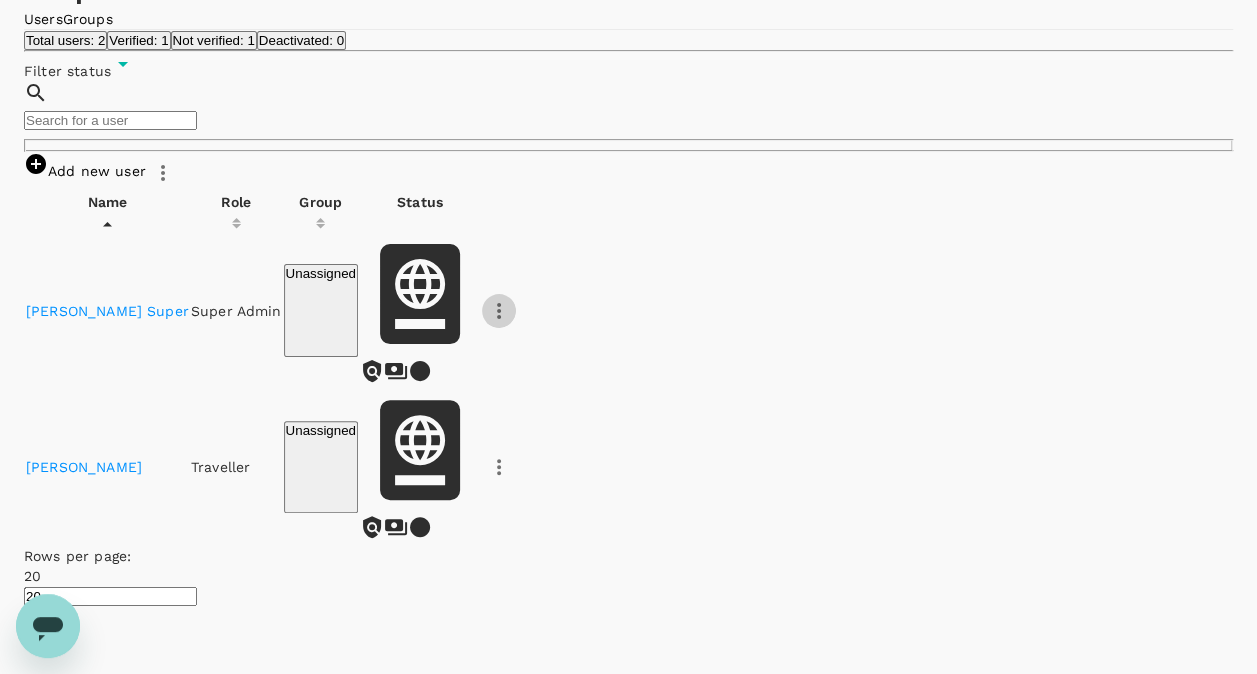 click 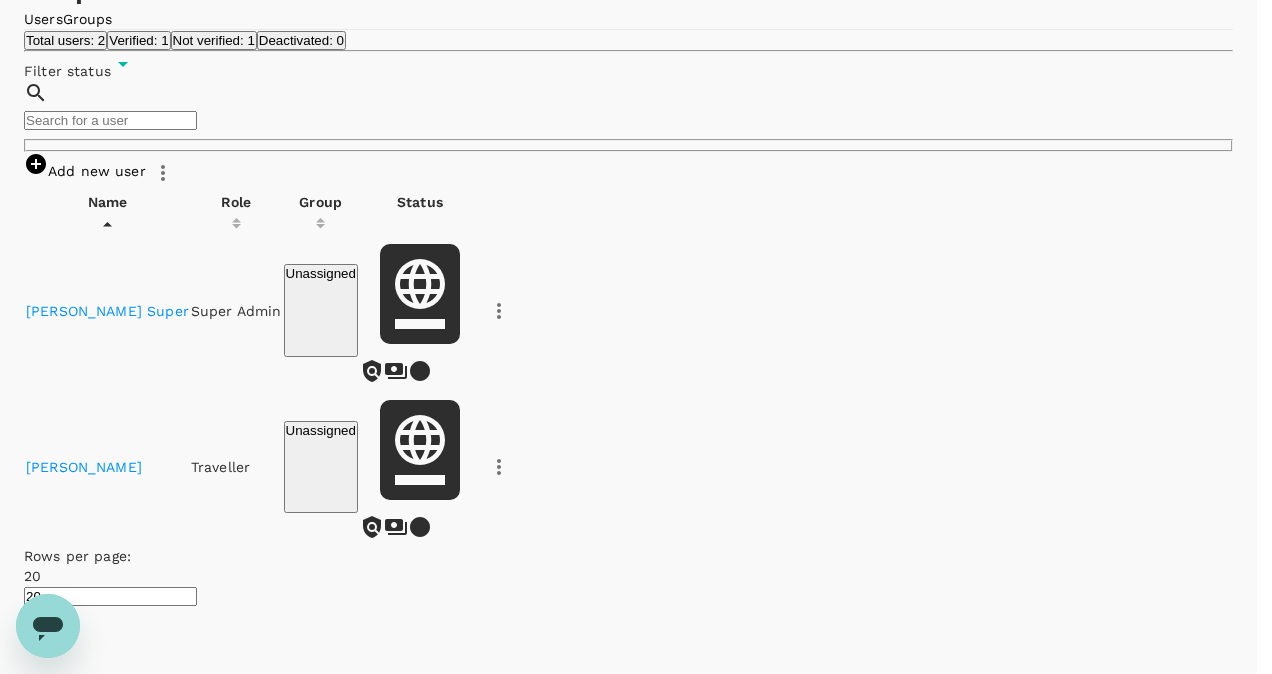 click at bounding box center [628, 921] 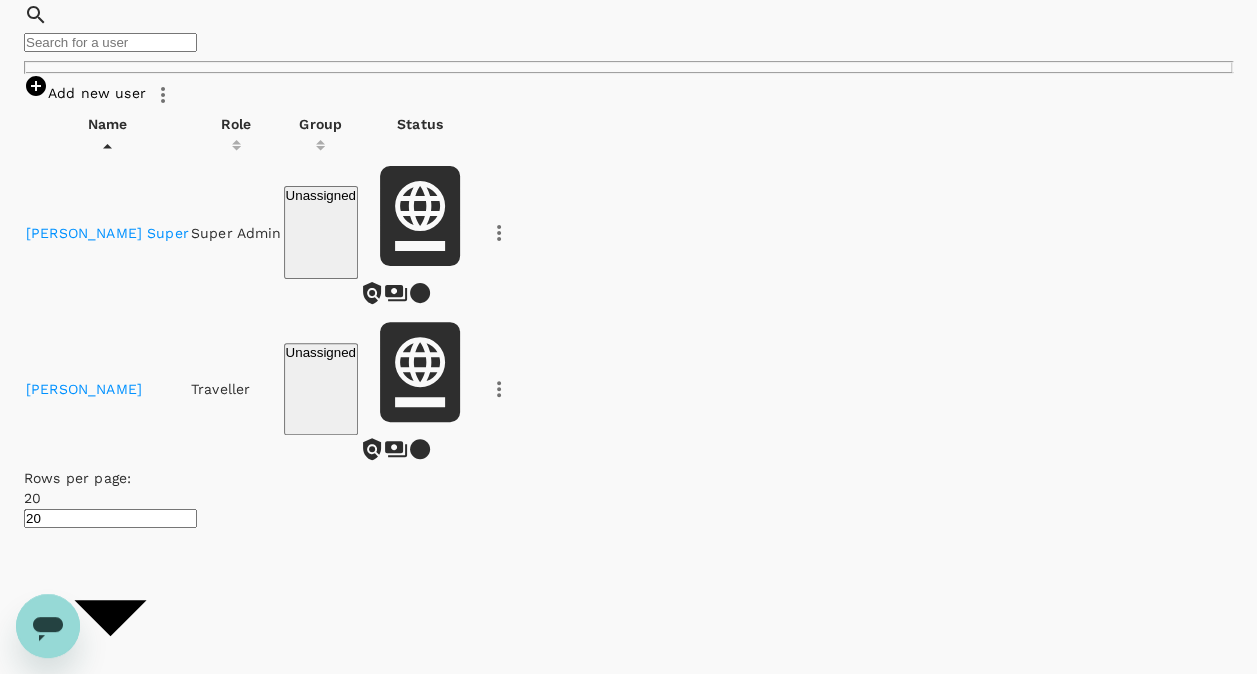 scroll, scrollTop: 0, scrollLeft: 0, axis: both 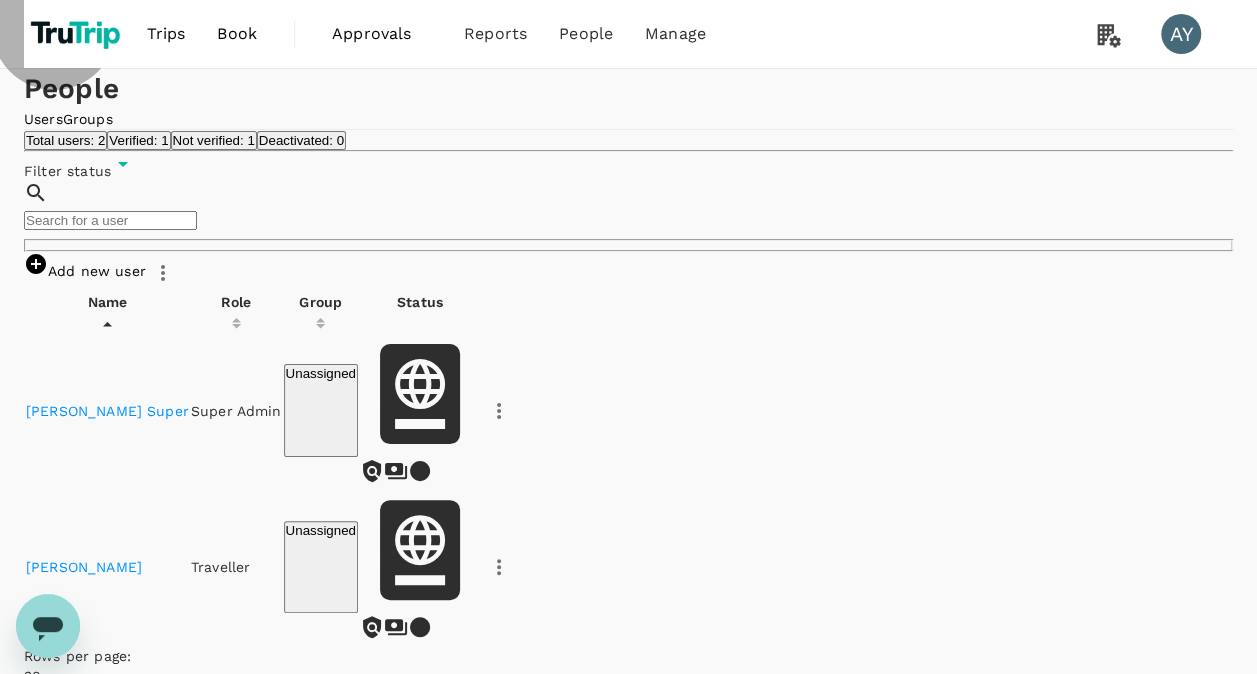 click on "Groups" at bounding box center (88, 119) 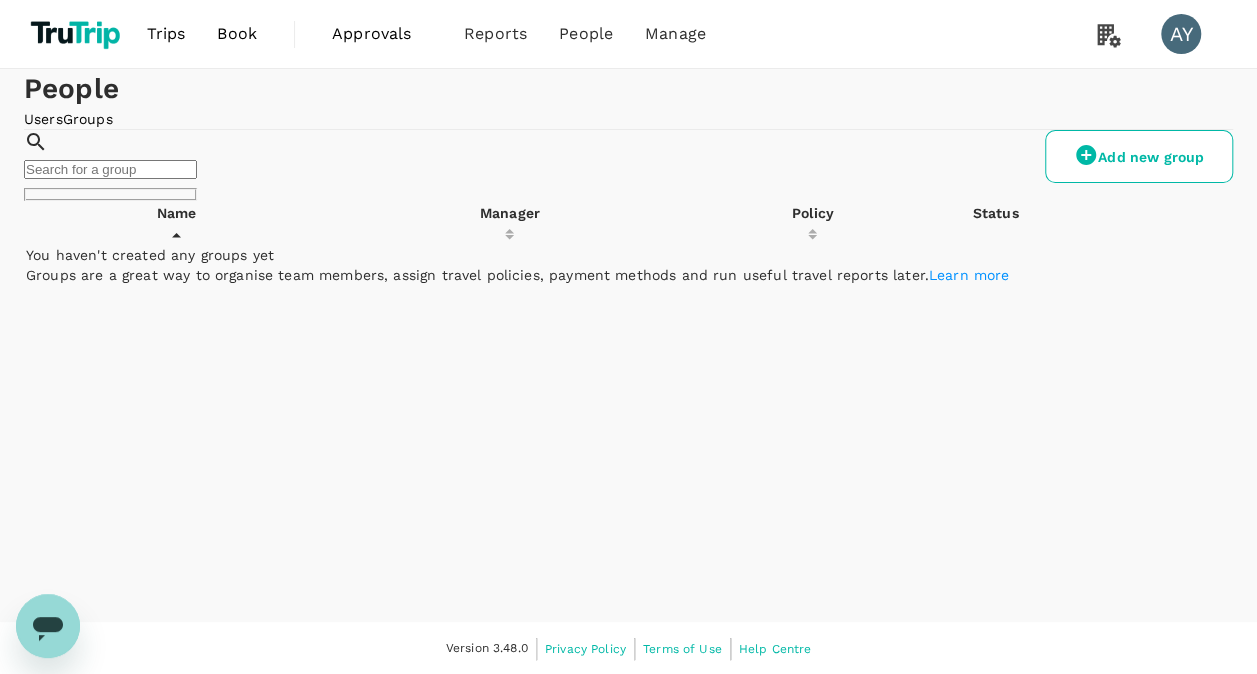 click on "Users" at bounding box center [43, 119] 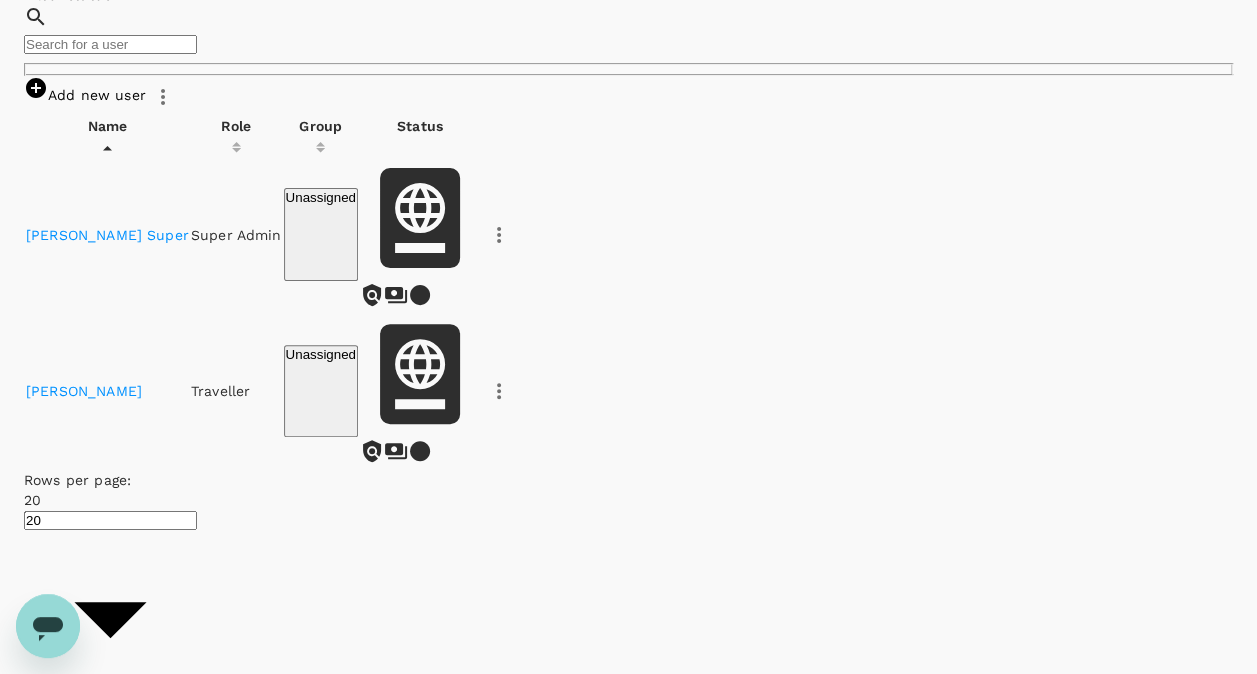 scroll, scrollTop: 178, scrollLeft: 0, axis: vertical 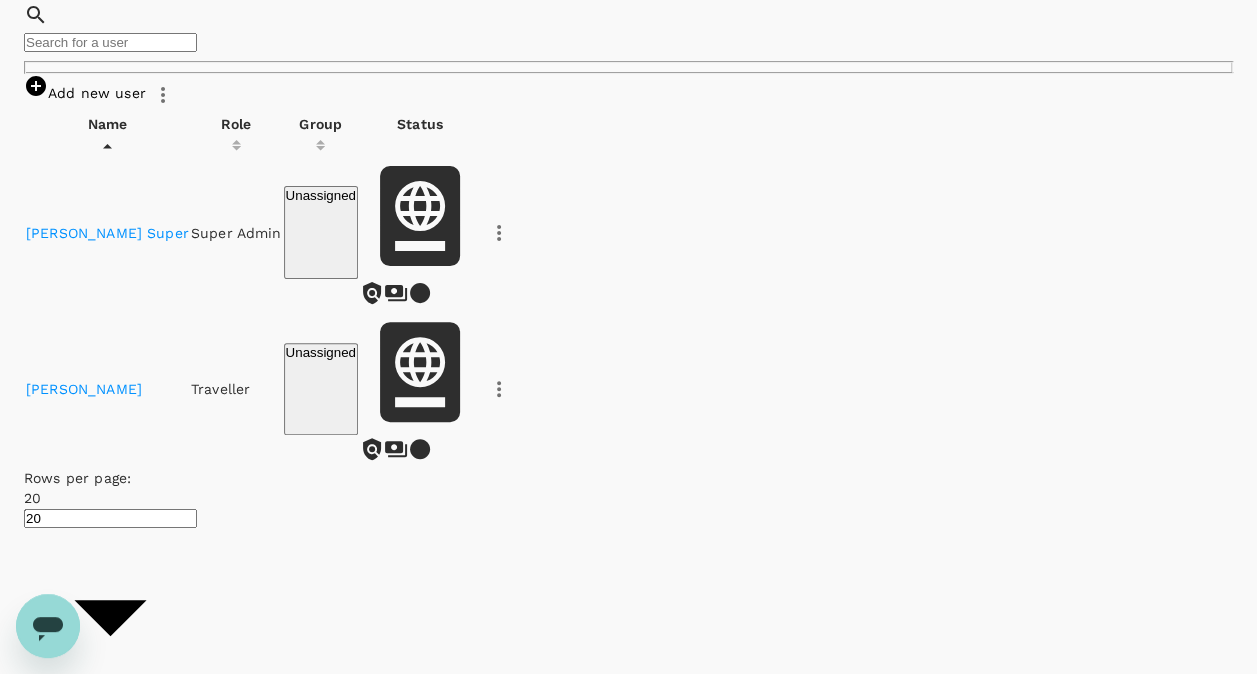 click 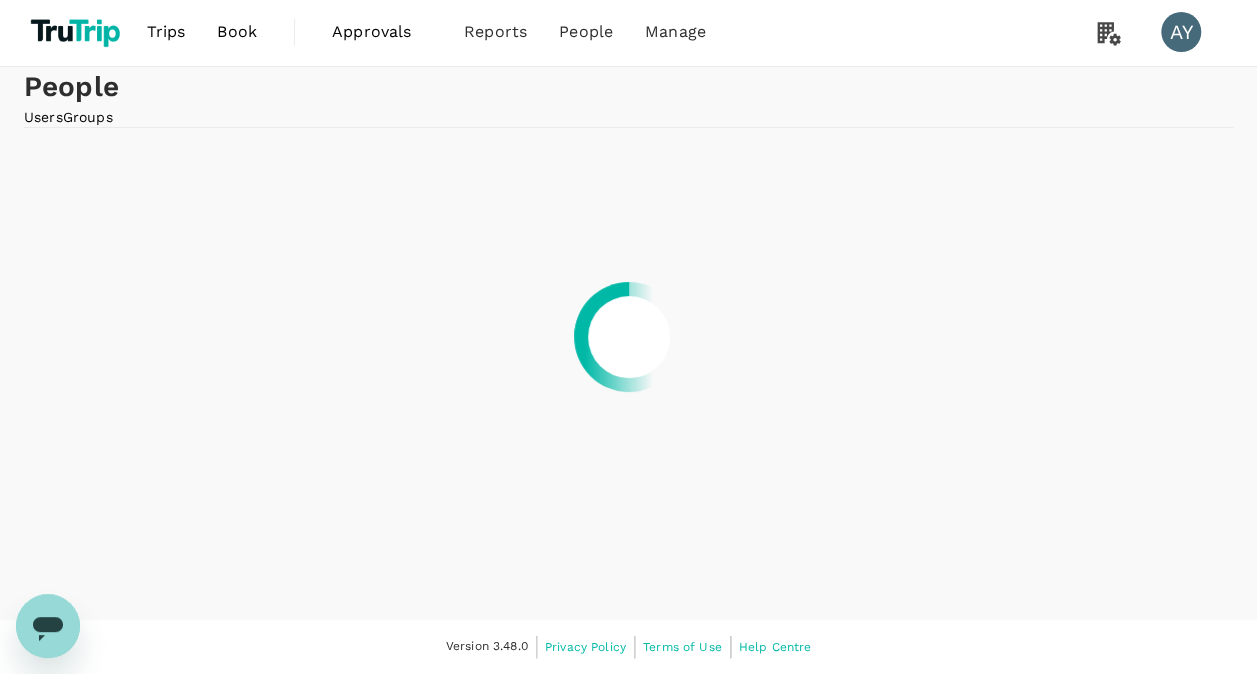 scroll, scrollTop: 0, scrollLeft: 0, axis: both 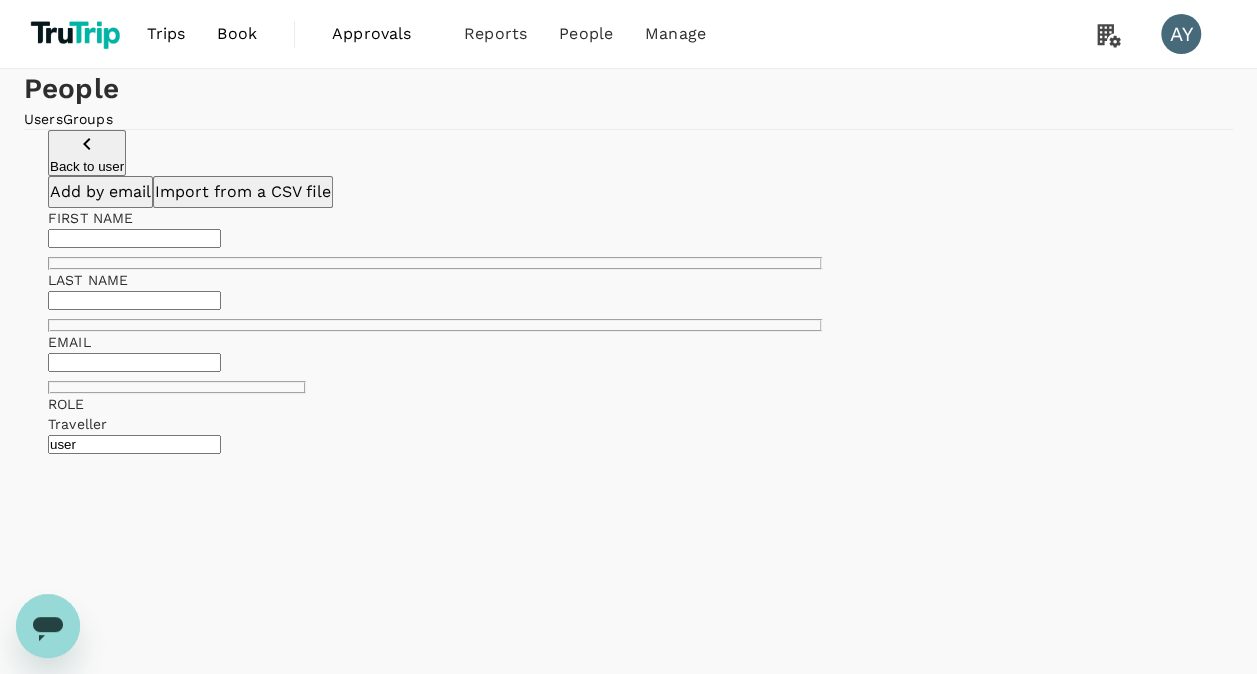 click at bounding box center [134, 238] 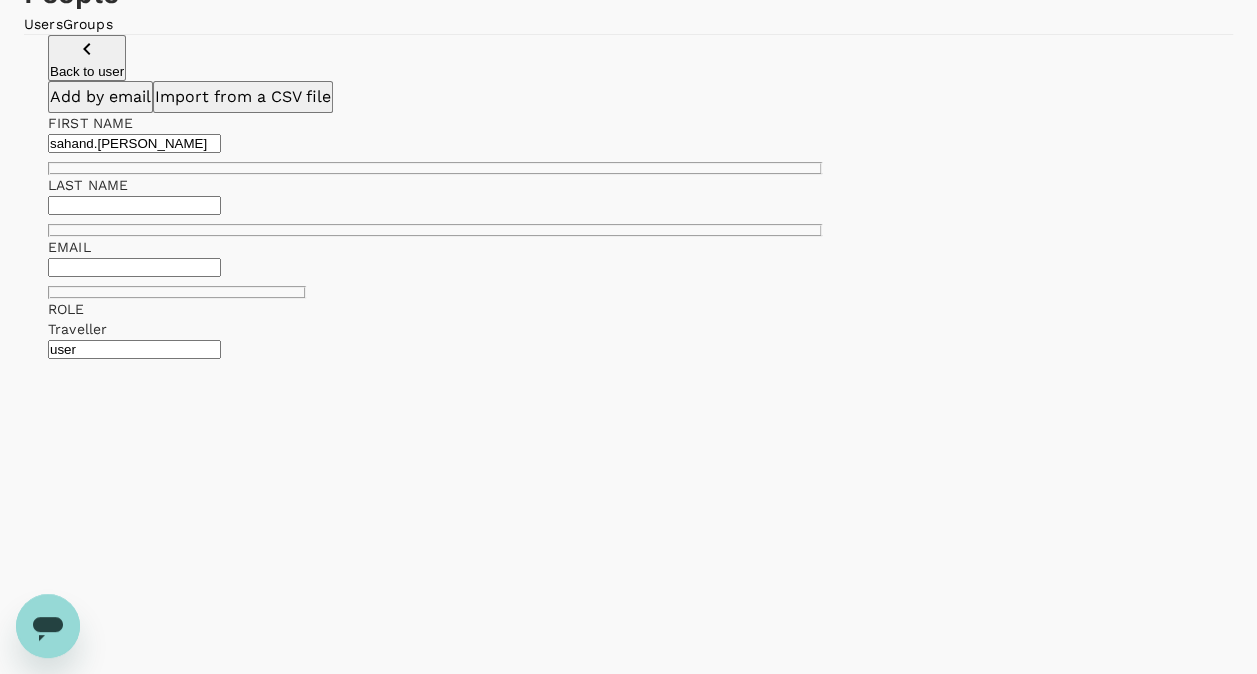 scroll, scrollTop: 200, scrollLeft: 0, axis: vertical 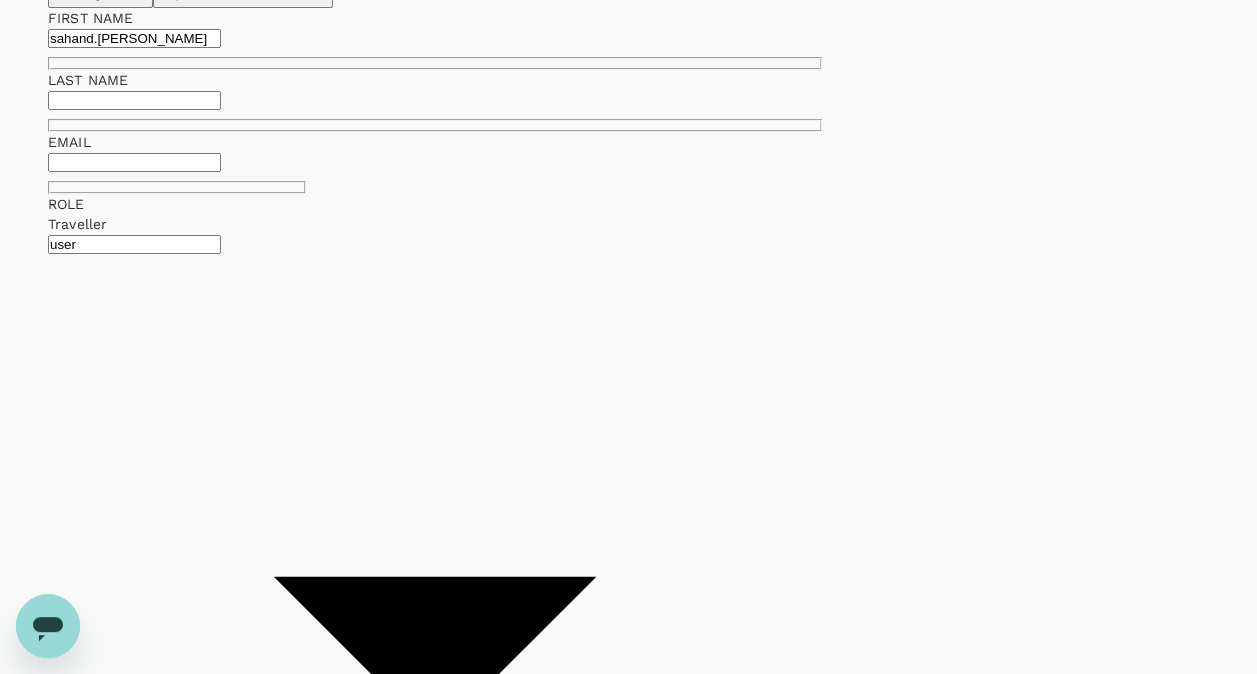 type on "sahand.holm" 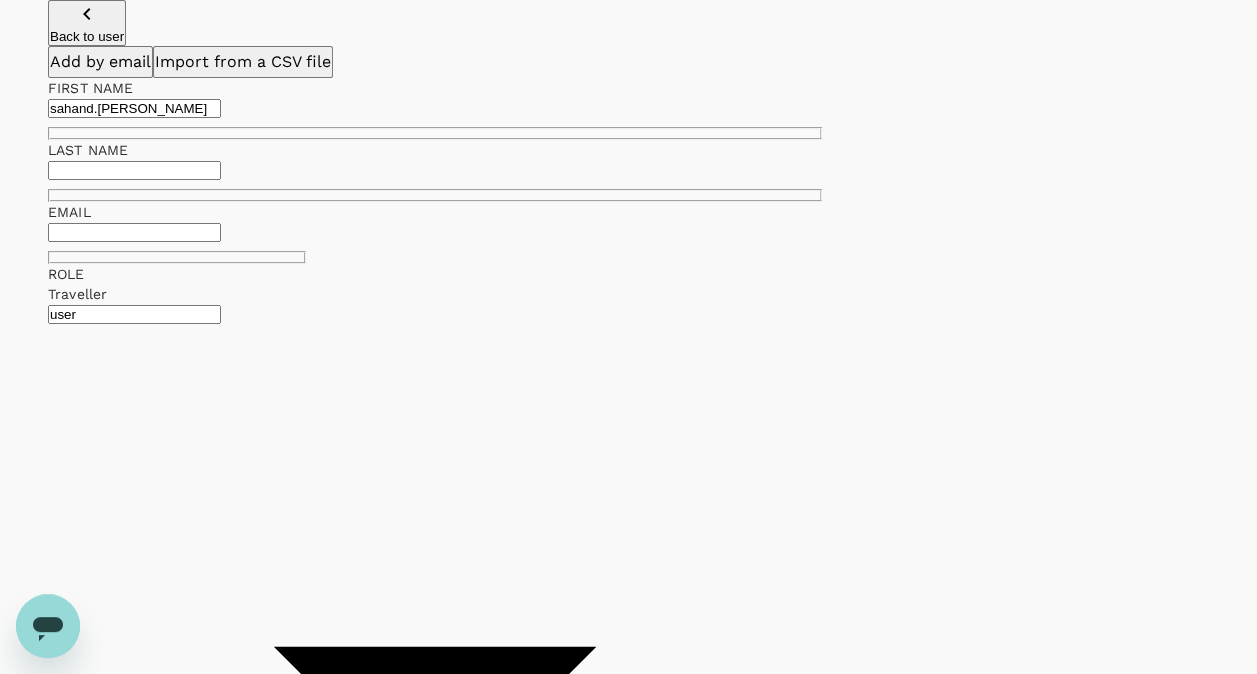 scroll, scrollTop: 100, scrollLeft: 0, axis: vertical 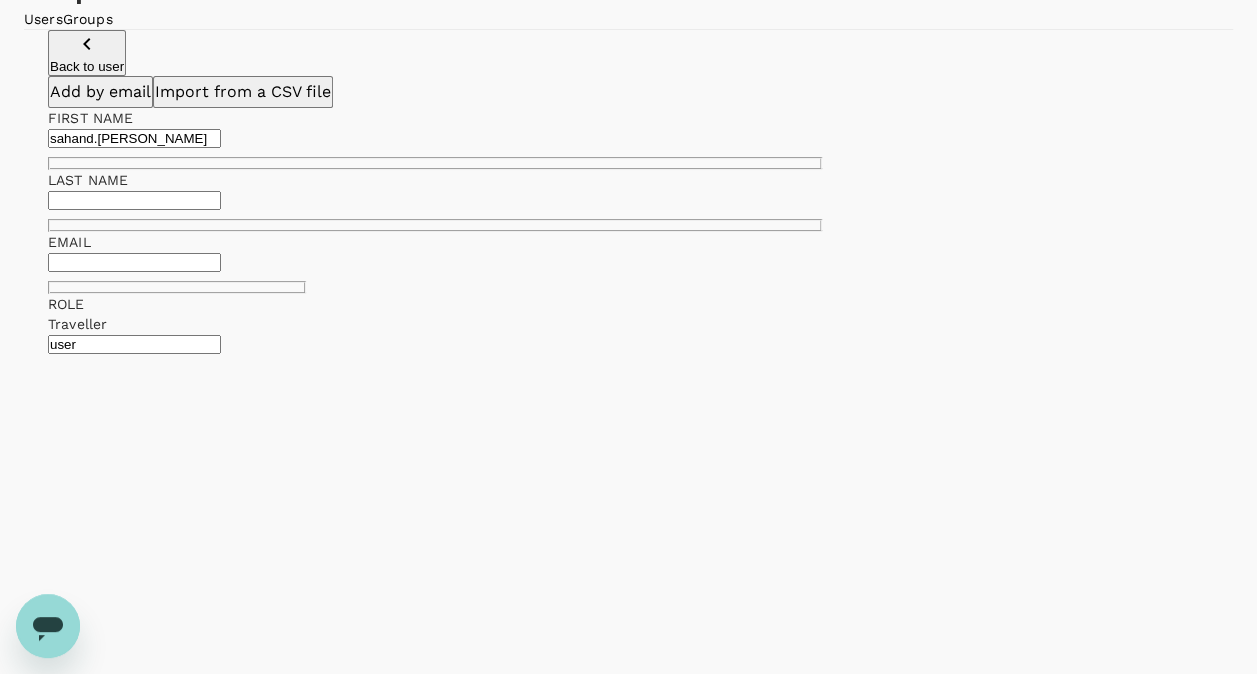 click on "sahand.holm" at bounding box center [134, 138] 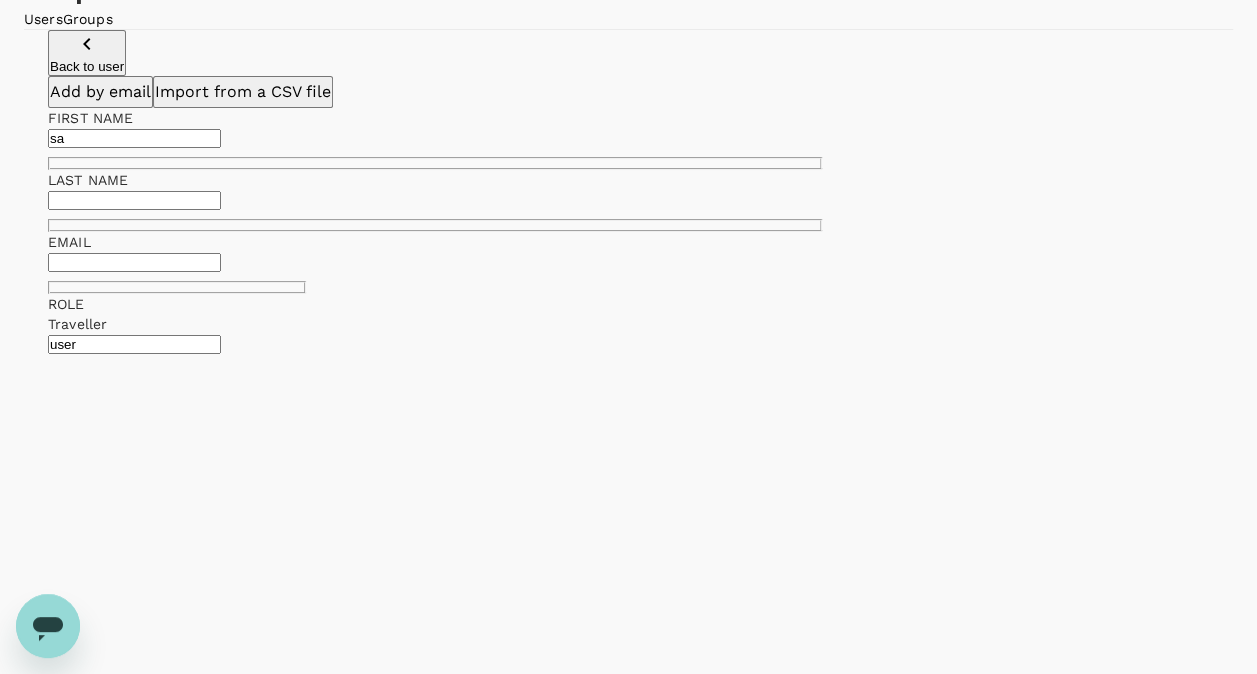 type on "s" 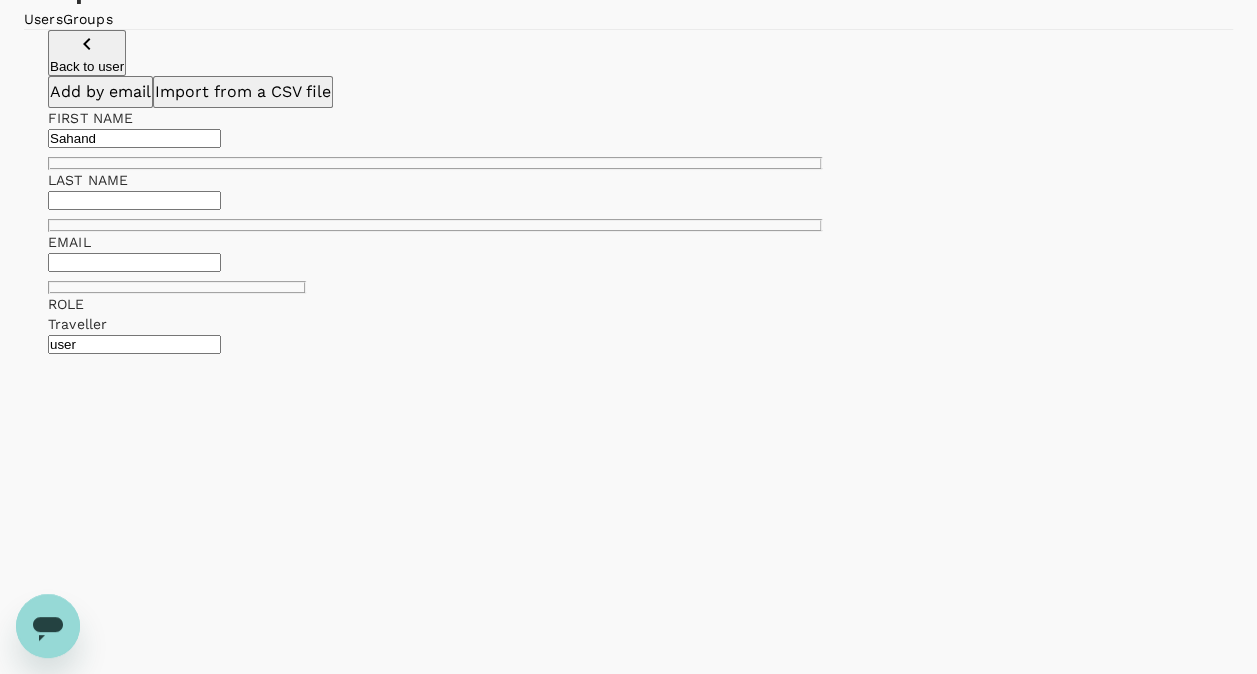 type on "Sahand" 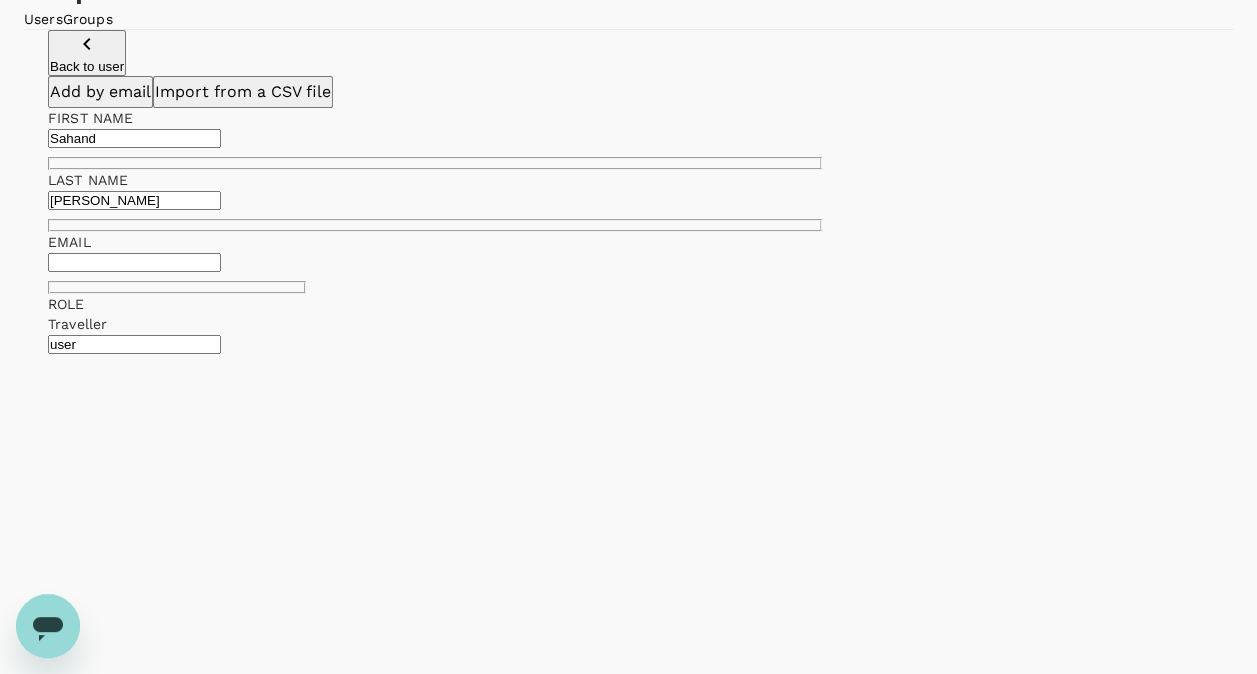 type on "Holm" 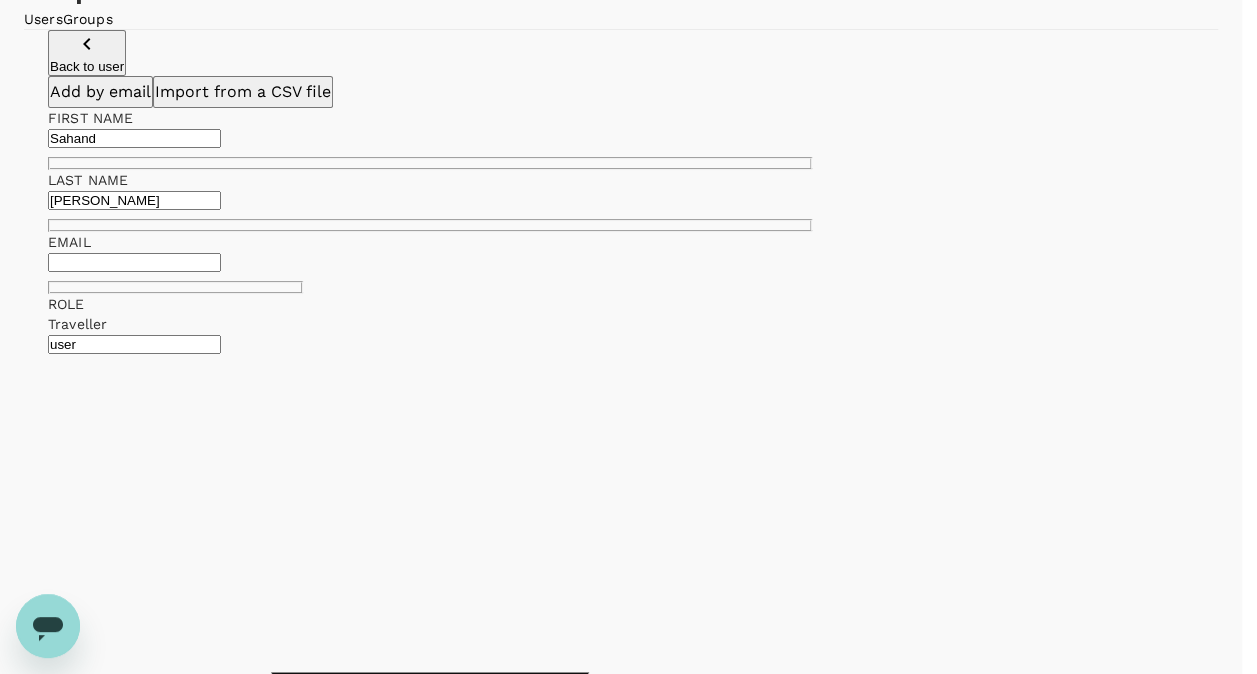 click on "Trips Book Approvals 0 Reports People Manage AY People Users Groups Back to user Add by email Import from a CSV file FIRST NAME Sahand ​ LAST NAME Holm ​ EMAIL ​ ROLE Traveller user ​ USER GROUP (OPTIONAL) ​   Add more Send invitation email Add 1 user Version 3.48.0 Privacy Policy Terms of Use Help Centre Traveller Manager Super admin" at bounding box center (628, 698) 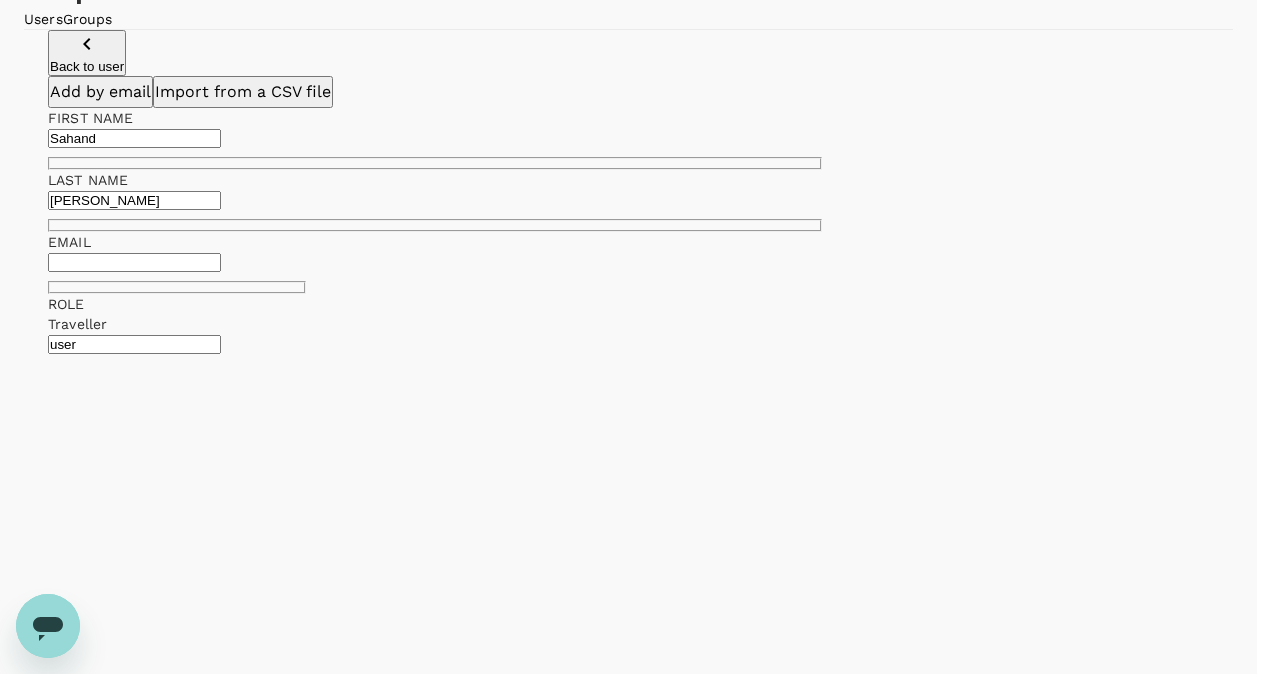 click at bounding box center [628, 1446] 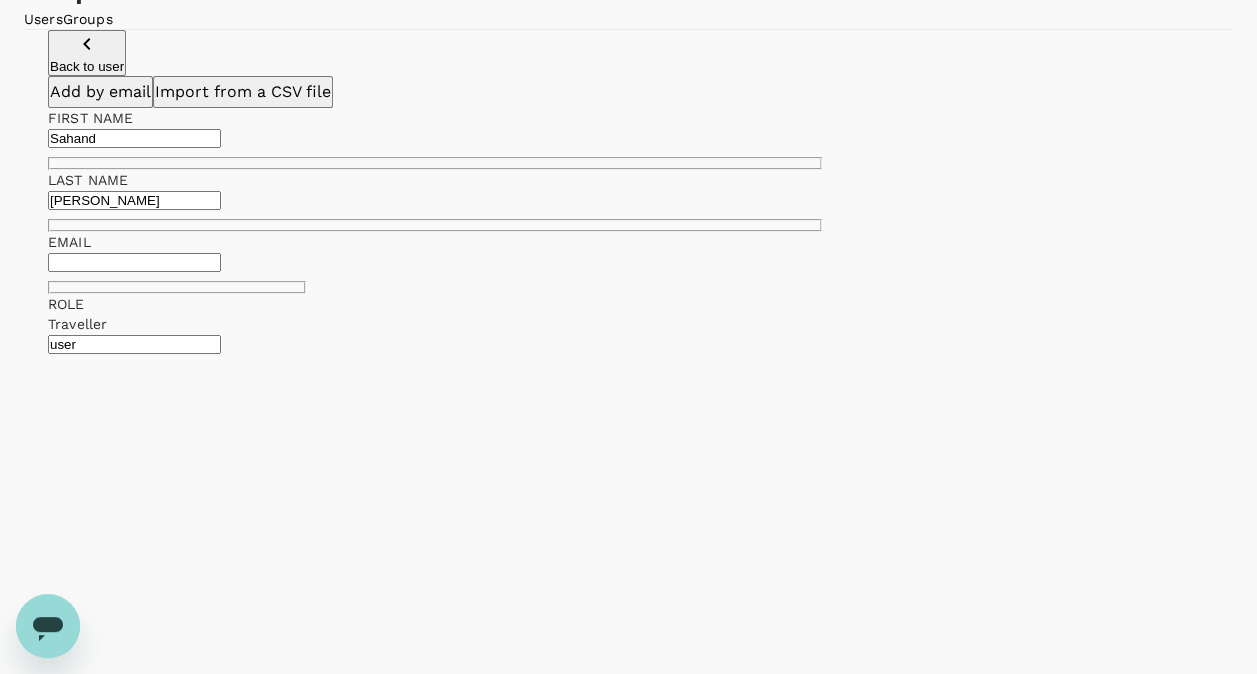 click at bounding box center (134, 262) 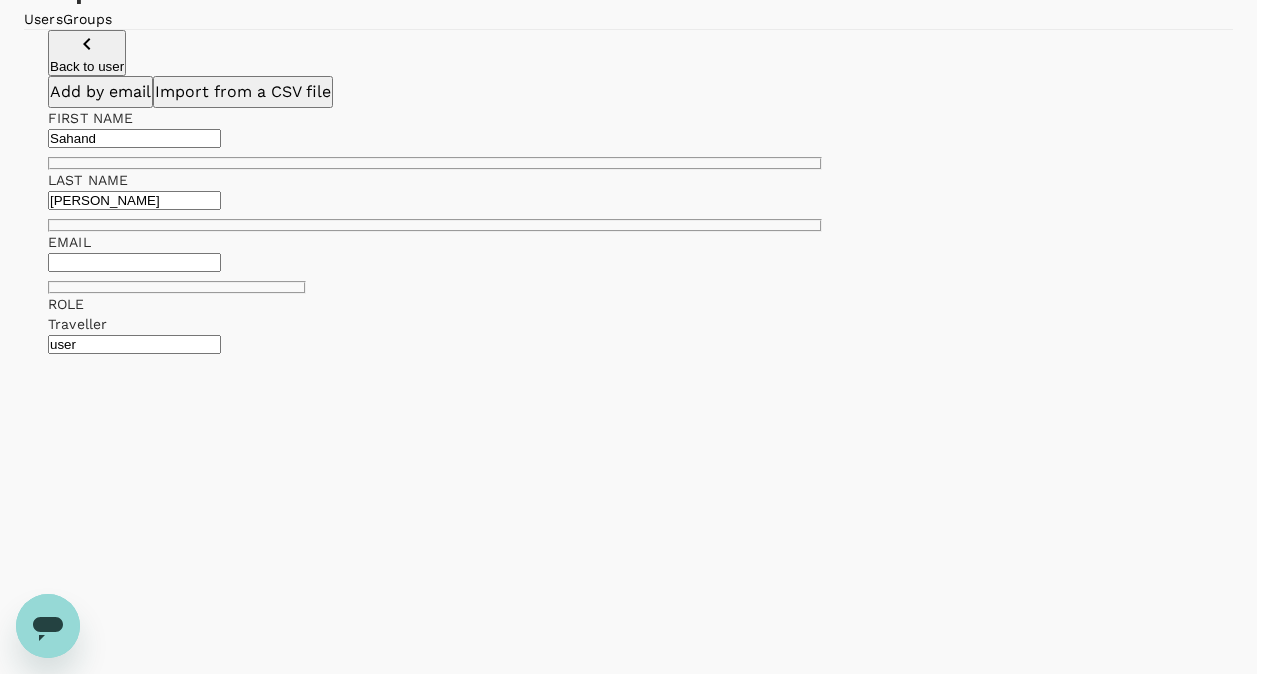 click on "Manager" at bounding box center [628, 1476] 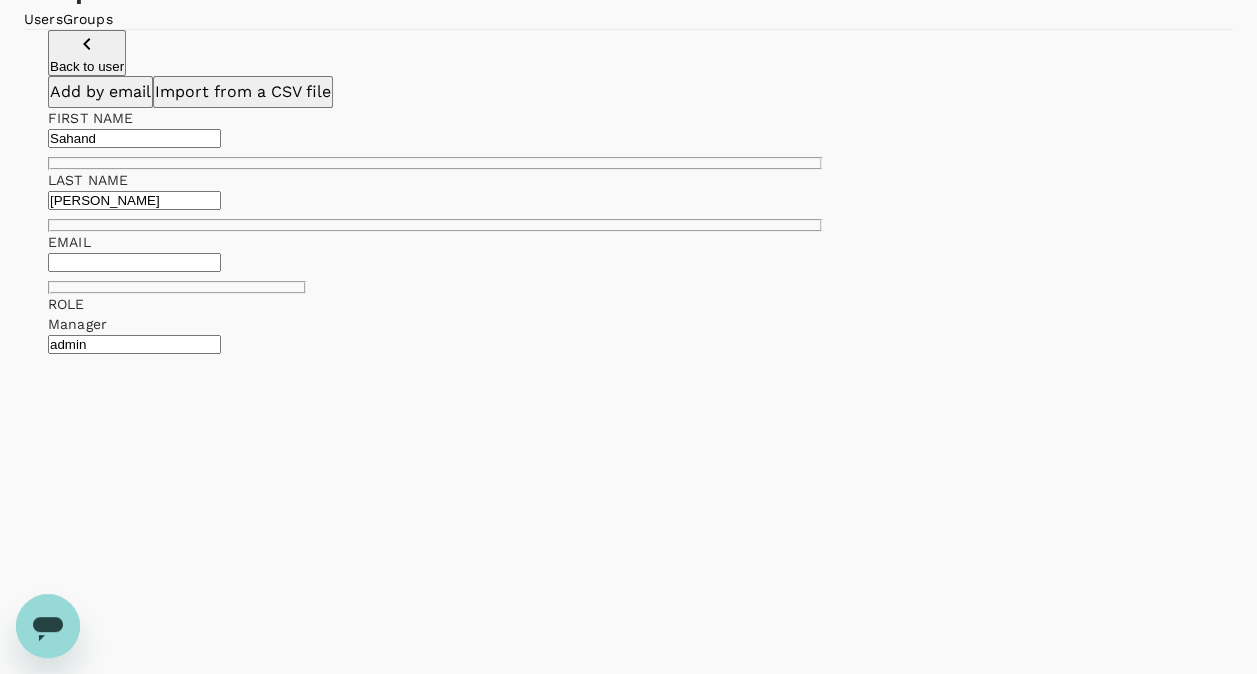 click on "Trips Book Approvals 0 Reports People Manage AY People Users Groups Back to user Add by email Import from a CSV file FIRST NAME Sahand ​ LAST NAME Holm ​ EMAIL ​ ROLE Manager admin ​ USER GROUP (OPTIONAL) ​   Add more Send invitation email Add 1 user Version 3.48.0 Privacy Policy Terms of Use Help Centre" at bounding box center [628, 673] 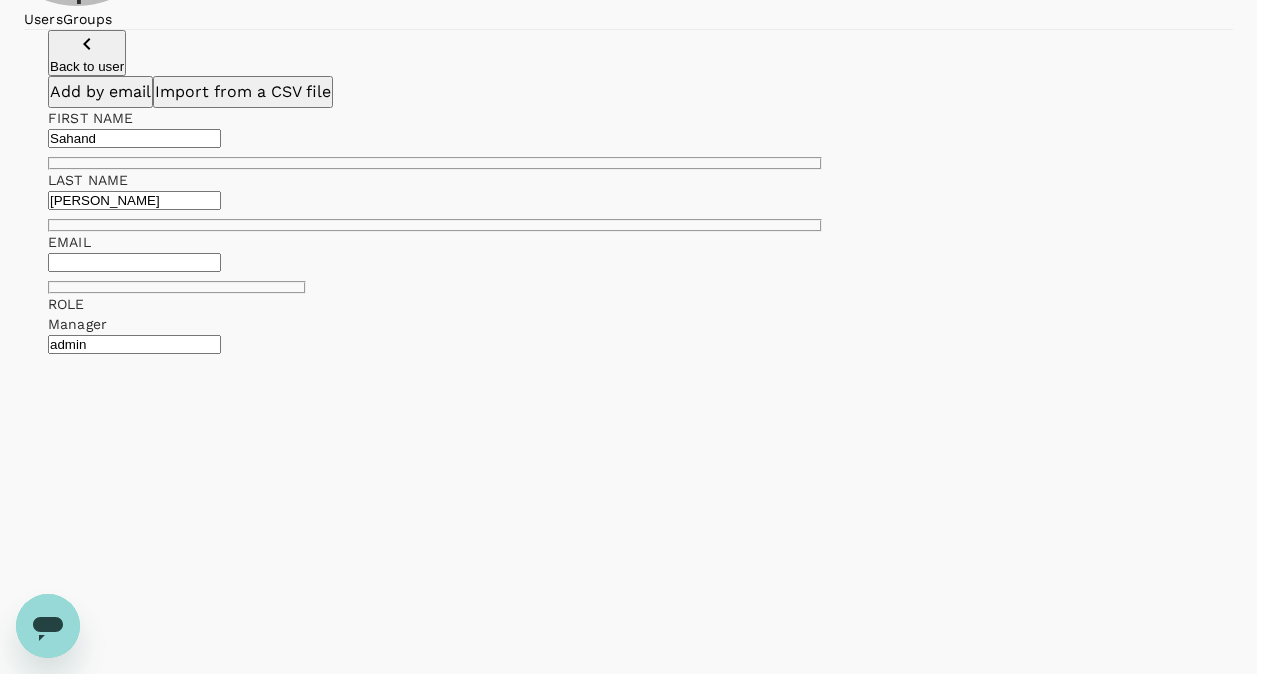 click on "Traveller" at bounding box center (628, 1456) 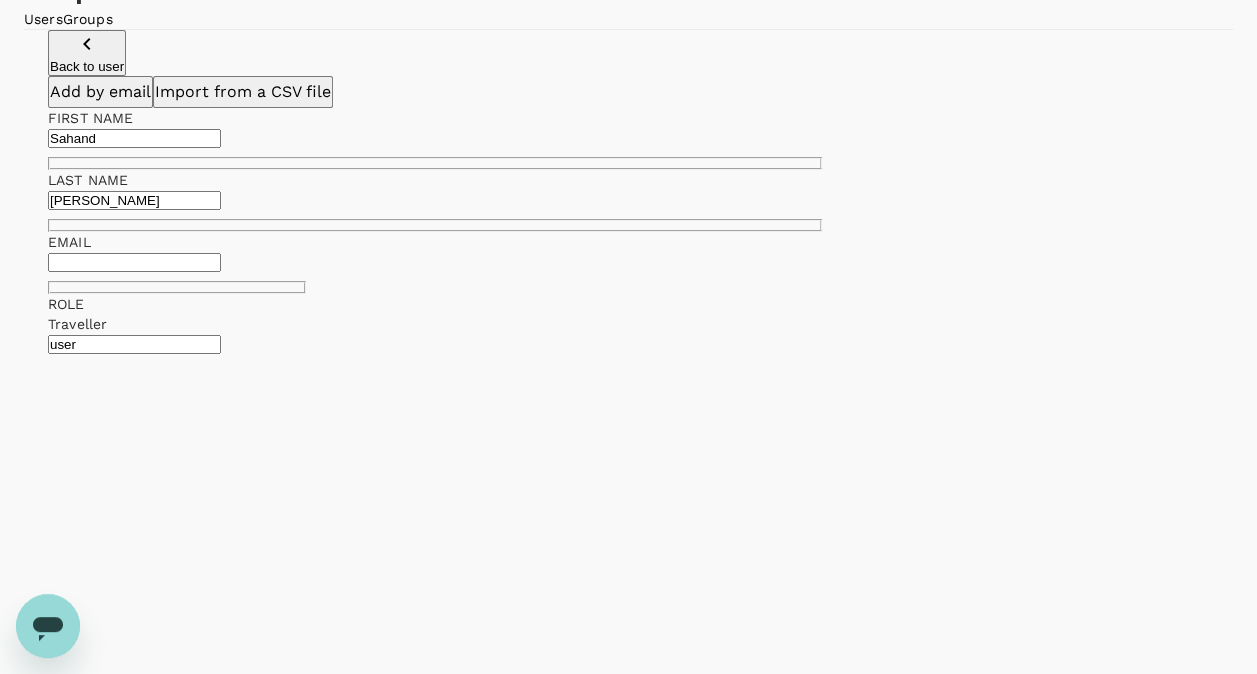 click at bounding box center [134, 262] 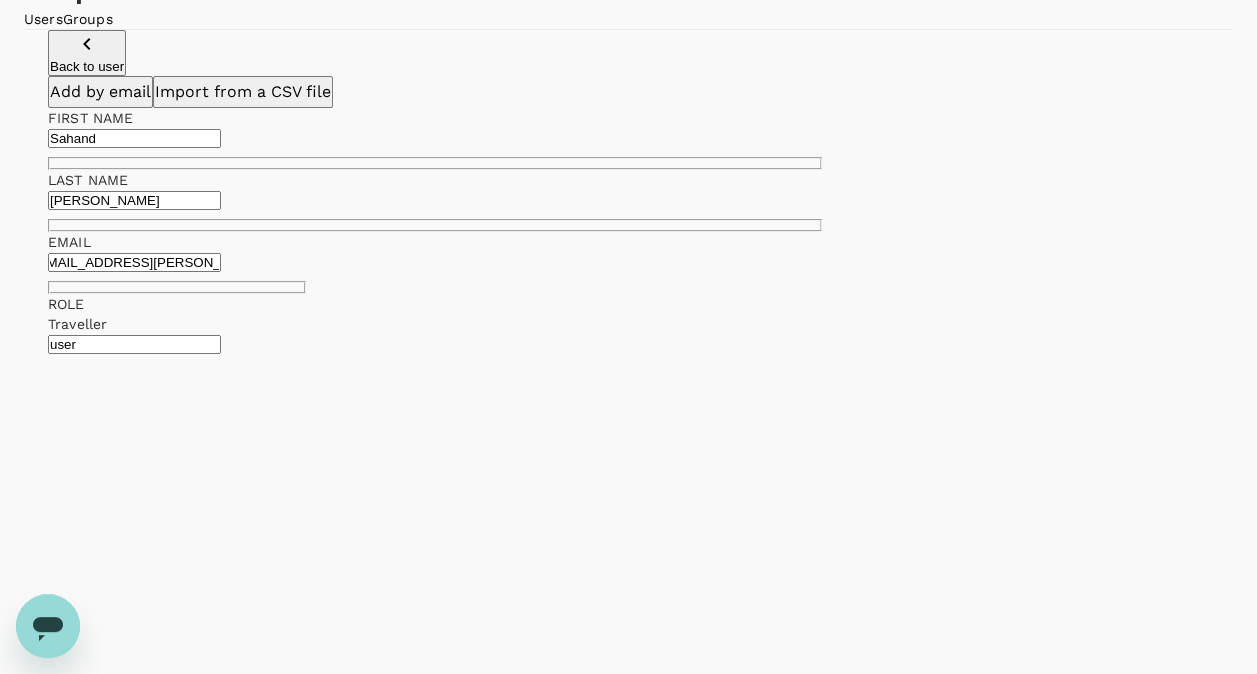 scroll, scrollTop: 0, scrollLeft: 32, axis: horizontal 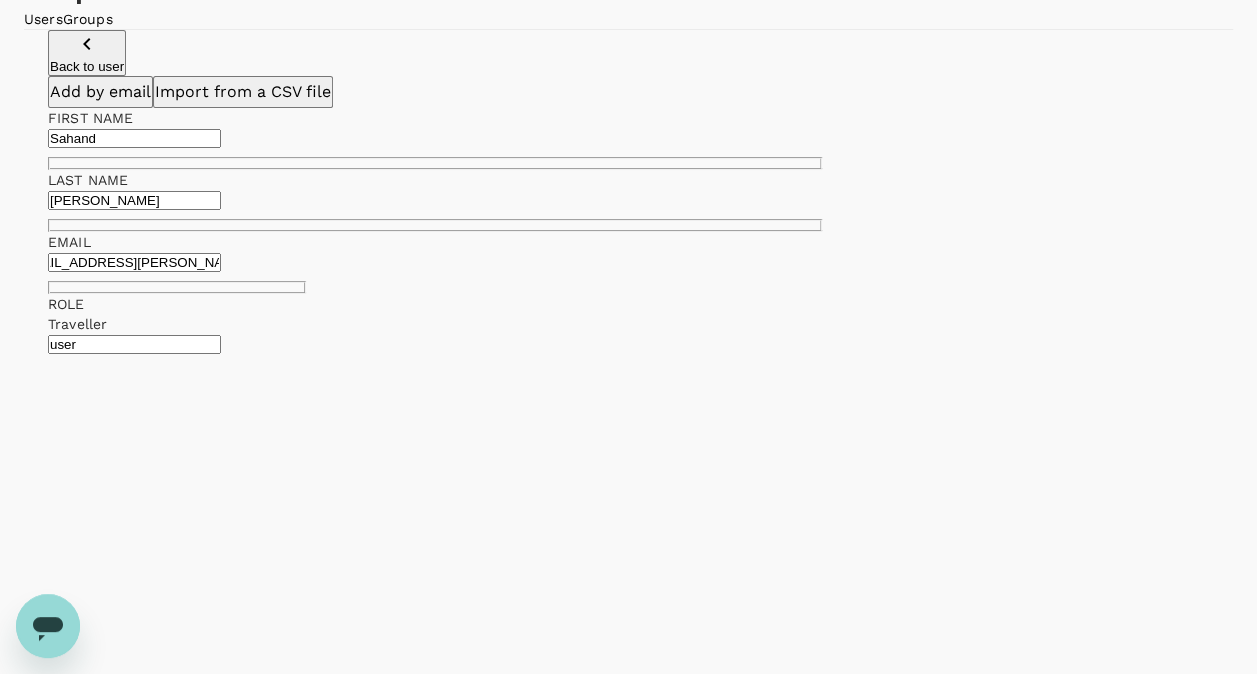 type on "sahand.holm@sreglobal.com" 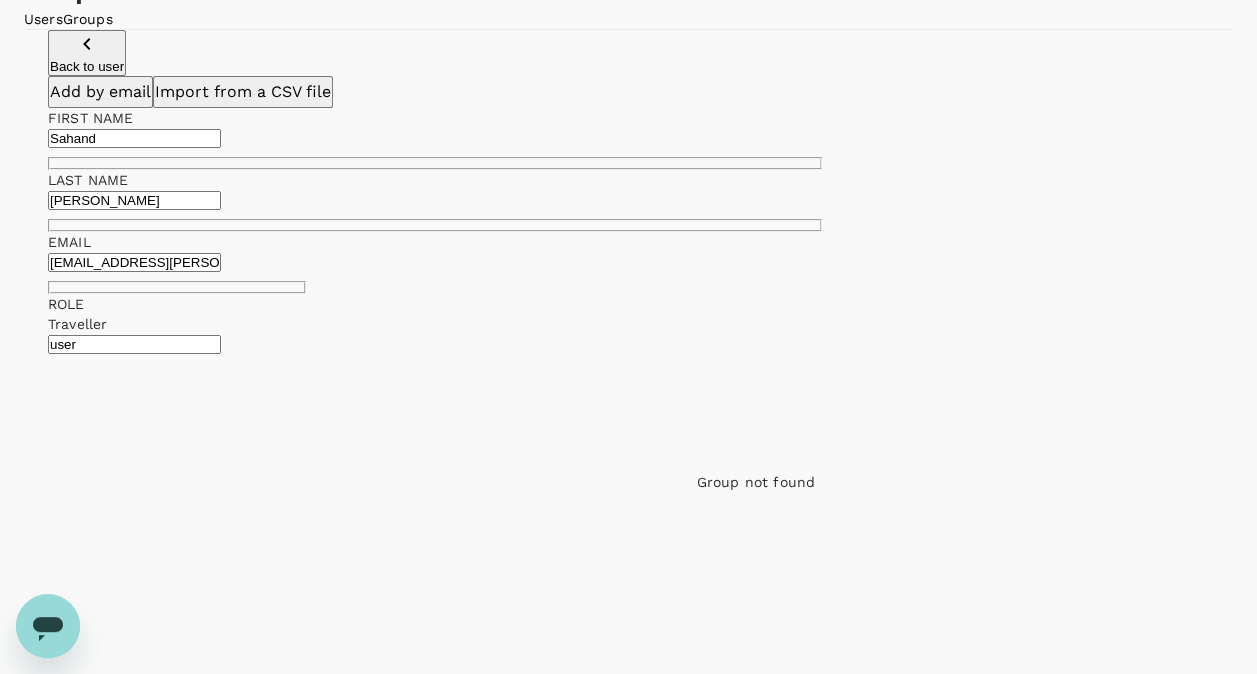 click on "Send invitation email Add 1 user" at bounding box center [435, 1329] 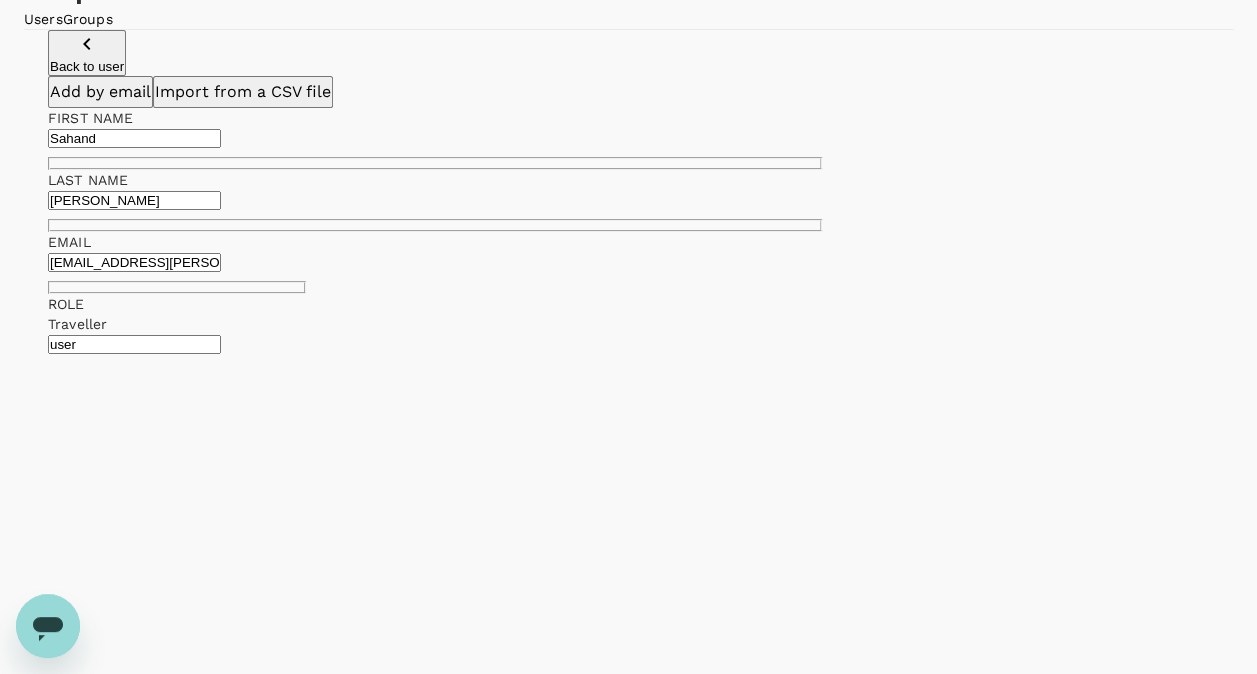 click on "Add 1 user" at bounding box center (82, 1350) 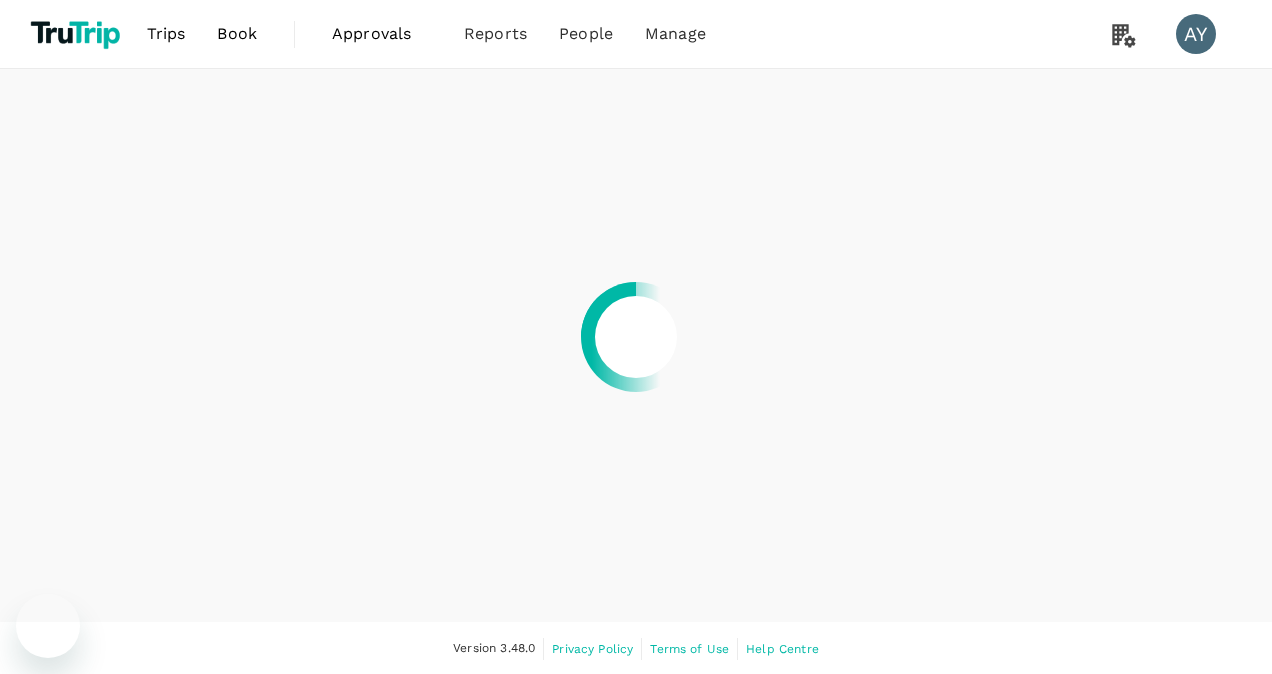 scroll, scrollTop: 0, scrollLeft: 0, axis: both 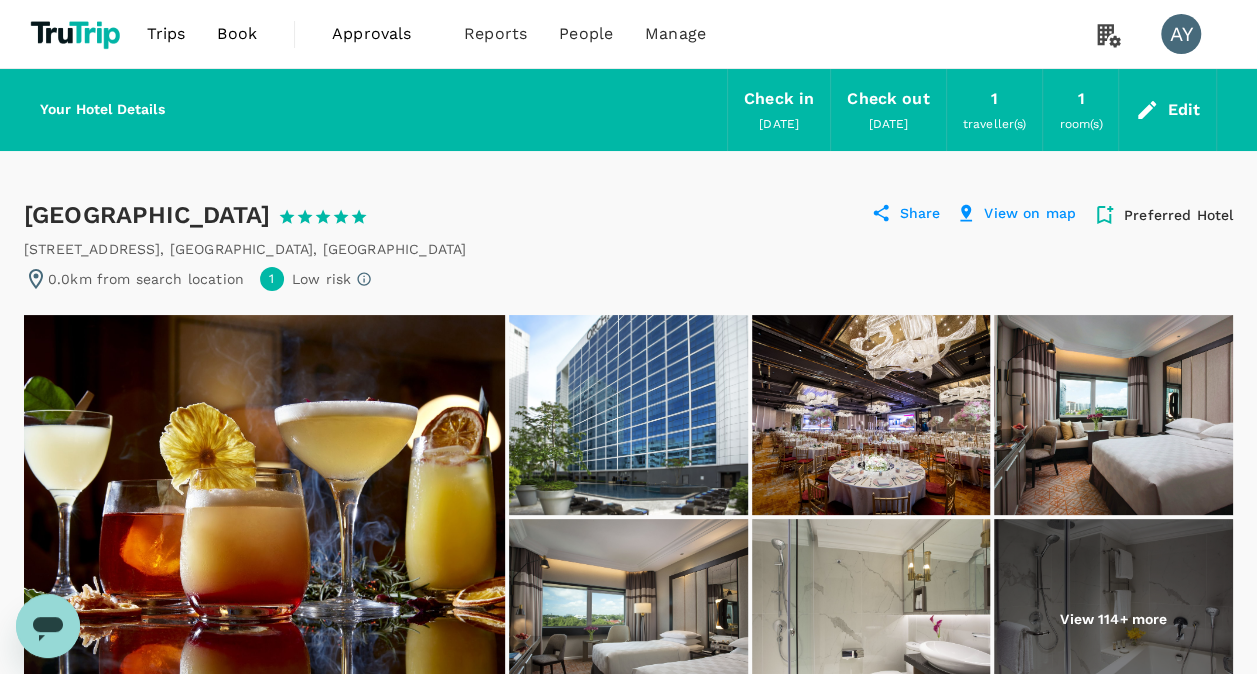 click at bounding box center [628, 415] 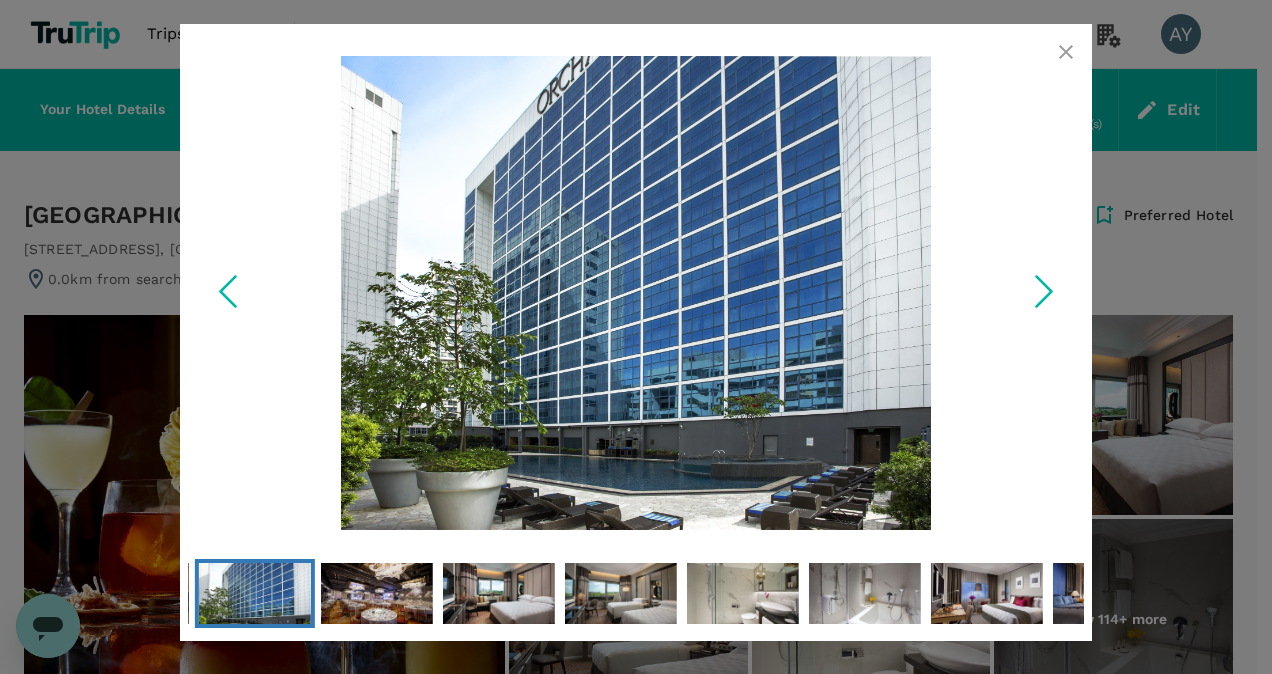 click 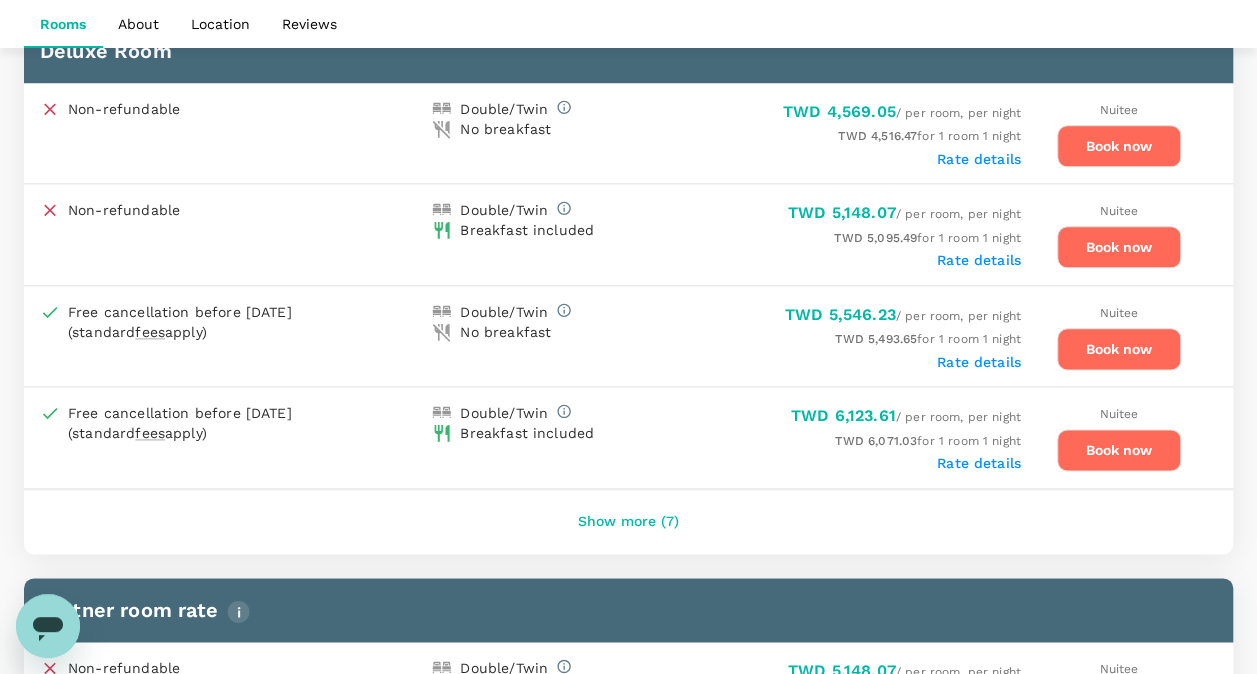 scroll, scrollTop: 1100, scrollLeft: 0, axis: vertical 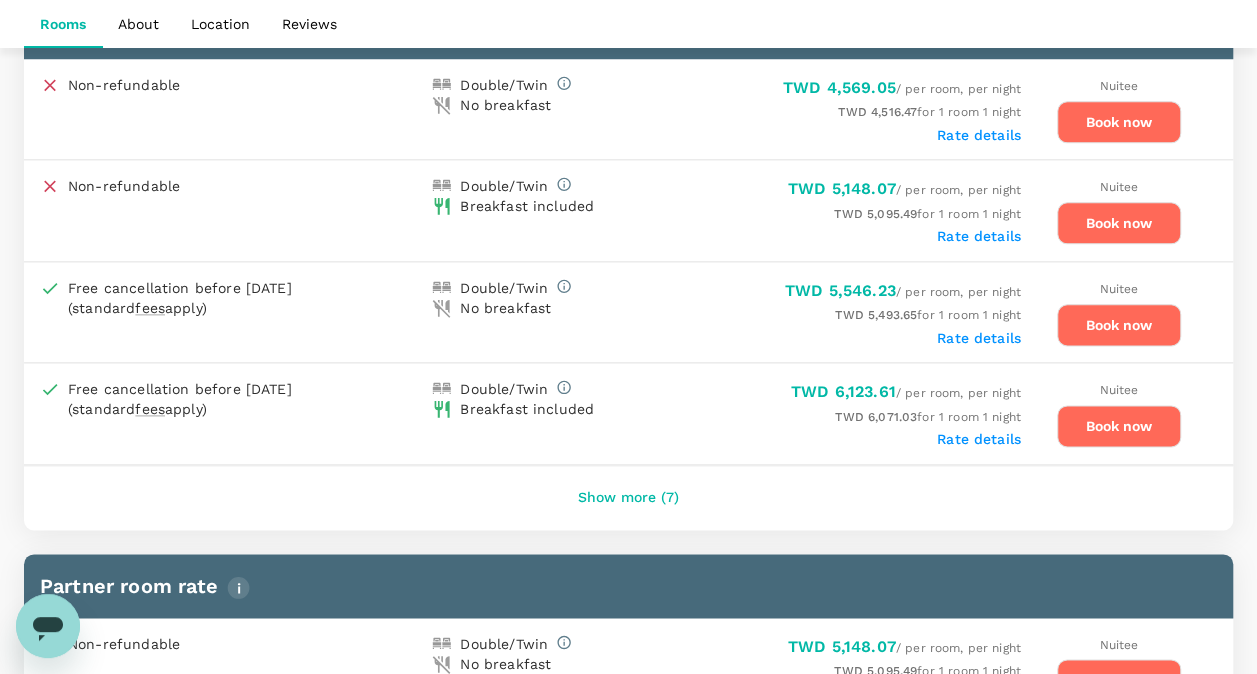 click on "Show more (7)" at bounding box center [628, 498] 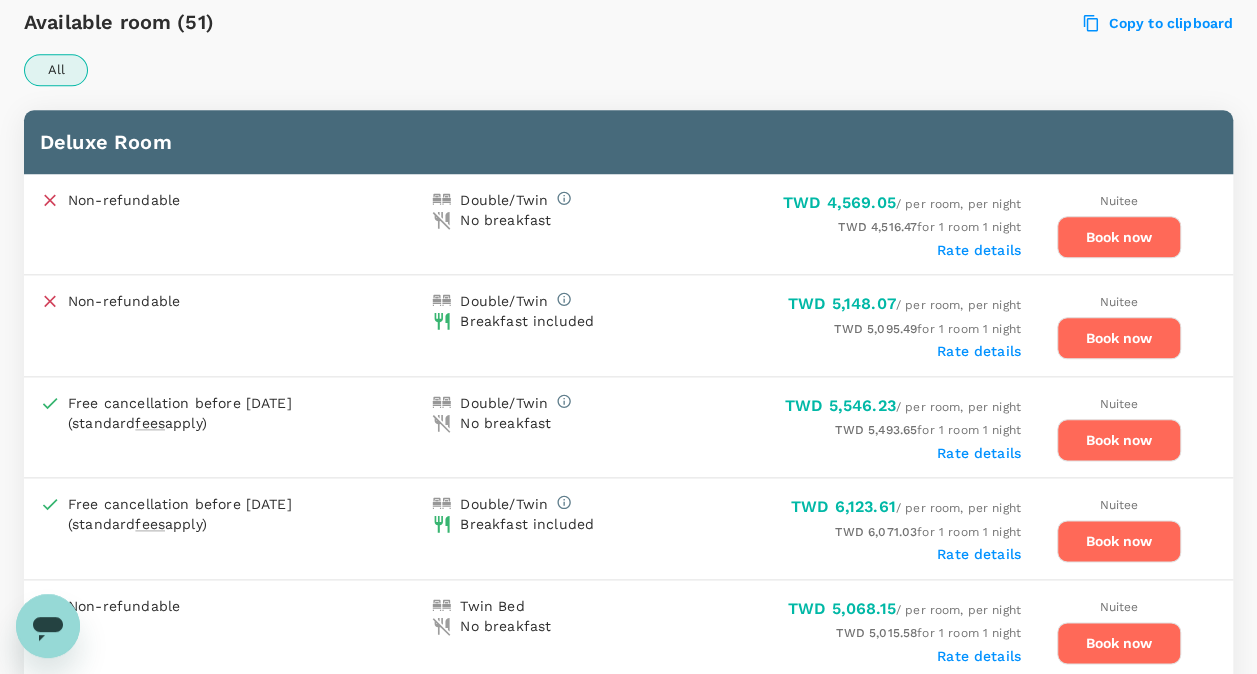 scroll, scrollTop: 900, scrollLeft: 0, axis: vertical 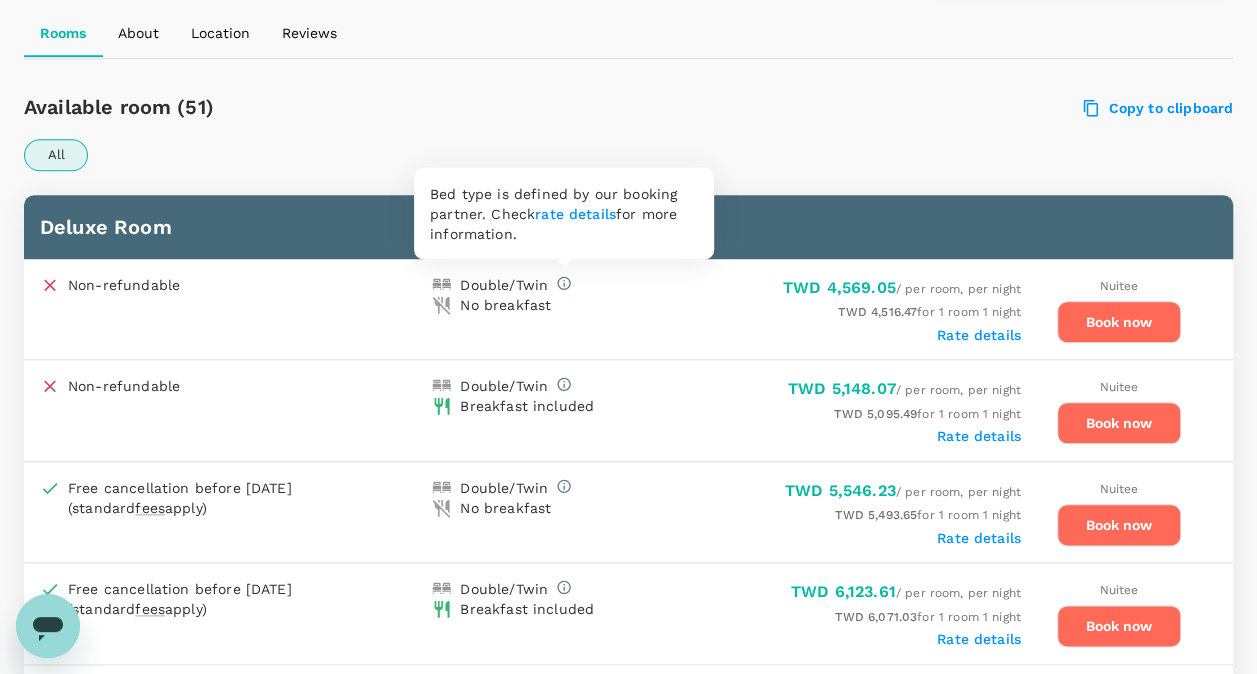 click 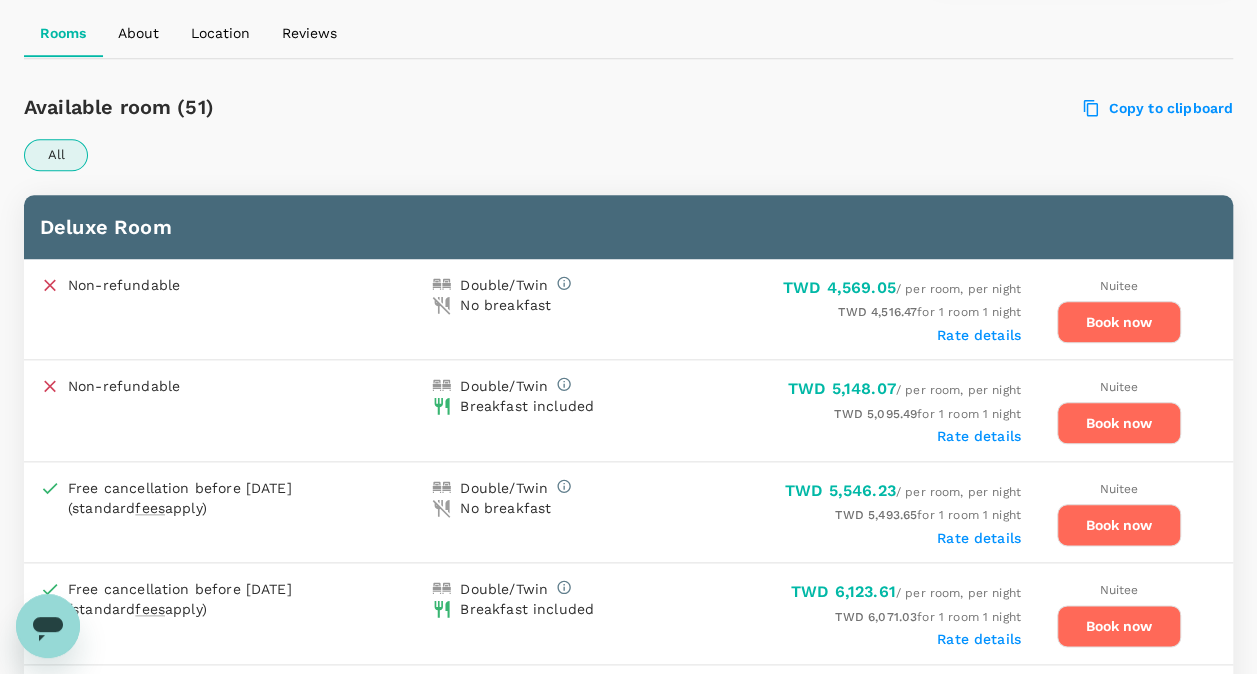 click on "Non-refundable" at bounding box center [232, 281] 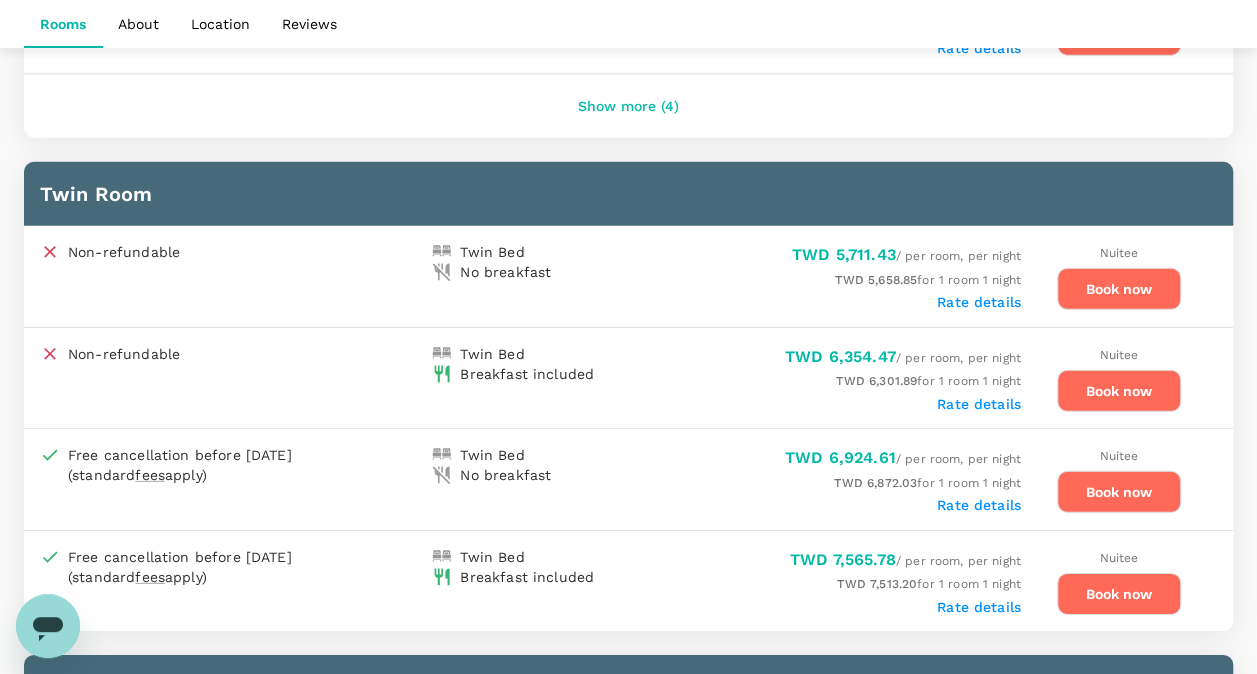 scroll, scrollTop: 2800, scrollLeft: 0, axis: vertical 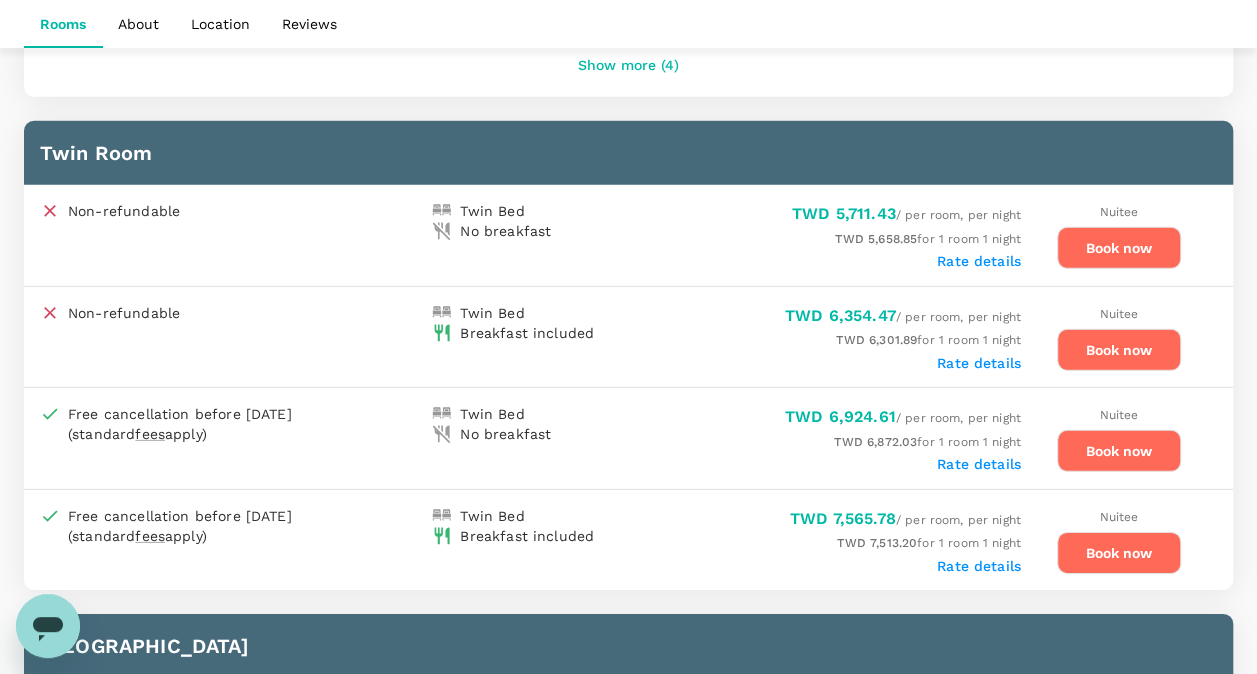 click on "Rate details" at bounding box center (979, 566) 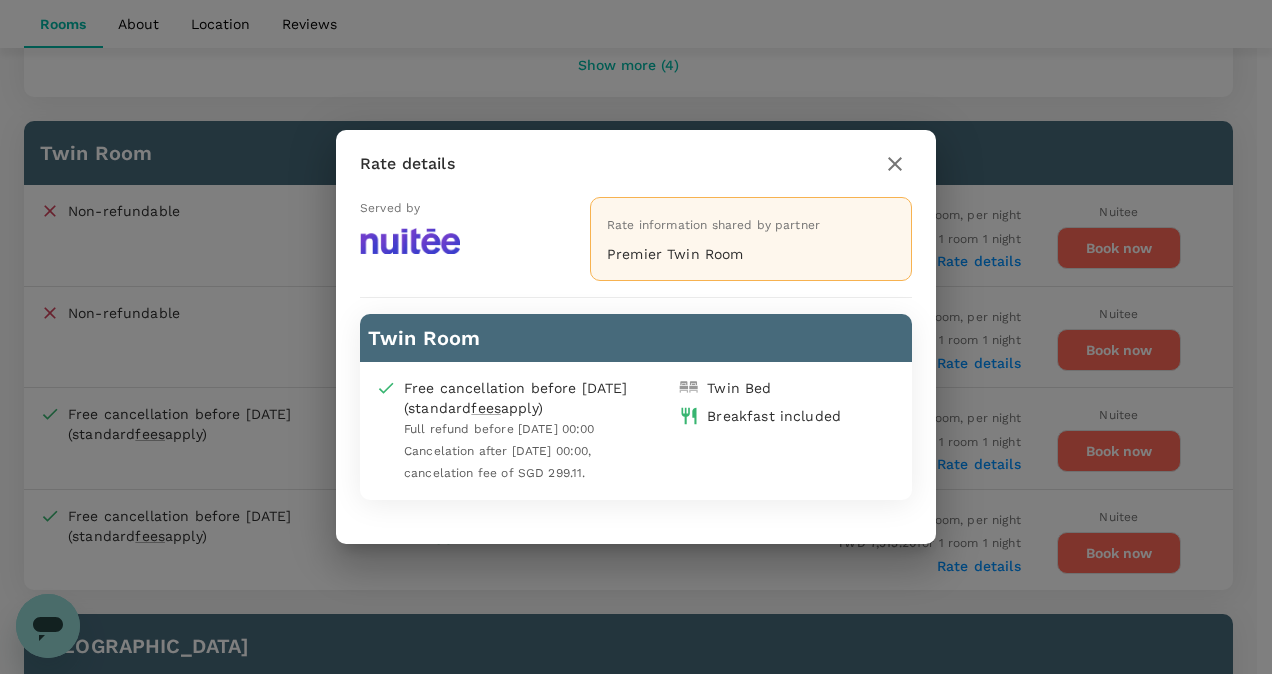 click 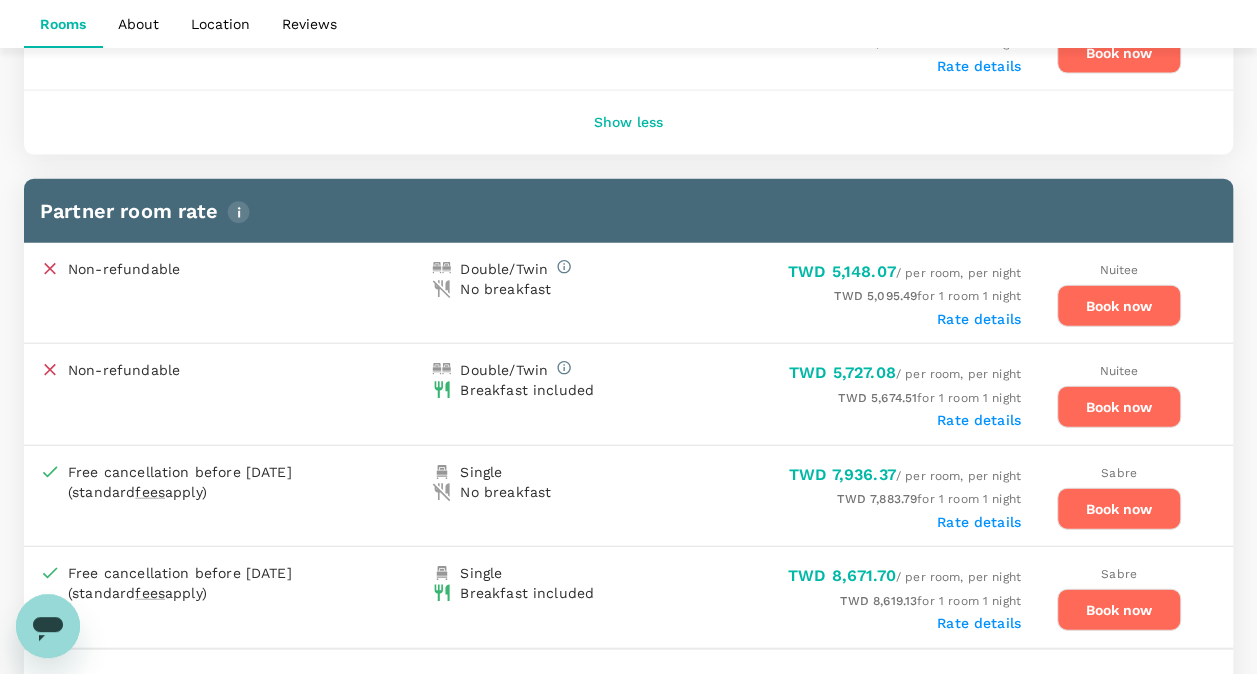 scroll, scrollTop: 2400, scrollLeft: 0, axis: vertical 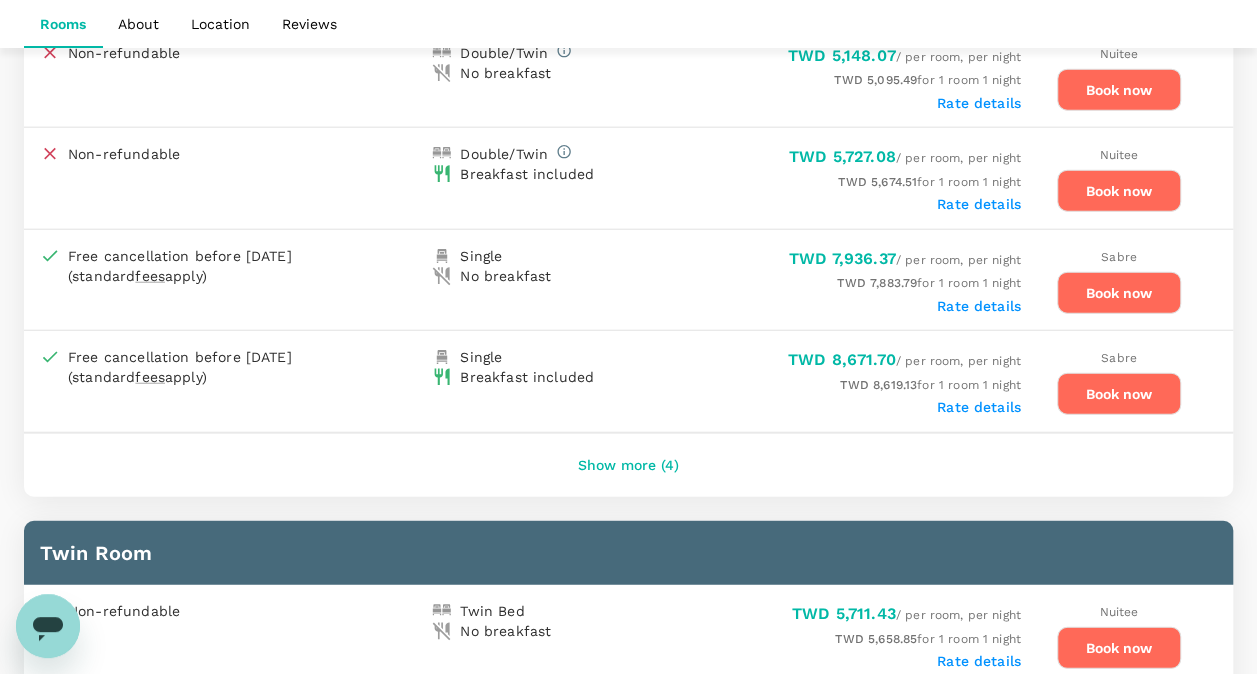 click on "Show more (4)" at bounding box center [628, 466] 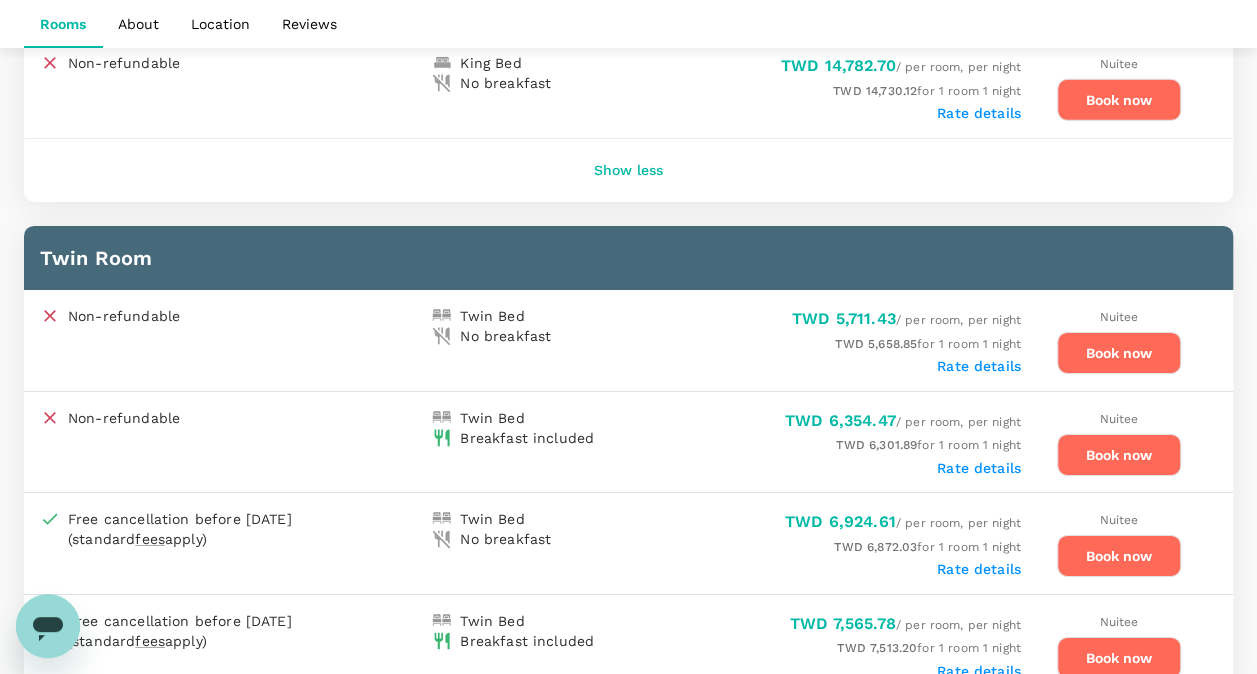 scroll, scrollTop: 3200, scrollLeft: 0, axis: vertical 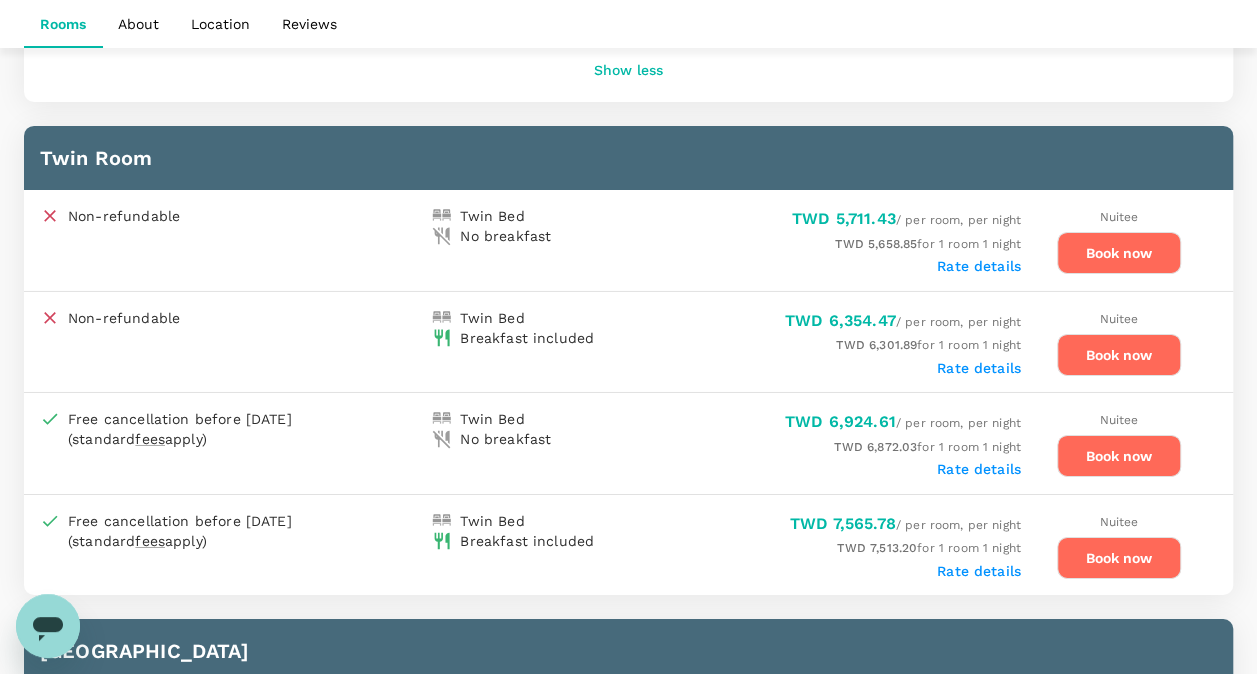 click on "Book now" at bounding box center [1119, 456] 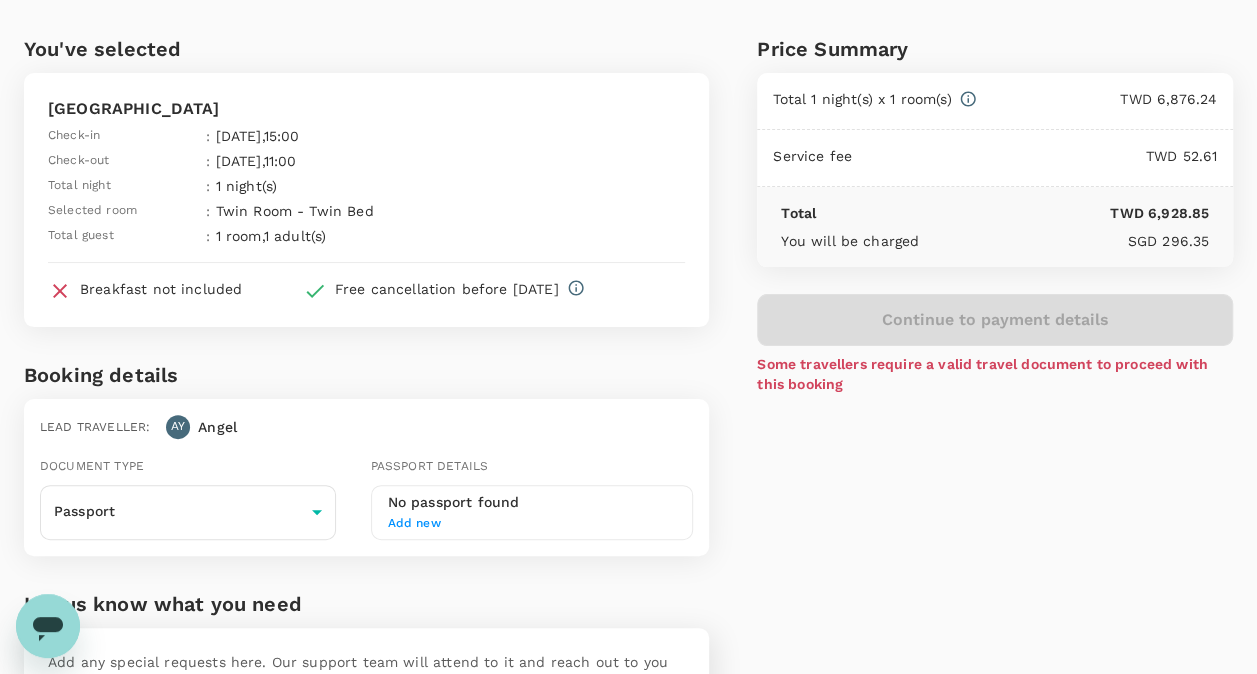 scroll, scrollTop: 100, scrollLeft: 0, axis: vertical 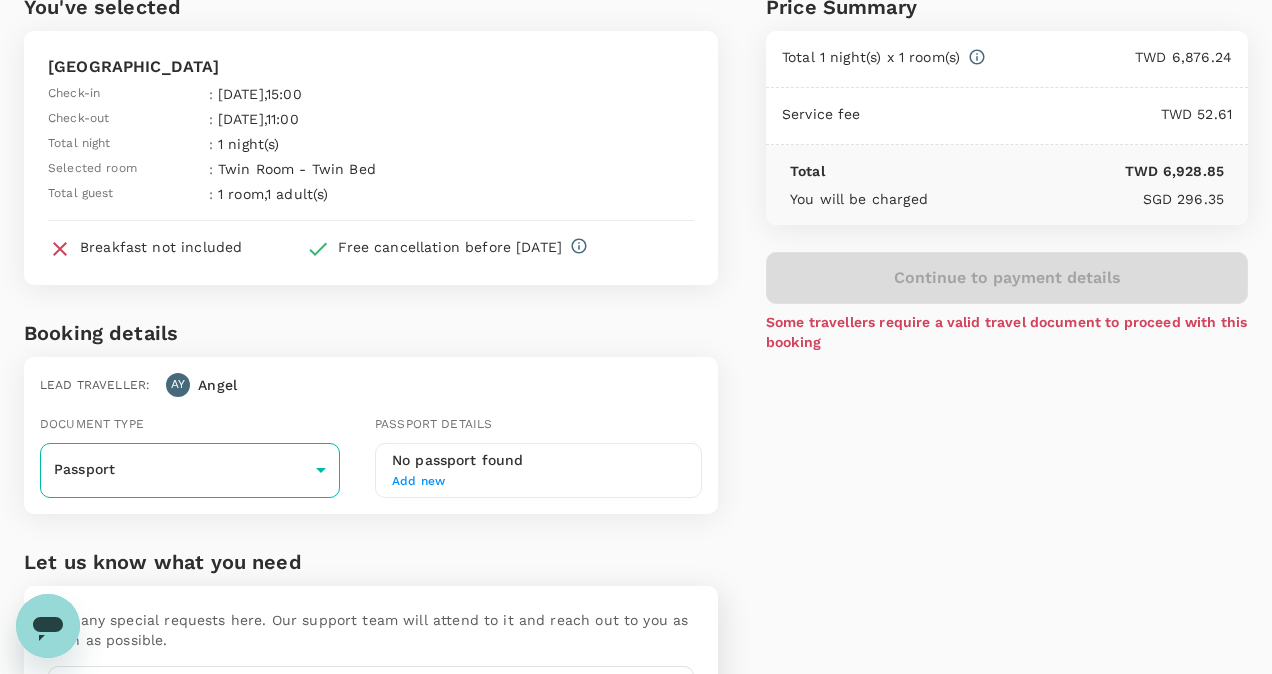 click on "Back to hotel details Review selection You've selected Orchard Hotel Singapore Check-in : 06 Sep 2025 ,  15:00 Check-out : 07 Sep 2025 ,  11:00 Total night : 1   night(s) Selected room : Twin Room - Twin Bed Total guest : 1   room ,  1   adult(s) Breakfast not included Free cancellation before 04 Sep 2025 Booking details Lead traveller : AY Angel Document type Passport Passport ​ Passport details No passport found Add new Let us know what you need Add any special requests here. Our support team will attend to it and reach out to you as soon as possible. x ​ Price Summary Total 1 night(s) x 1 room(s) TWD 6,876.24 Service fee TWD 52.61 Total TWD 6,928.85 You will be charged SGD 296.35 Continue to payment details Some travellers require a valid travel document to proceed with this booking Version 3.48.0 Privacy Policy Terms of Use Help Centre Edit View details" at bounding box center [636, 374] 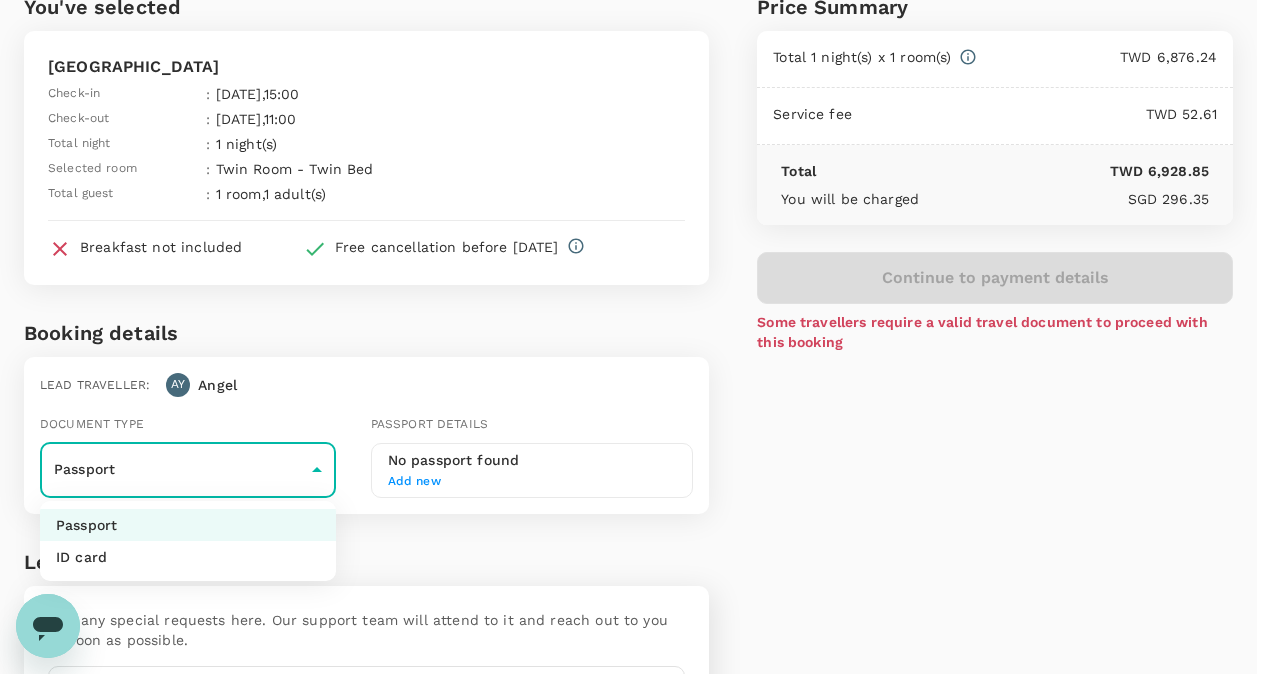 click at bounding box center (636, 337) 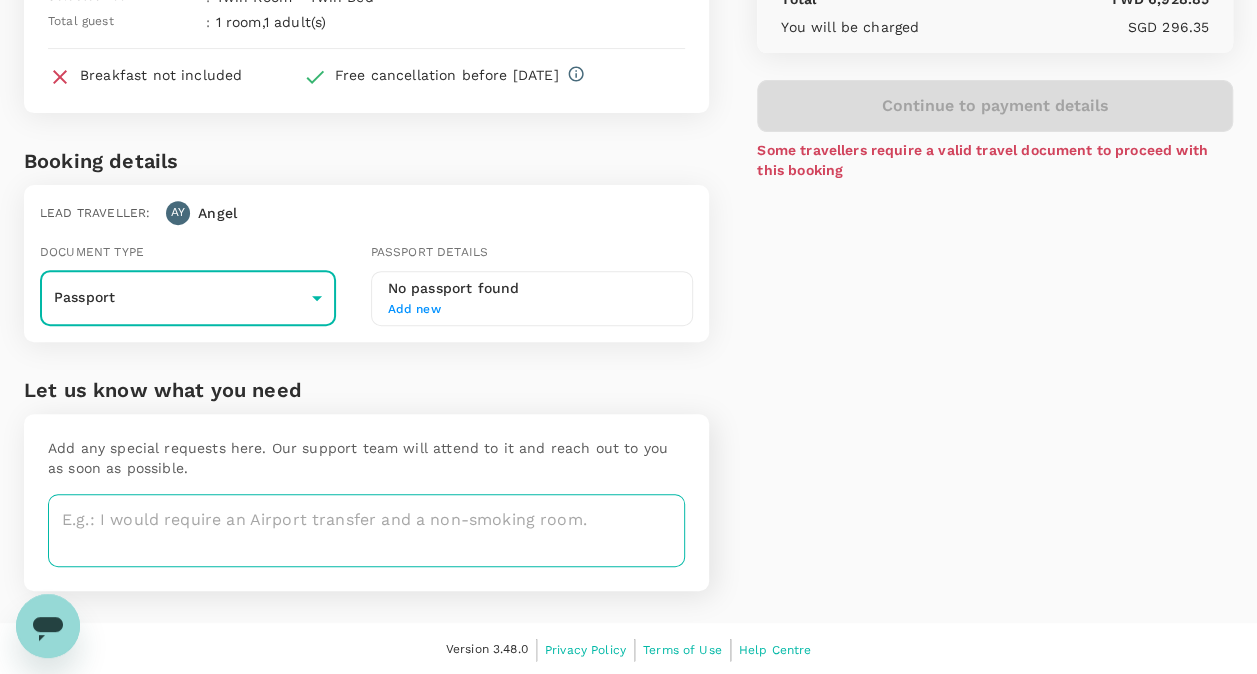 scroll, scrollTop: 0, scrollLeft: 0, axis: both 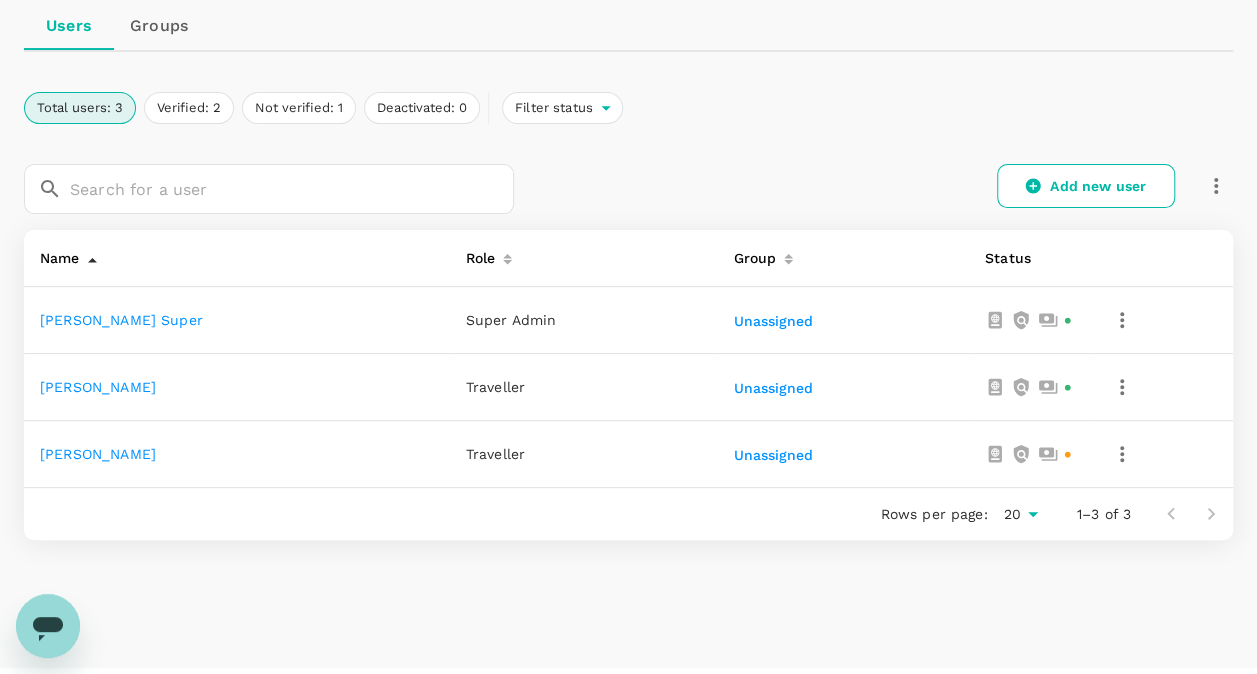 click on "Traveller" at bounding box center (495, 387) 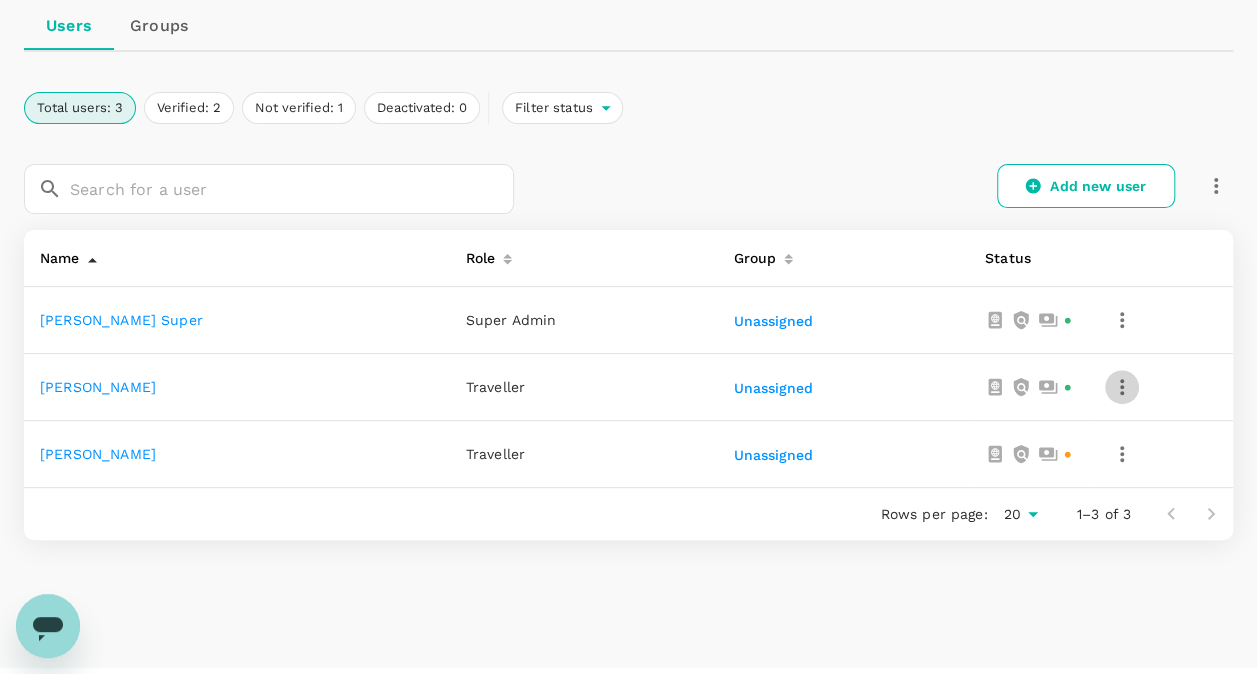 click 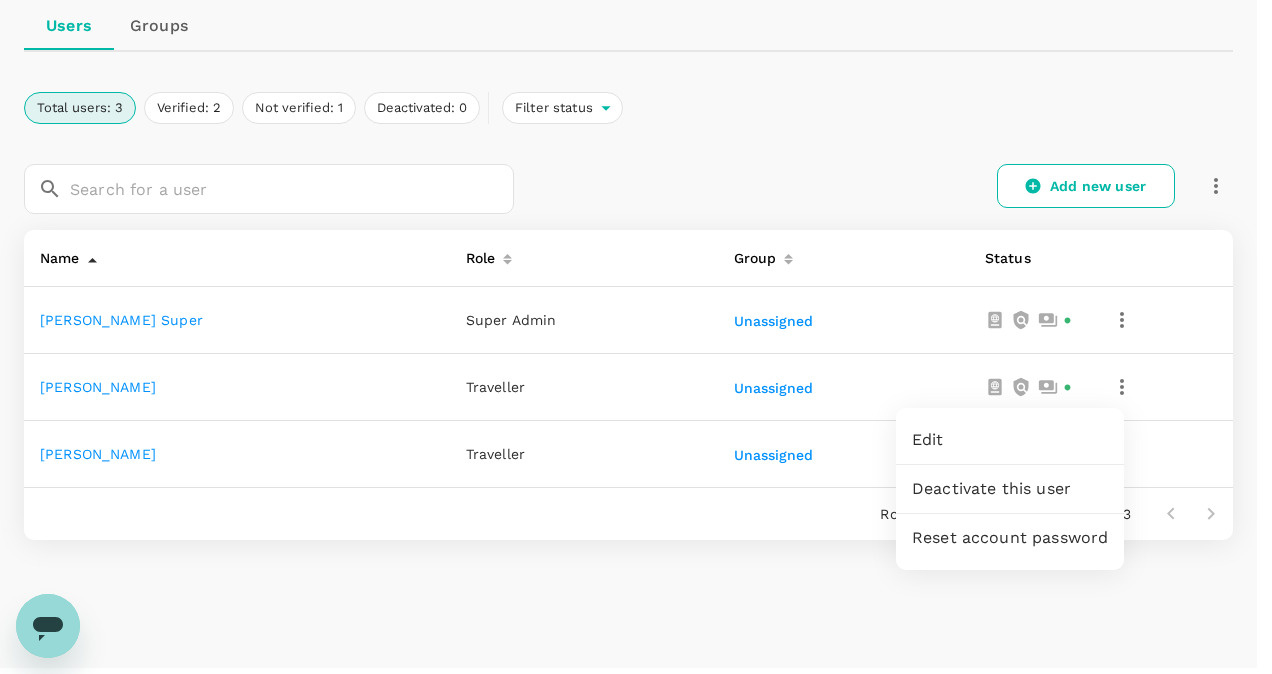 click on "Edit" at bounding box center [1010, 440] 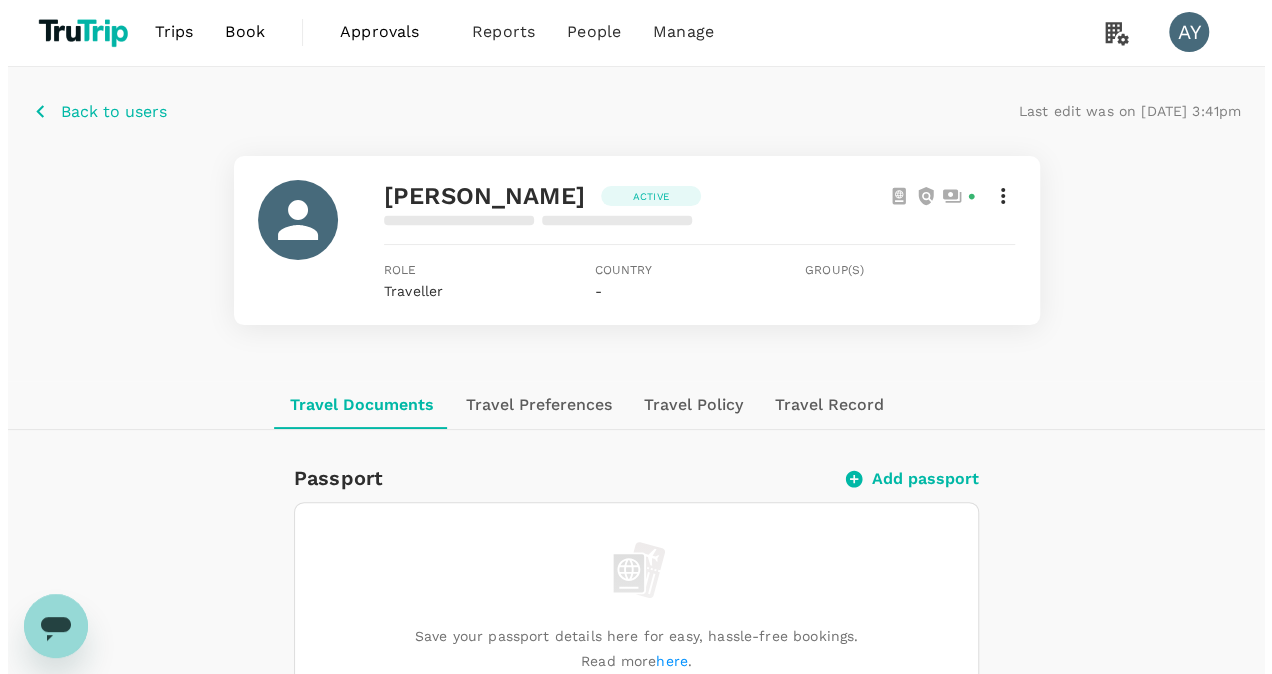 scroll, scrollTop: 0, scrollLeft: 0, axis: both 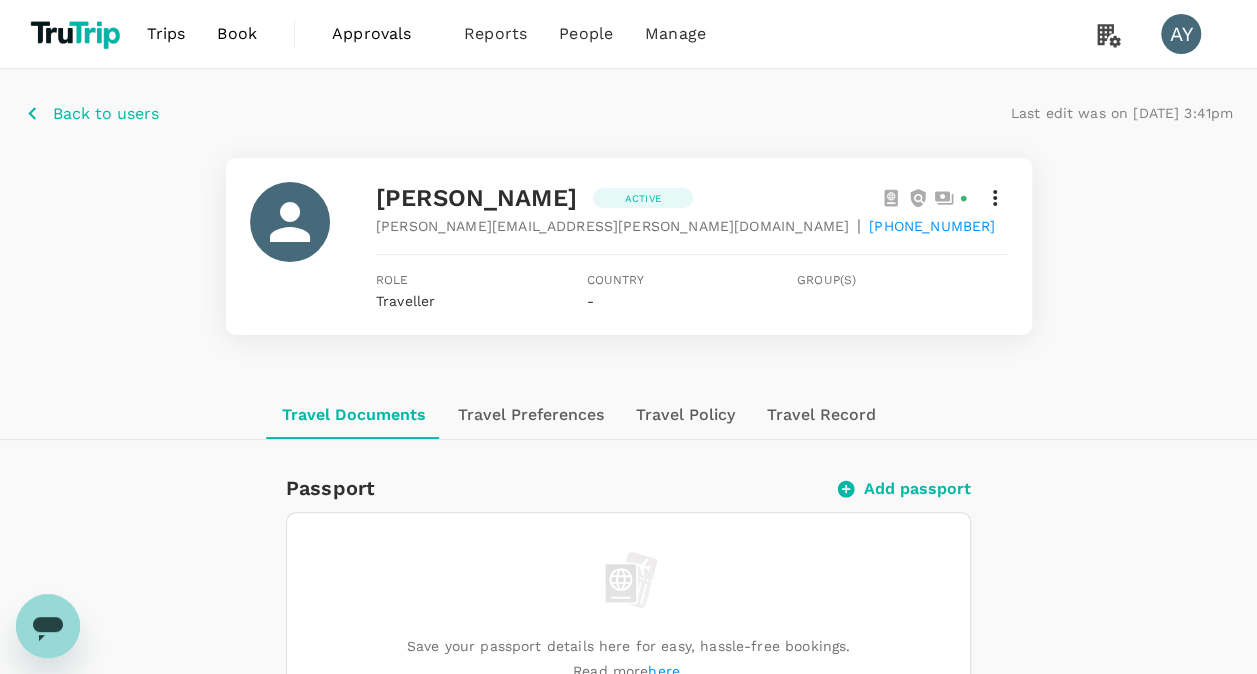 click on "Active" at bounding box center (643, 198) 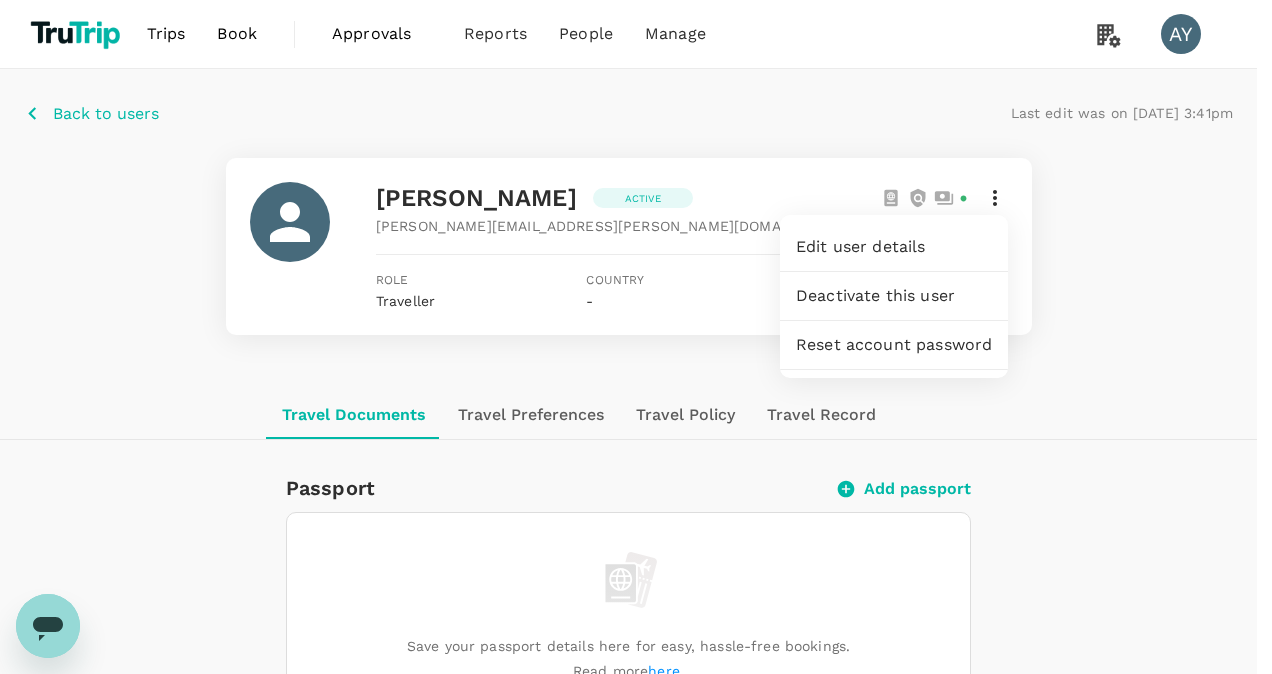 click on "Edit user details" at bounding box center (894, 247) 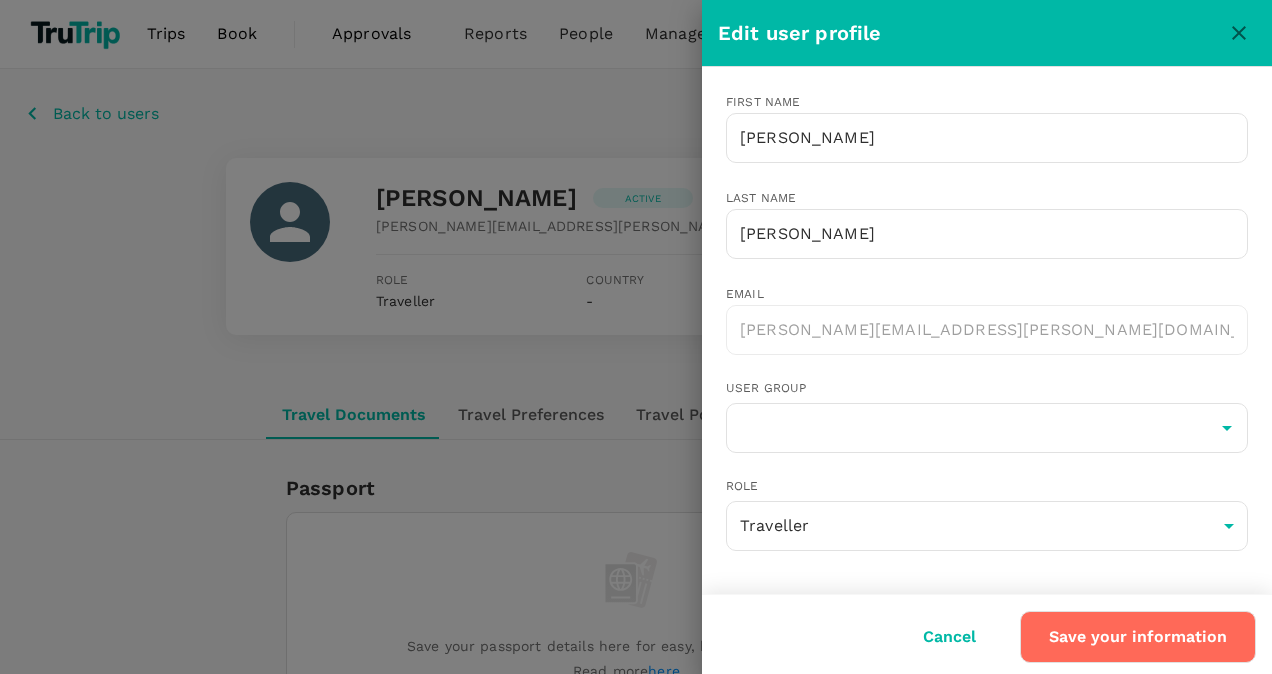 scroll, scrollTop: 0, scrollLeft: 0, axis: both 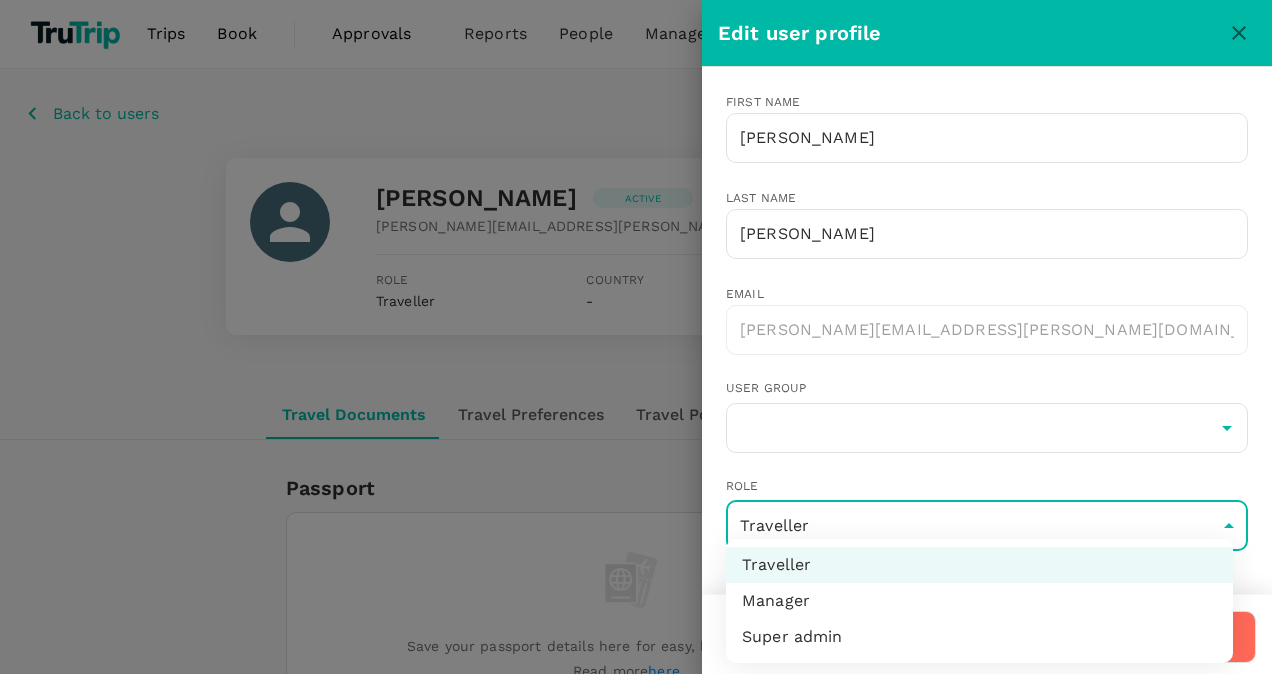 click on "Trips Book Approvals 0 Reports People Manage AY Back to users Last edit was on [DATE] 3:41pm [PERSON_NAME] Active [PERSON_NAME][EMAIL_ADDRESS][PERSON_NAME][DOMAIN_NAME] | [PHONE_NUMBER] Role Traveller Country - Group(s) Travel Documents Travel Preferences Travel Policy Travel Record Passport Add passport Save your passport details here for easy, hassle-free bookings. Read more  here . Add passport Visa Add Visa Save your available visas here to check your eligibility to enter countries when booking. Read more  here. Add visa ID Card Add for any domestic or regional travel (when applicable) Mainland Travel Permit Only for [DEMOGRAPHIC_DATA] and [DEMOGRAPHIC_DATA] Residents Add Mainland Travel Permit Save your Mainland Travel Permit to easily book travel within [GEOGRAPHIC_DATA]. Add Mainland Travel Permit Version 3.48.0 Privacy Policy Terms of Use Help Centre Edit user profile First name [PERSON_NAME] ​ Last name [PERSON_NAME] ​ Email [PERSON_NAME][EMAIL_ADDRESS][PERSON_NAME][DOMAIN_NAME] ​ User group ​ Role Traveller user ​ Cancel Save your information Traveller Manager Super admin" at bounding box center (636, 898) 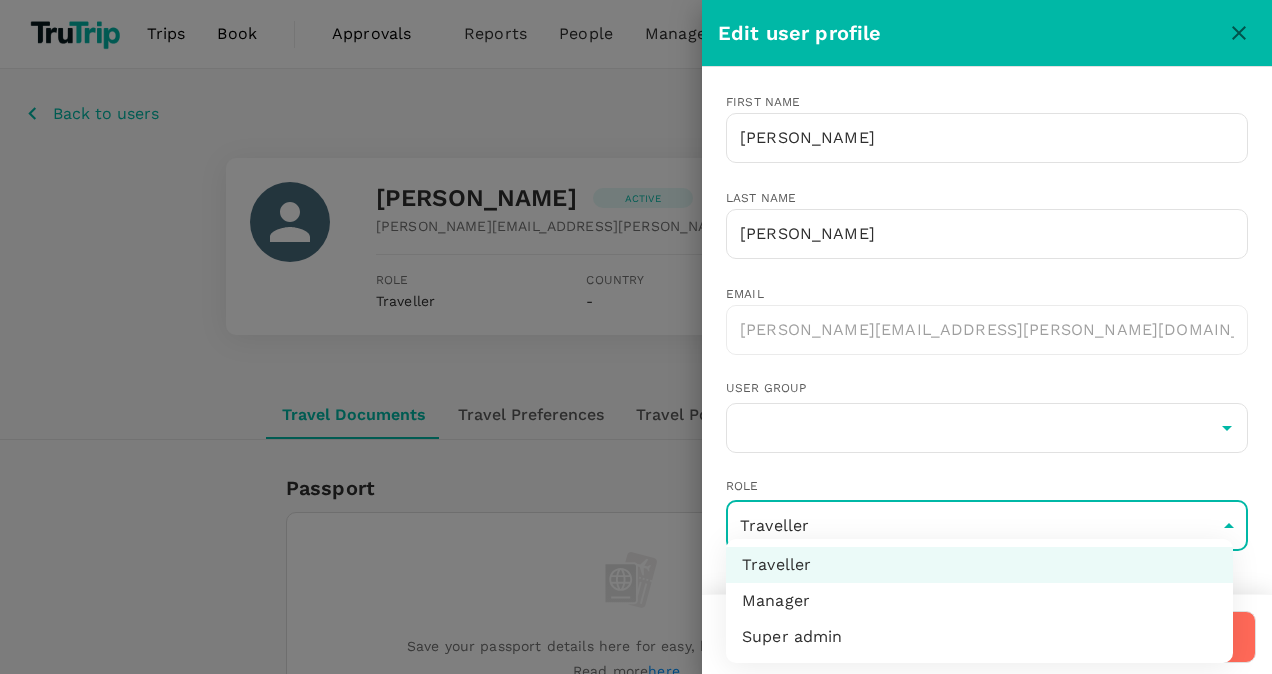 click on "Super admin" at bounding box center (979, 637) 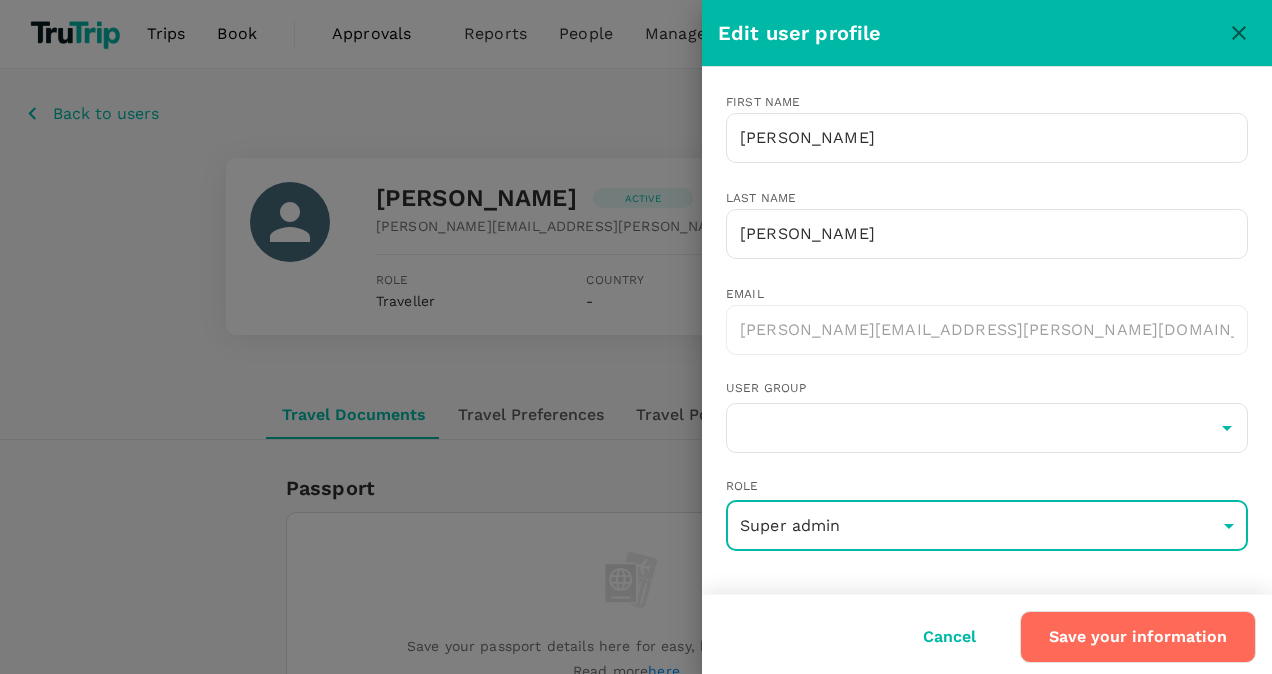click on "Save your information" at bounding box center [1138, 637] 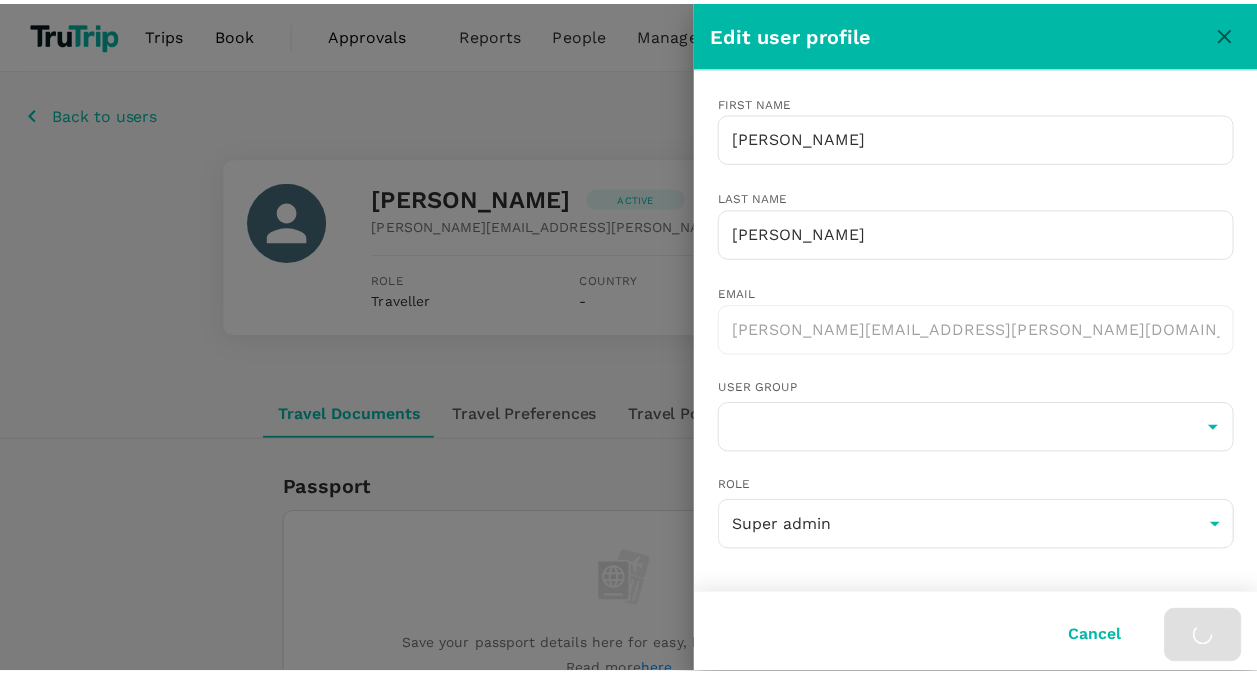 scroll, scrollTop: 0, scrollLeft: 0, axis: both 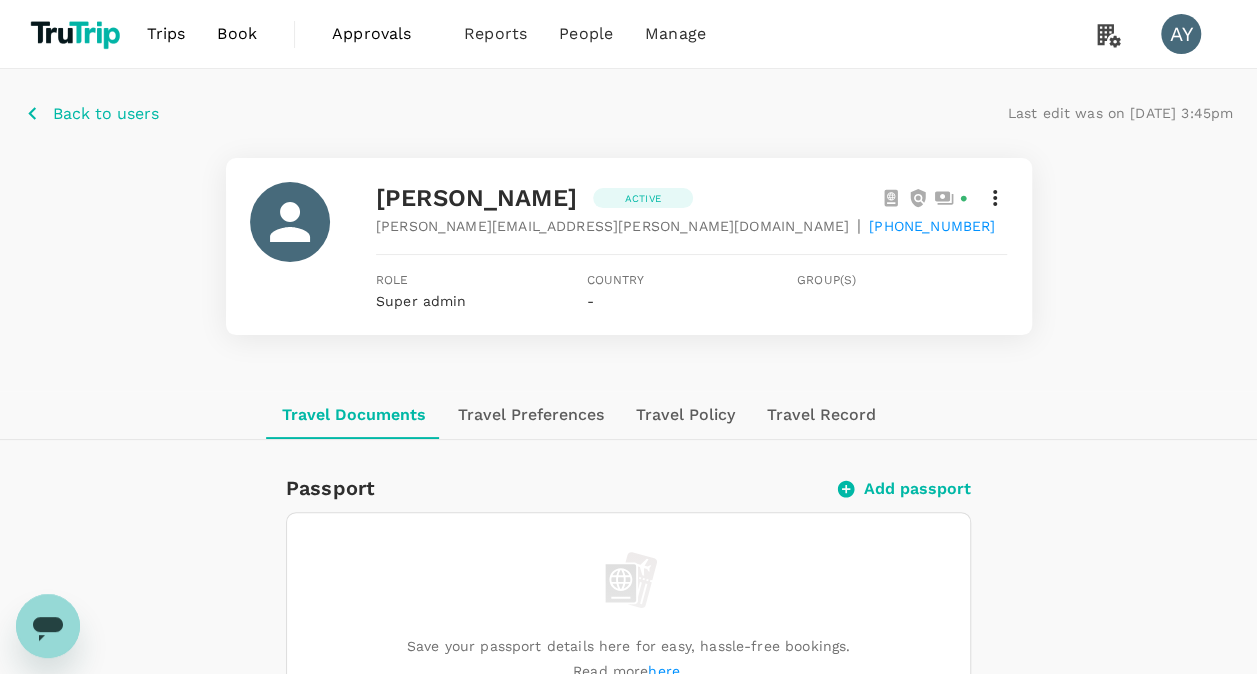 click on "Back to users" at bounding box center [106, 114] 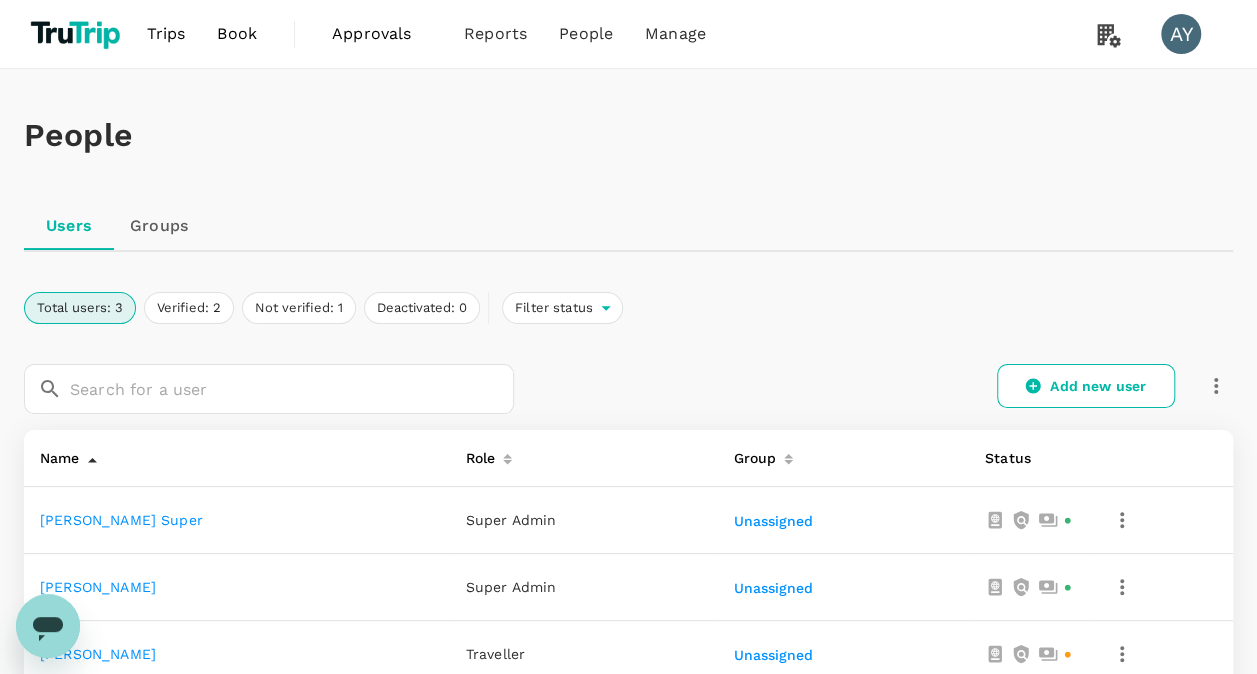 scroll, scrollTop: 100, scrollLeft: 0, axis: vertical 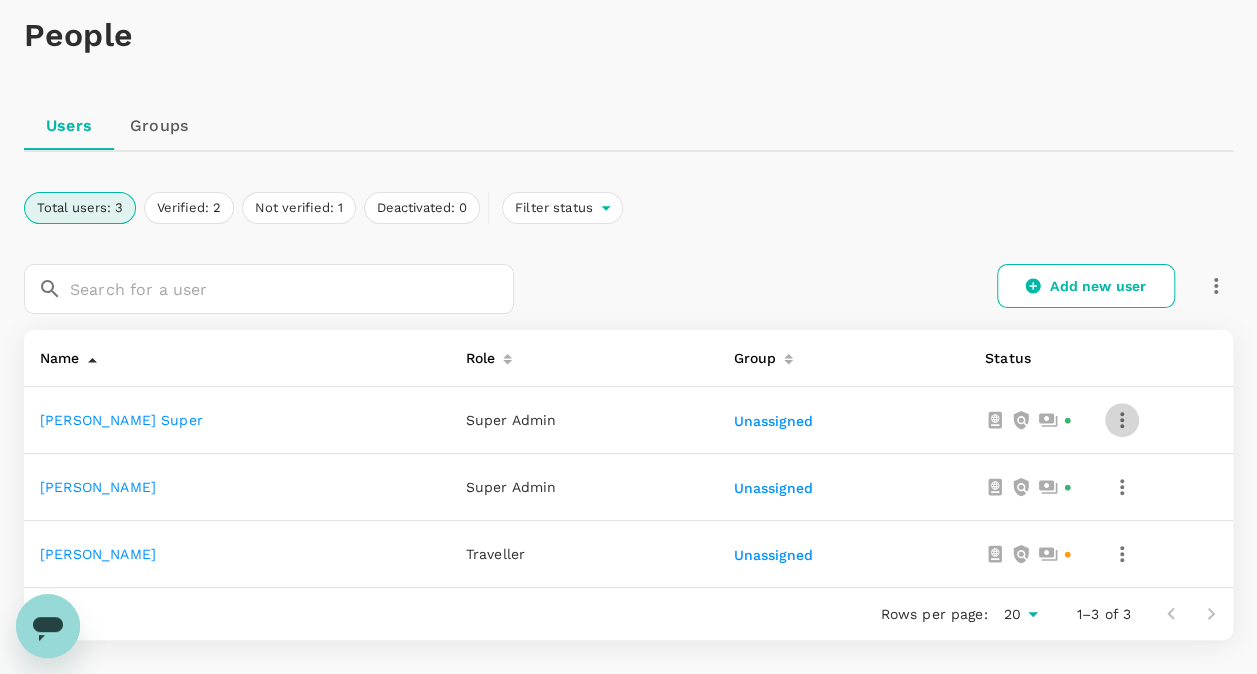 click at bounding box center (1122, 420) 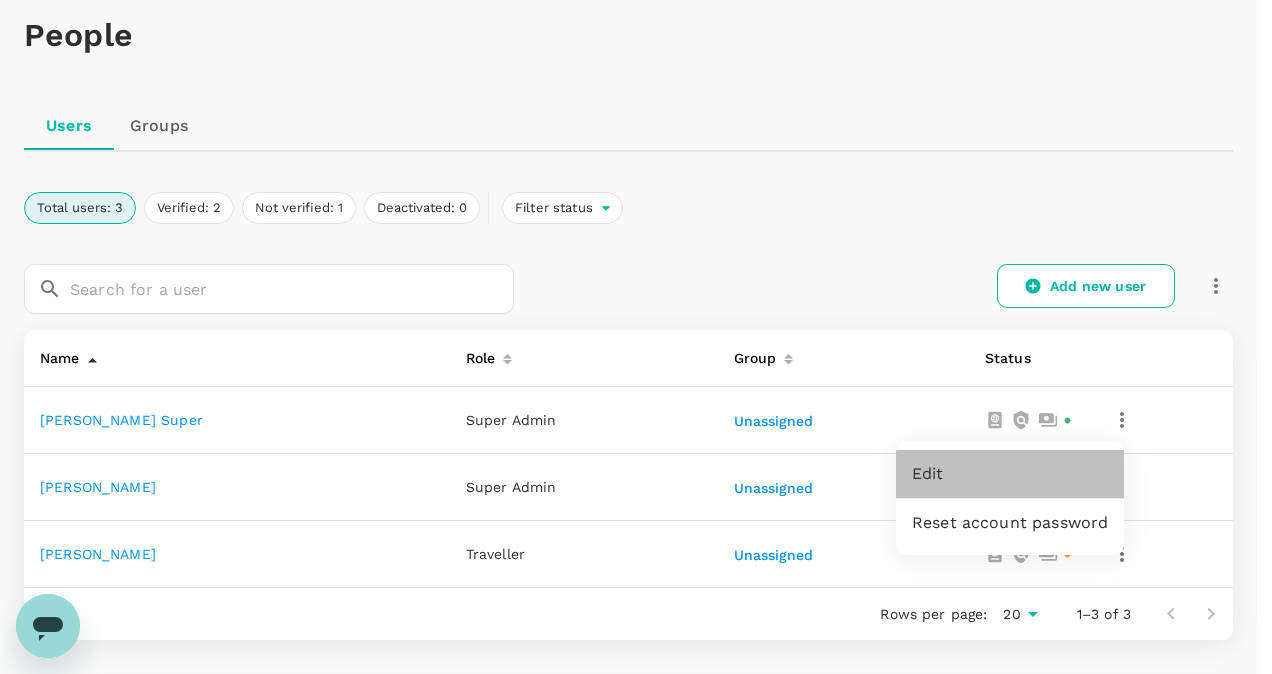 click on "Edit" at bounding box center [1010, 474] 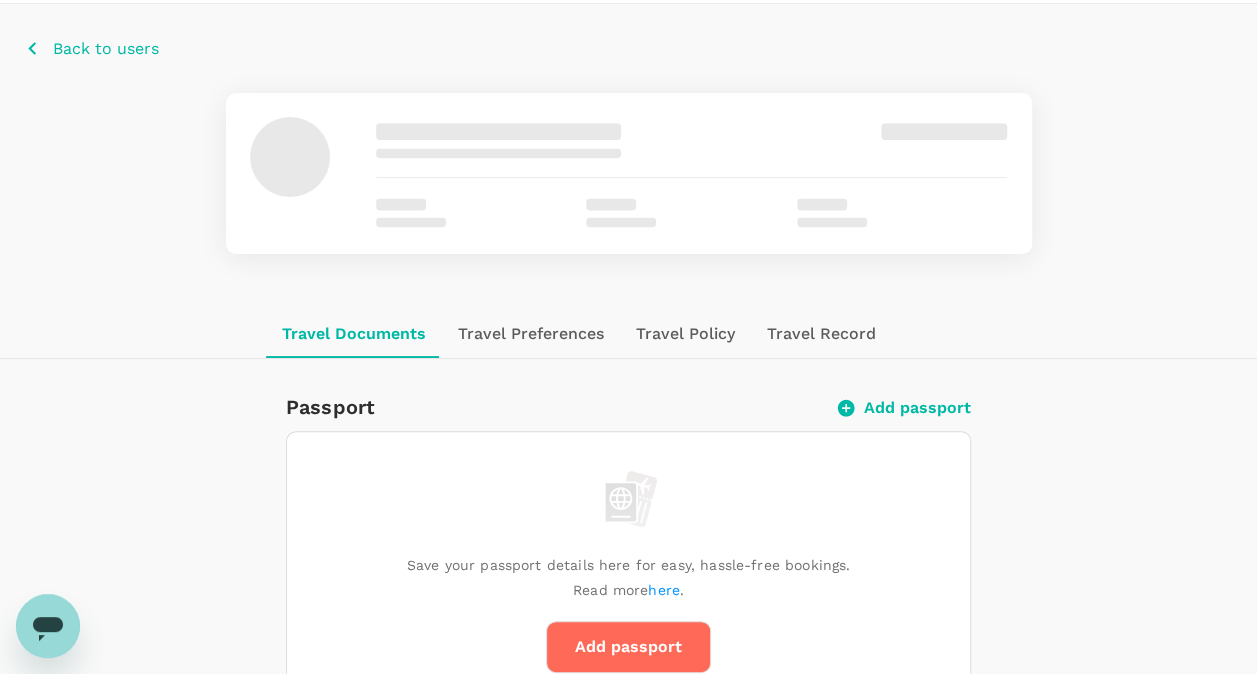 scroll, scrollTop: 0, scrollLeft: 0, axis: both 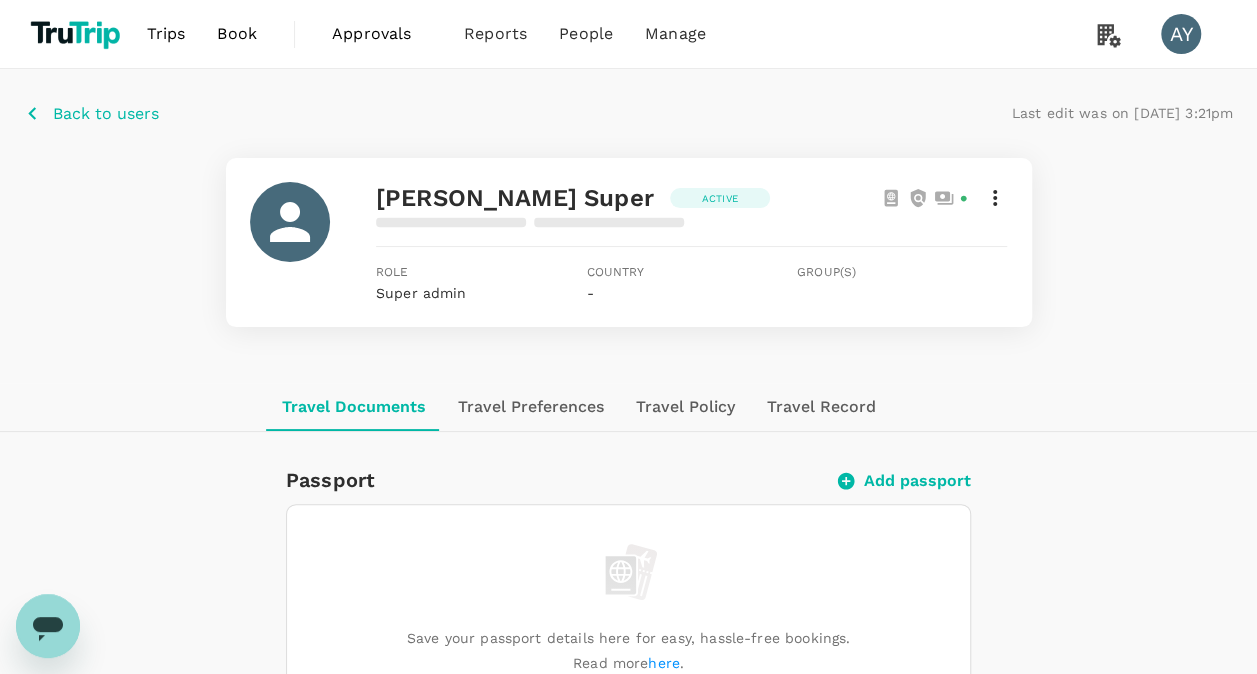 click 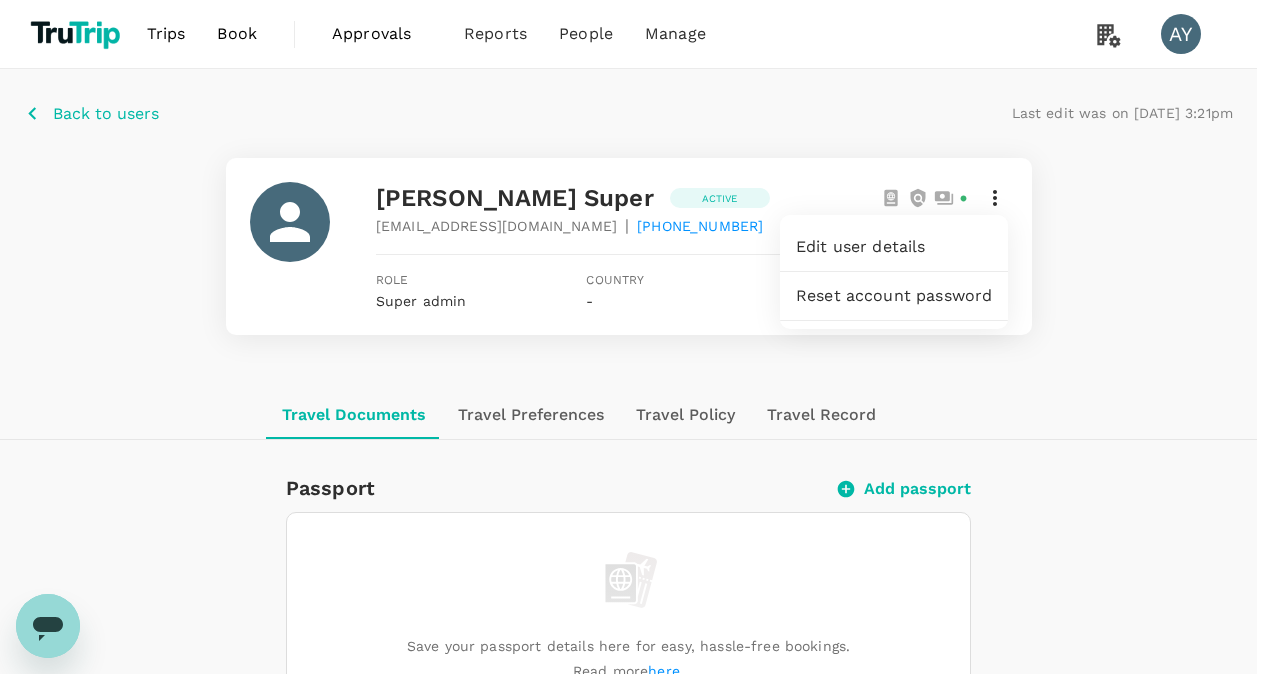 click on "Edit user details" at bounding box center [894, 247] 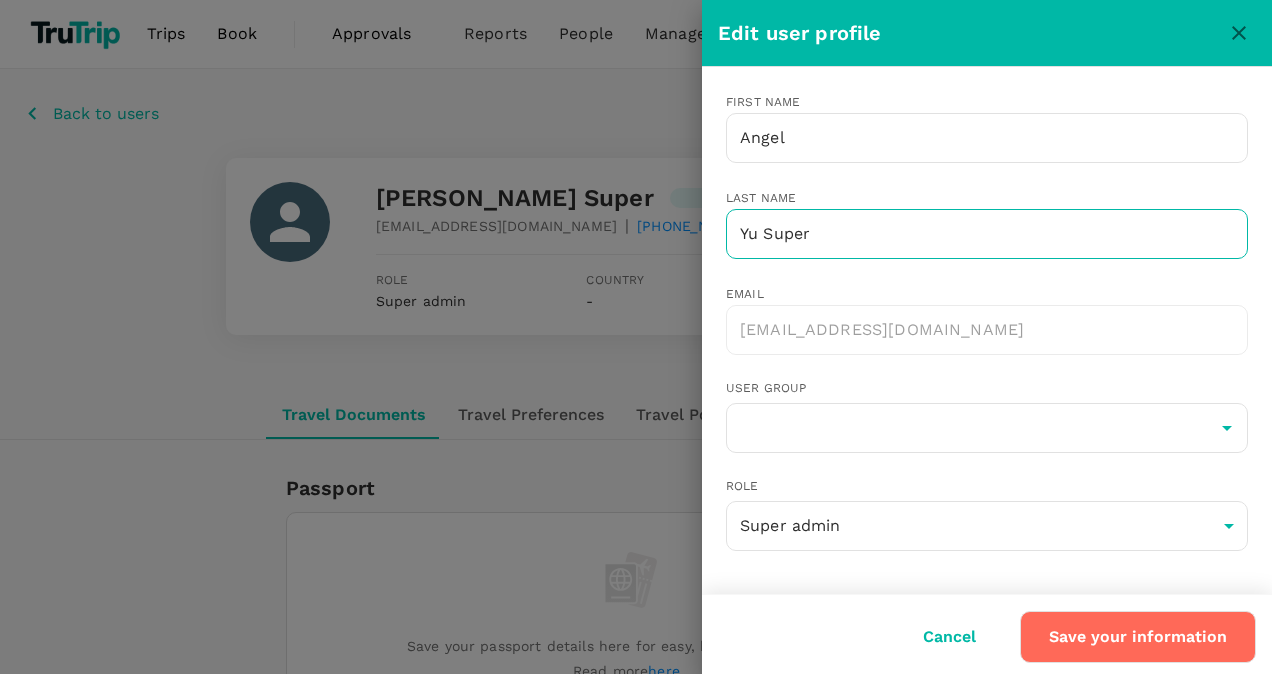 click on "Yu Super" at bounding box center [987, 234] 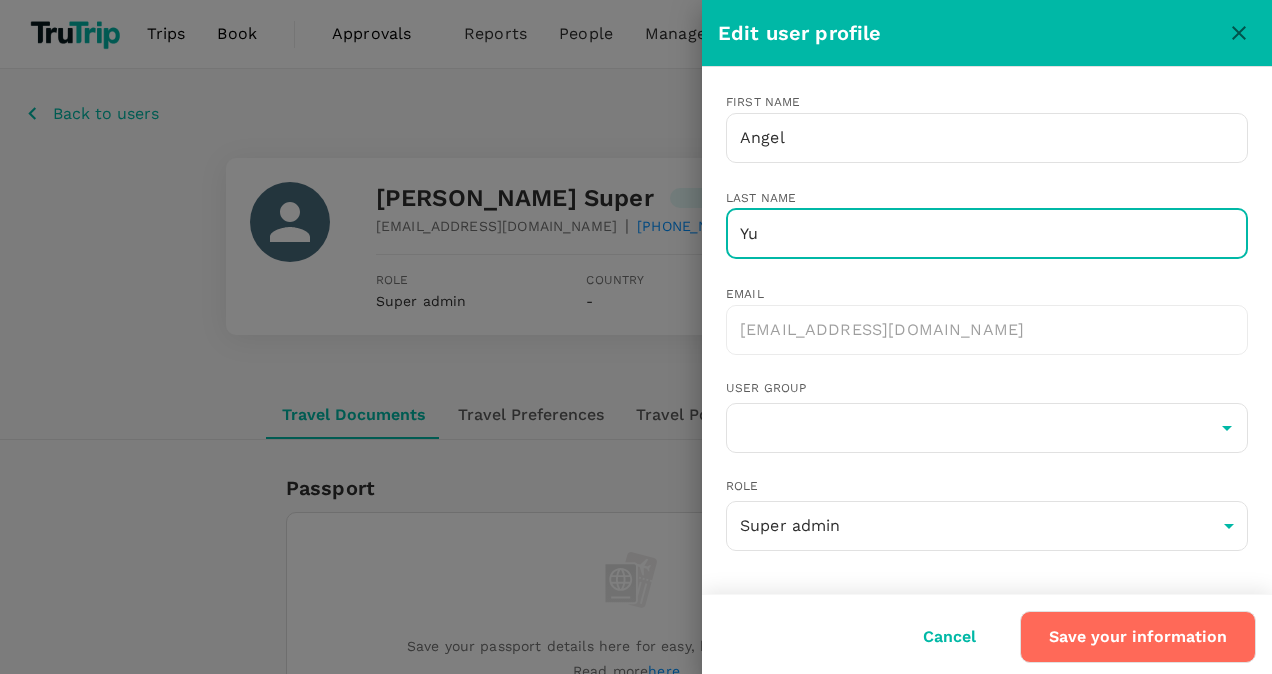 type on "Yu" 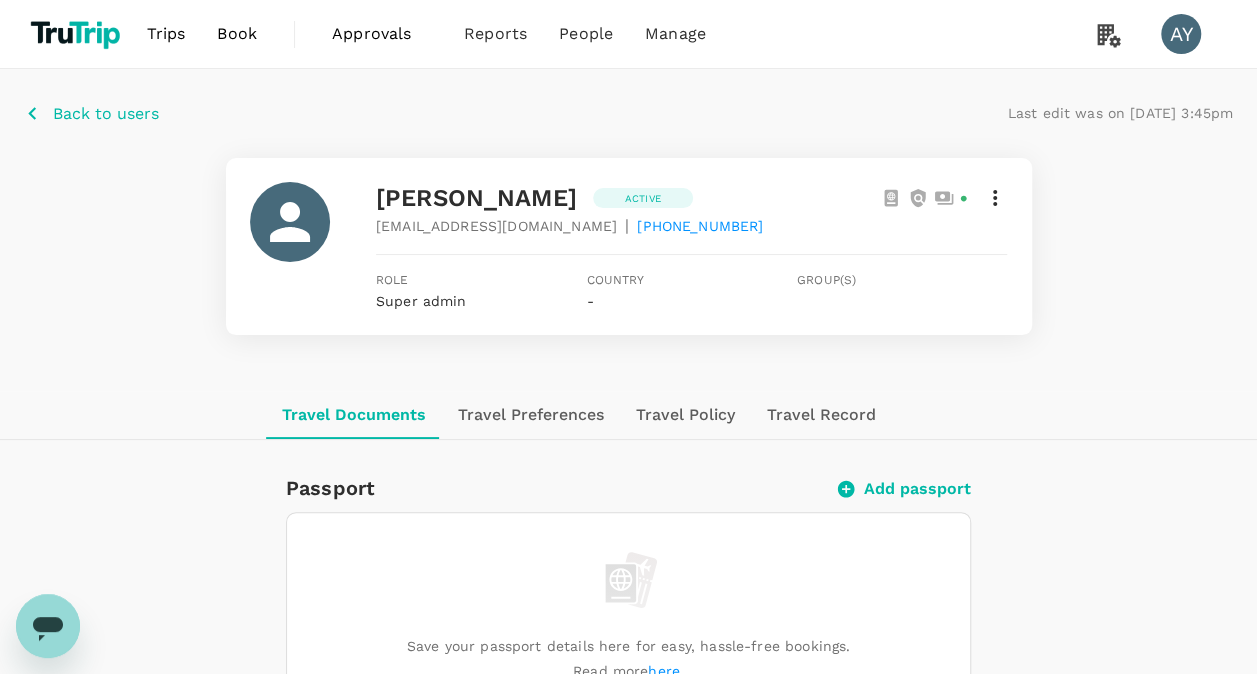 click on "Back to users" at bounding box center (106, 114) 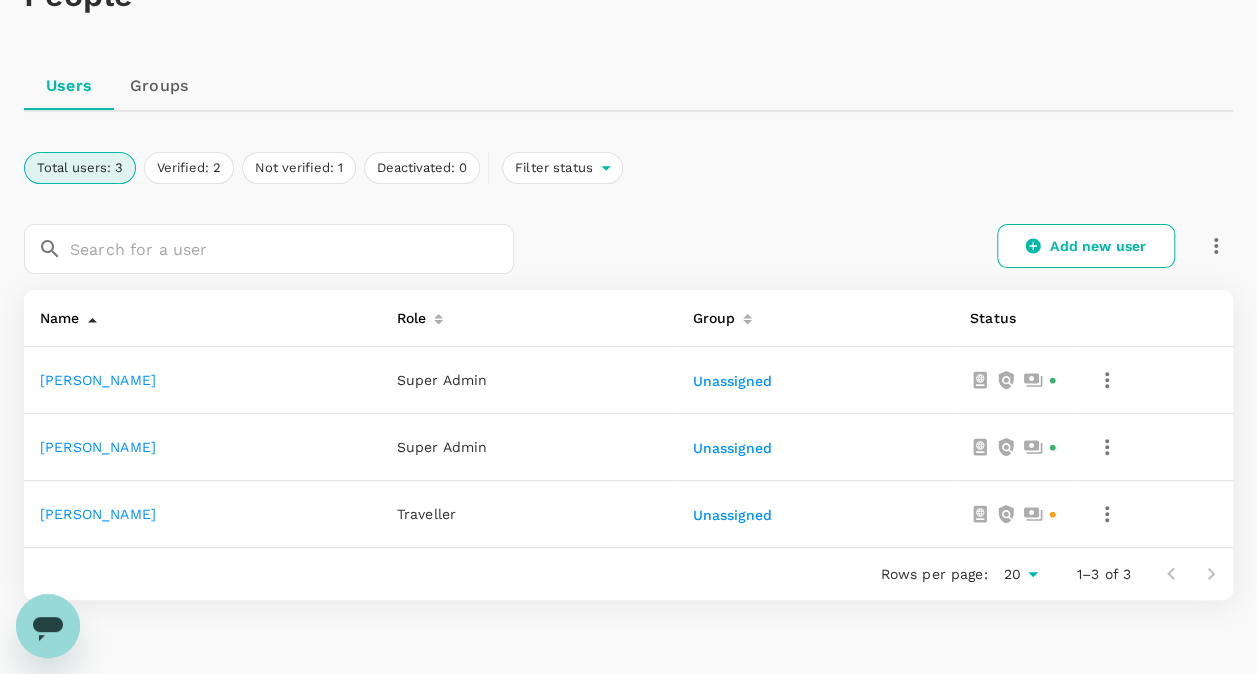 scroll, scrollTop: 45, scrollLeft: 0, axis: vertical 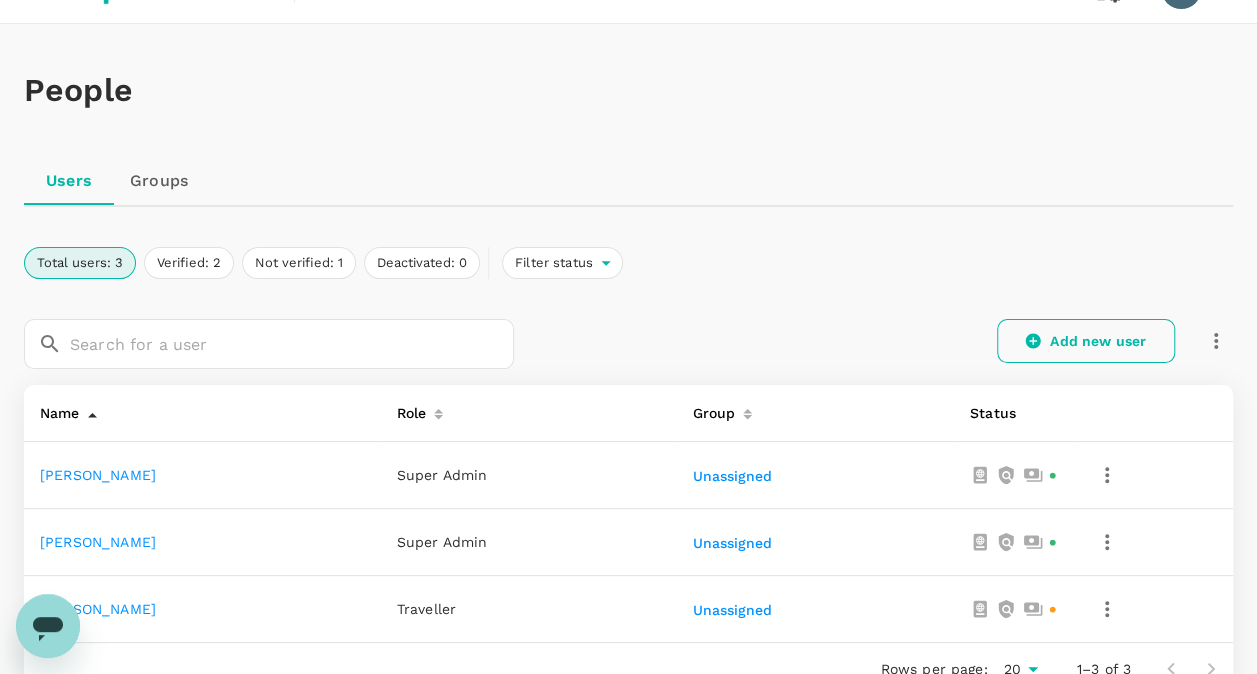 click on "Add new user" at bounding box center [1086, 341] 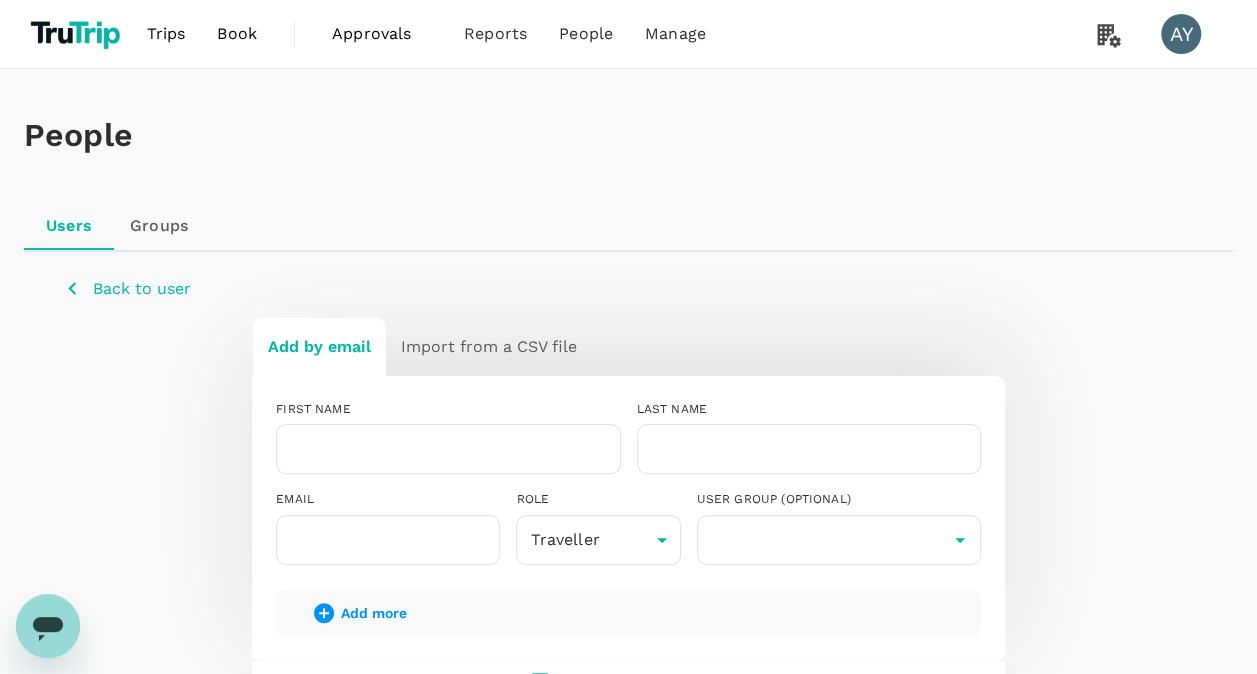 click on "Import from a CSV file" at bounding box center [489, 347] 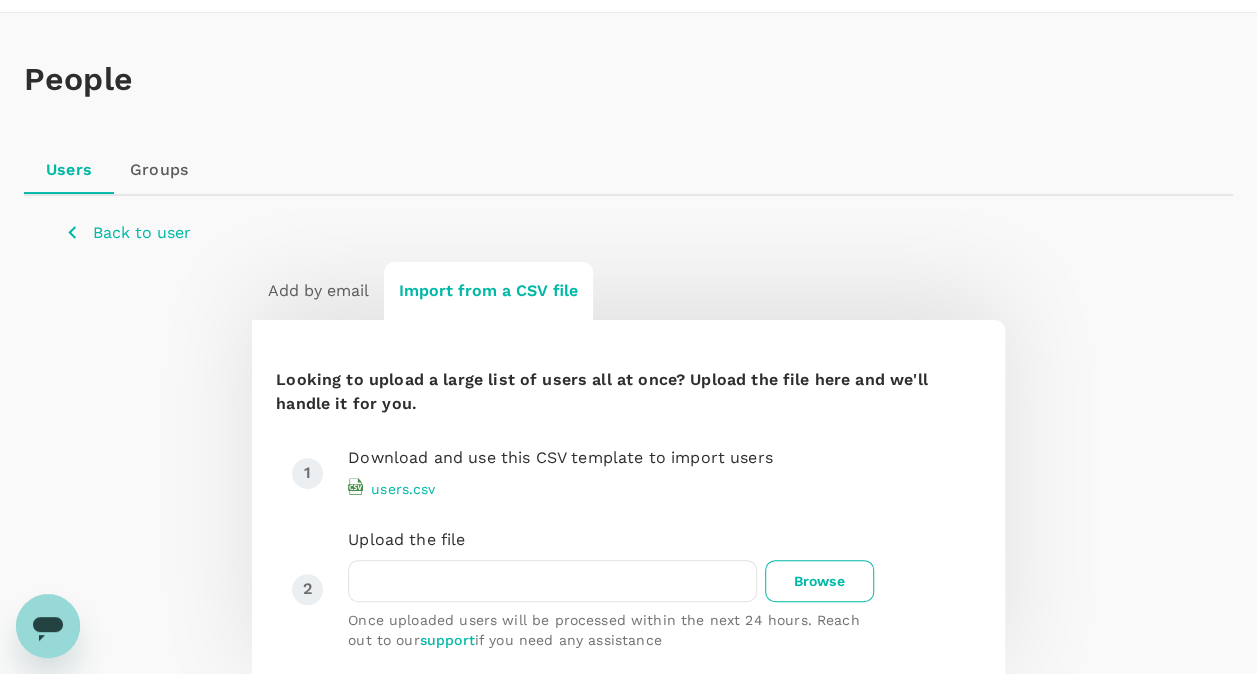 scroll, scrollTop: 100, scrollLeft: 0, axis: vertical 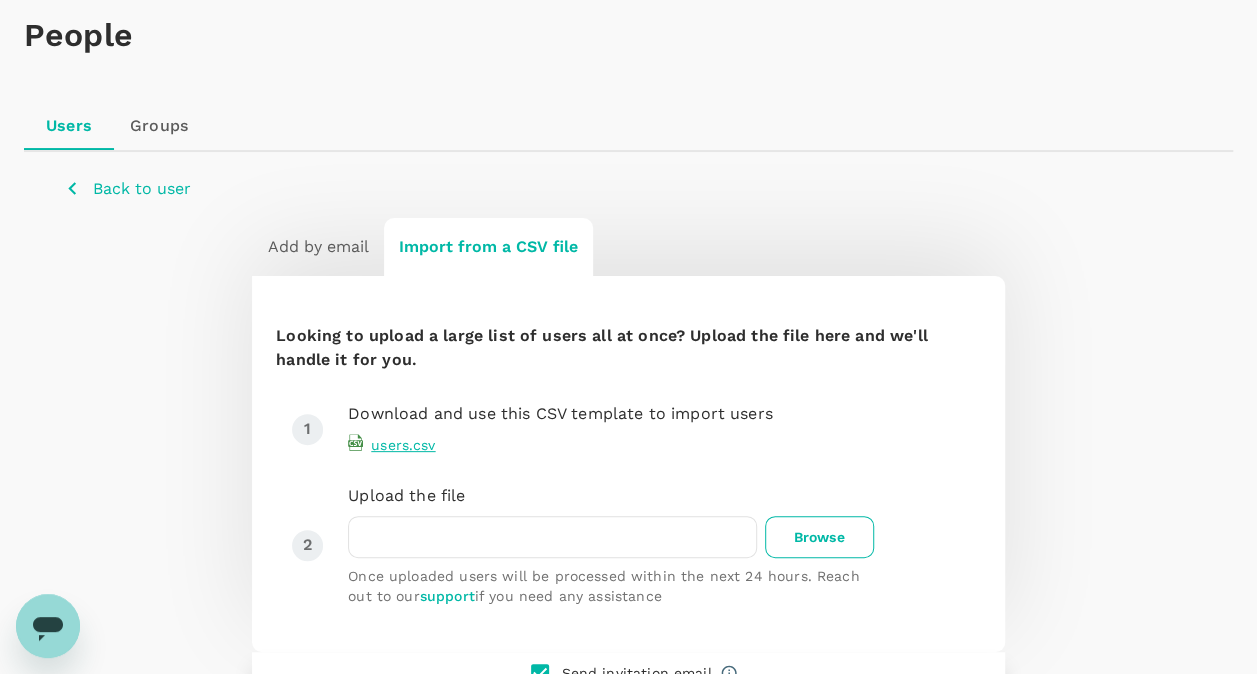 click on "users.csv" at bounding box center [403, 445] 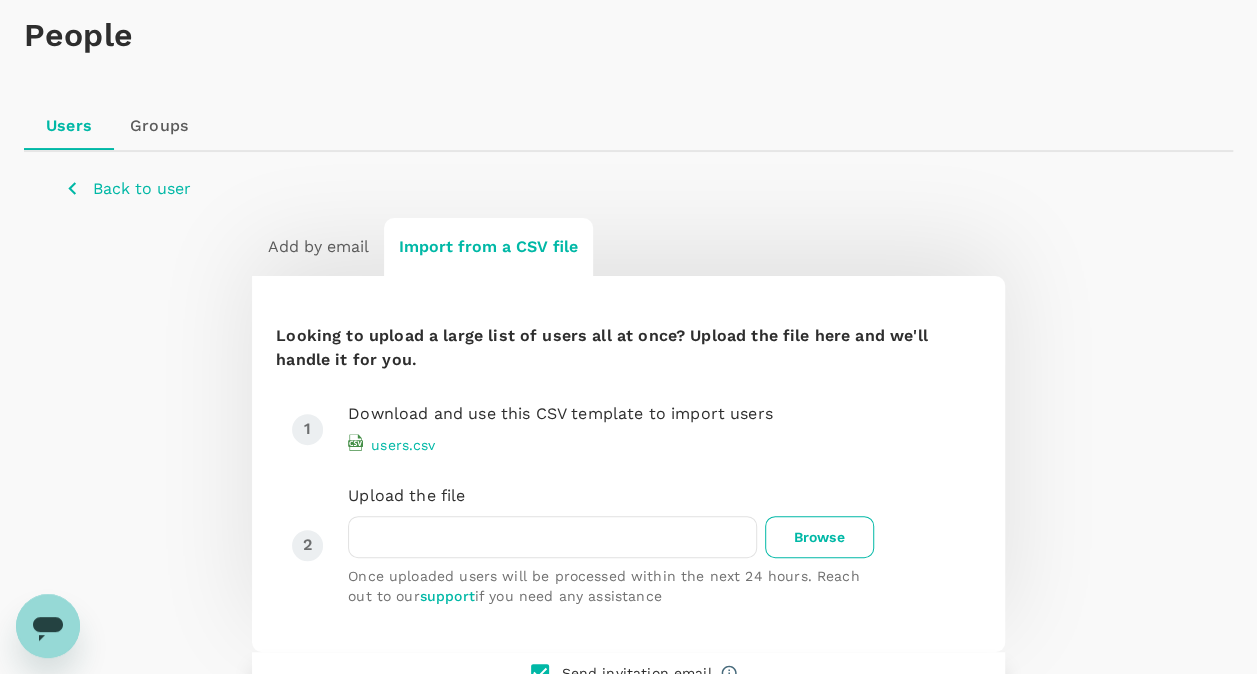 scroll, scrollTop: 200, scrollLeft: 0, axis: vertical 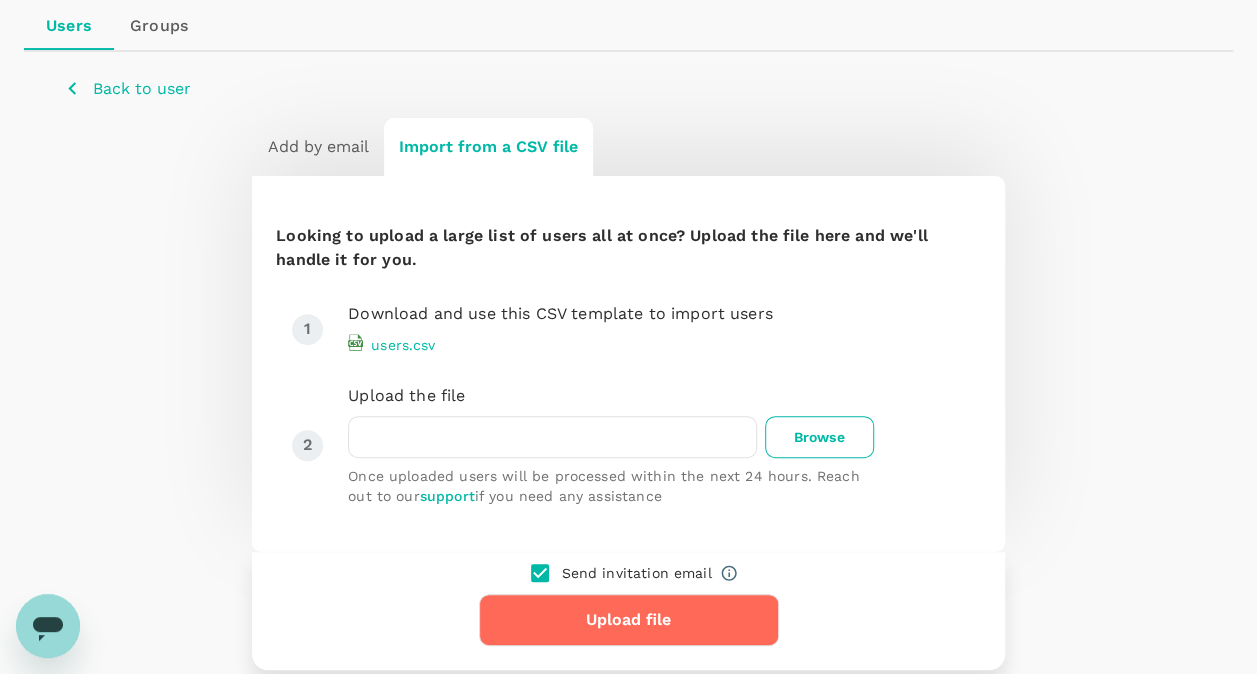 click on "Add by email" at bounding box center (318, 147) 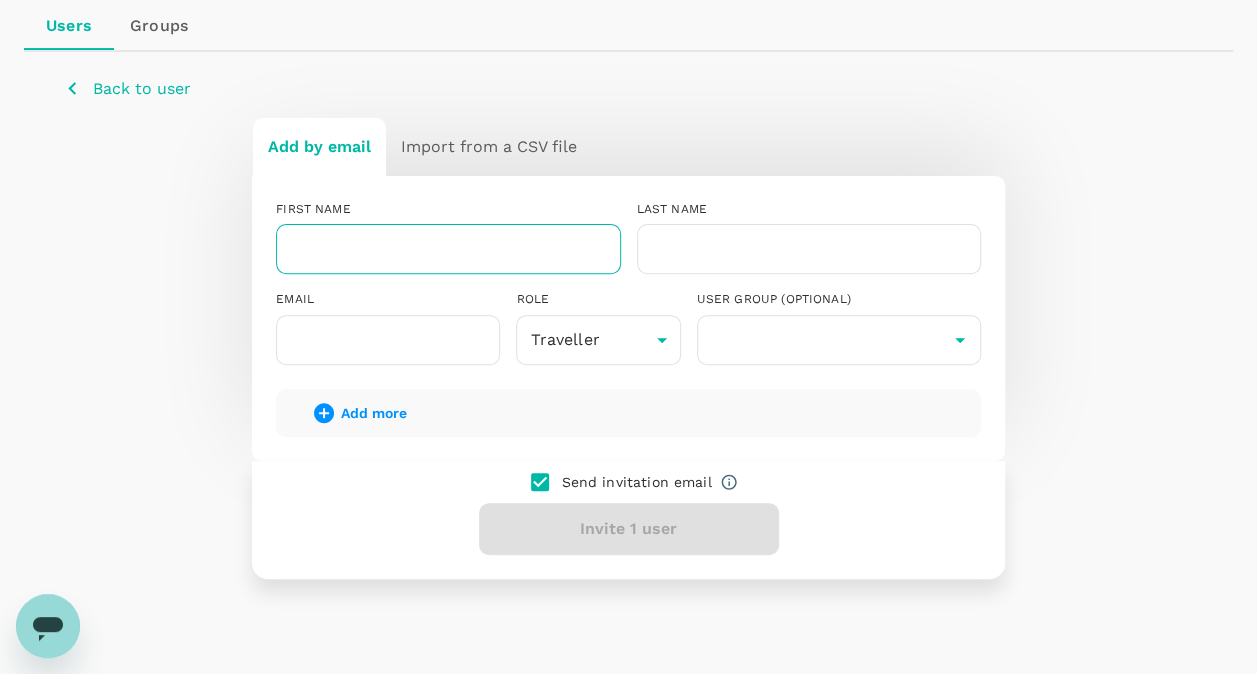 click at bounding box center [448, 249] 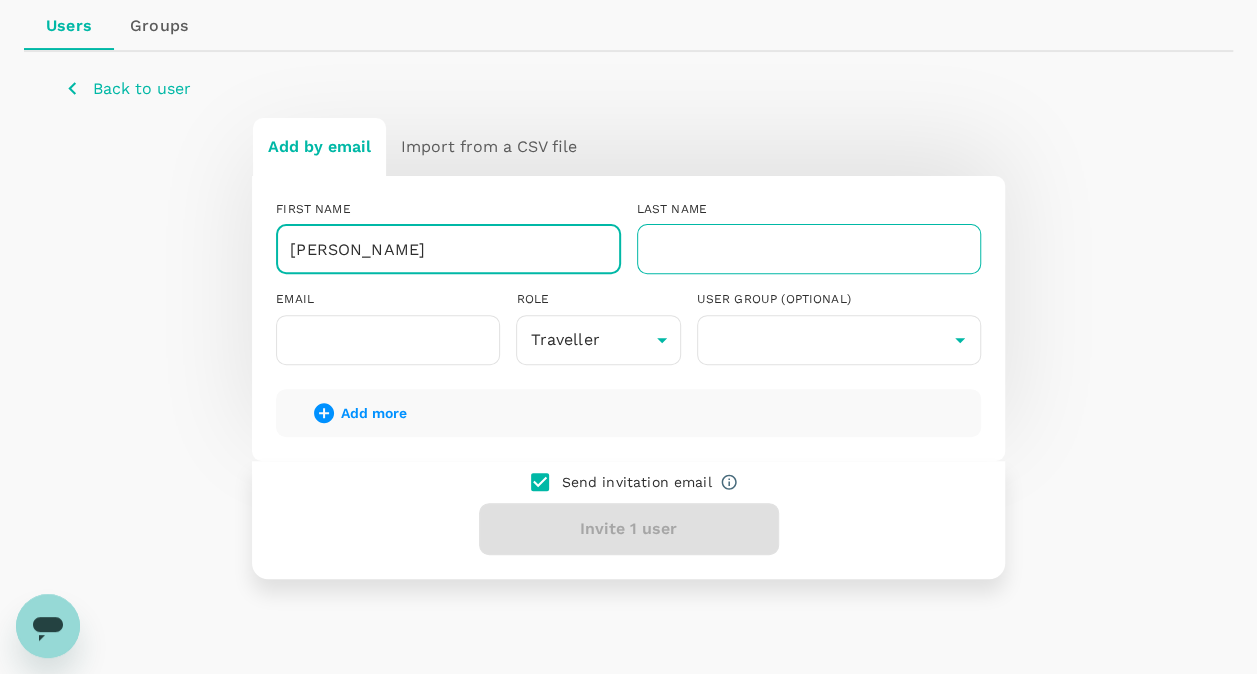 type on "Omar" 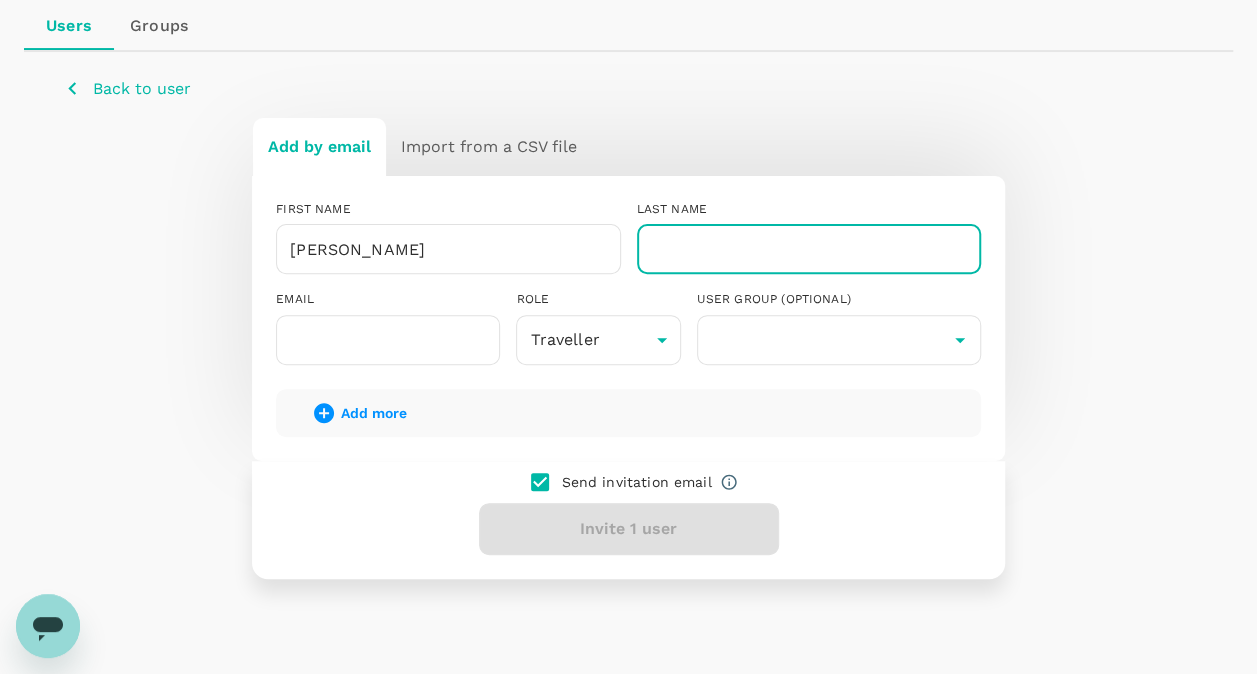 type on "A" 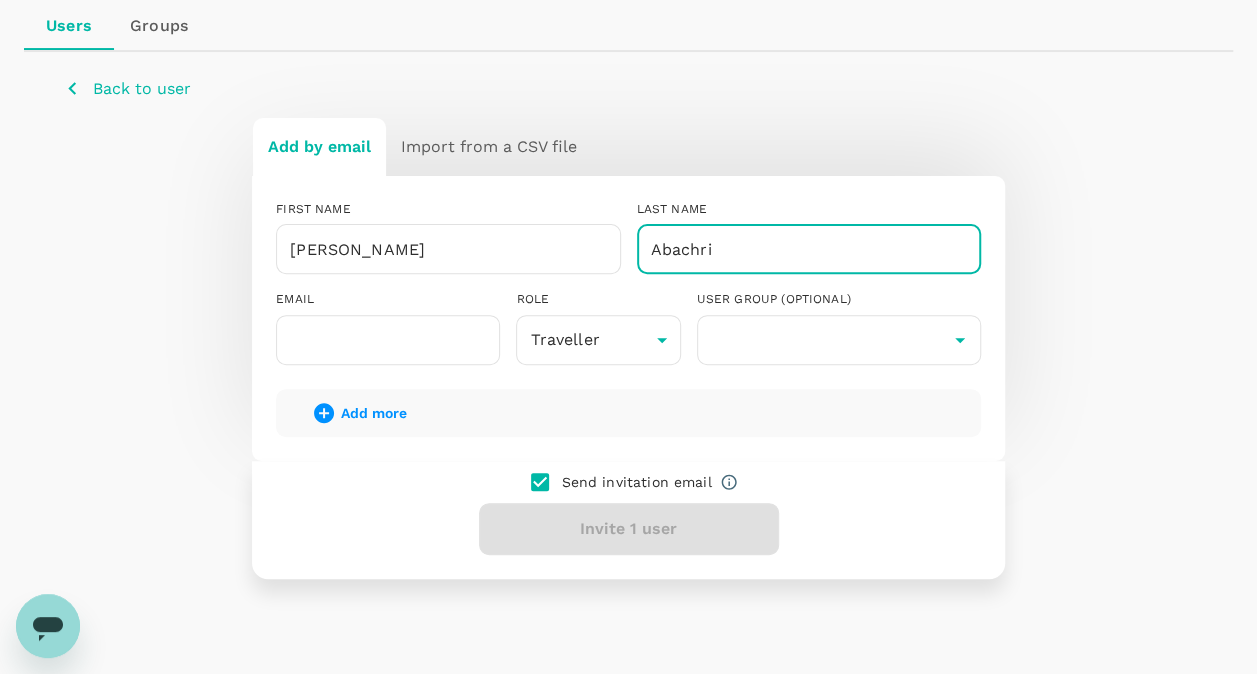 type on "Abachri" 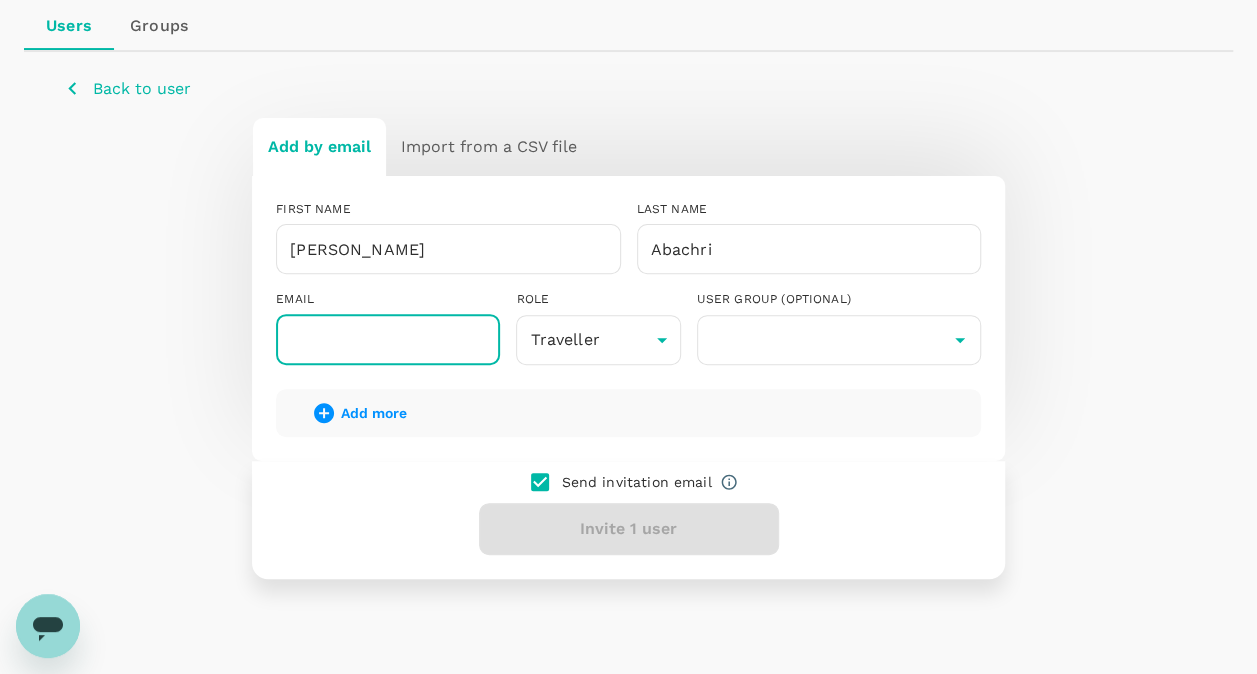 click at bounding box center [388, 340] 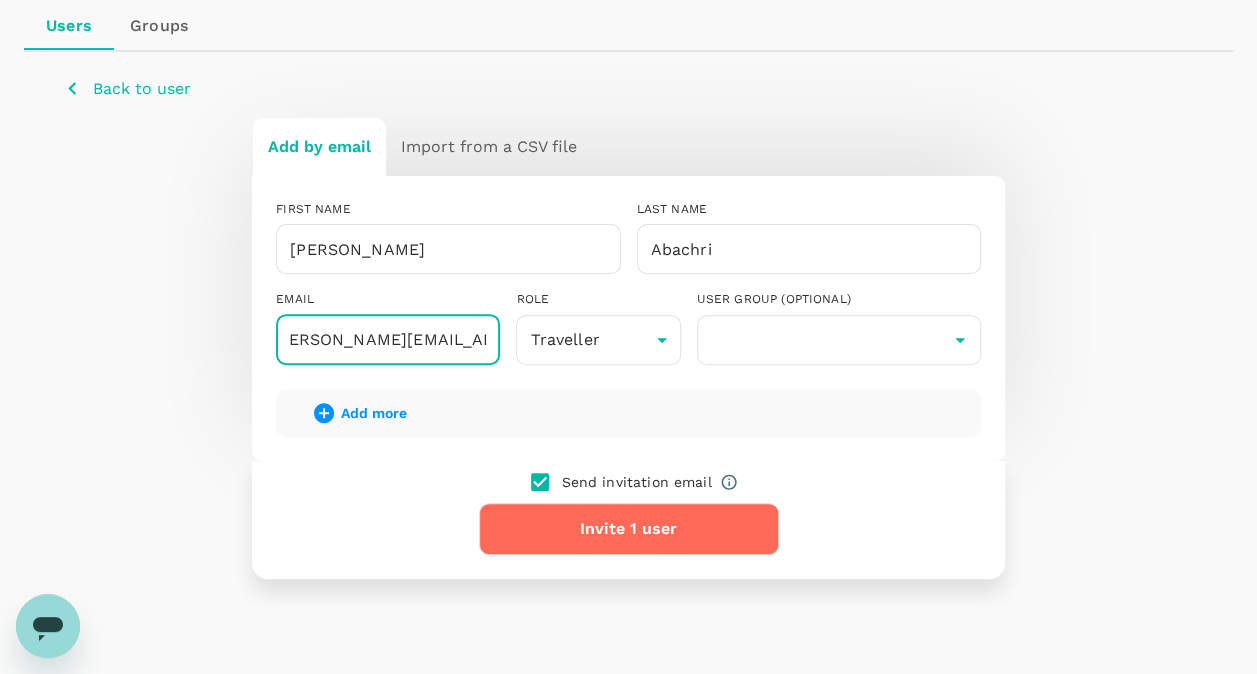 scroll, scrollTop: 0, scrollLeft: 33, axis: horizontal 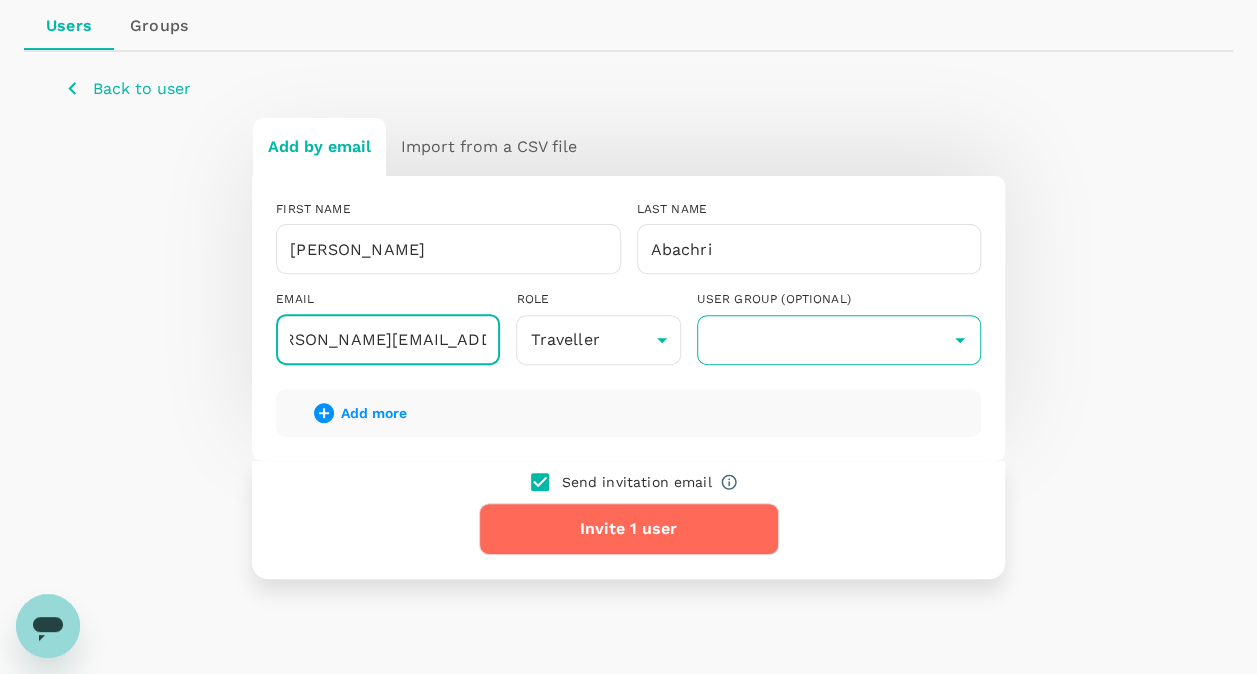 type on "omar.abachri@sreglobal.com" 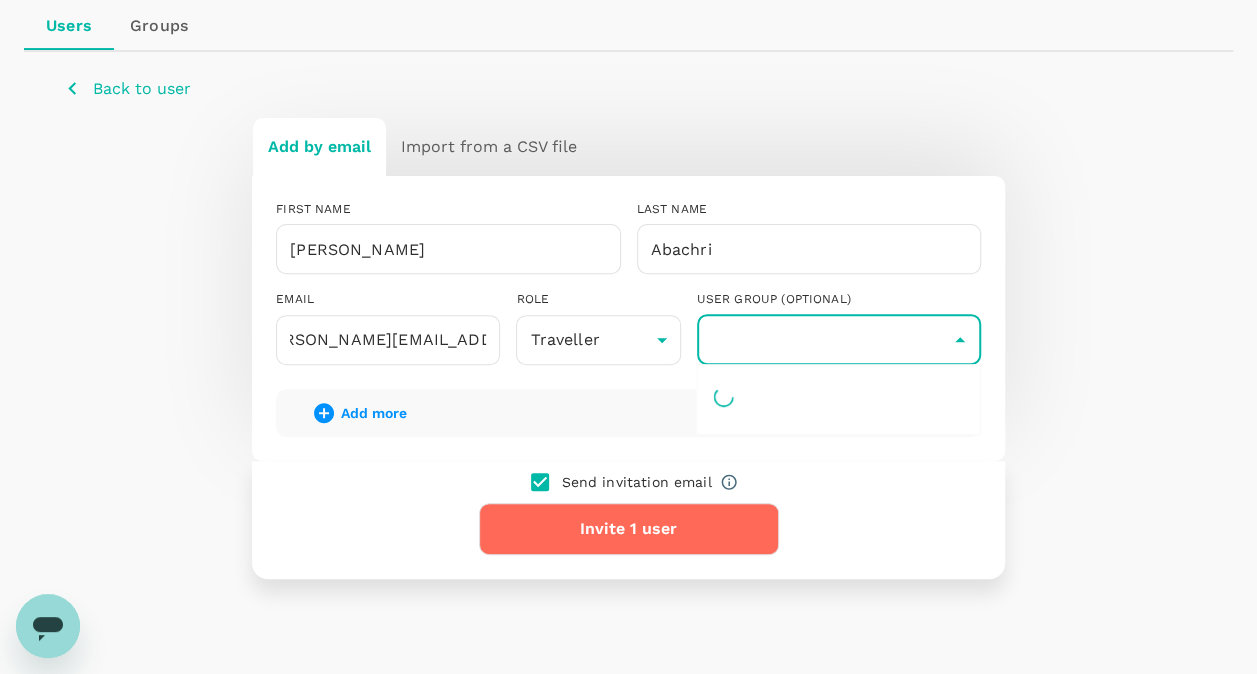 scroll, scrollTop: 0, scrollLeft: 0, axis: both 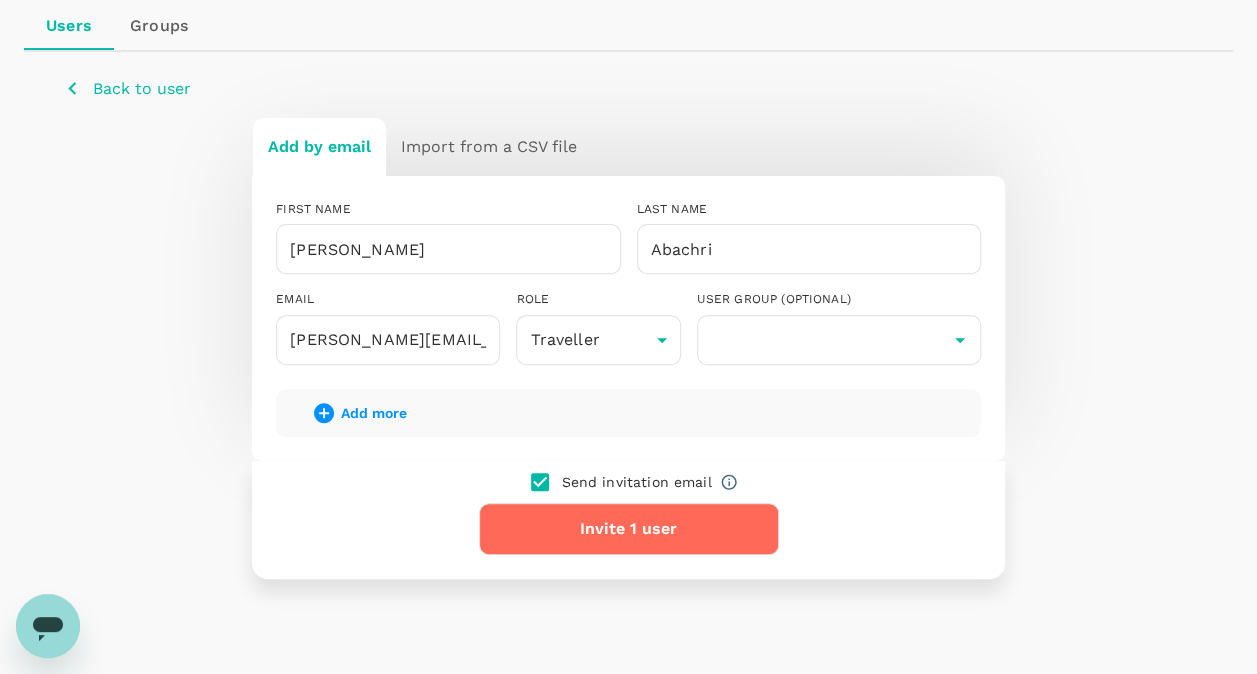click on "Send invitation email Invite 1 user" at bounding box center (628, 520) 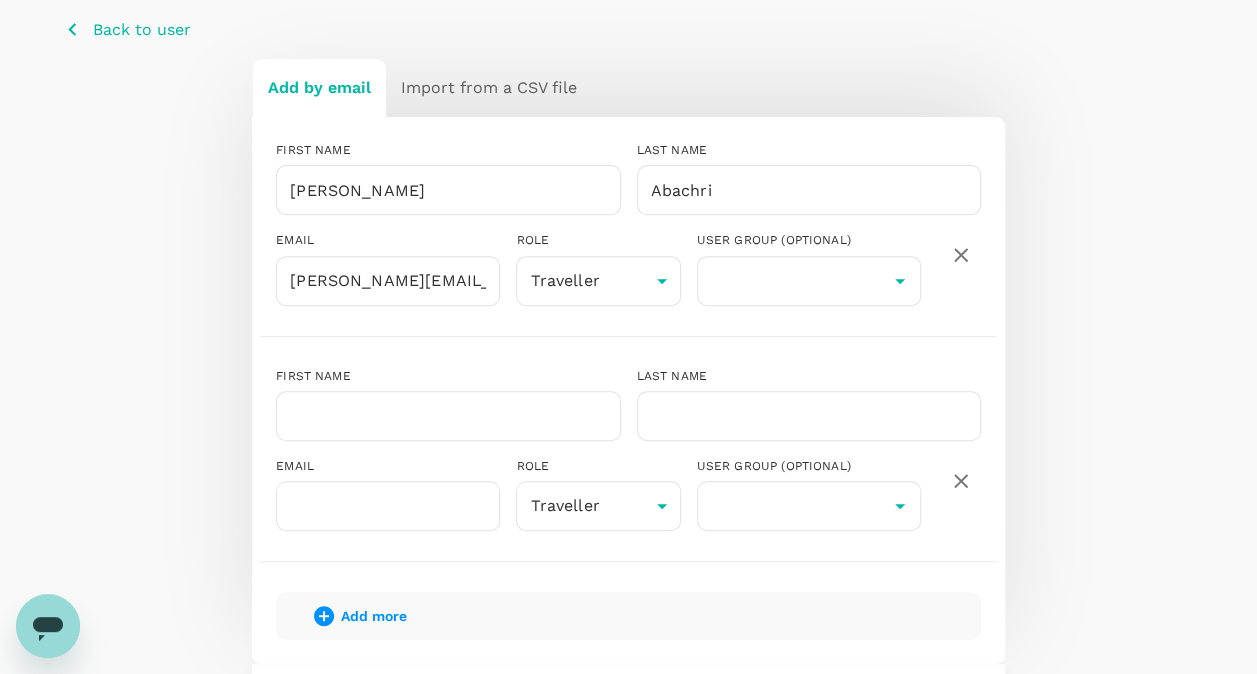 scroll, scrollTop: 300, scrollLeft: 0, axis: vertical 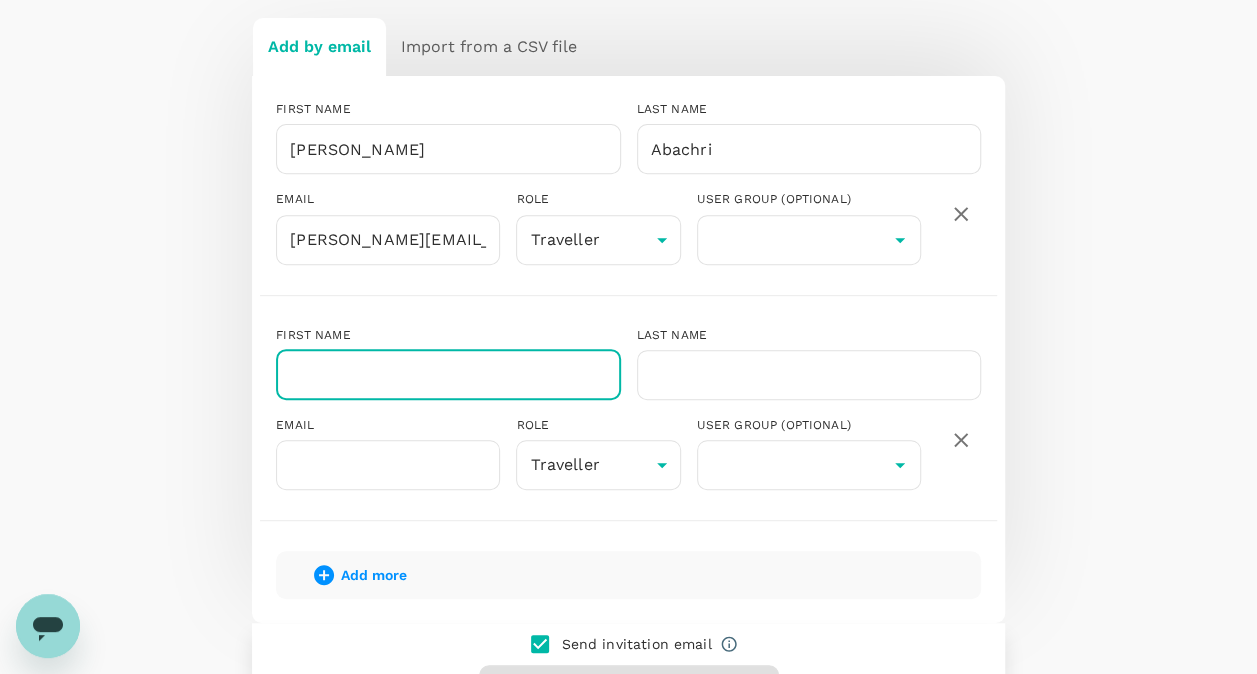 click at bounding box center (448, 375) 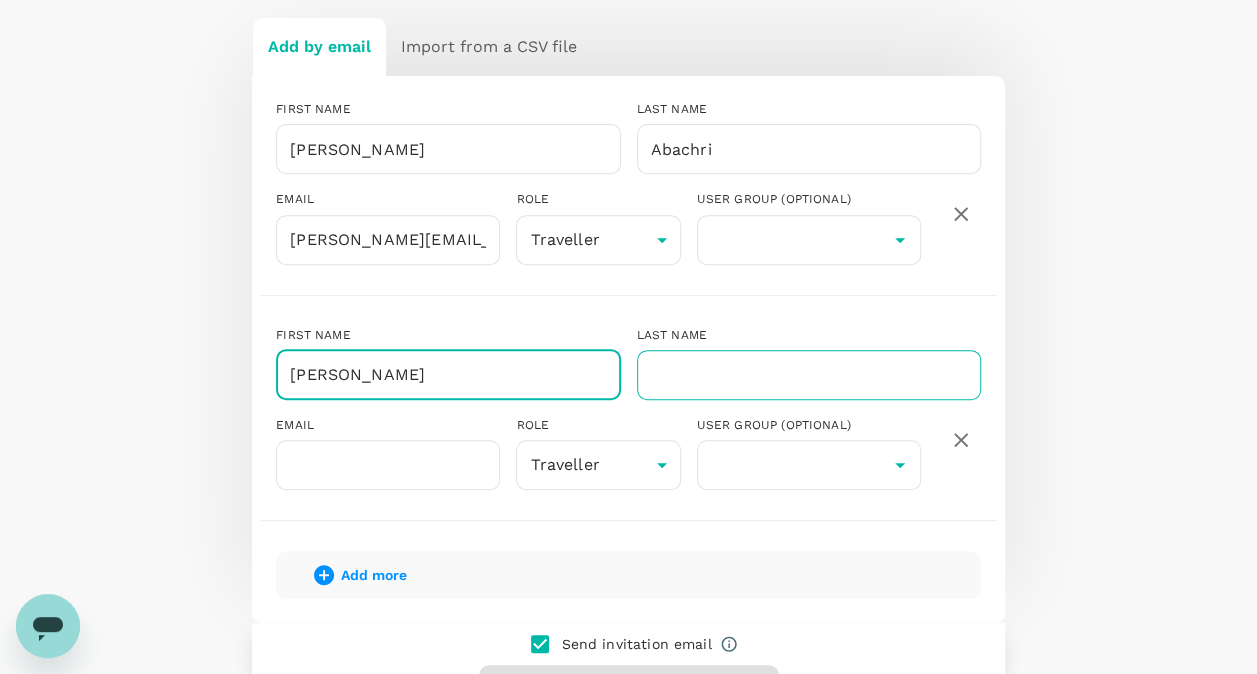 type on "Daniel" 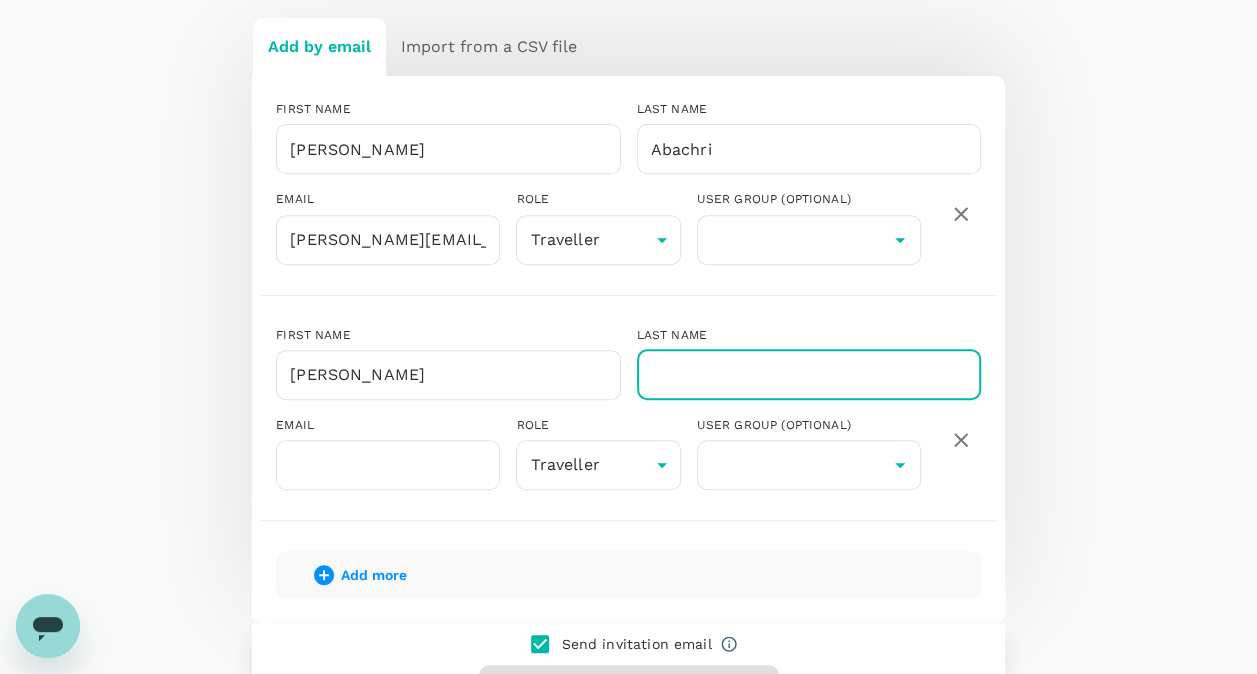 click at bounding box center (809, 375) 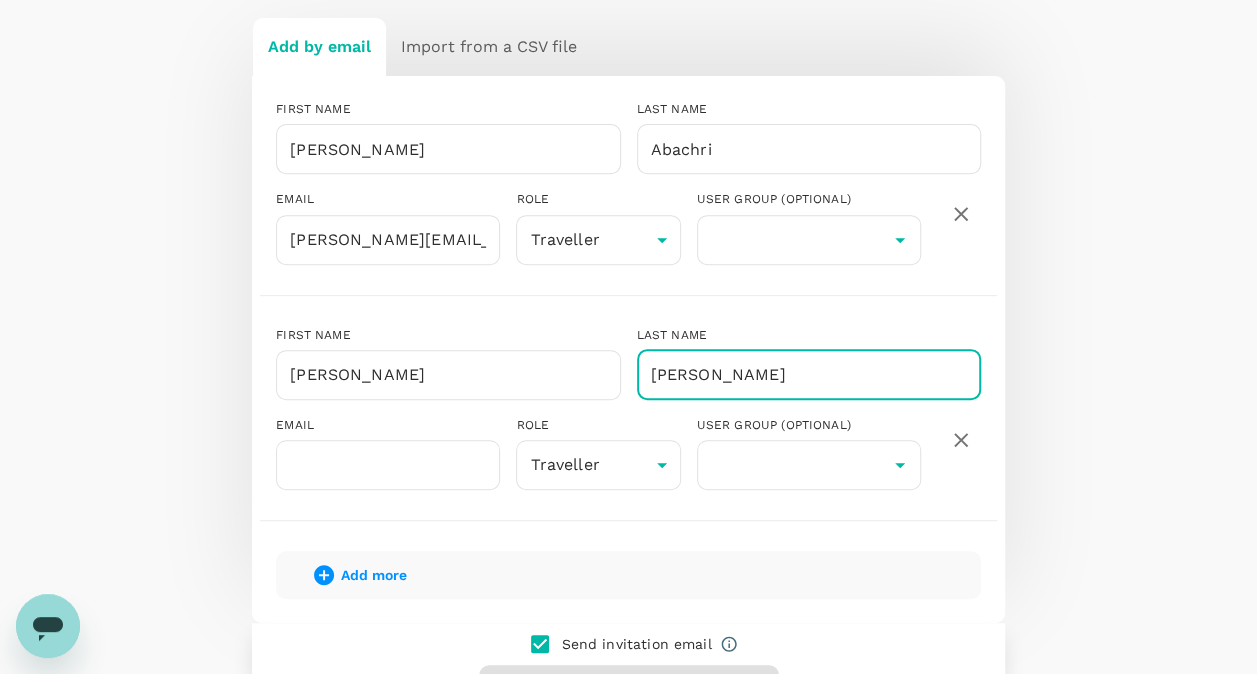 type on "Taylor" 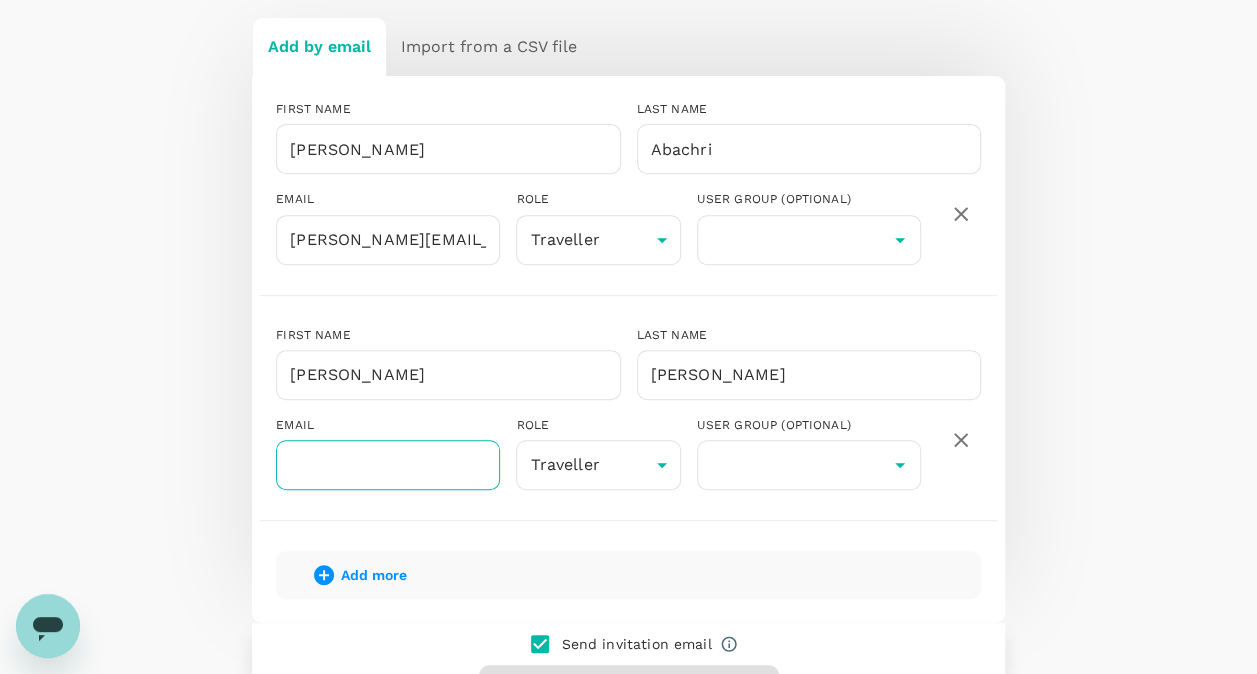 click at bounding box center (388, 465) 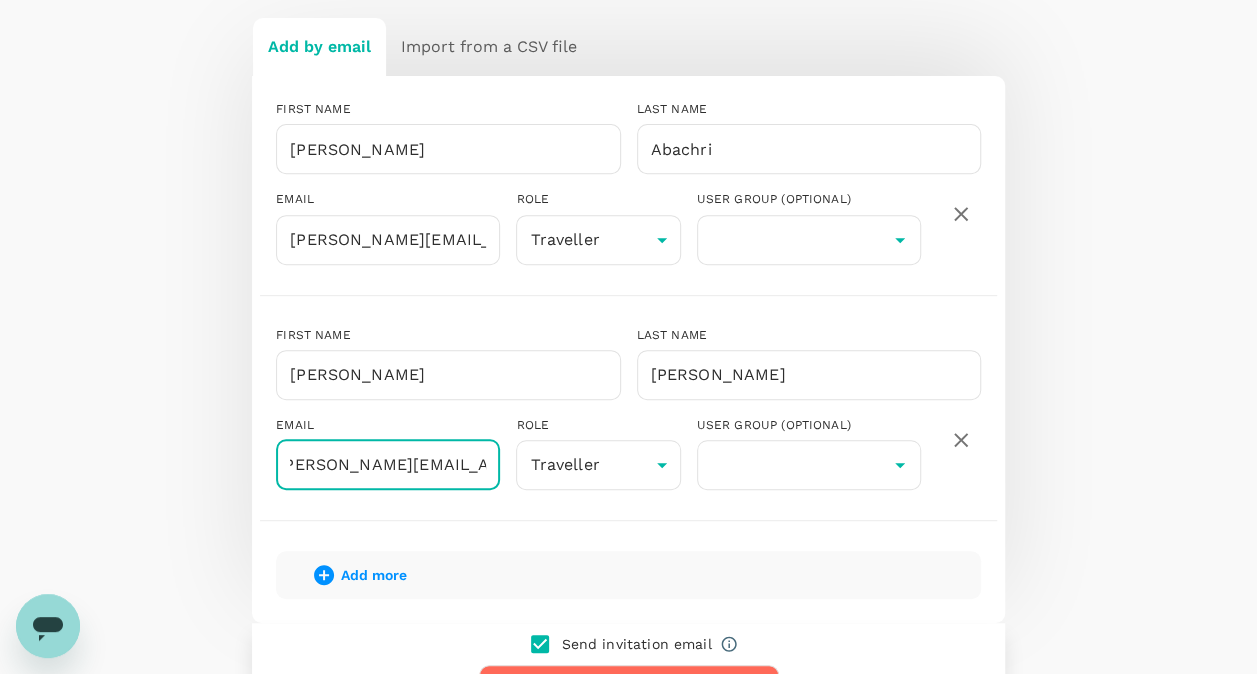 scroll, scrollTop: 0, scrollLeft: 27, axis: horizontal 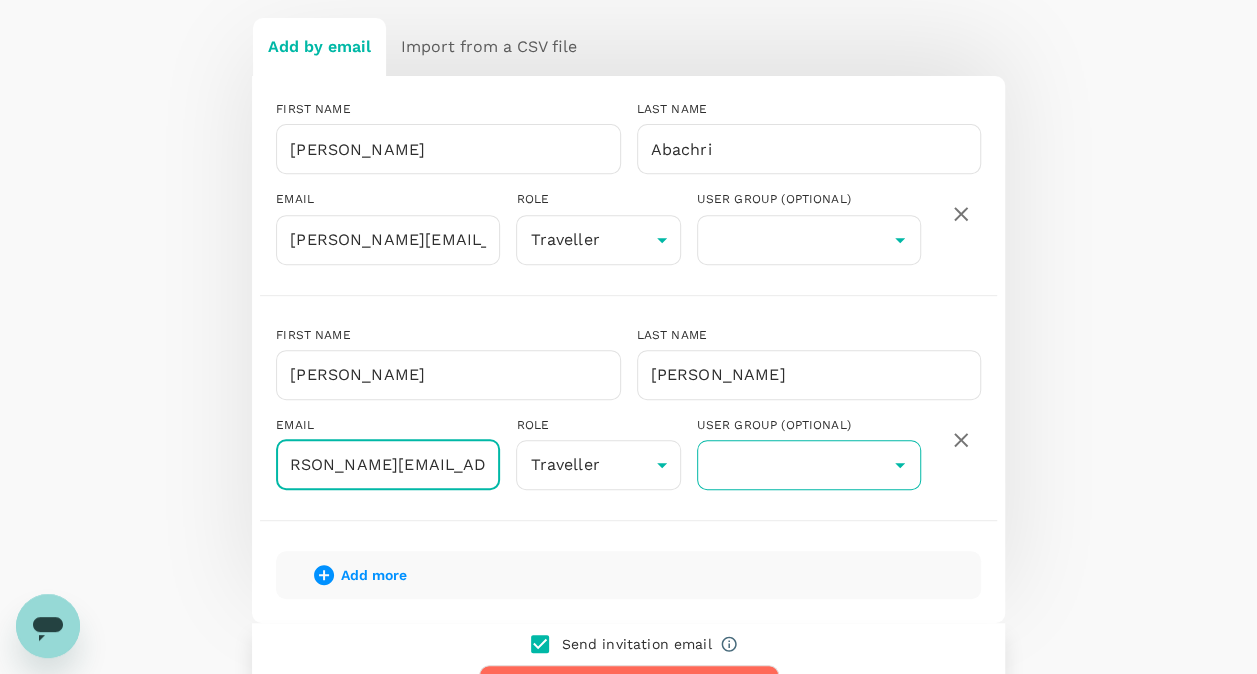 type on "daniel.taylor@sreglobal.com" 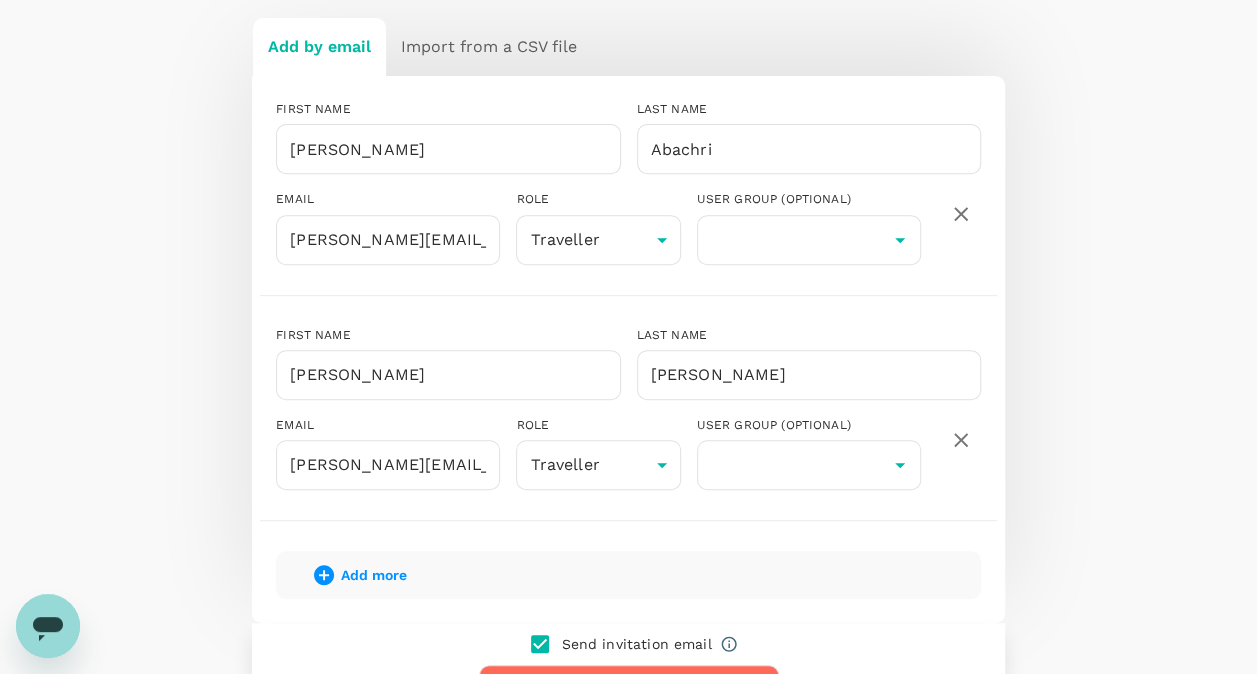 click on "Add by email Import from a CSV file FIRST NAME Omar ​ LAST NAME Abachri ​ EMAIL omar.abachri@sreglobal.com ​ ROLE Traveller user ​ USER GROUP (OPTIONAL) ​ FIRST NAME Daniel ​ LAST NAME Taylor ​ EMAIL daniel.taylor@sreglobal.com ​ ROLE Traveller user ​ USER GROUP (OPTIONAL) ​   Add more Send invitation email Invite 2 users" at bounding box center (628, 378) 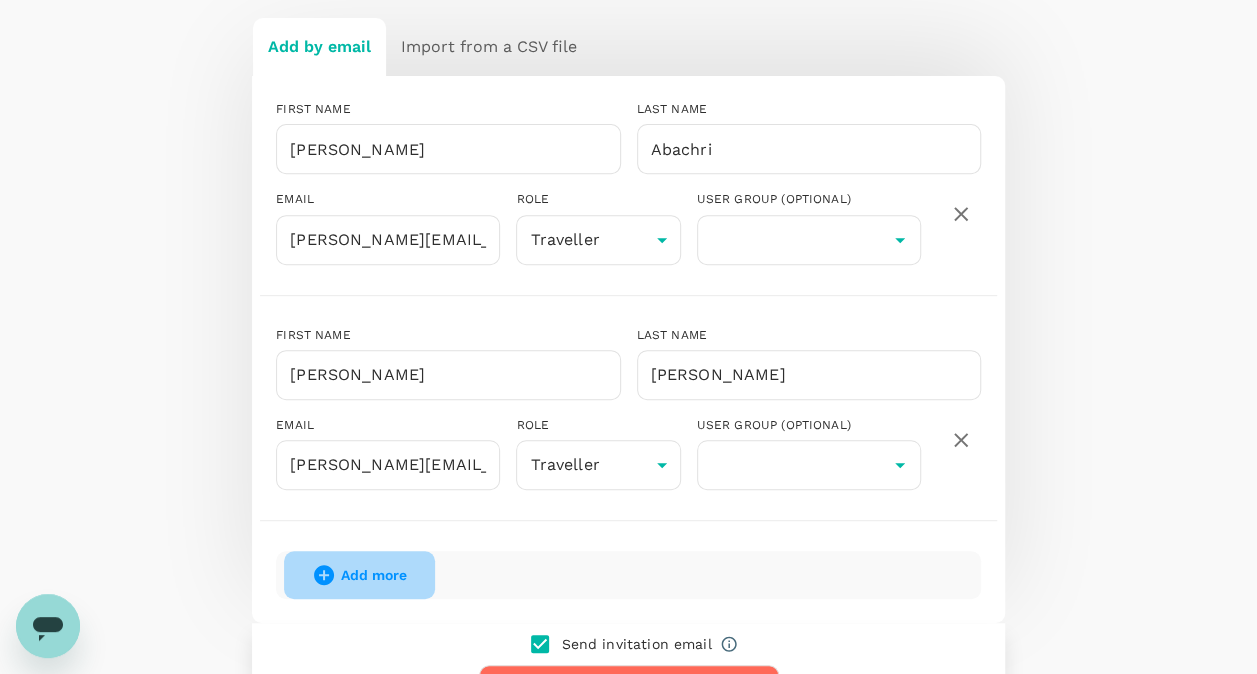 click 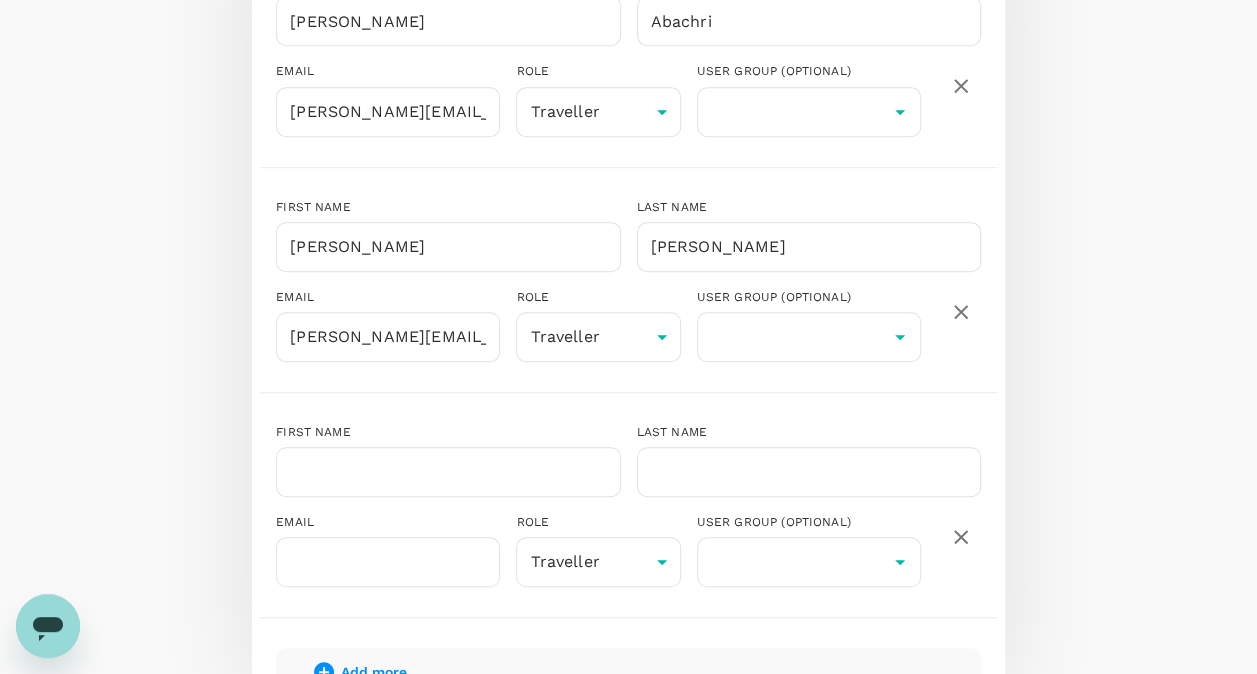 scroll, scrollTop: 500, scrollLeft: 0, axis: vertical 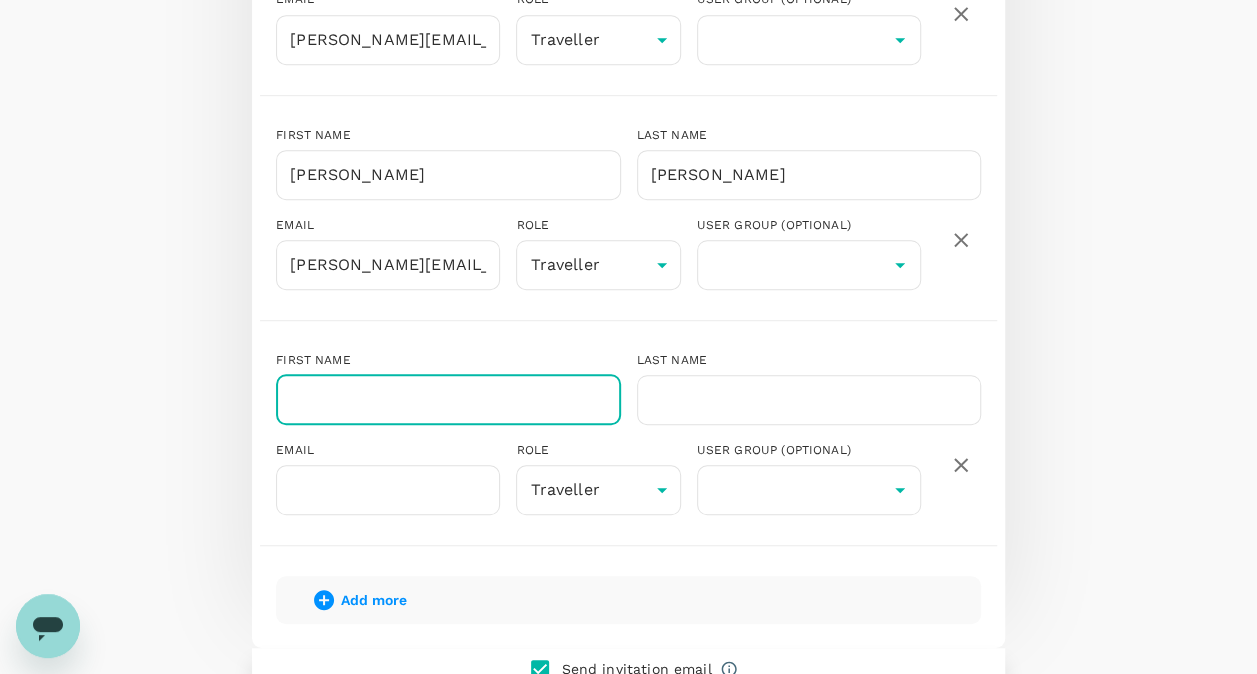 click at bounding box center [448, 400] 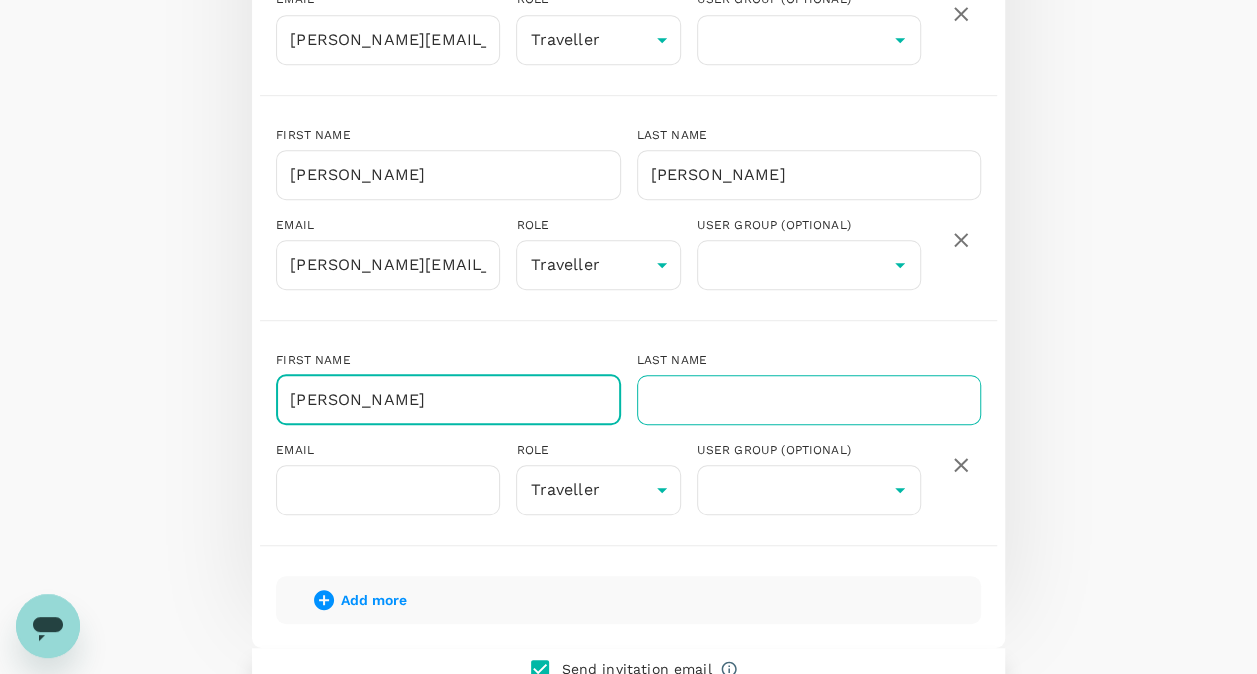 type on "Renata" 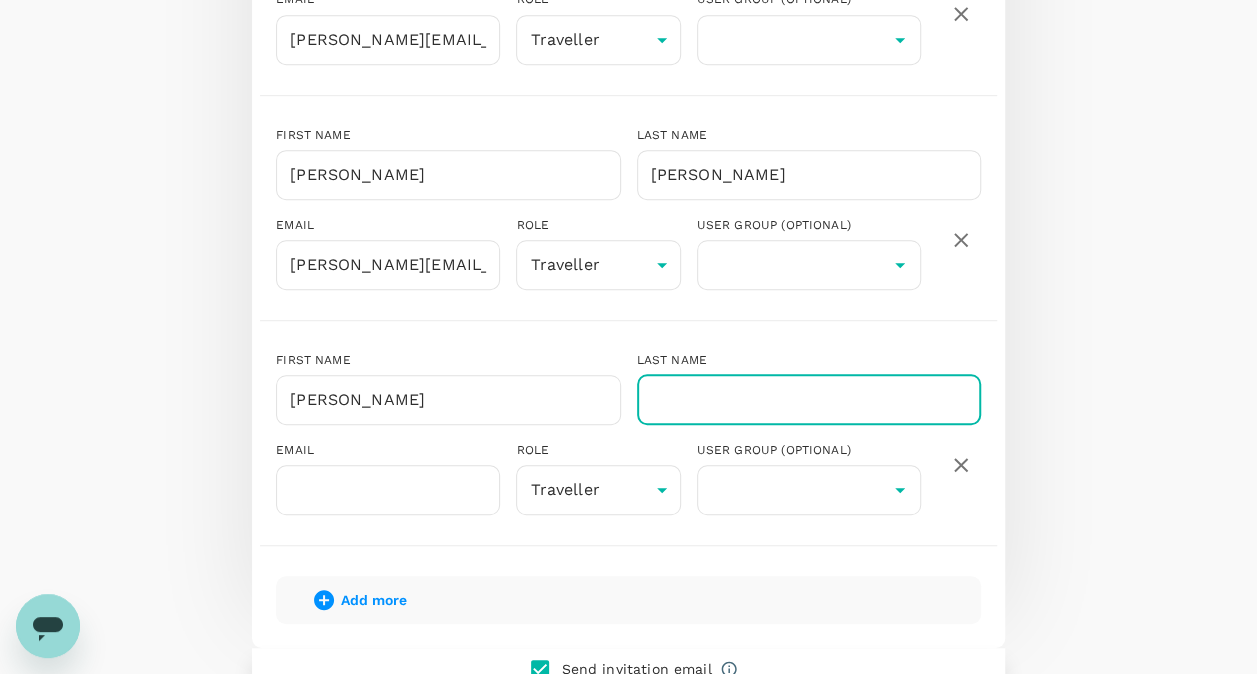 click at bounding box center (809, 400) 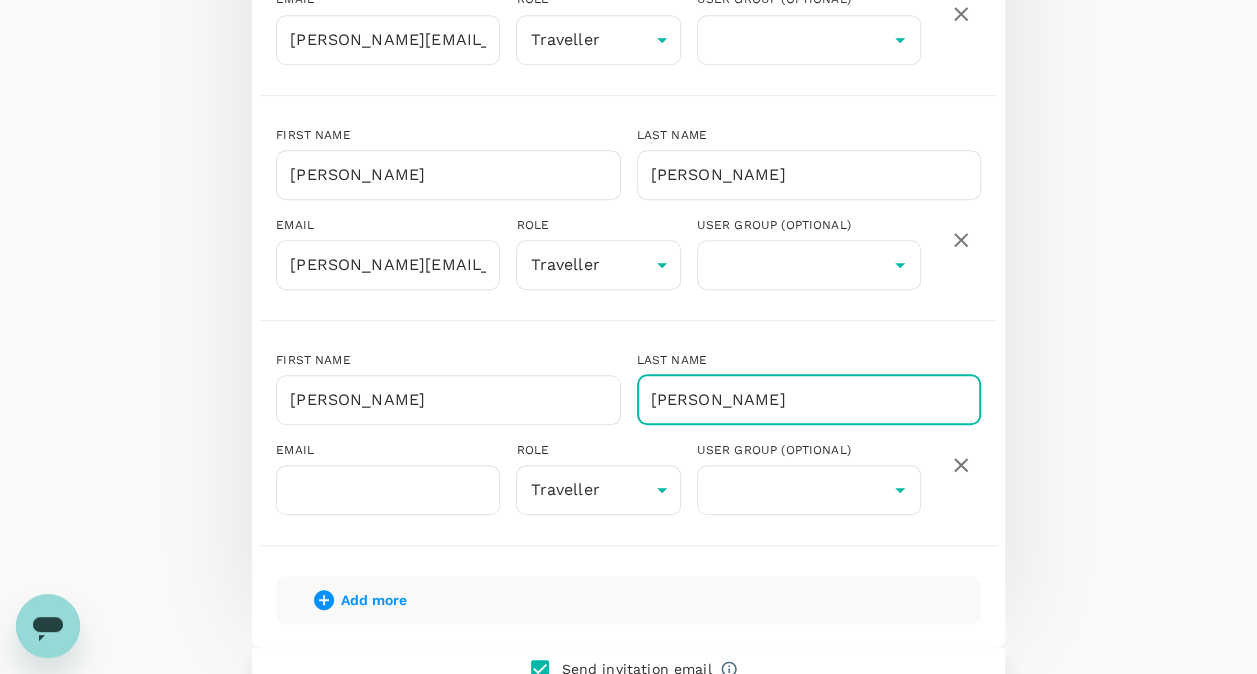type on "Lee" 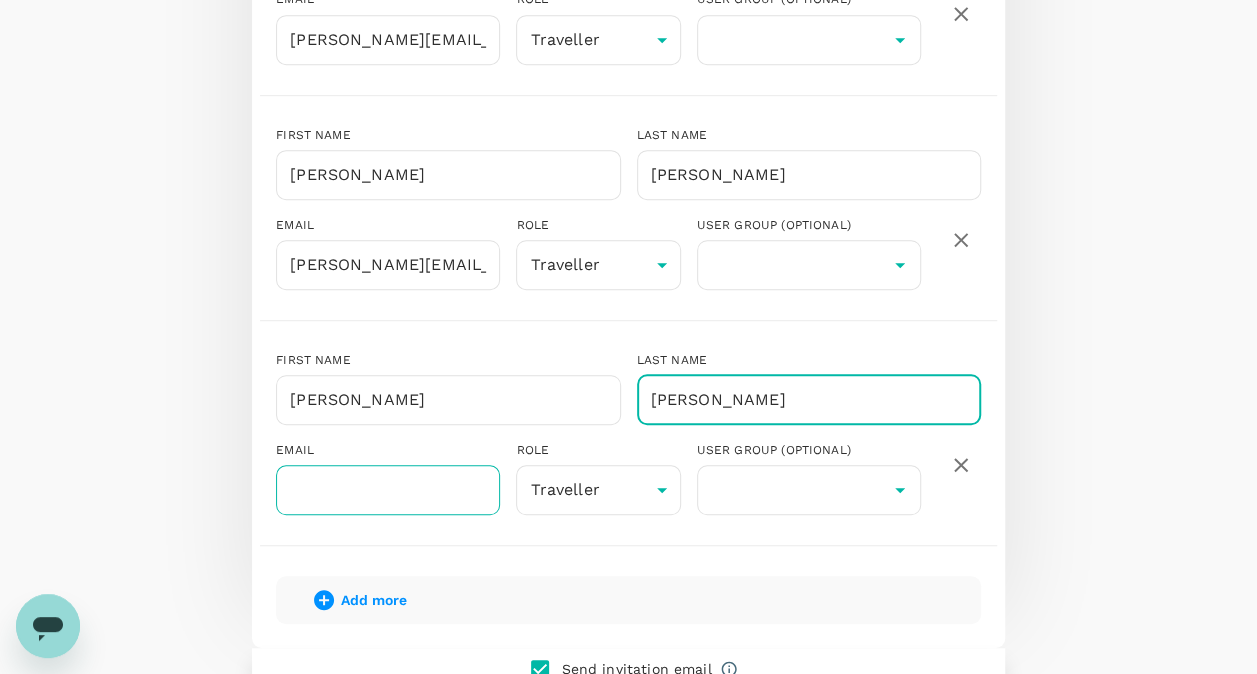 click at bounding box center [388, 490] 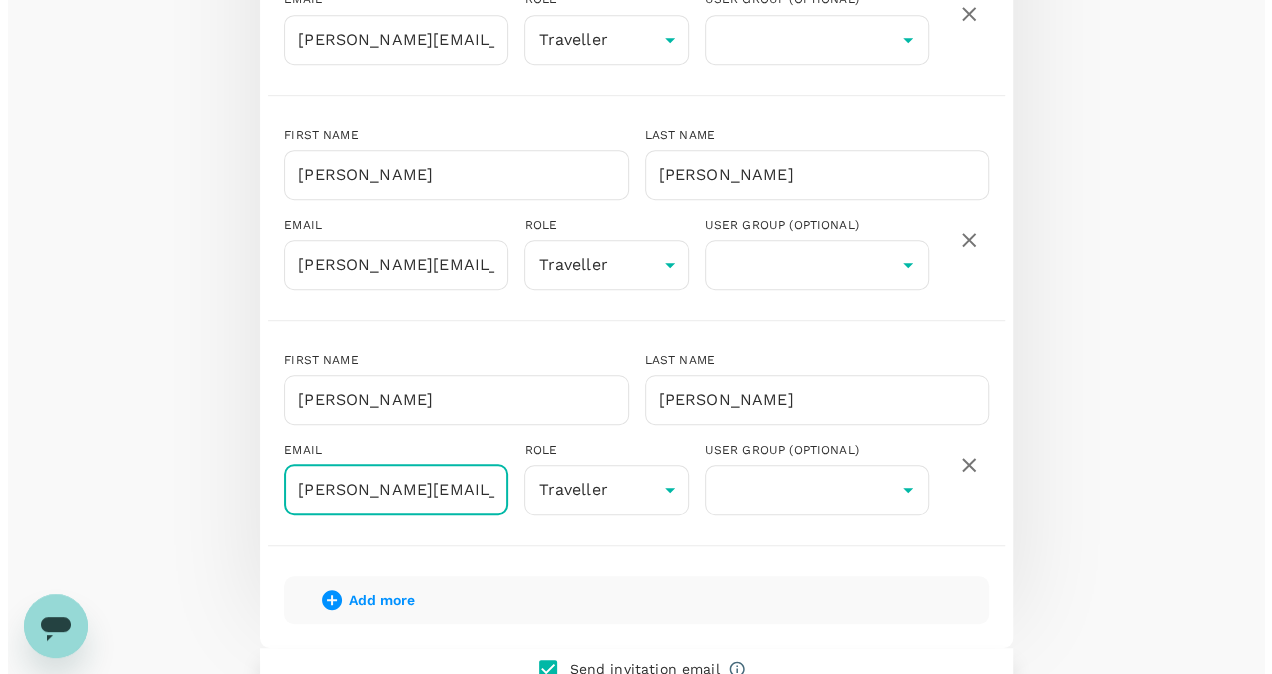 scroll, scrollTop: 0, scrollLeft: 8, axis: horizontal 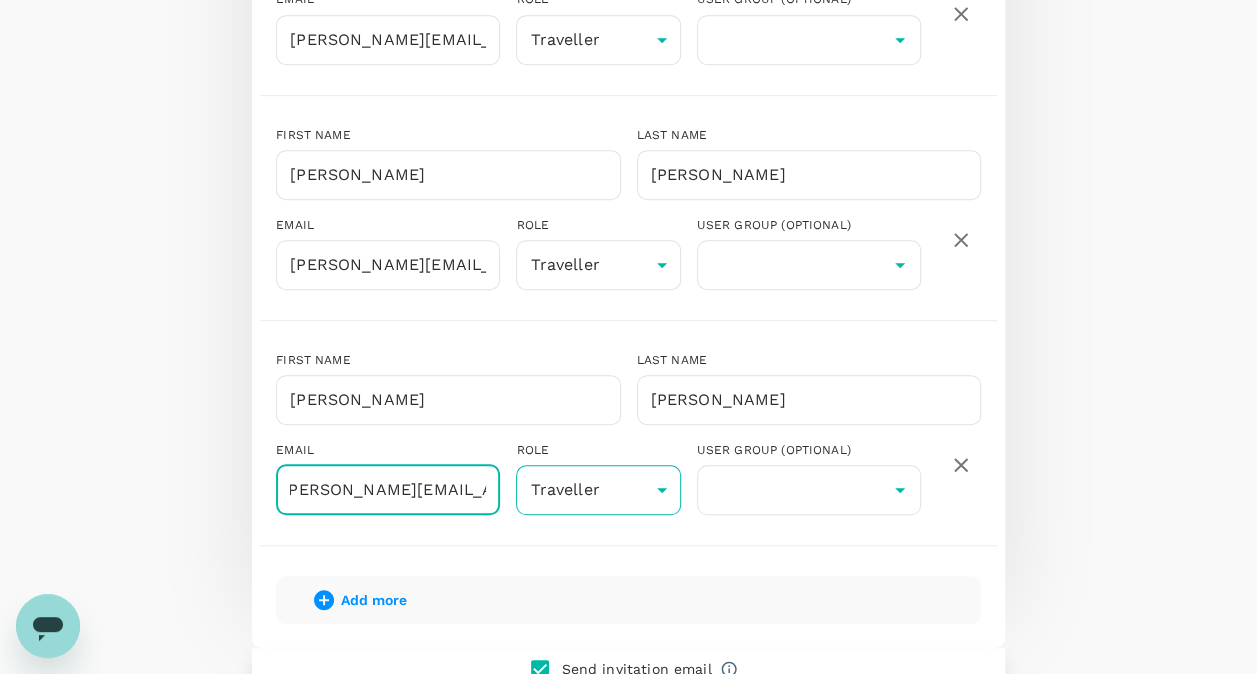 type on "renata.lee@sreglobal.com" 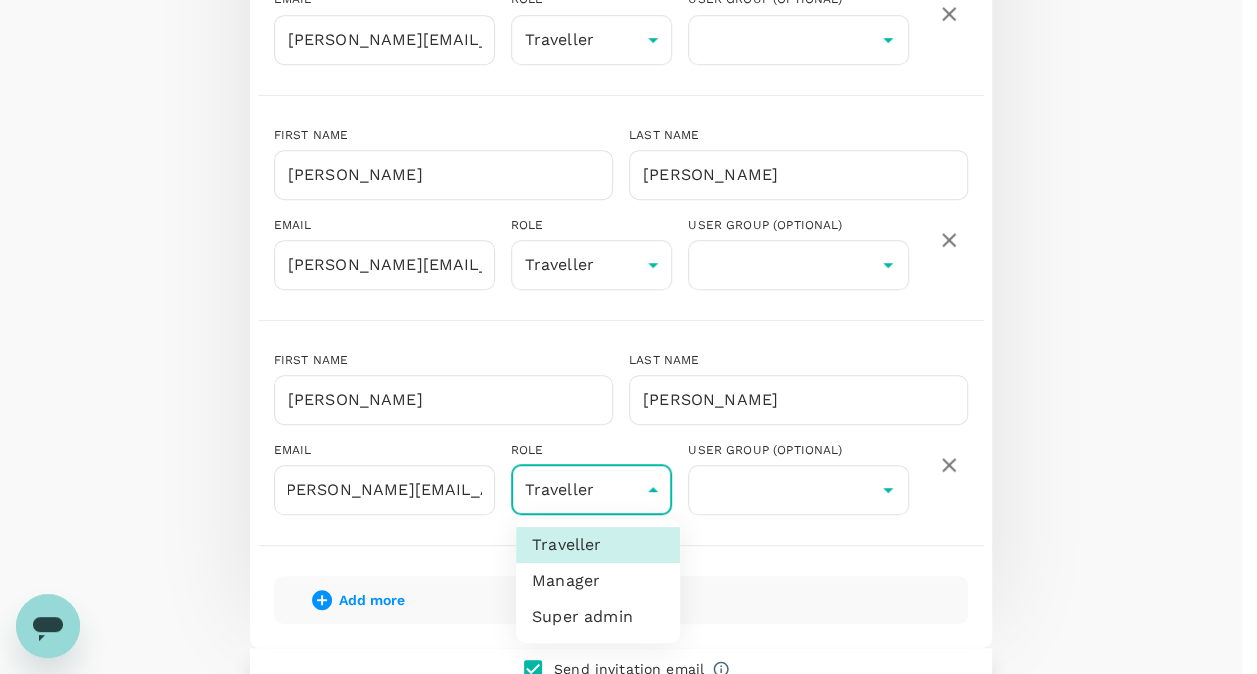 scroll, scrollTop: 0, scrollLeft: 0, axis: both 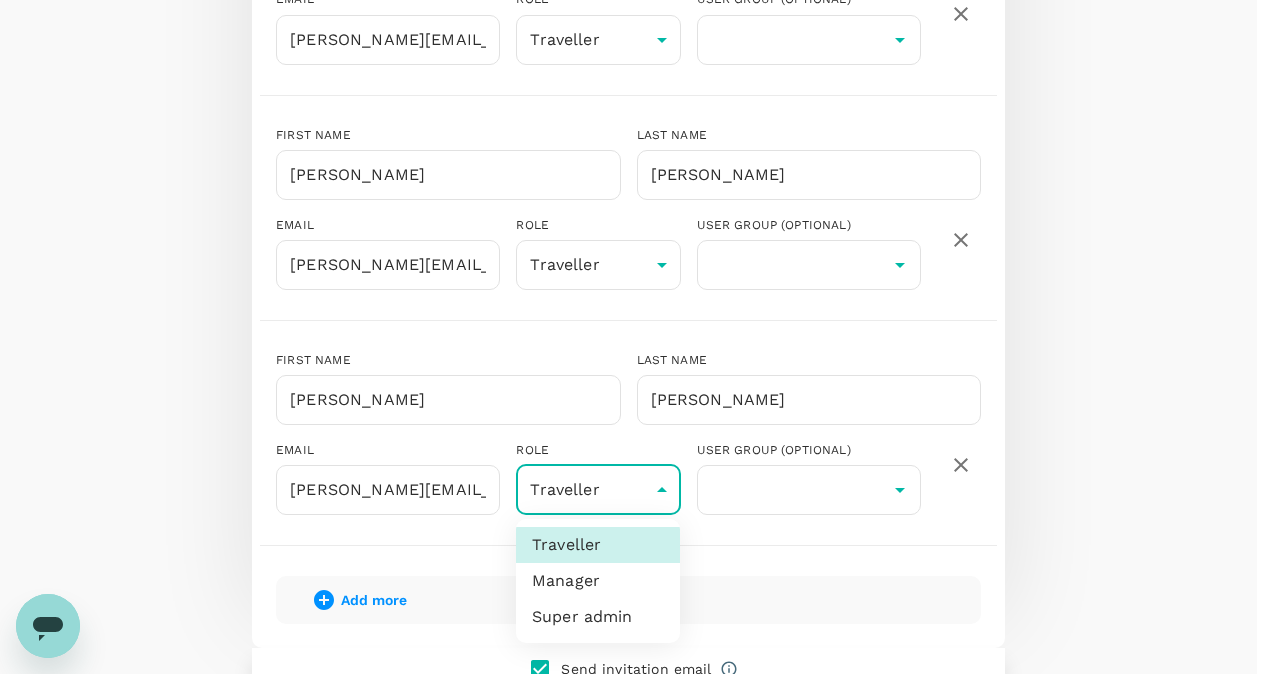 click on "Super admin" at bounding box center (598, 617) 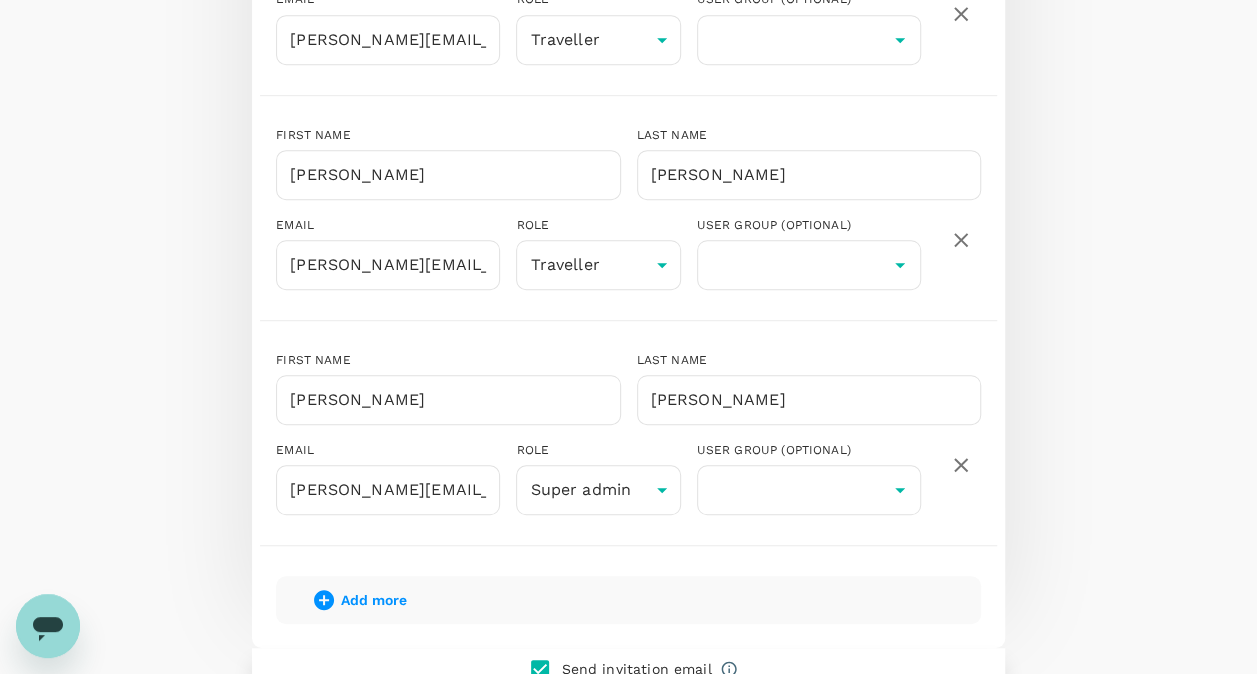 click on "FIRST NAME Renata ​ LAST NAME Lee ​ EMAIL renata.lee@sreglobal.com ​ ROLE Super admin super-admin ​ USER GROUP (OPTIONAL) ​" at bounding box center [628, 440] 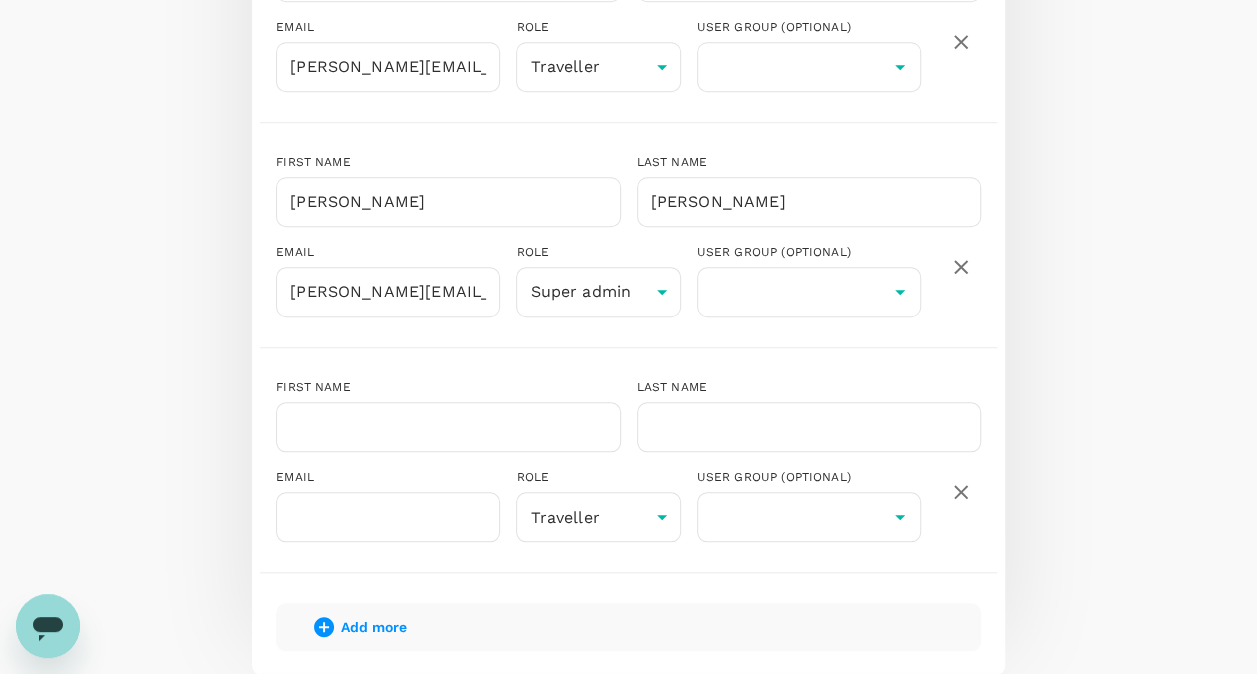 scroll, scrollTop: 700, scrollLeft: 0, axis: vertical 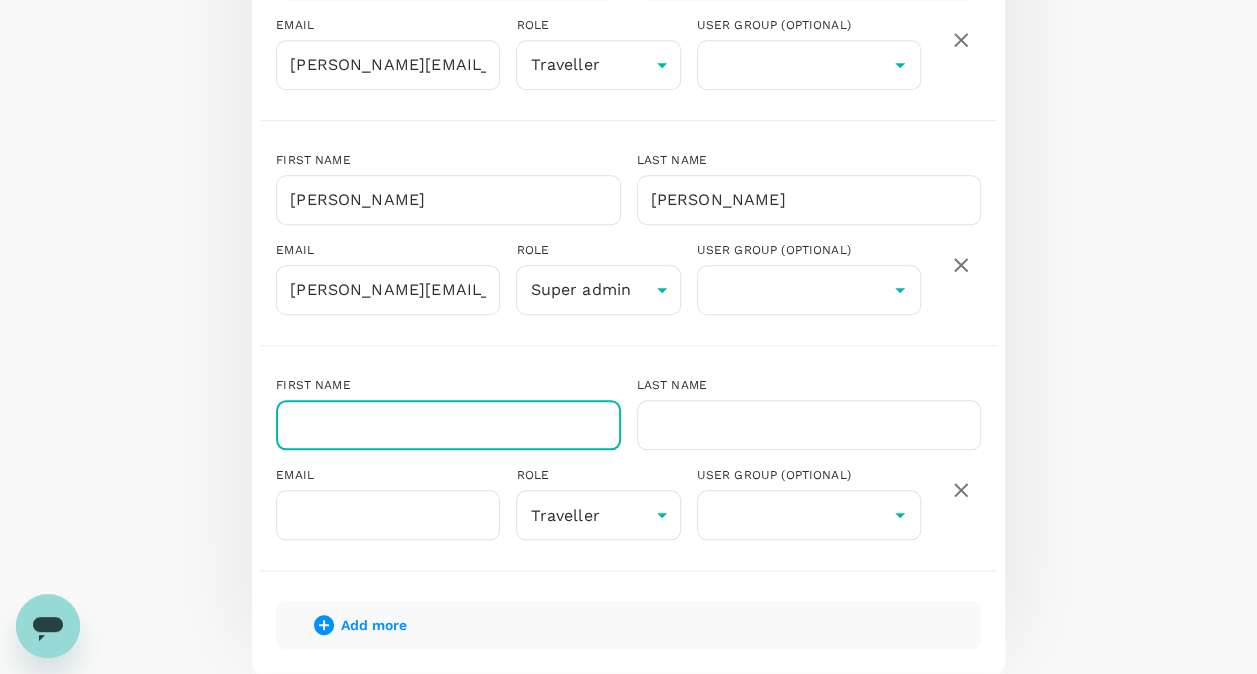 click at bounding box center (448, 425) 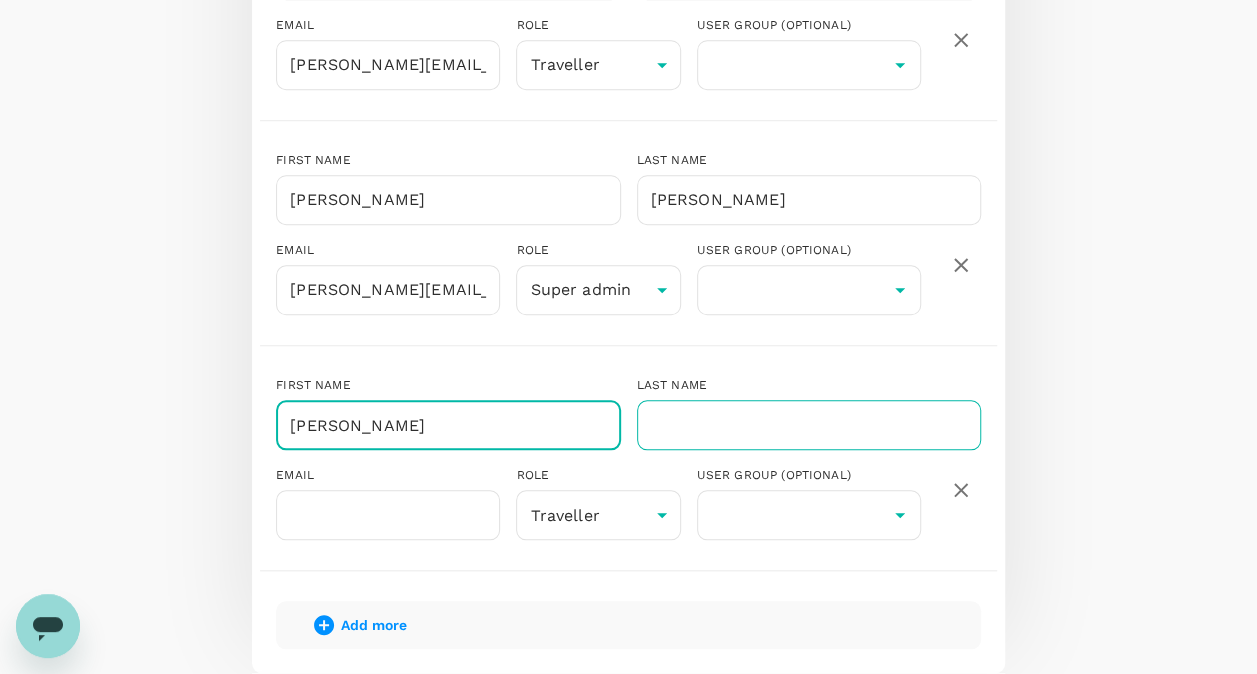 type on "Lara" 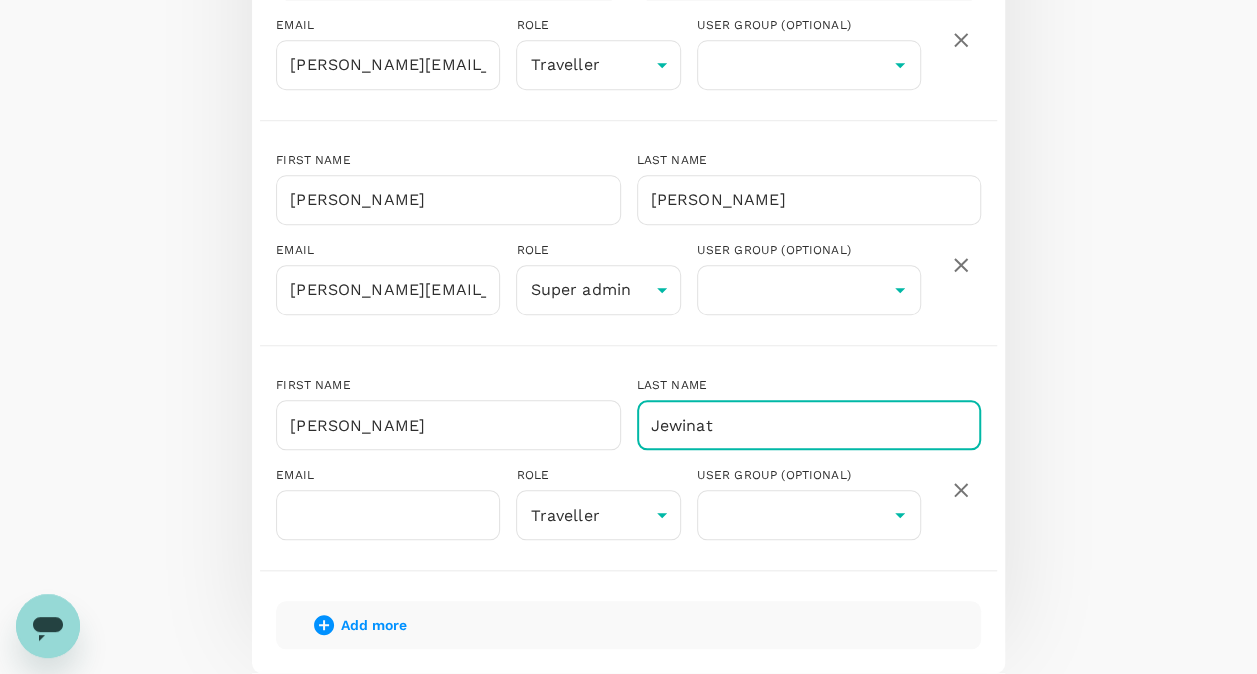 type on "Jewinat" 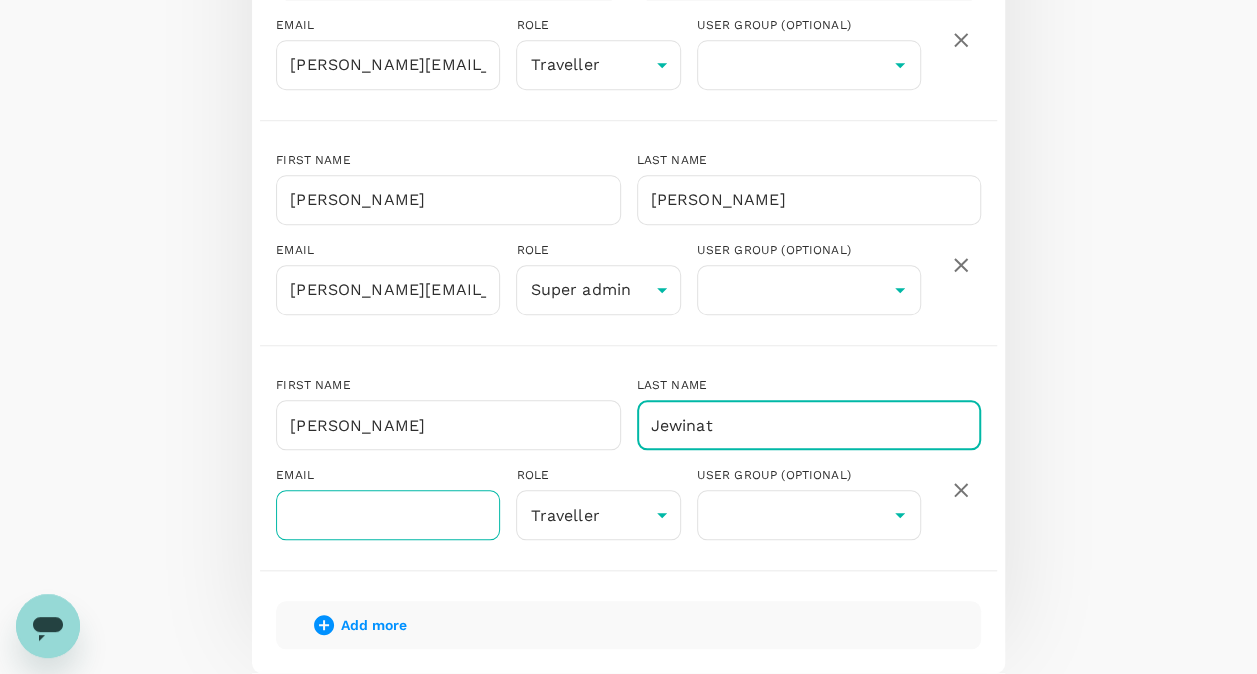 click at bounding box center [388, 515] 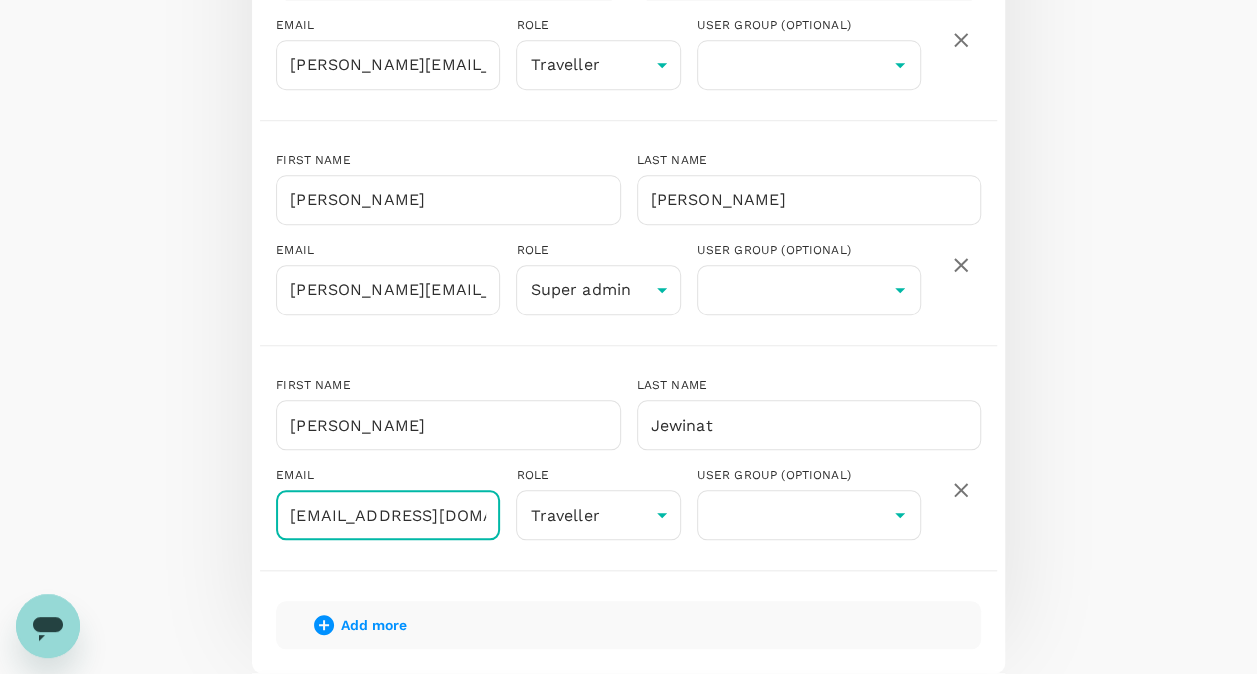 scroll, scrollTop: 0, scrollLeft: 22, axis: horizontal 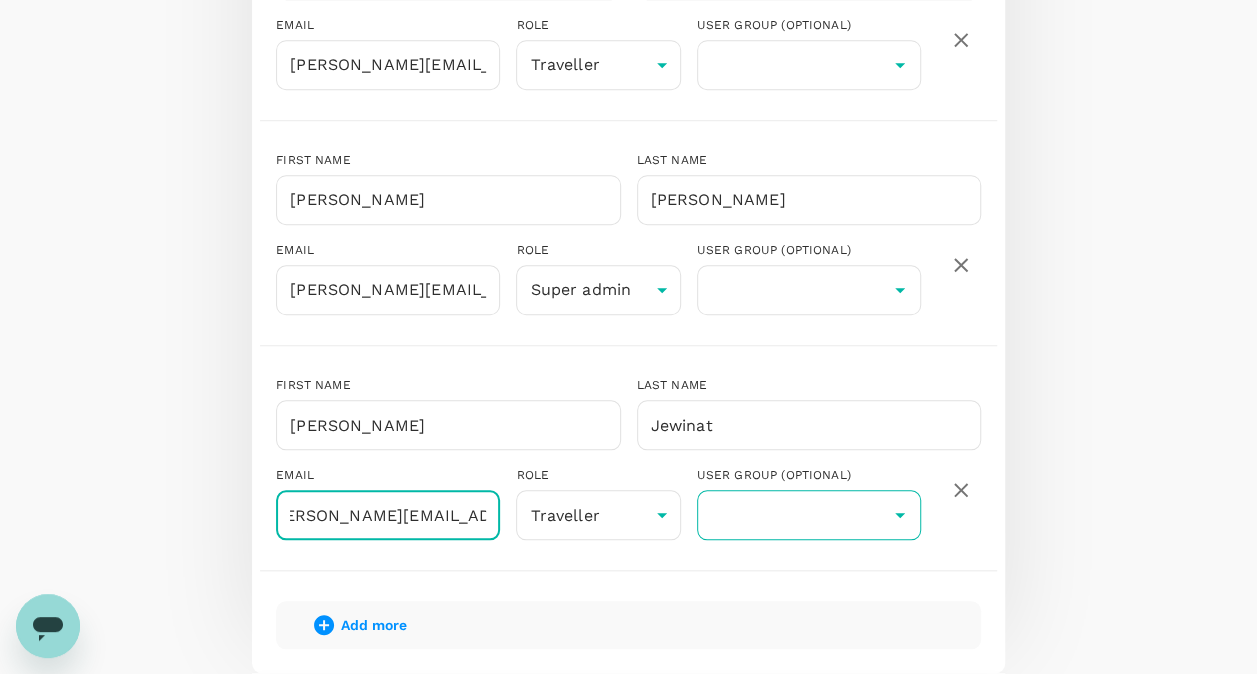 type on "lara.jewinat@sreglobal.com" 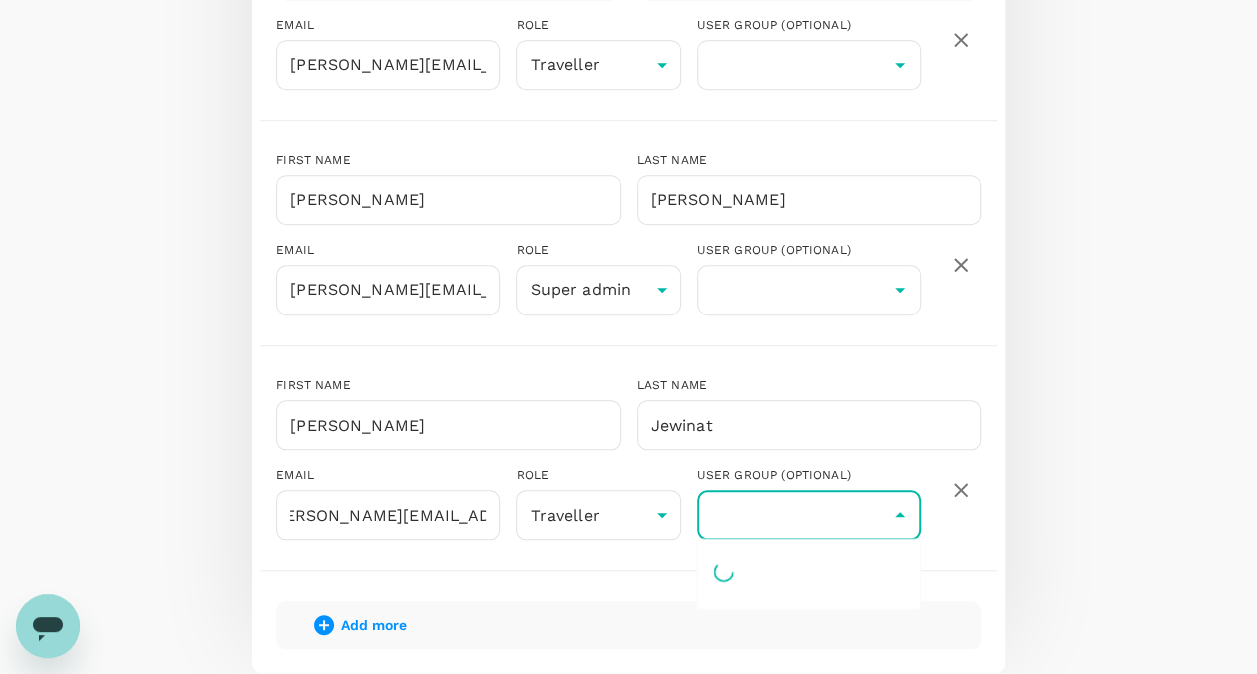 scroll, scrollTop: 0, scrollLeft: 0, axis: both 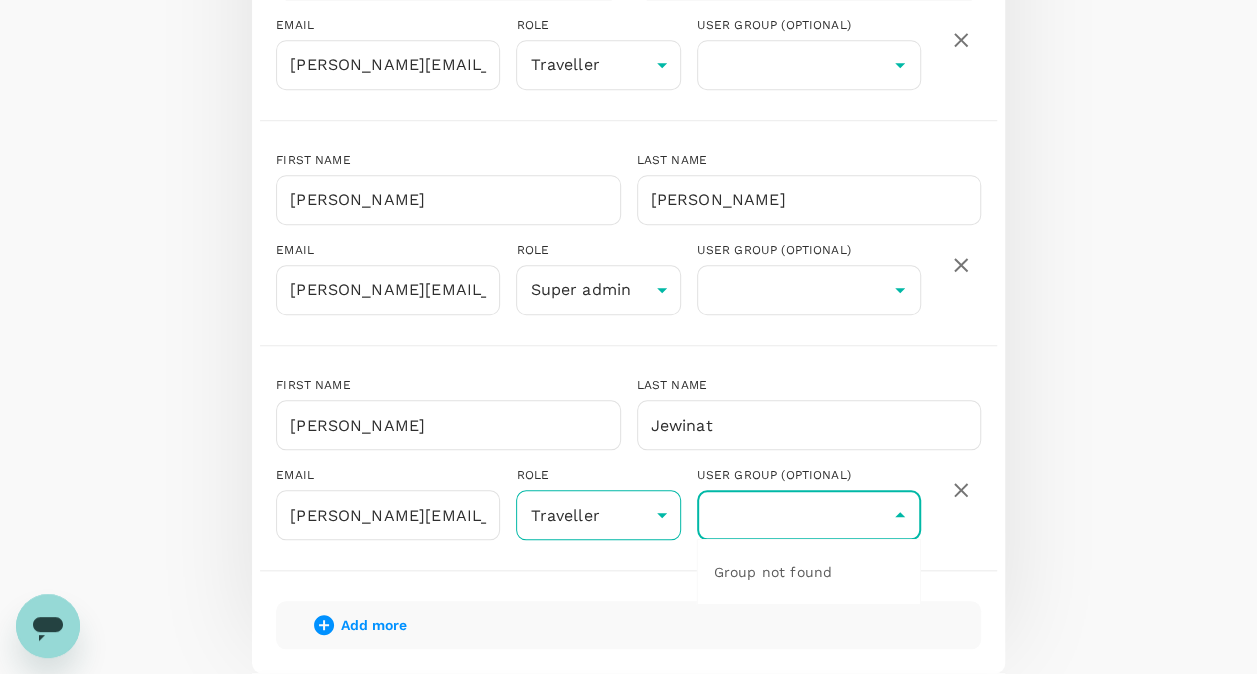 click on "Trips Book Approvals 0 Reports People Manage AY People Users Groups Back to user Add by email Import from a CSV file FIRST NAME Omar ​ LAST NAME Abachri ​ EMAIL omar.abachri@sreglobal.com ​ ROLE Traveller user ​ USER GROUP (OPTIONAL) ​ FIRST NAME Daniel ​ LAST NAME Taylor ​ EMAIL daniel.taylor@sreglobal.com ​ ROLE Traveller user ​ USER GROUP (OPTIONAL) ​ FIRST NAME Renata ​ LAST NAME Lee ​ EMAIL renata.lee@sreglobal.com ​ ROLE Super admin super-admin ​ USER GROUP (OPTIONAL) ​ FIRST NAME Lara ​ LAST NAME Jewinat ​ EMAIL lara.jewinat@sreglobal.com ​ ROLE Traveller user ​ USER GROUP (OPTIONAL) ​   Add more Send invitation email Invite 4 users Version 3.48.0 Privacy Policy Terms of Use Help Centre Group not found" at bounding box center (628, 138) 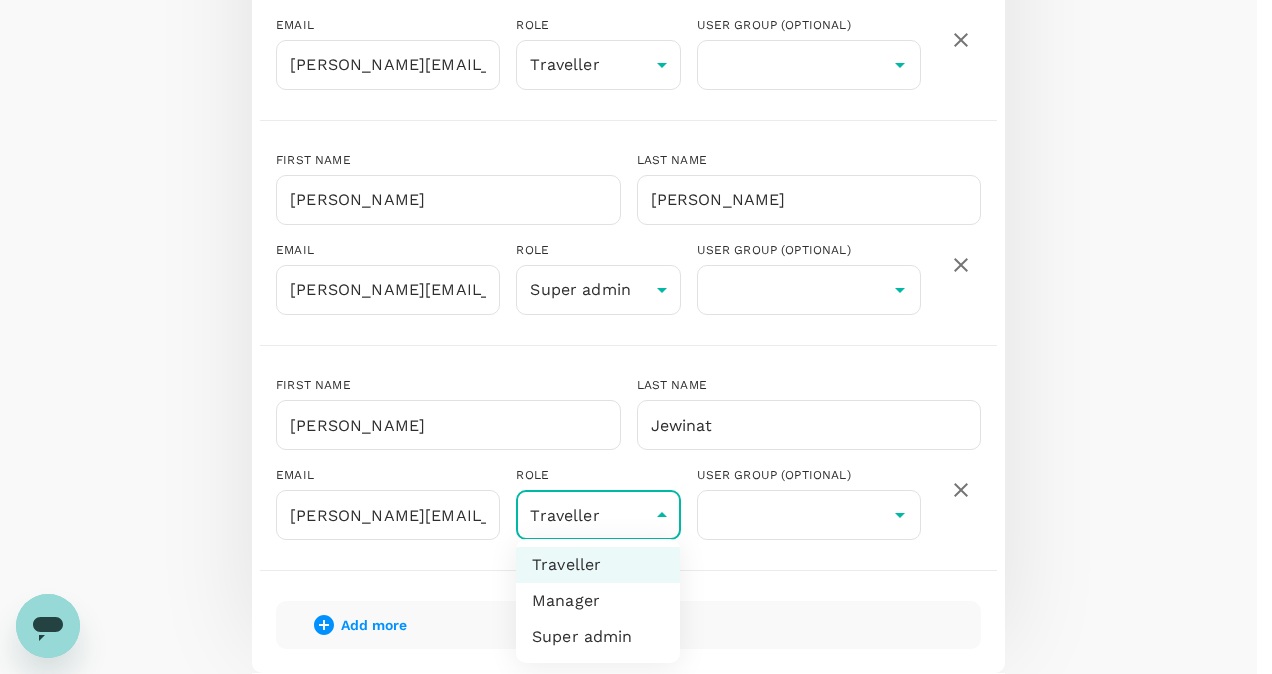 click at bounding box center [636, 337] 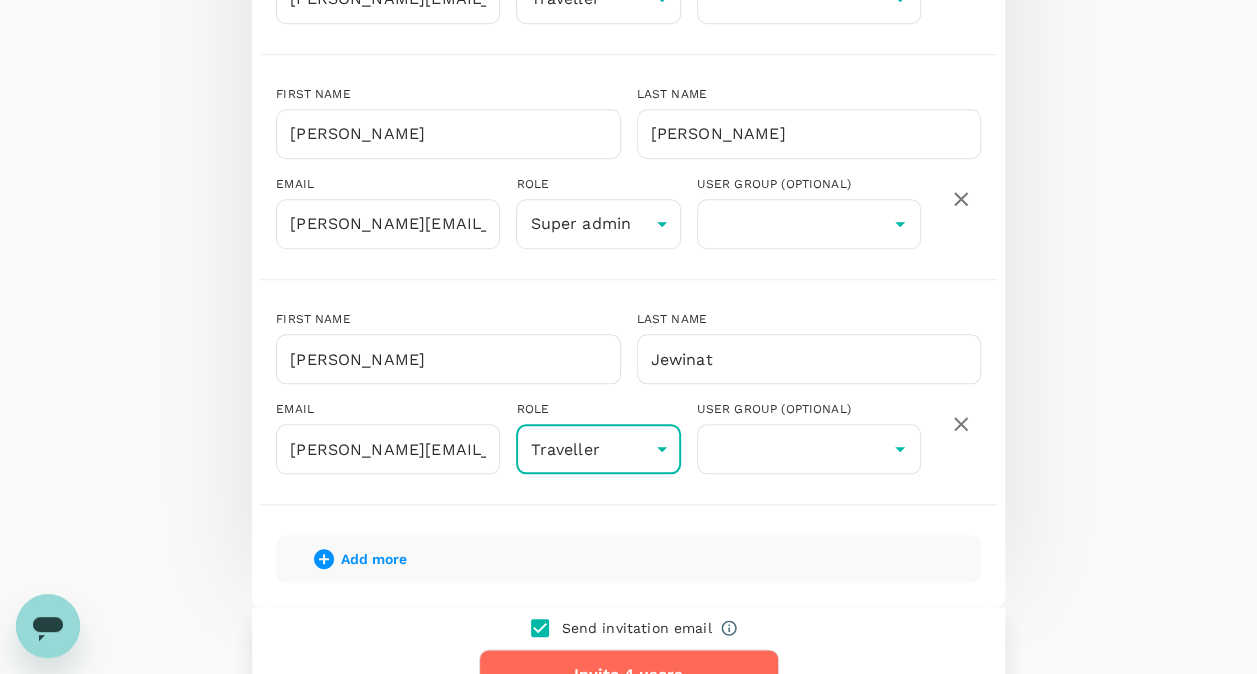 scroll, scrollTop: 900, scrollLeft: 0, axis: vertical 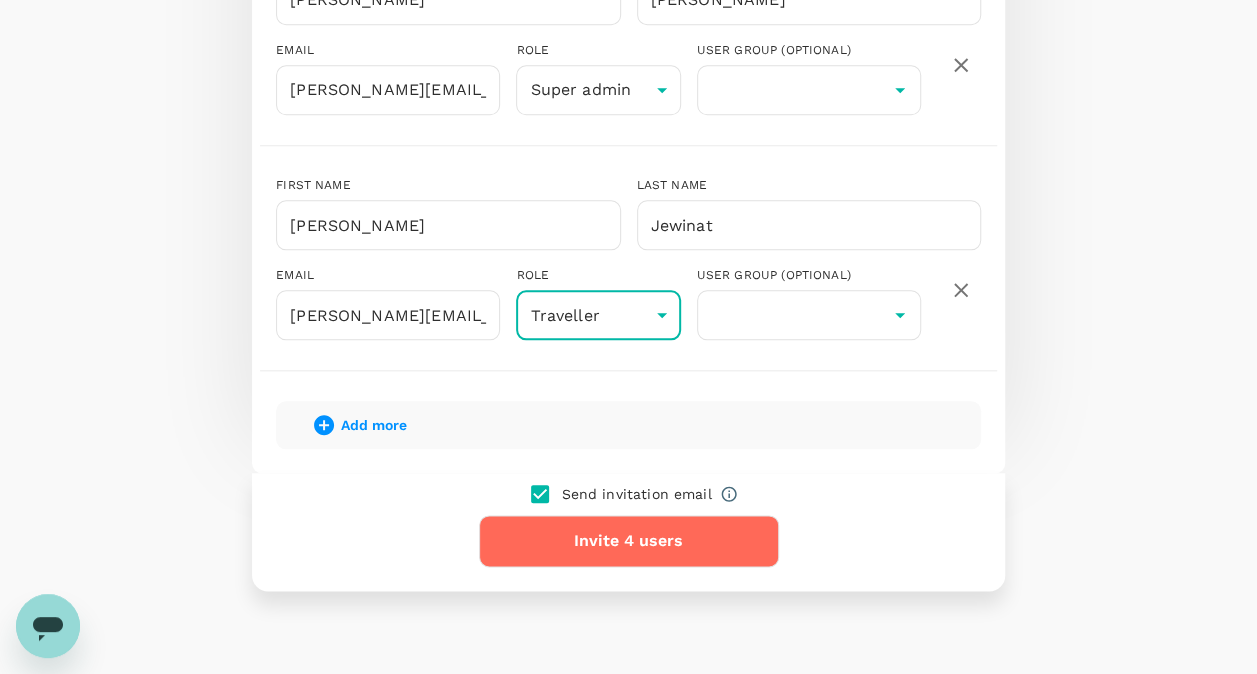 click on "Add more" at bounding box center (374, 425) 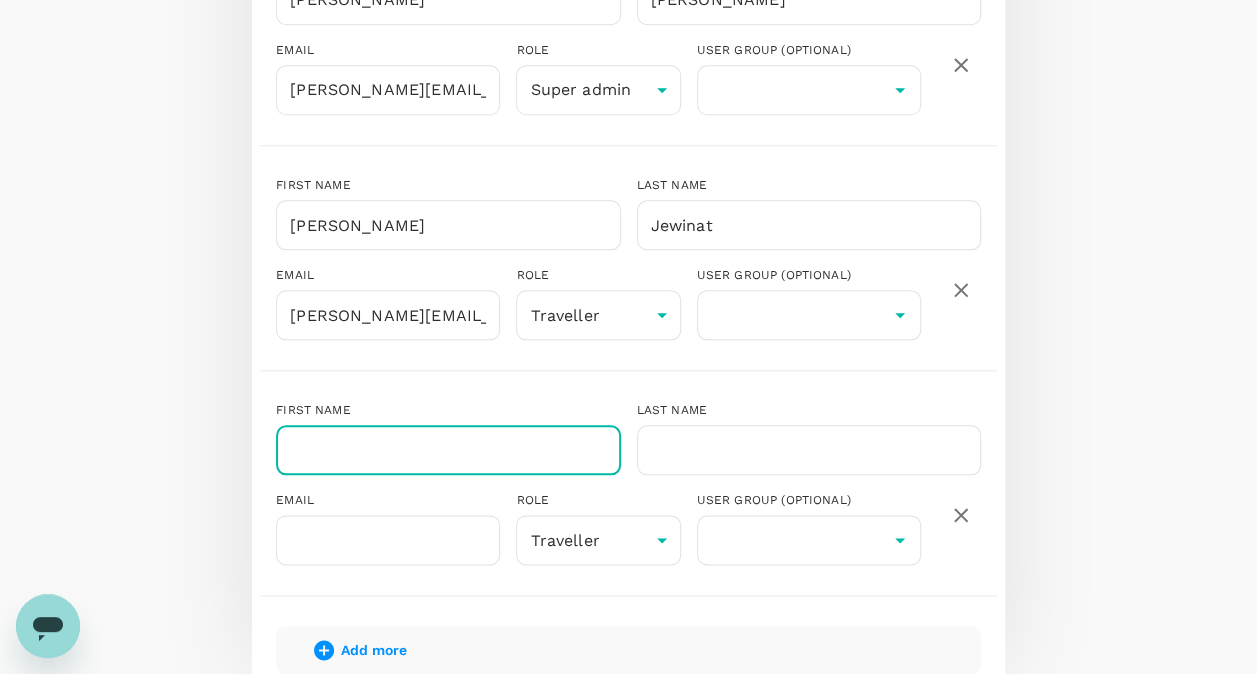 click at bounding box center (448, 450) 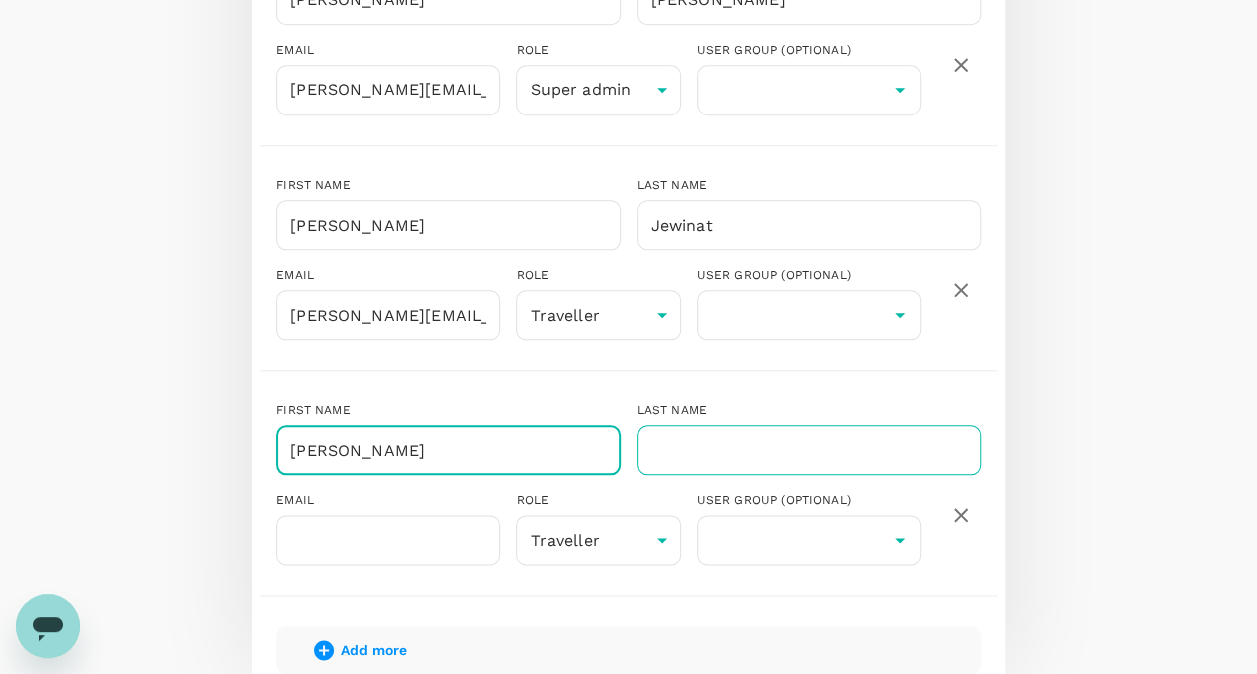 type on "Quinton" 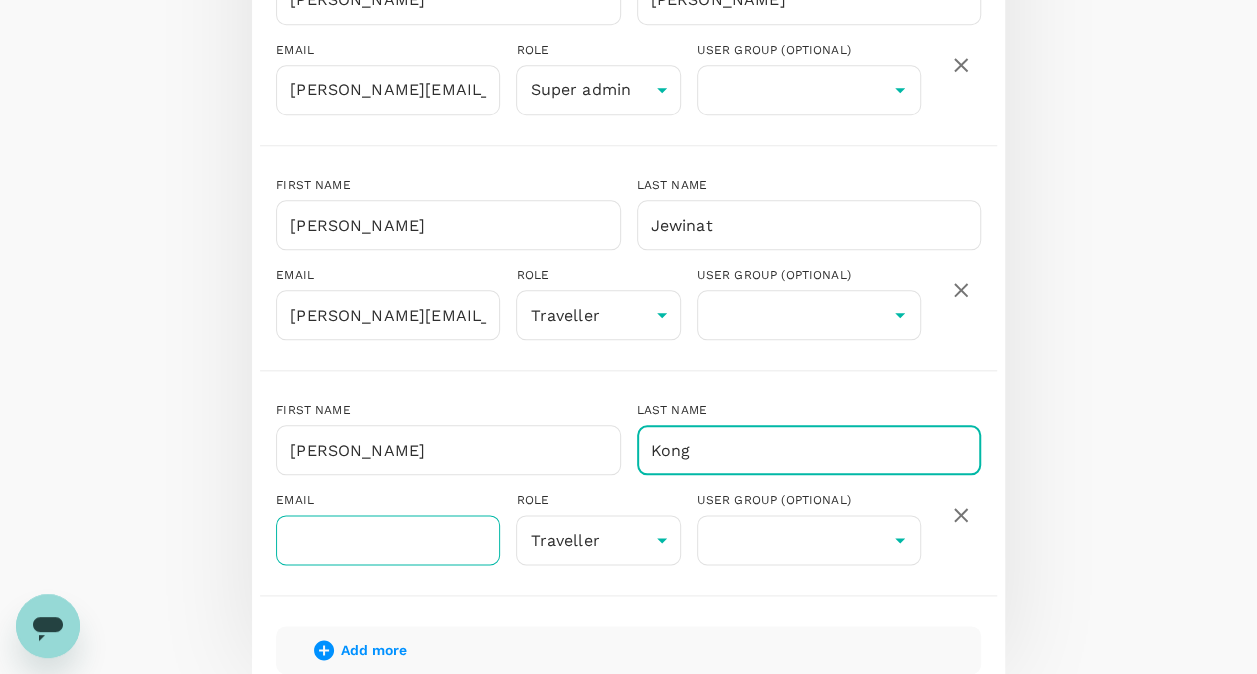 type on "Kong" 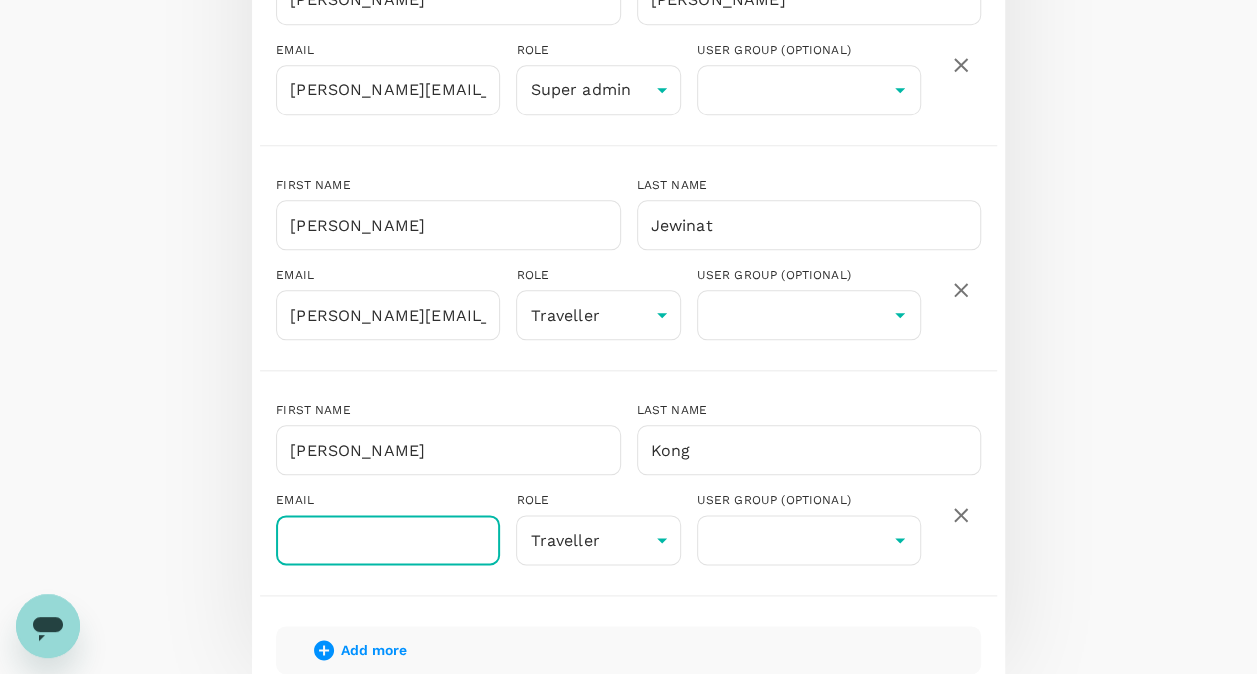 click at bounding box center (388, 540) 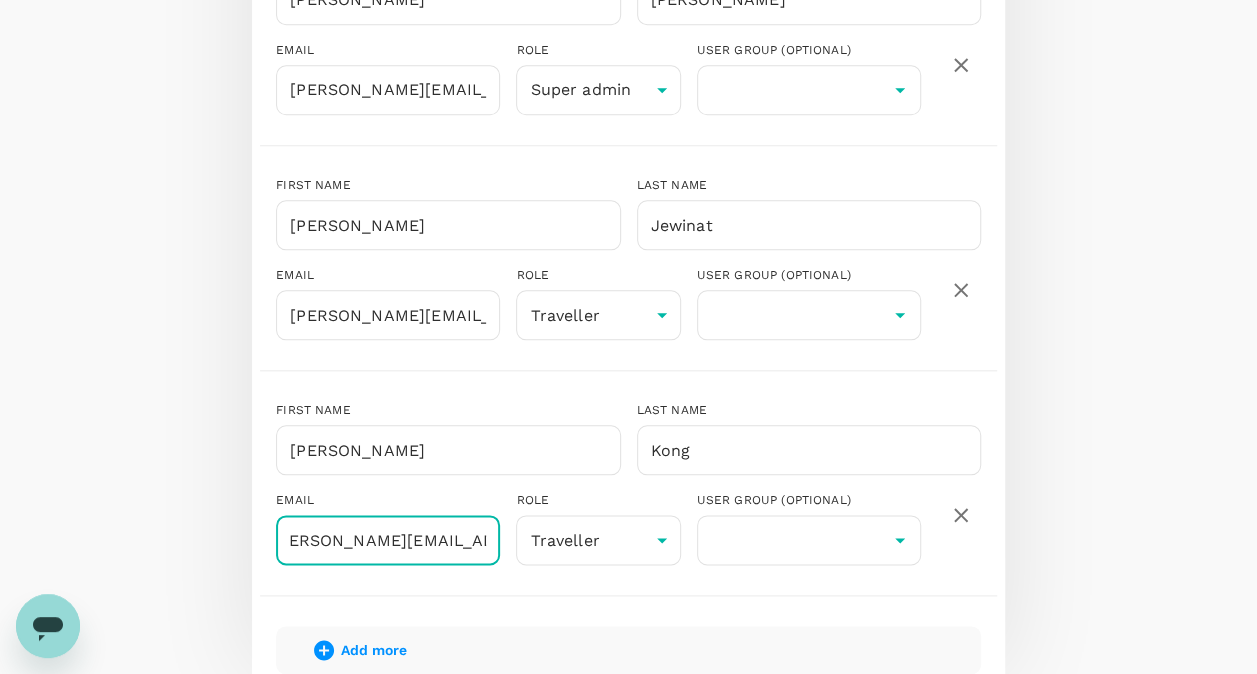 scroll, scrollTop: 0, scrollLeft: 33, axis: horizontal 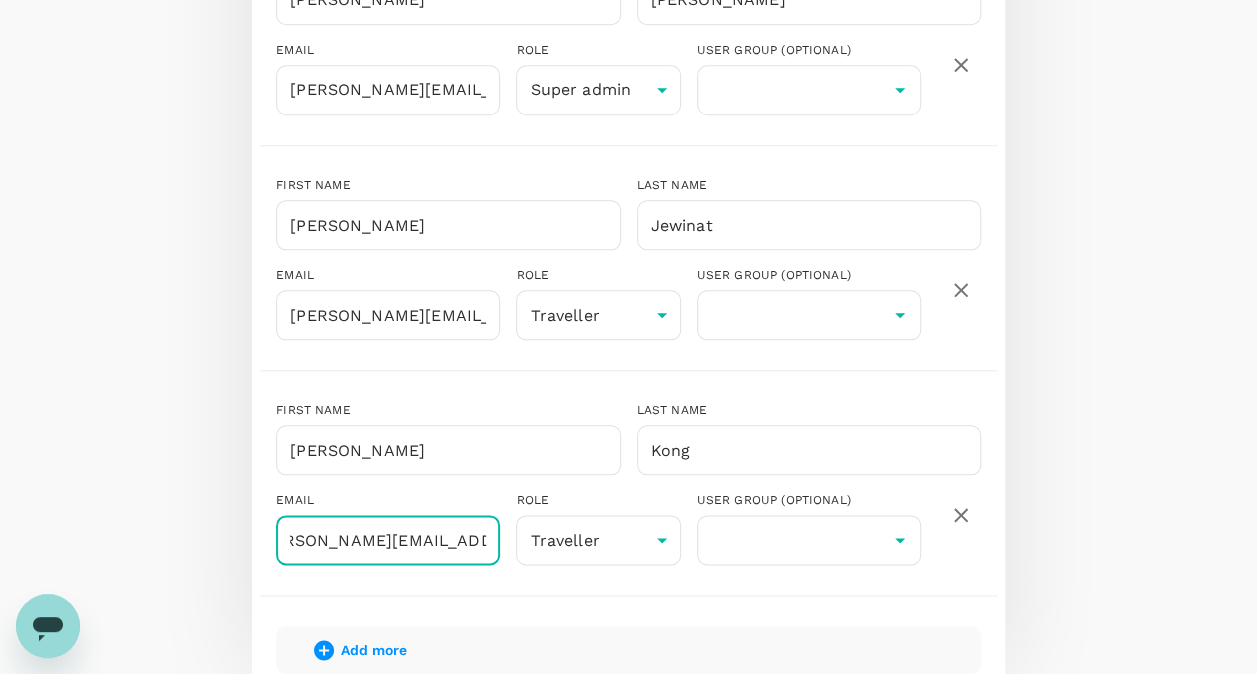 type on "quinton.kong@sreglobal.com" 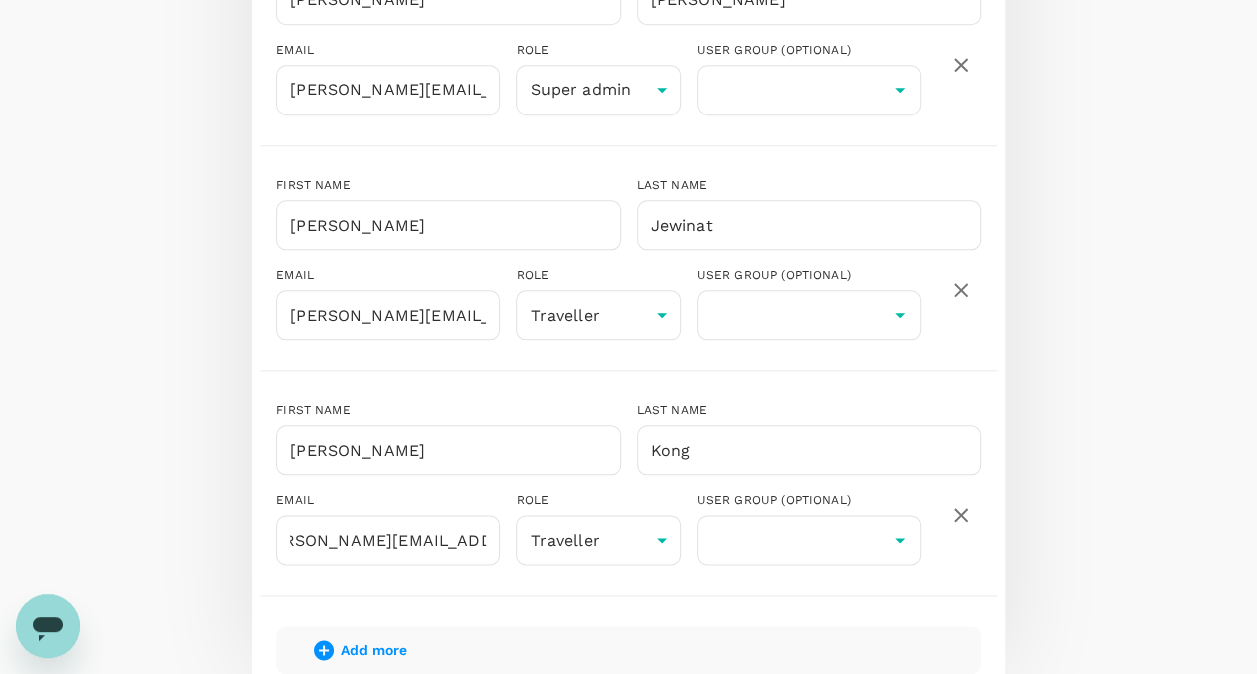 click on "FIRST NAME Quinton ​ LAST NAME Kong ​ EMAIL quinton.kong@sreglobal.com ​ ROLE Traveller user ​ USER GROUP (OPTIONAL) ​" at bounding box center (628, 490) 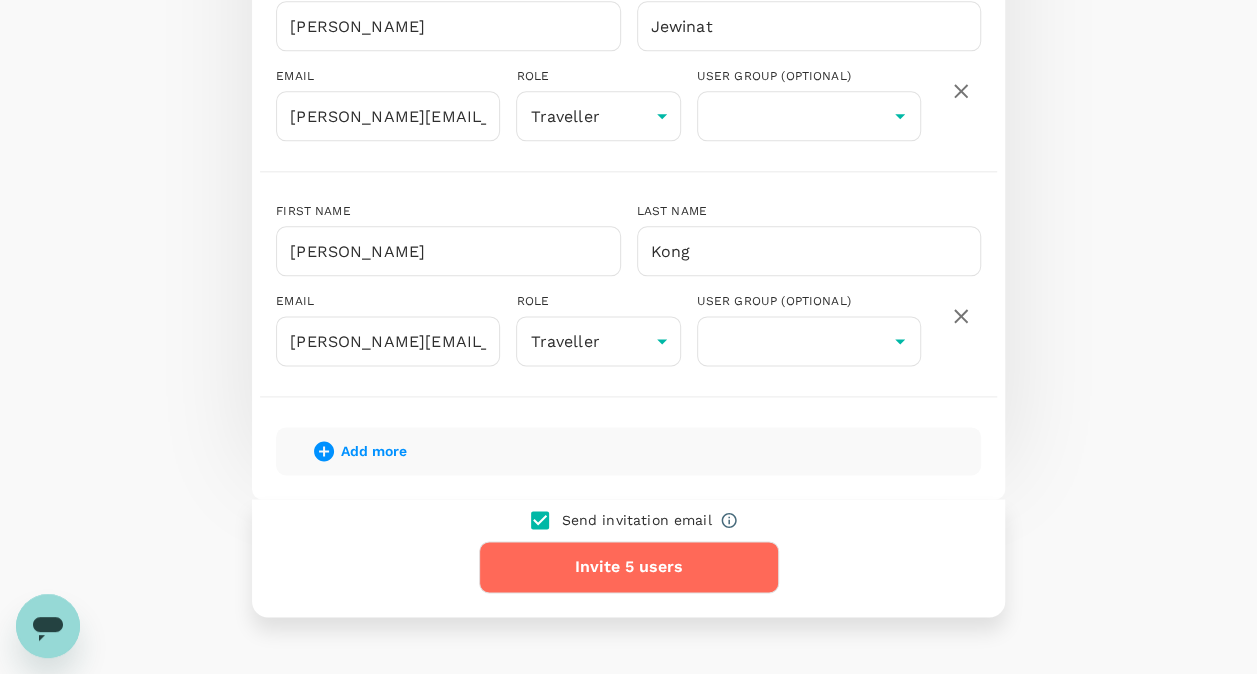 scroll, scrollTop: 1100, scrollLeft: 0, axis: vertical 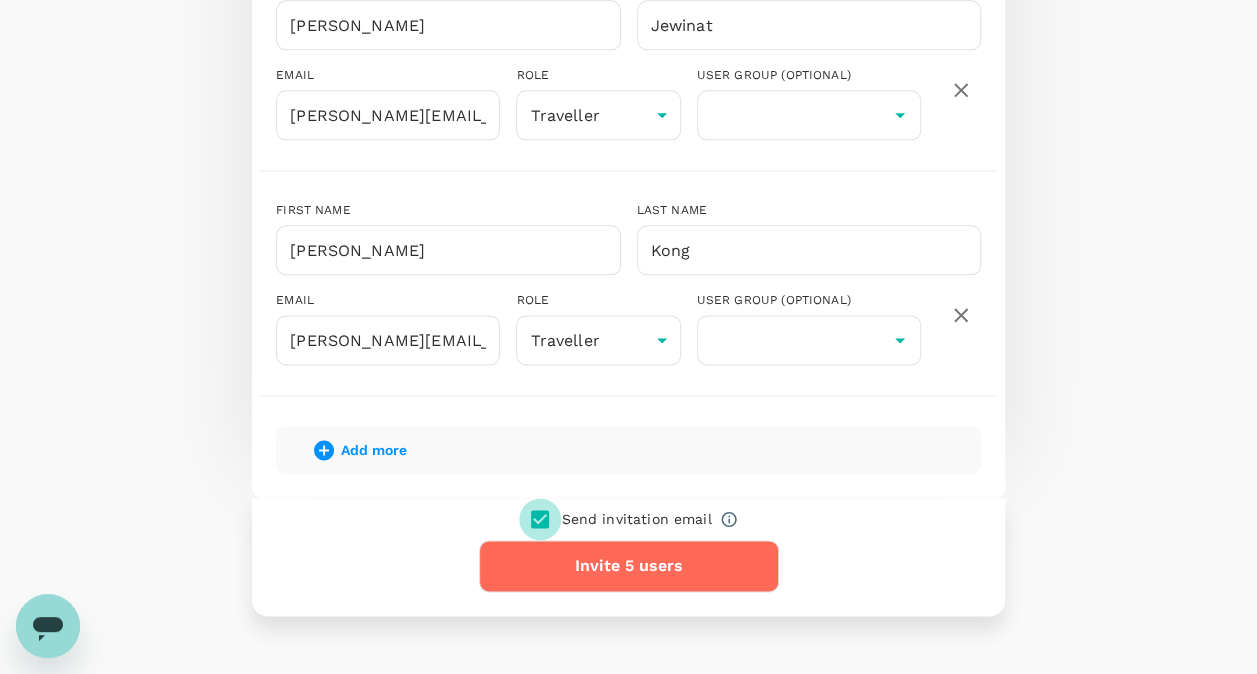 click at bounding box center (540, 519) 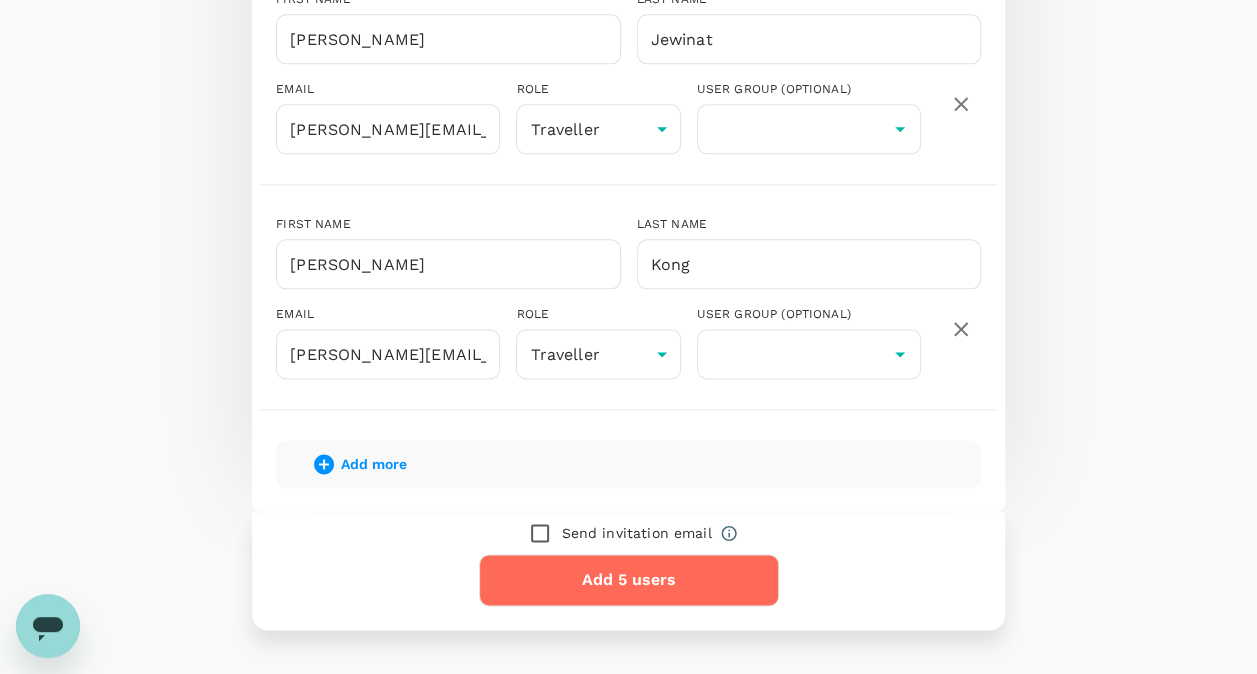 scroll, scrollTop: 1100, scrollLeft: 0, axis: vertical 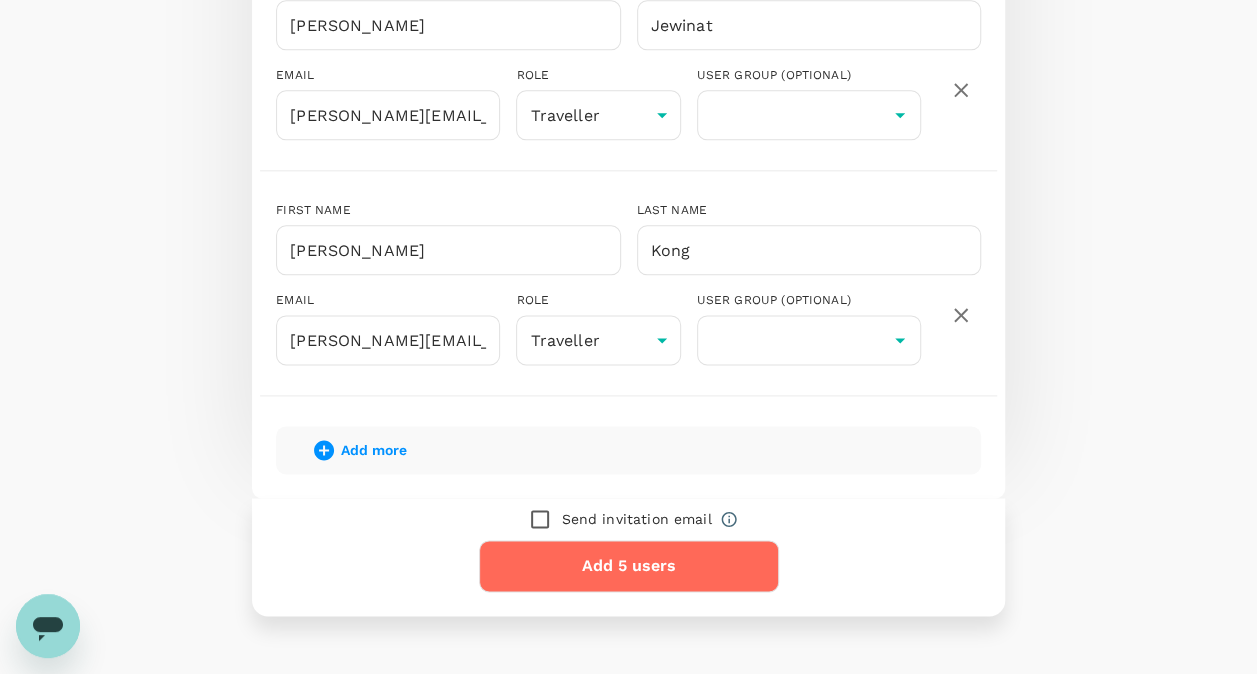 click on "Add 5 users" at bounding box center [629, 566] 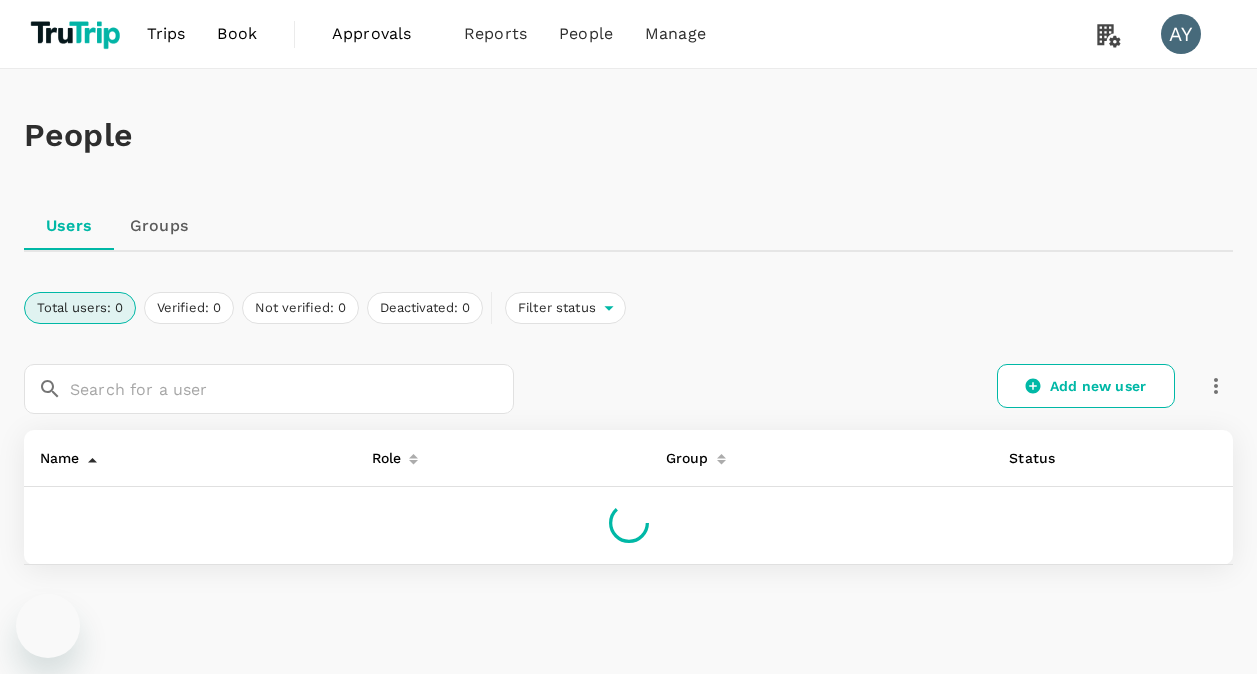 scroll, scrollTop: 0, scrollLeft: 0, axis: both 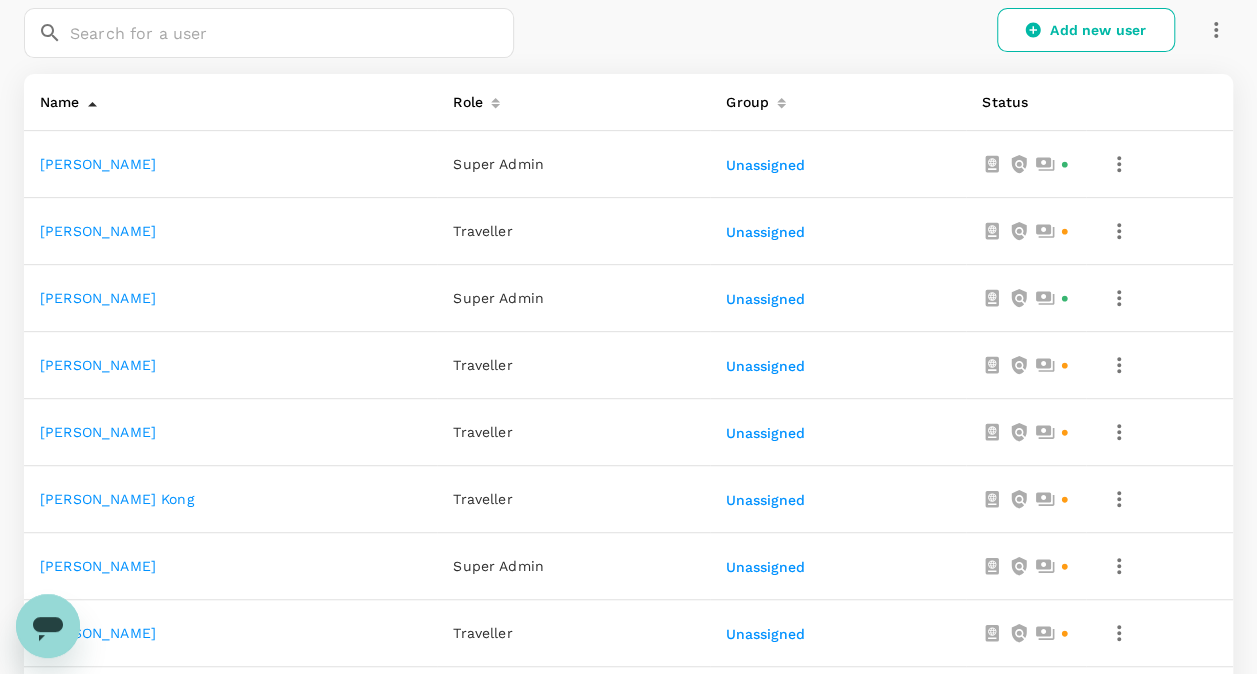 click at bounding box center (1159, 432) 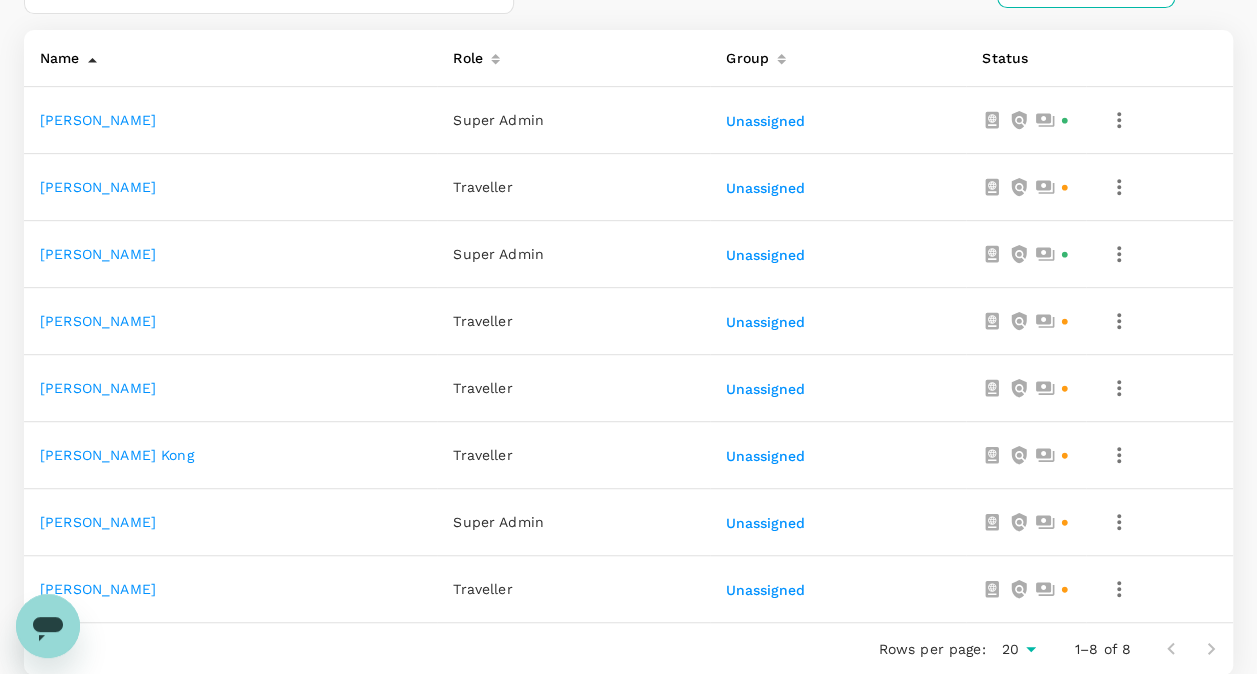 scroll, scrollTop: 0, scrollLeft: 0, axis: both 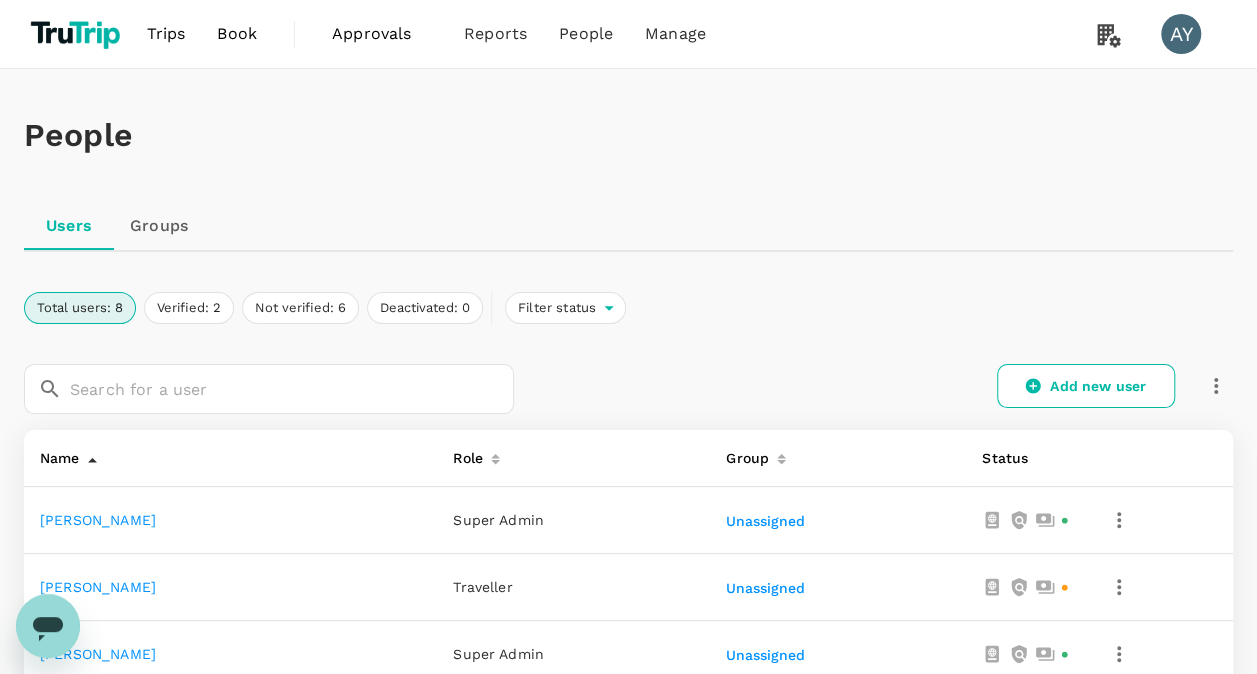click on "Trips" at bounding box center (166, 34) 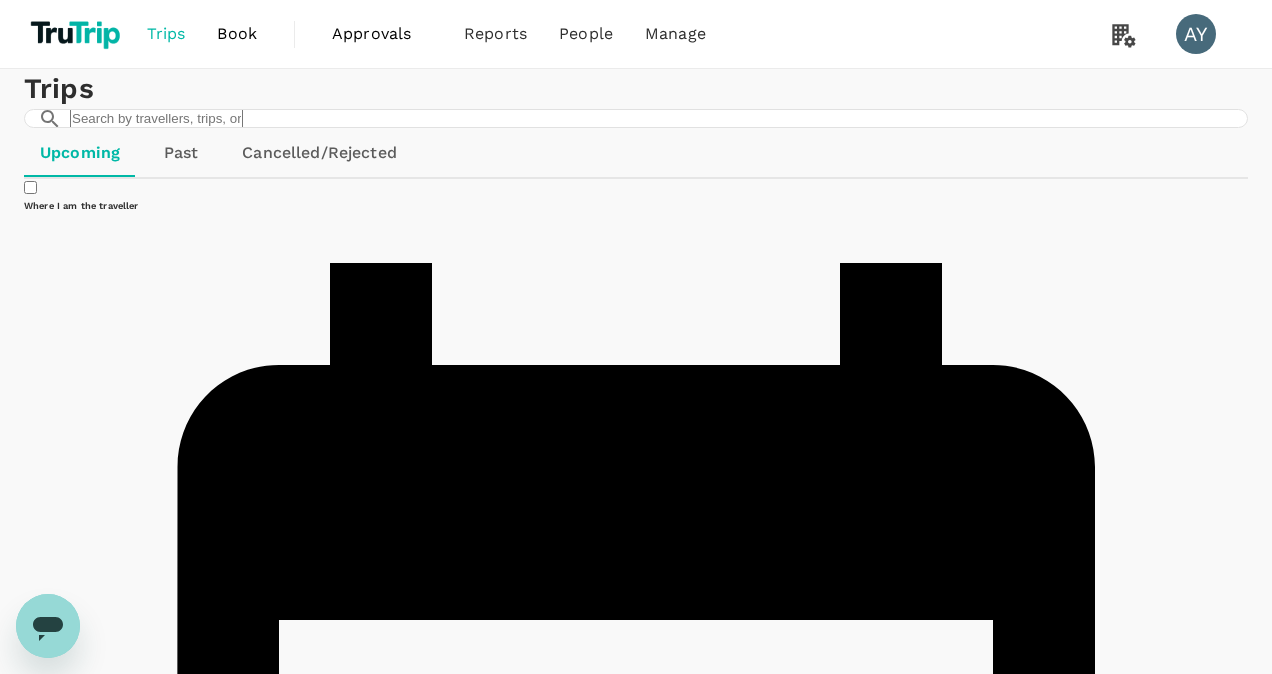 click at bounding box center [77, 34] 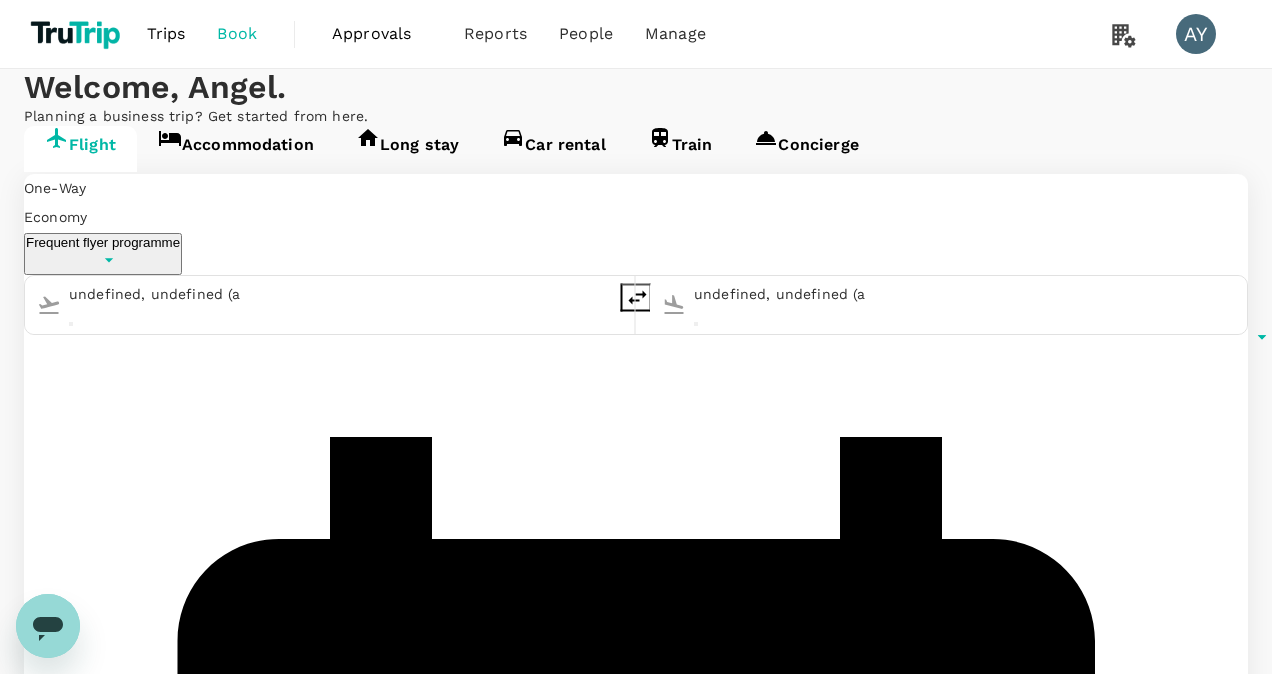type 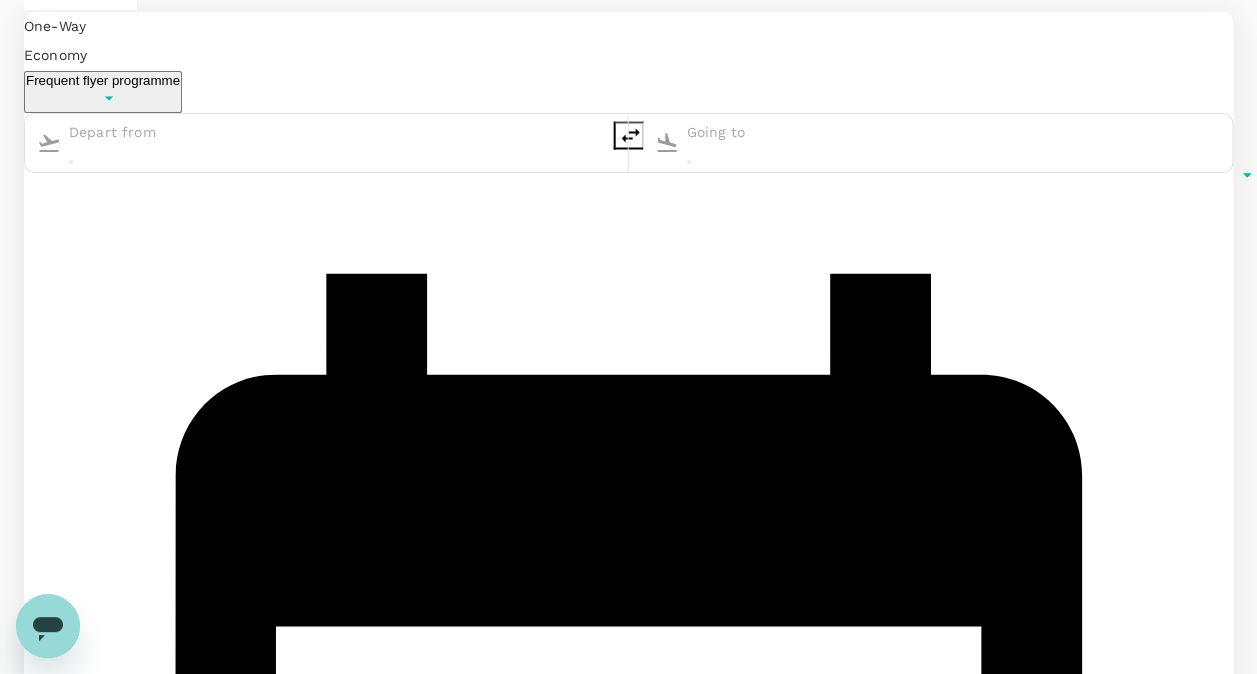 scroll, scrollTop: 0, scrollLeft: 0, axis: both 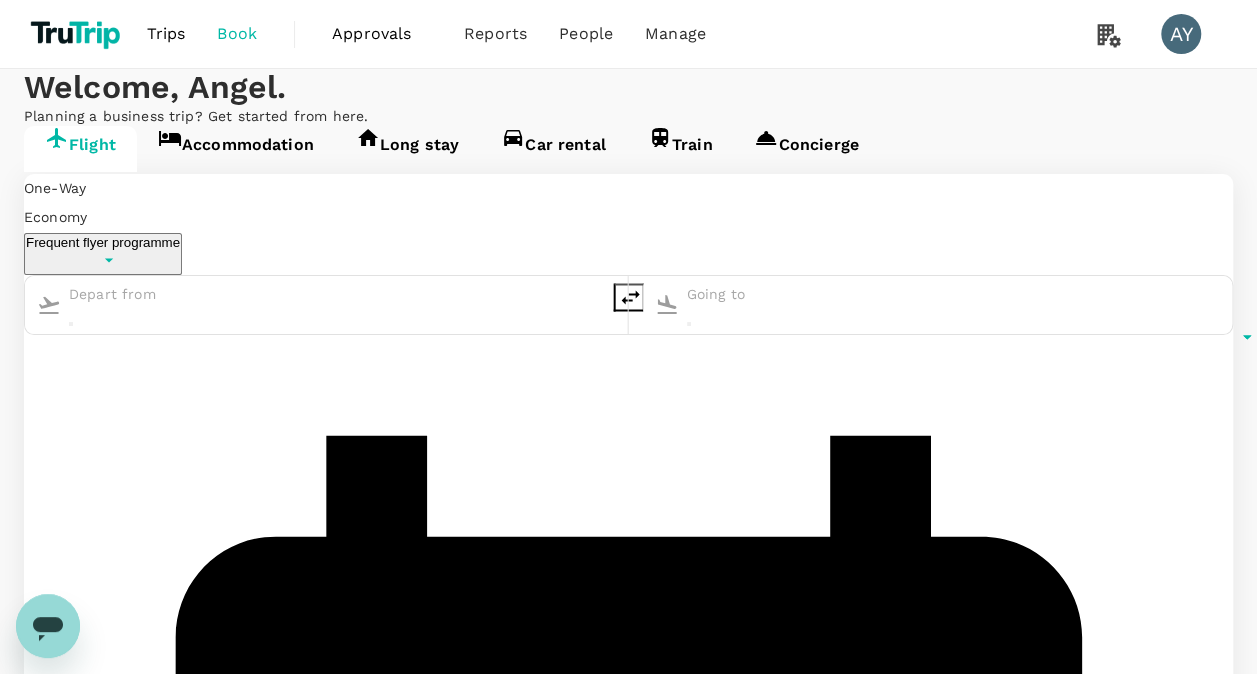 click on "Trips Book Approvals 0 Reports People Manage AY Welcome , Angel . Planning a business trip? Get started from here. Flight Accommodation Long stay Car rental Train Concierge One-Way oneway Economy economy Frequent flyer programme Departure Add return Travellers   AY [PERSON_NAME] Find flights Version 3.48.0 Privacy Policy Terms of Use Help Centre Frequent flyer programme Add new" at bounding box center [628, 968] 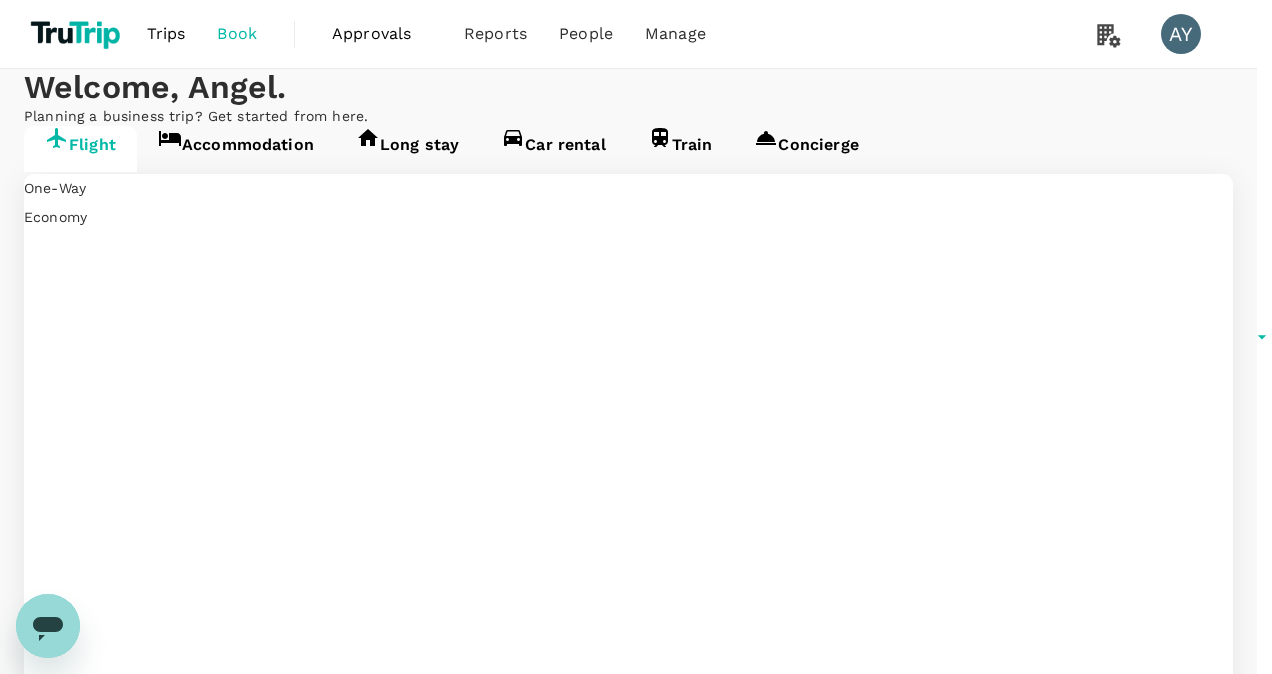 click at bounding box center [628, 3151] 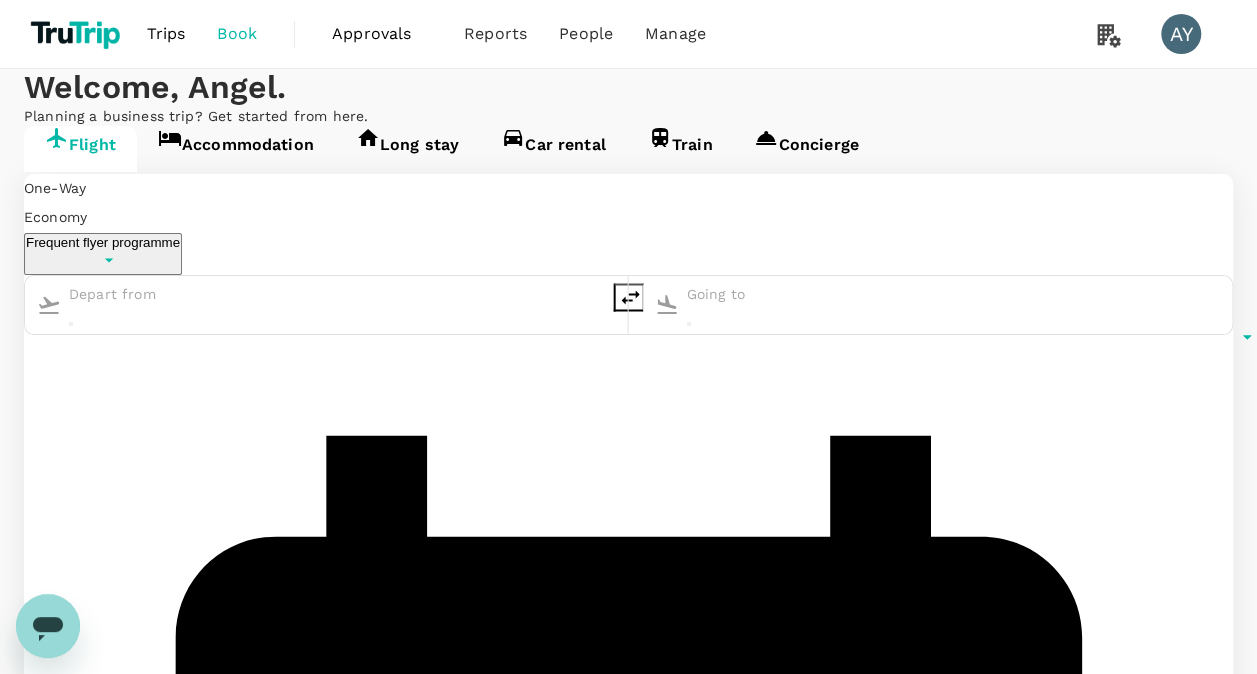 click on "Trips Book Approvals 0 Reports People Manage AY Welcome , Angel . Planning a business trip? Get started from here. Flight Accommodation Long stay Car rental Train Concierge One-Way oneway Economy economy Frequent flyer programme Departure Add return Travellers   AY [PERSON_NAME] Find flights Version 3.48.0 Privacy Policy Terms of Use Help Centre Frequent flyer programme Add new" at bounding box center [628, 968] 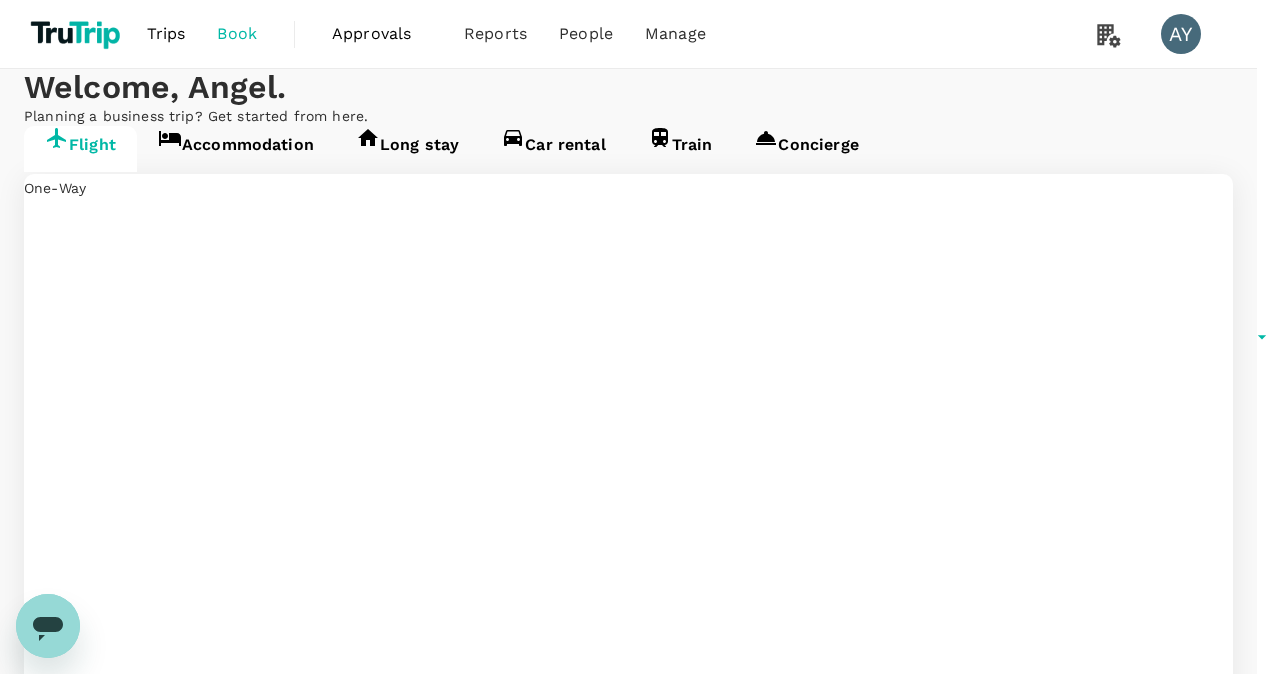 click at bounding box center [628, 3151] 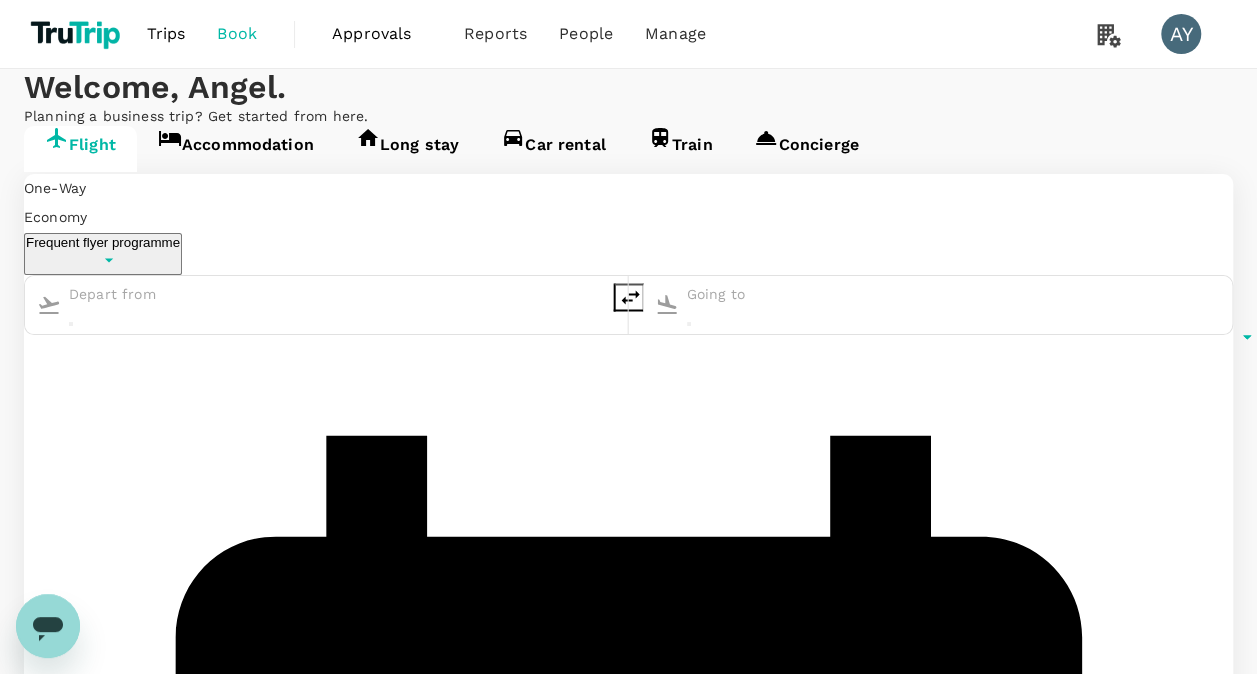 click on "Frequent flyer programme" at bounding box center (103, 242) 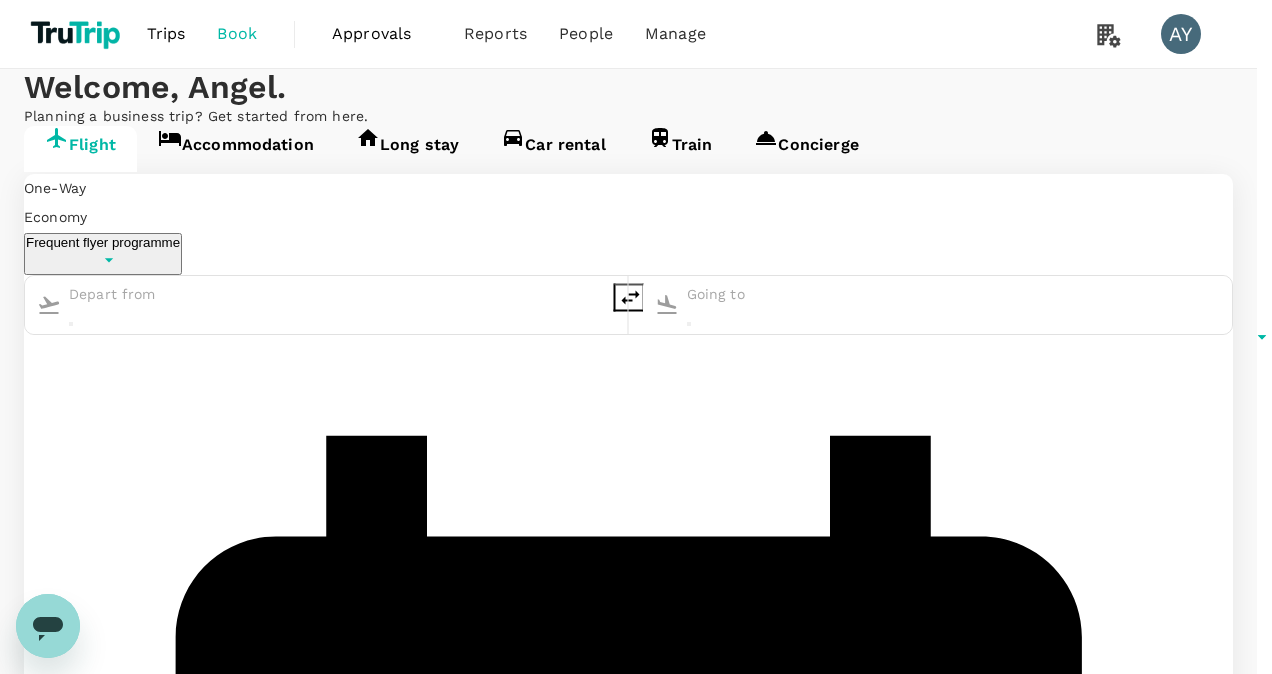 click at bounding box center [628, 1897] 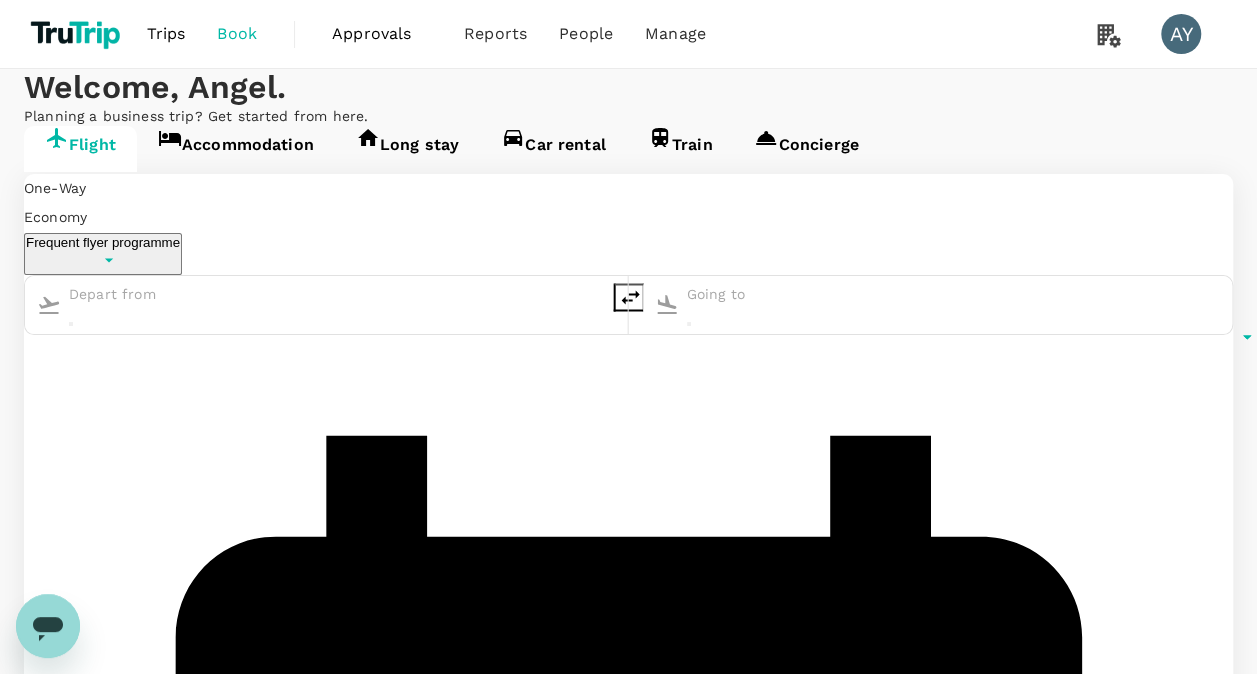 click at bounding box center [628, 1776] 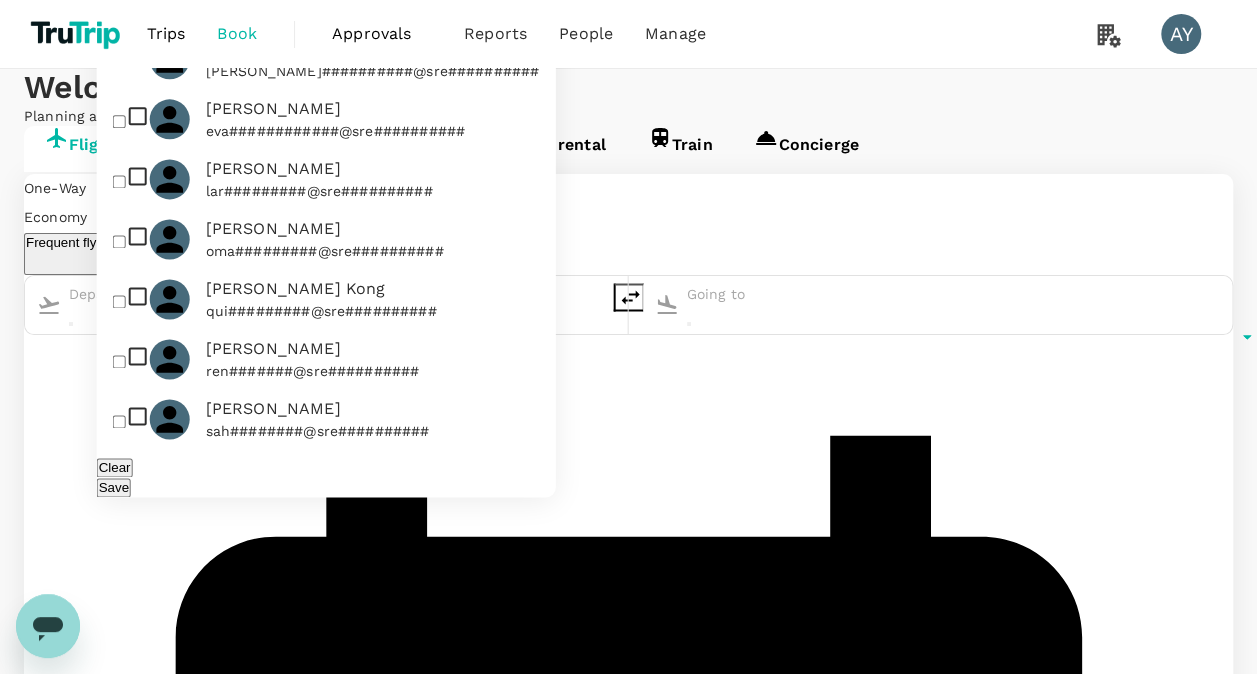 scroll, scrollTop: 0, scrollLeft: 0, axis: both 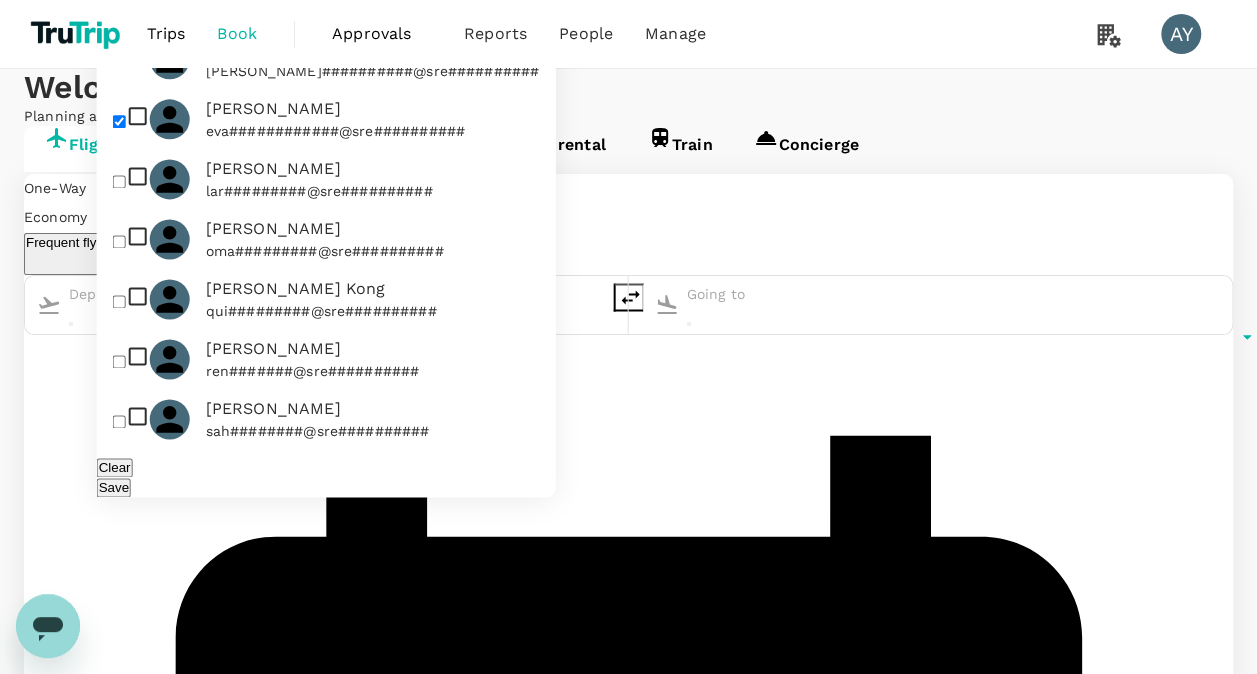 checkbox on "true" 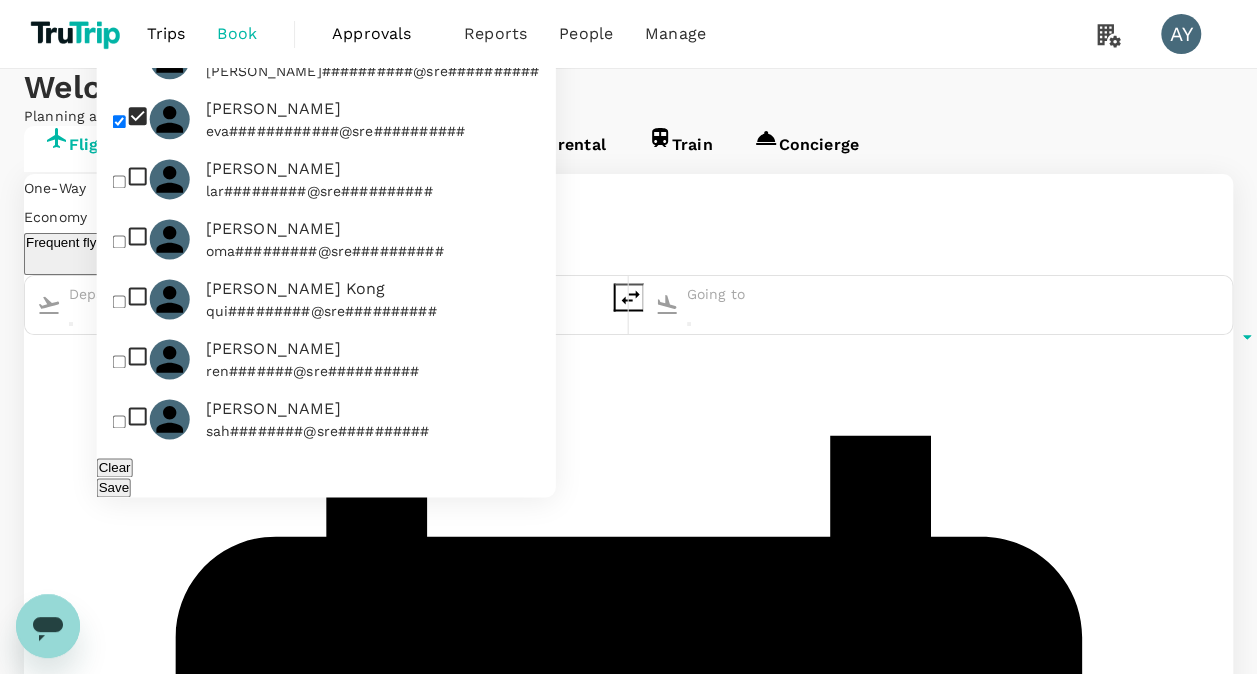 click on "Save" at bounding box center (114, 487) 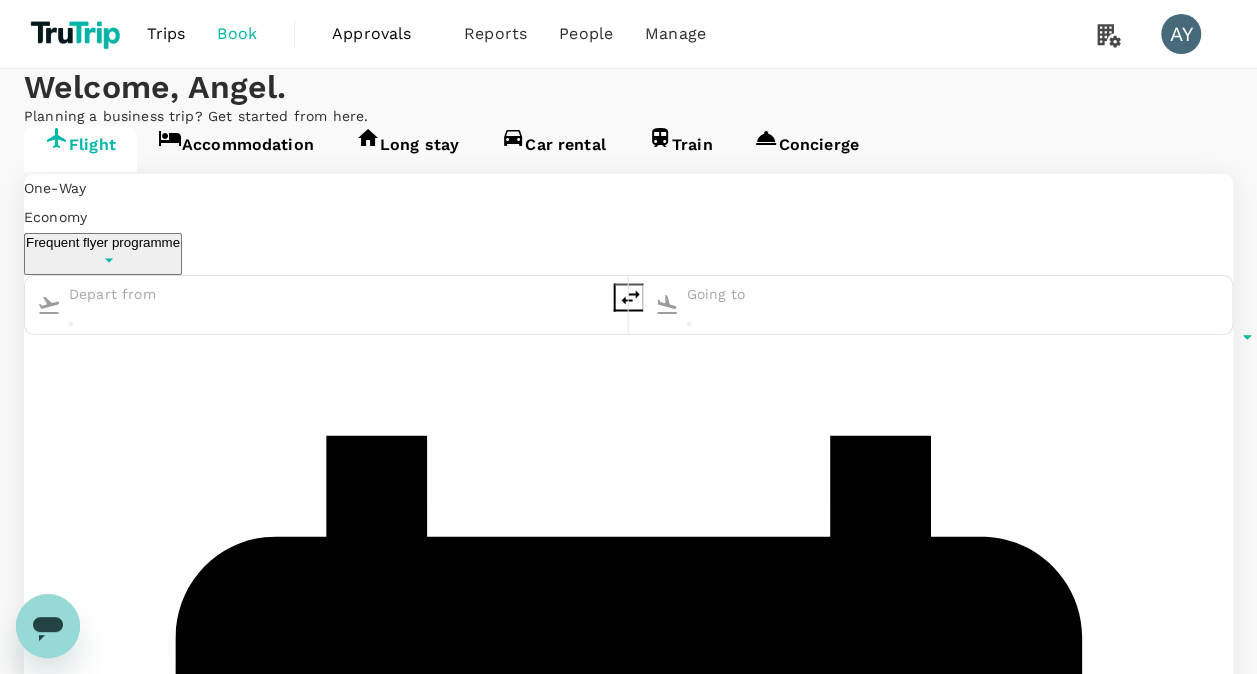 click at bounding box center [154, 294] 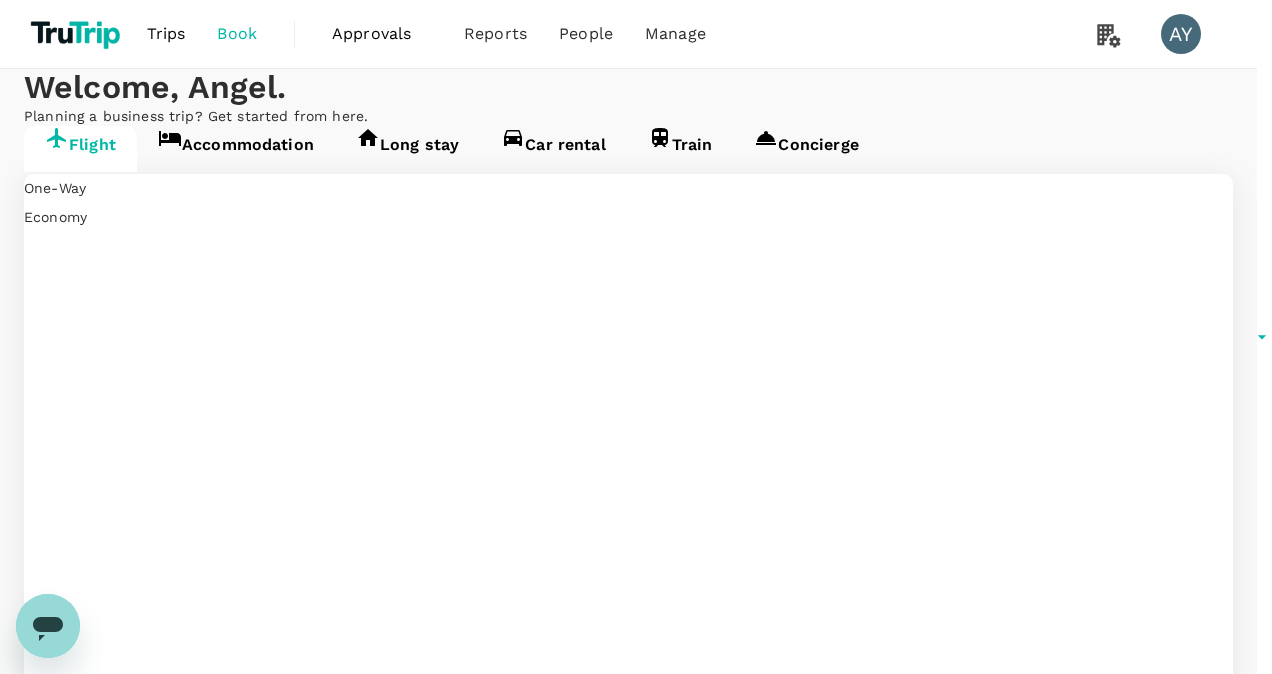 click on "Business" at bounding box center (628, 3270) 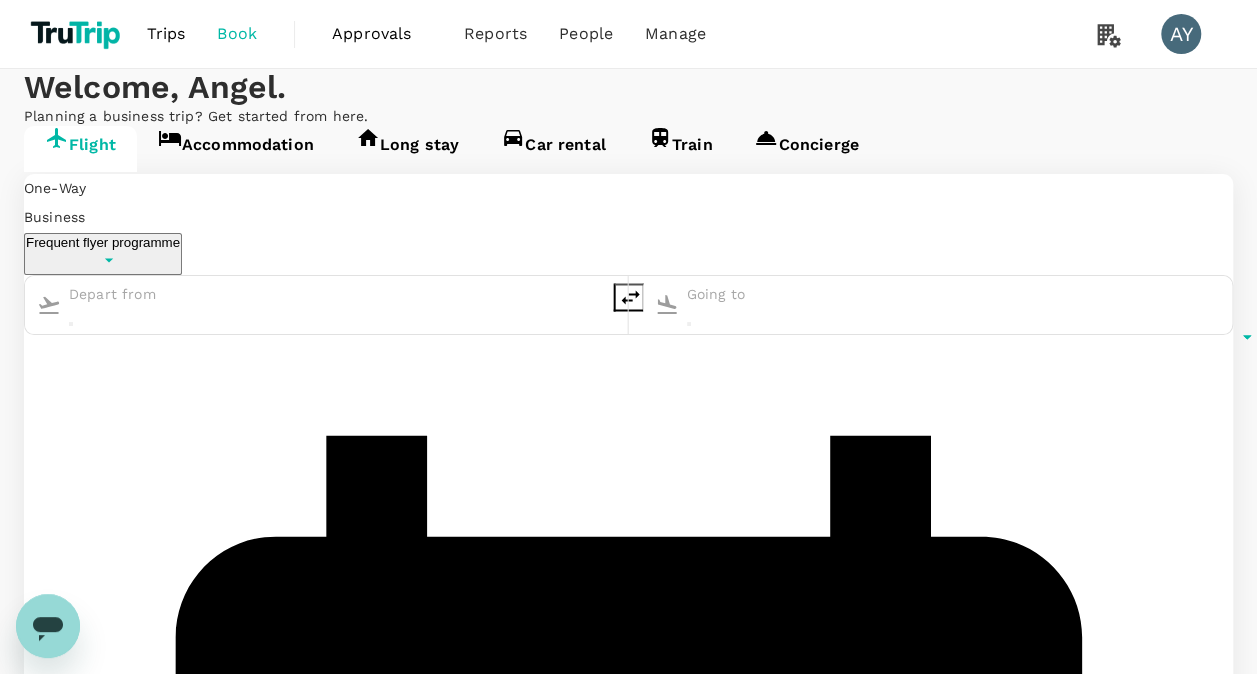 click on "Frequent flyer programme" at bounding box center [103, 242] 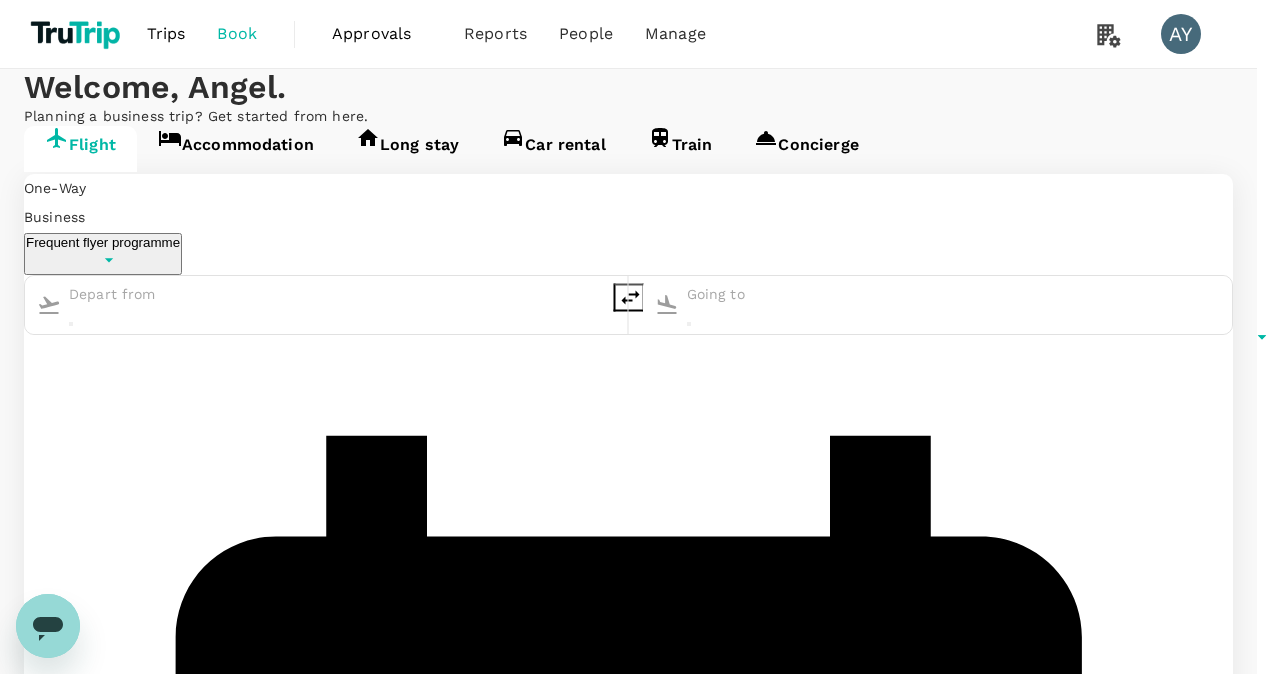 click at bounding box center [628, 1966] 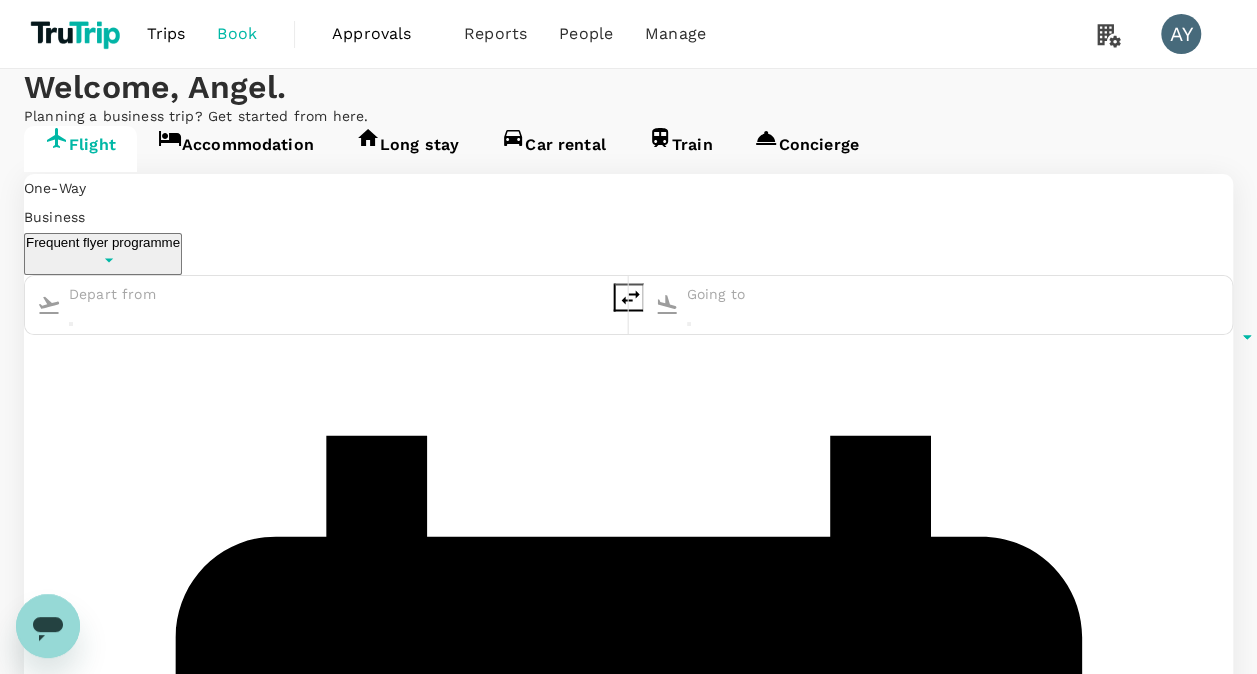 click on "Trips Book Approvals 0 Reports People Manage AY Welcome , Angel . Planning a business trip? Get started from here. Flight Accommodation Long stay Car rental Train Concierge One-Way oneway Business business Frequent flyer programme Departure Add return Travellers   AY Angel Yu EC Evangeline Chen Find flights Version 3.48.0 Privacy Policy Terms of Use Help Centre Frequent flyer programme Add new" at bounding box center (628, 1003) 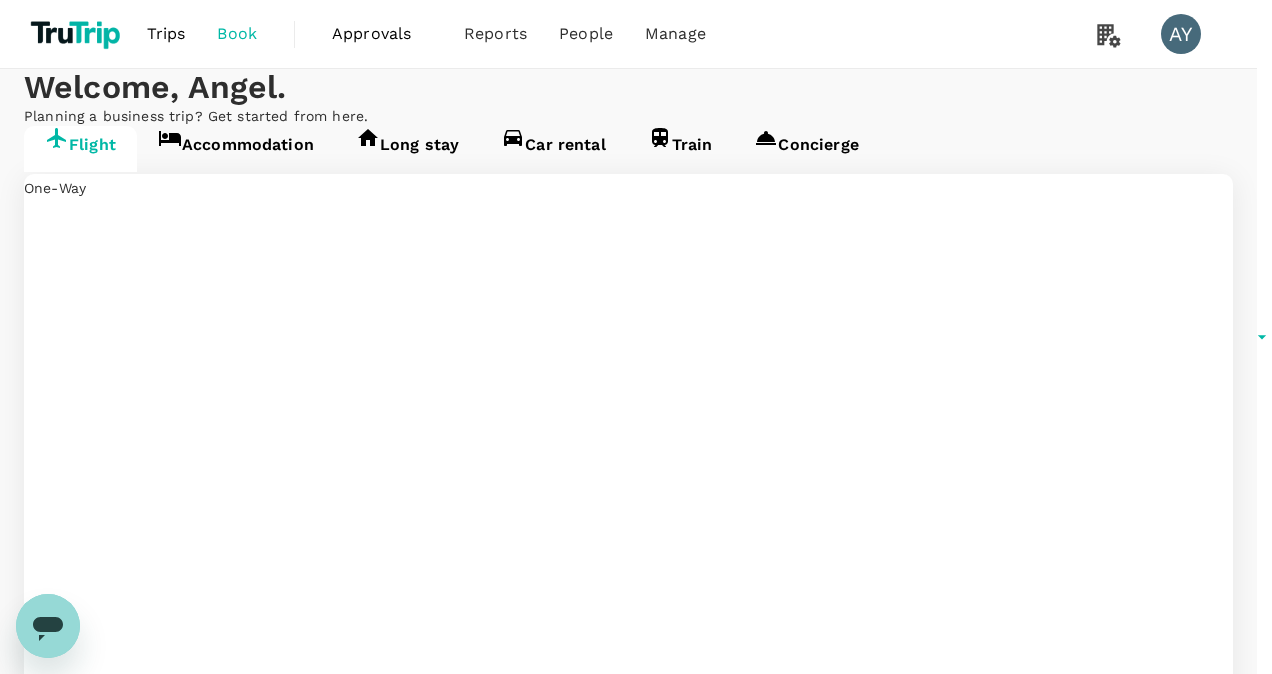click on "Round Trip" at bounding box center (628, 3250) 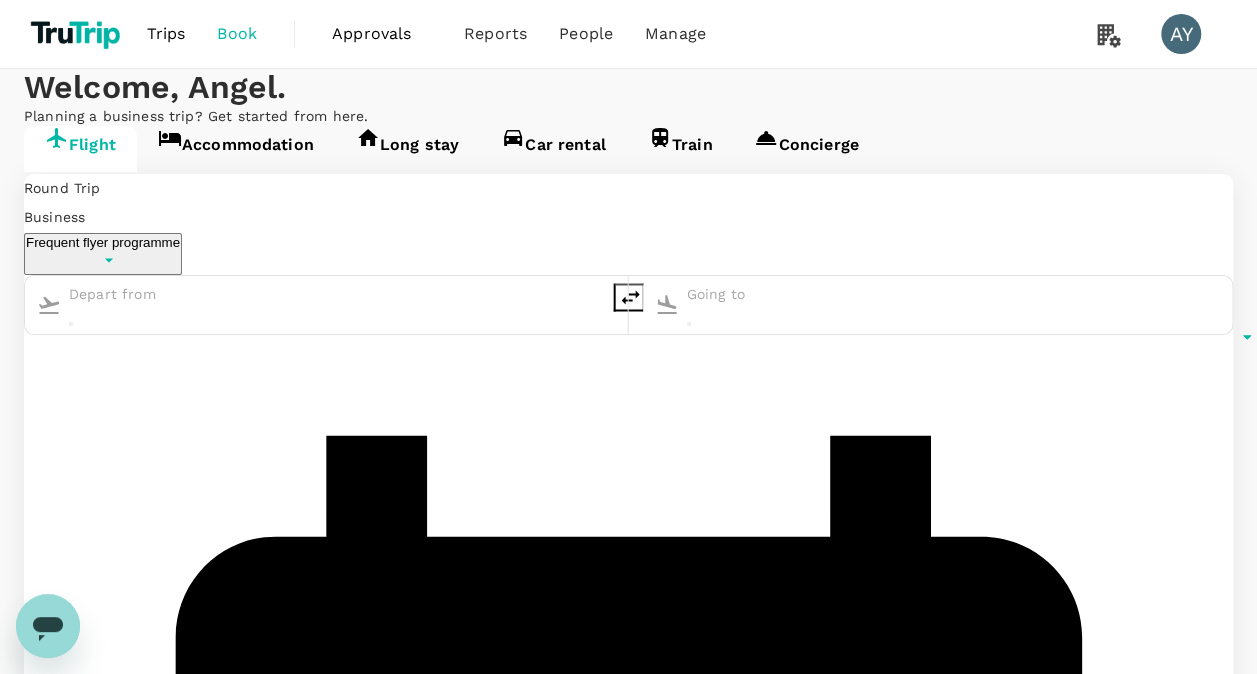 click at bounding box center (154, 294) 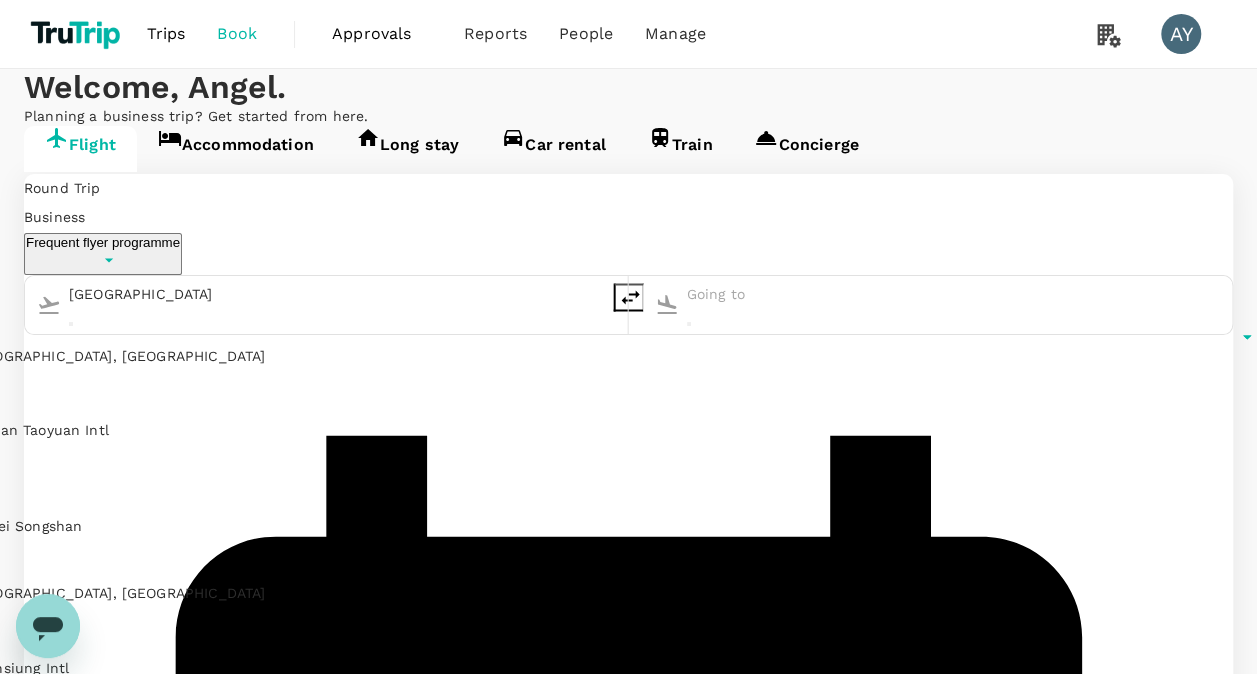 click on "Taiwan Taoyuan Intl TPE" at bounding box center (199, 414) 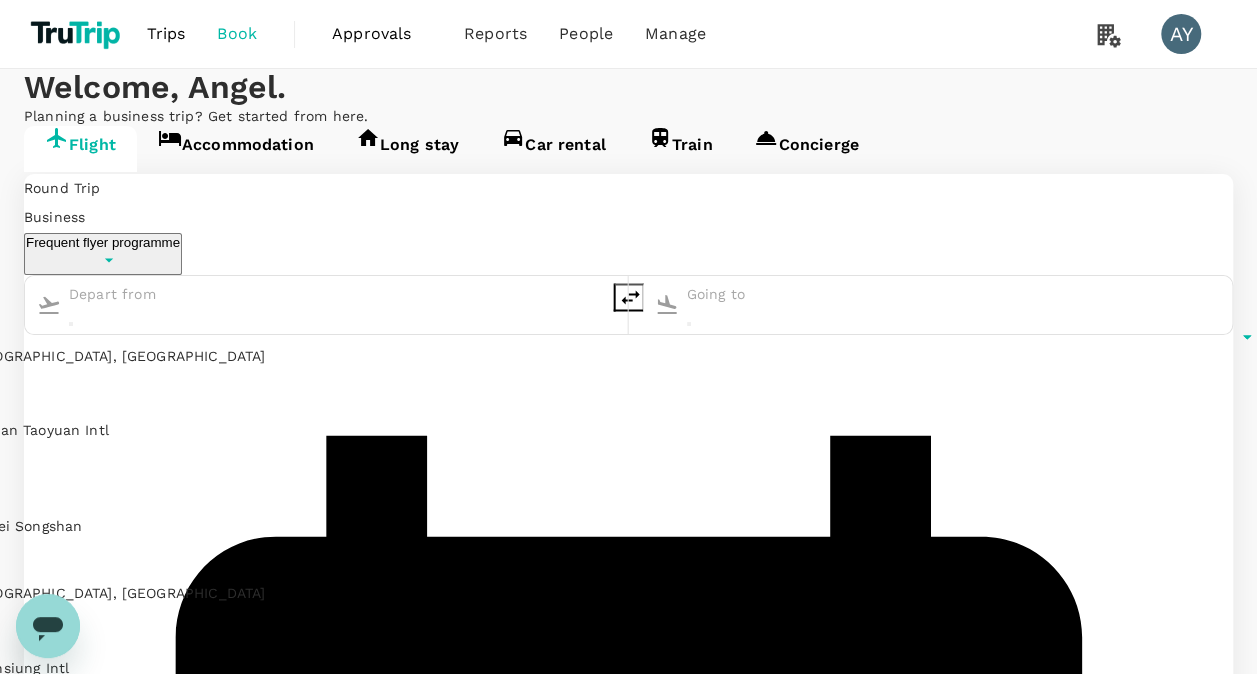 type on "Taiwan Taoyuan Intl (TPE)" 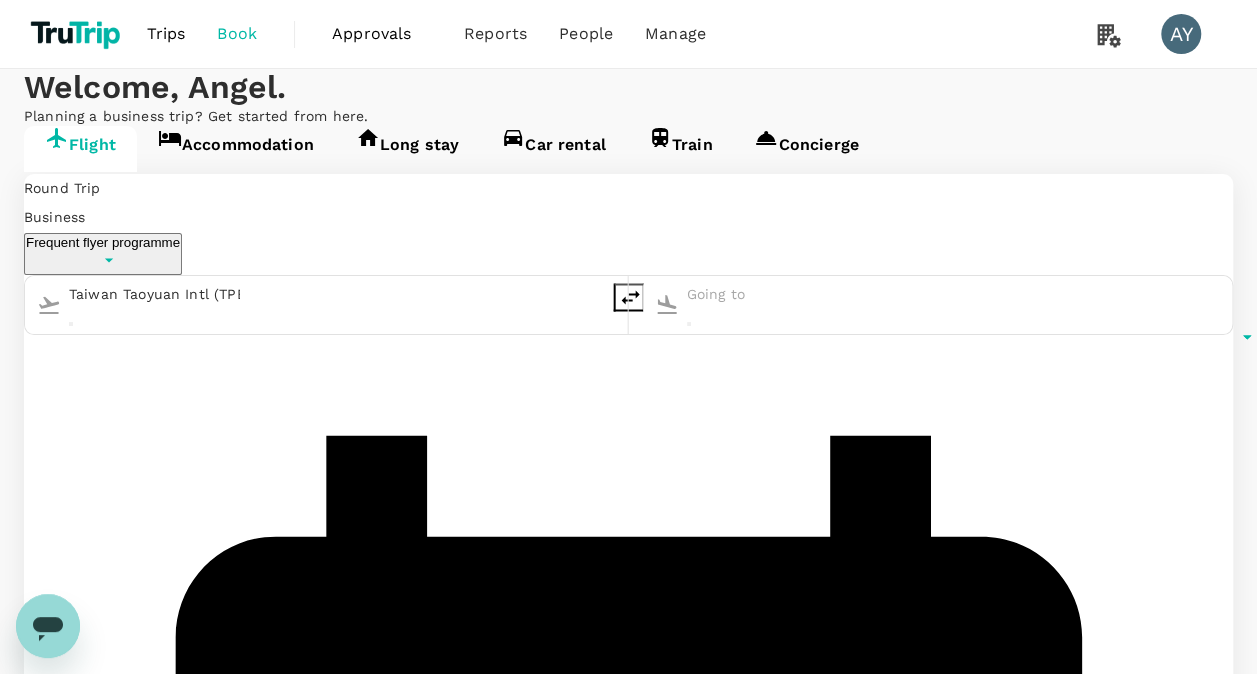 click at bounding box center (772, 294) 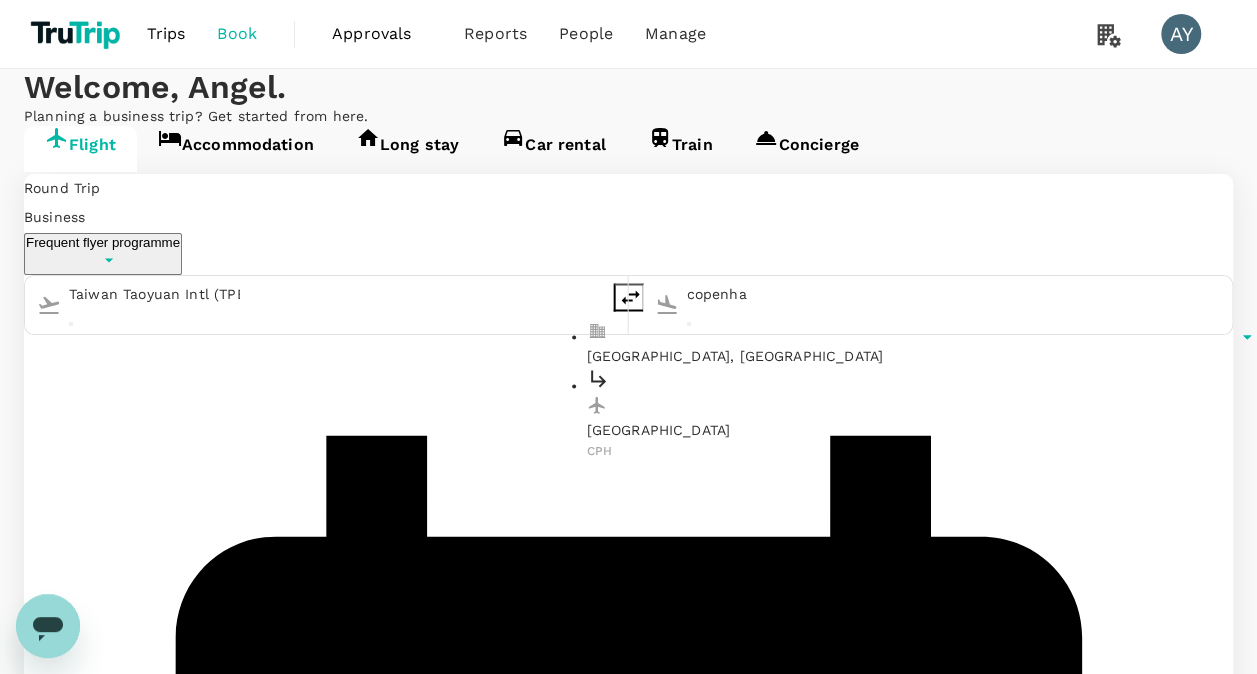 click on "Copenhagen, Denmark" at bounding box center [817, 356] 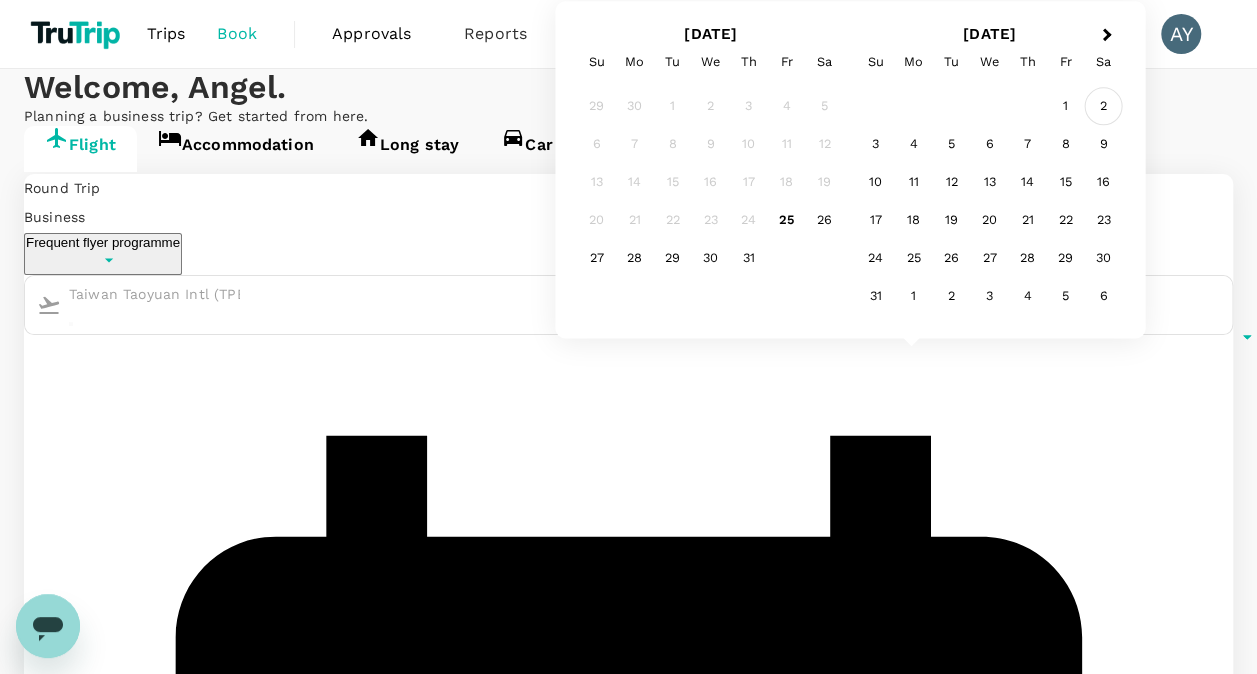 type on "Copenhagen, Denmark (any)" 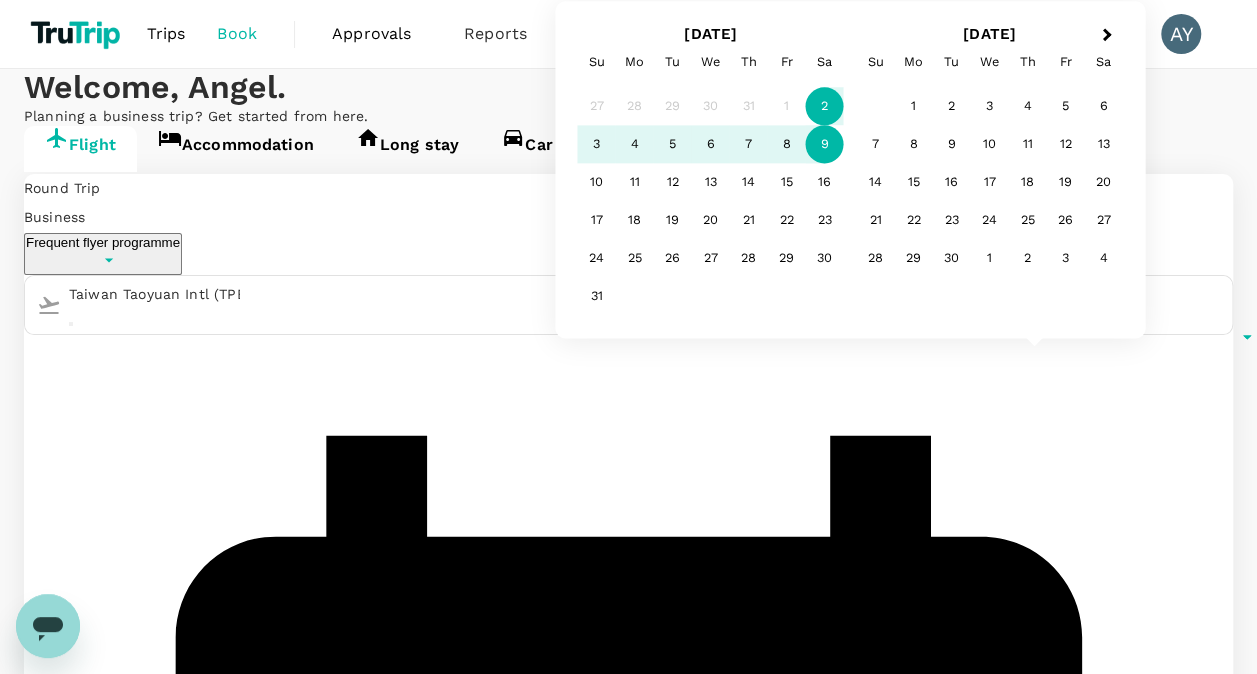 click on "9" at bounding box center (825, 145) 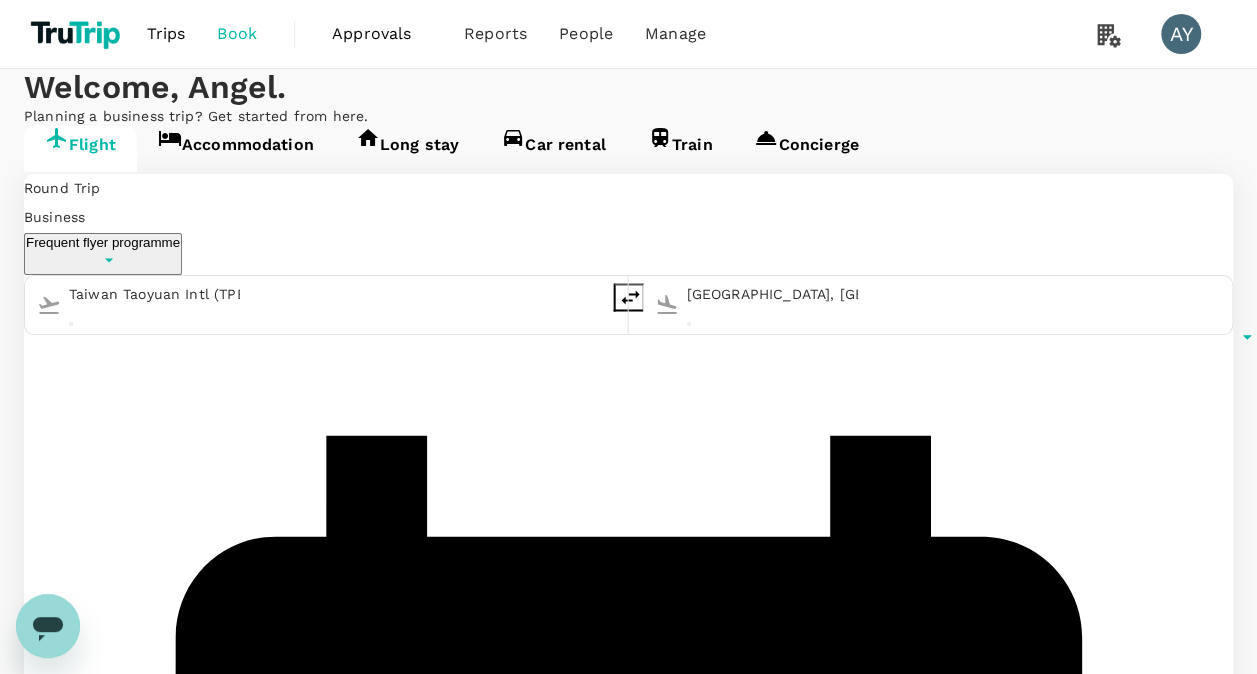 click on "Find flights" at bounding box center [58, 1865] 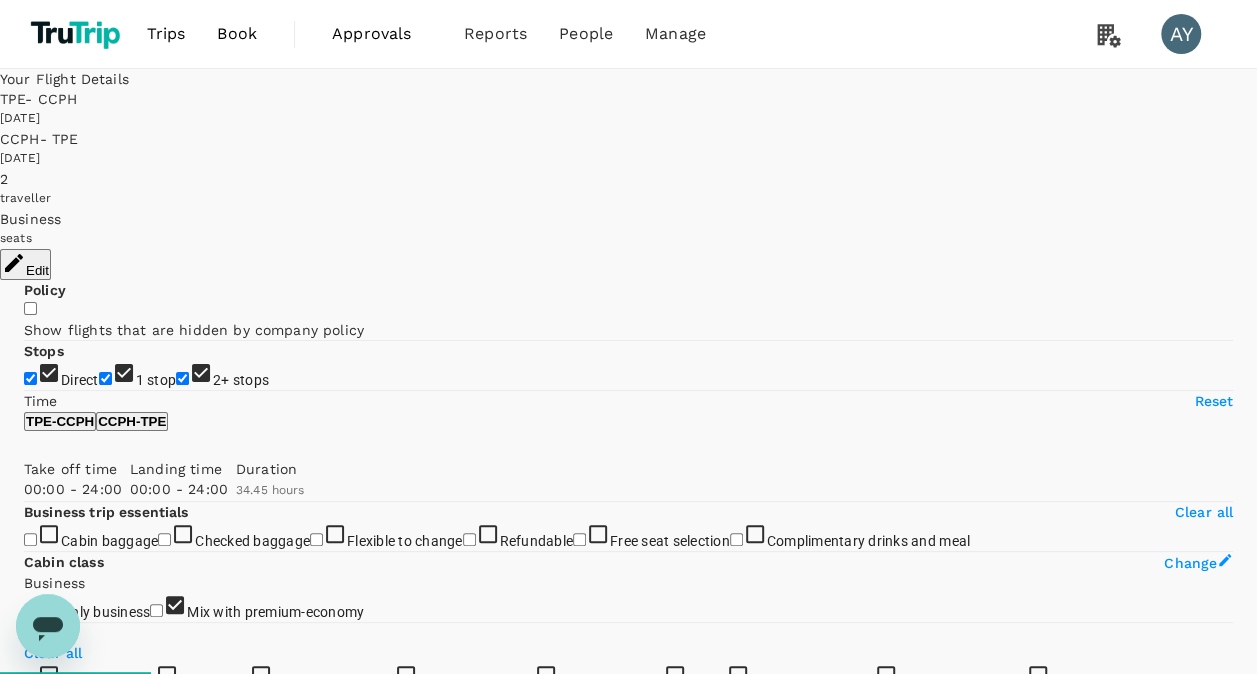 type on "2720" 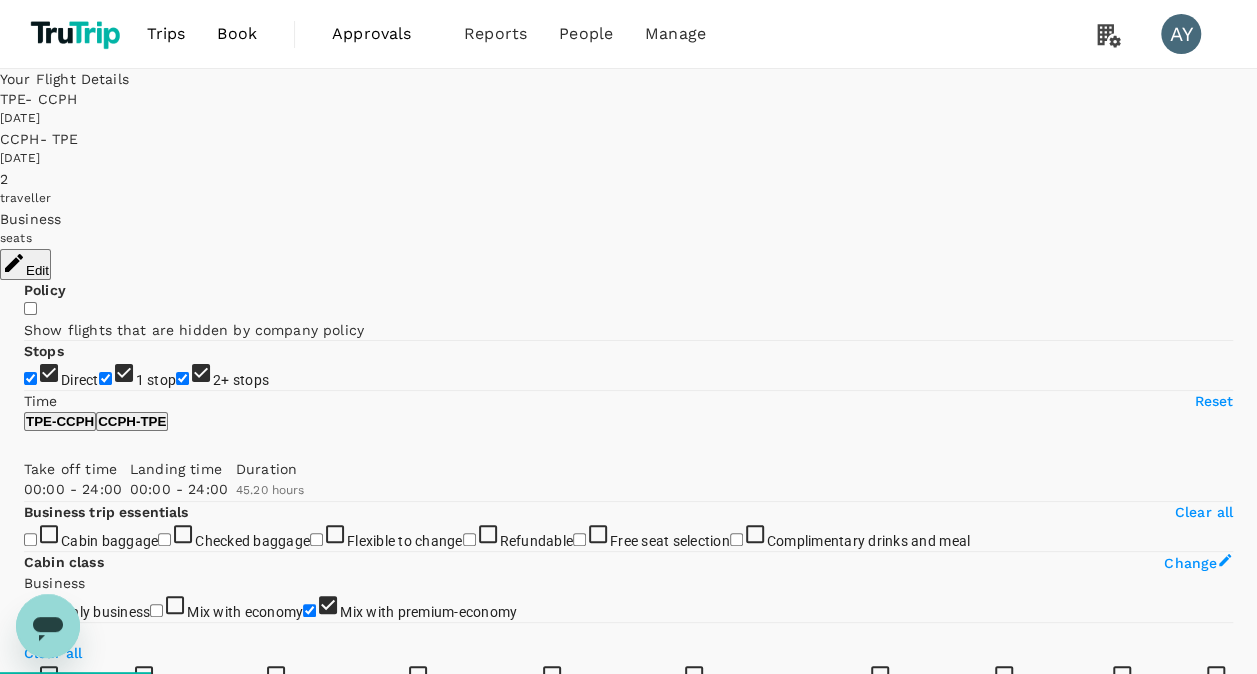 click on "Currency :" at bounding box center (58, 850) 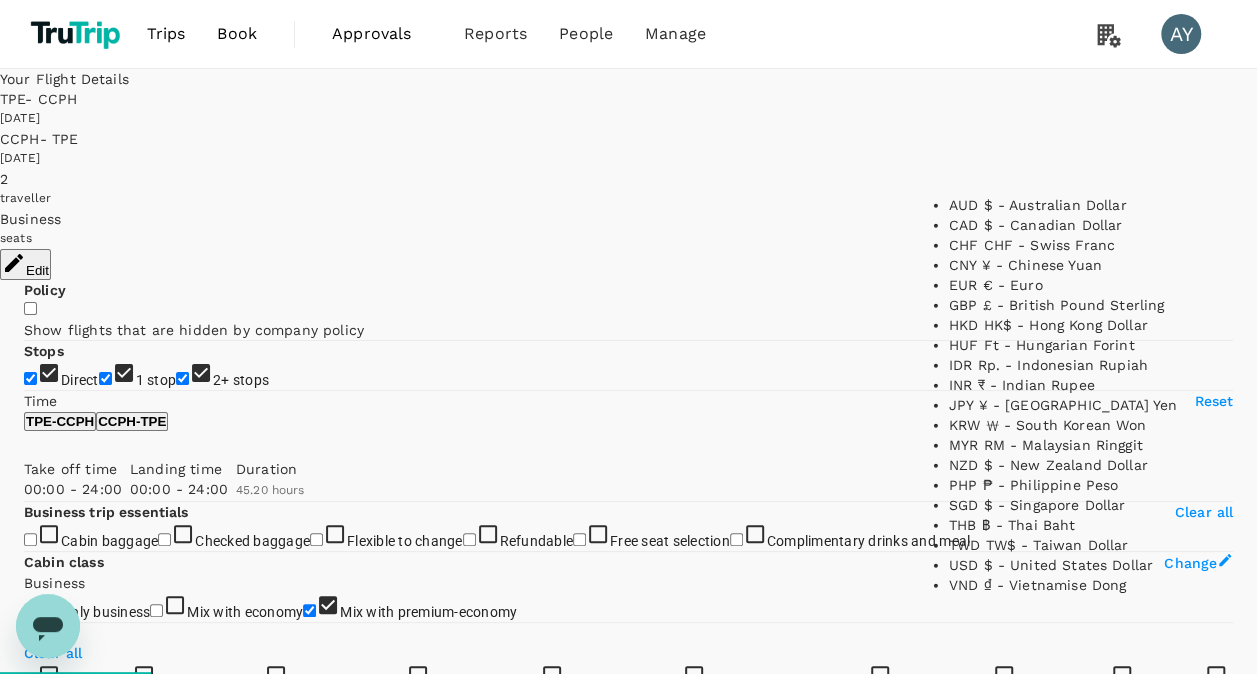 scroll, scrollTop: 500, scrollLeft: 0, axis: vertical 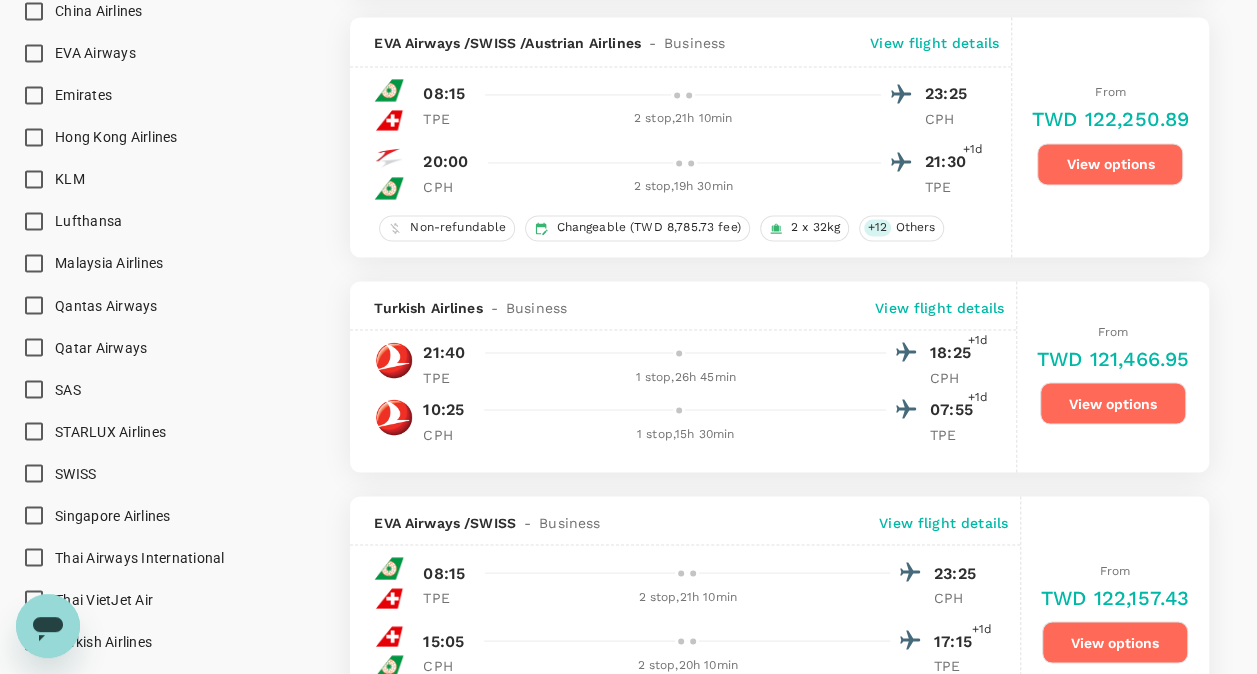 click on "View options" at bounding box center (1113, 403) 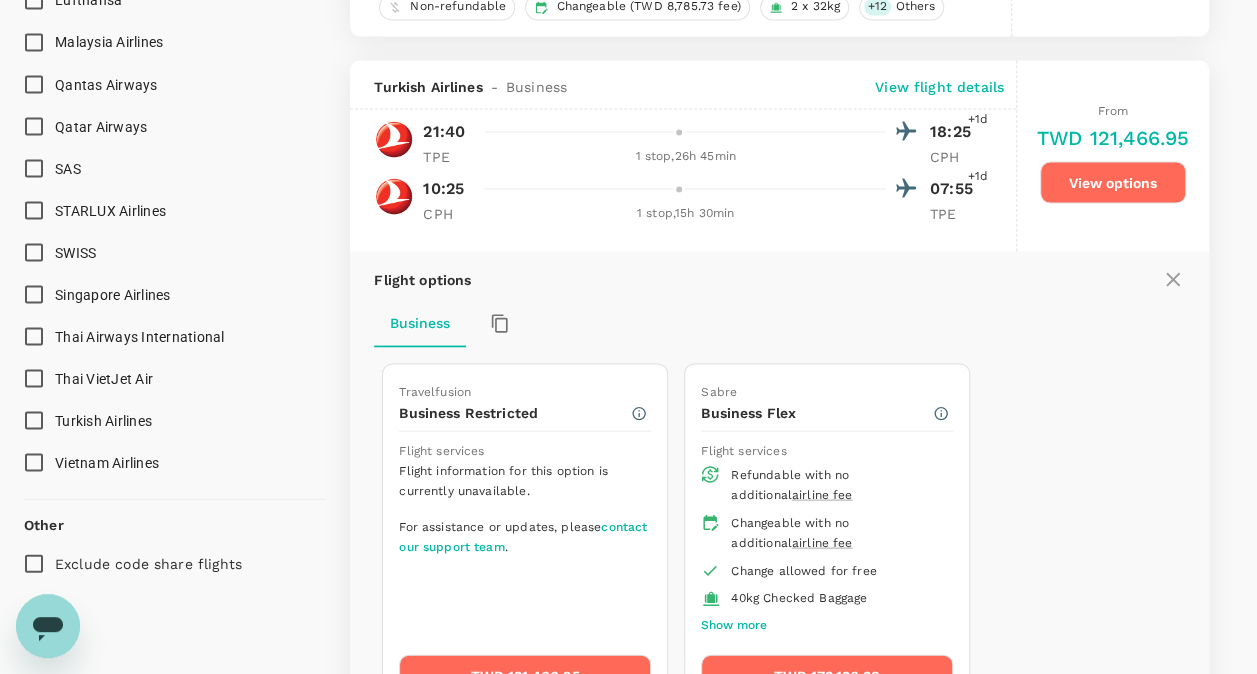 scroll, scrollTop: 1878, scrollLeft: 0, axis: vertical 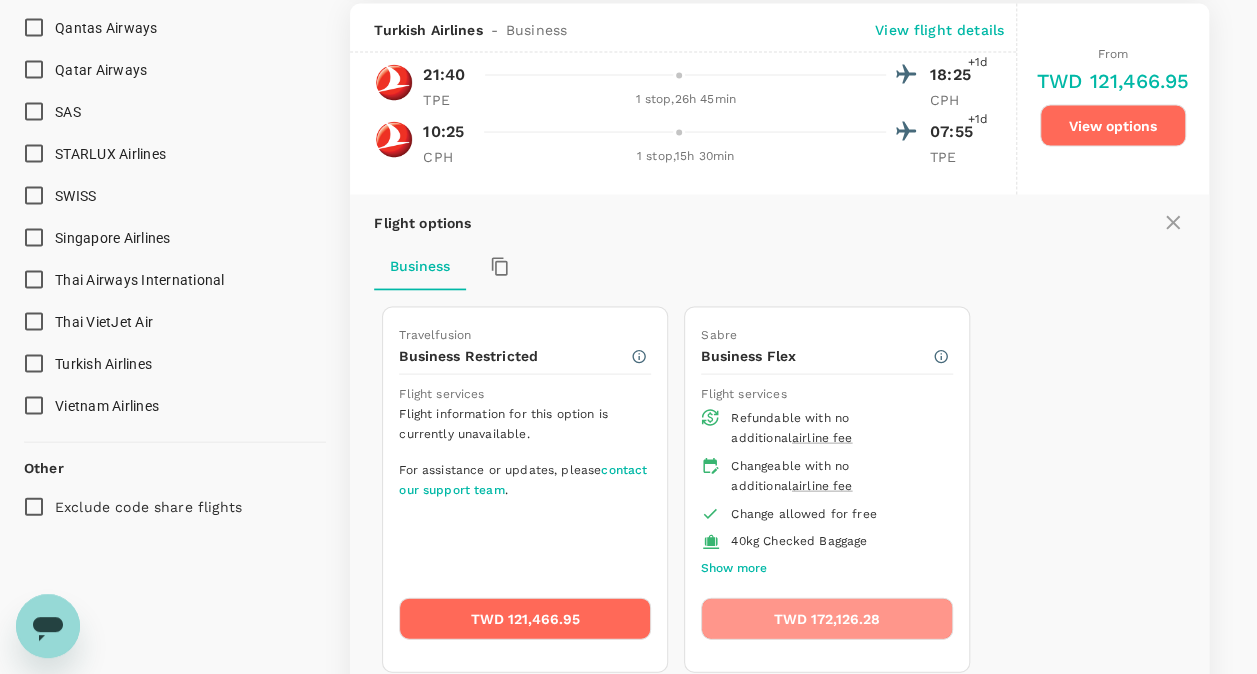 click on "TWD 172,126.28" at bounding box center [827, 618] 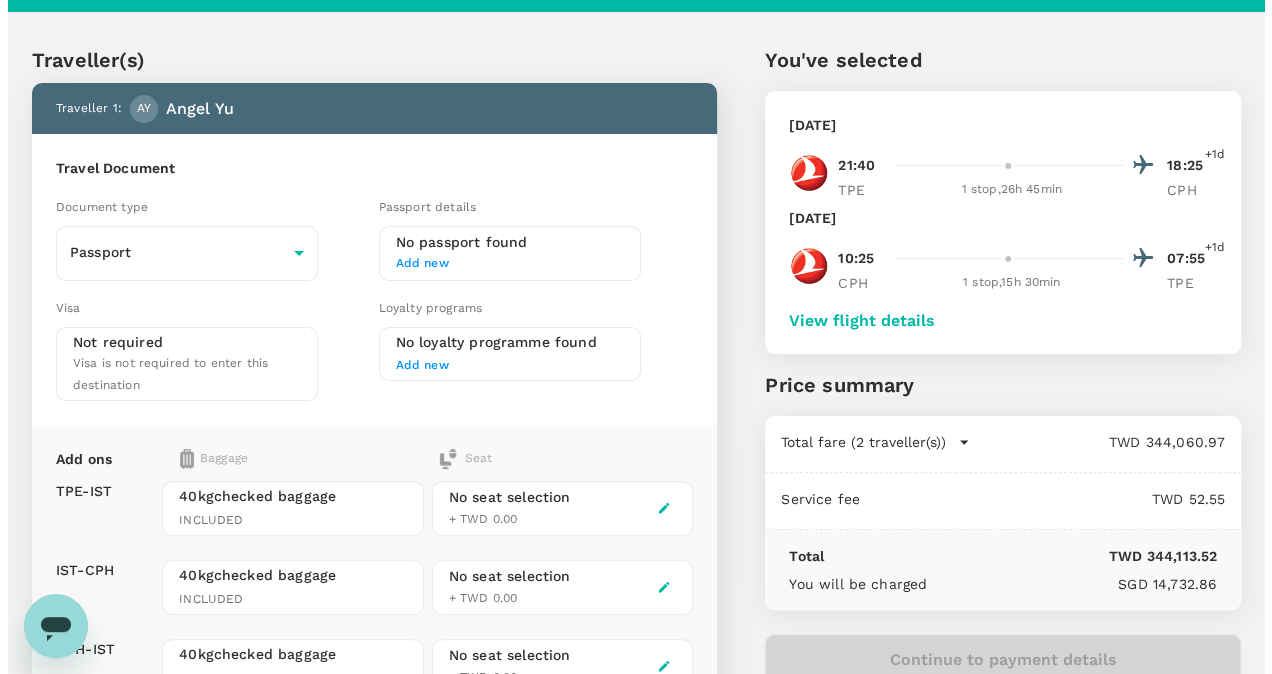 scroll, scrollTop: 0, scrollLeft: 0, axis: both 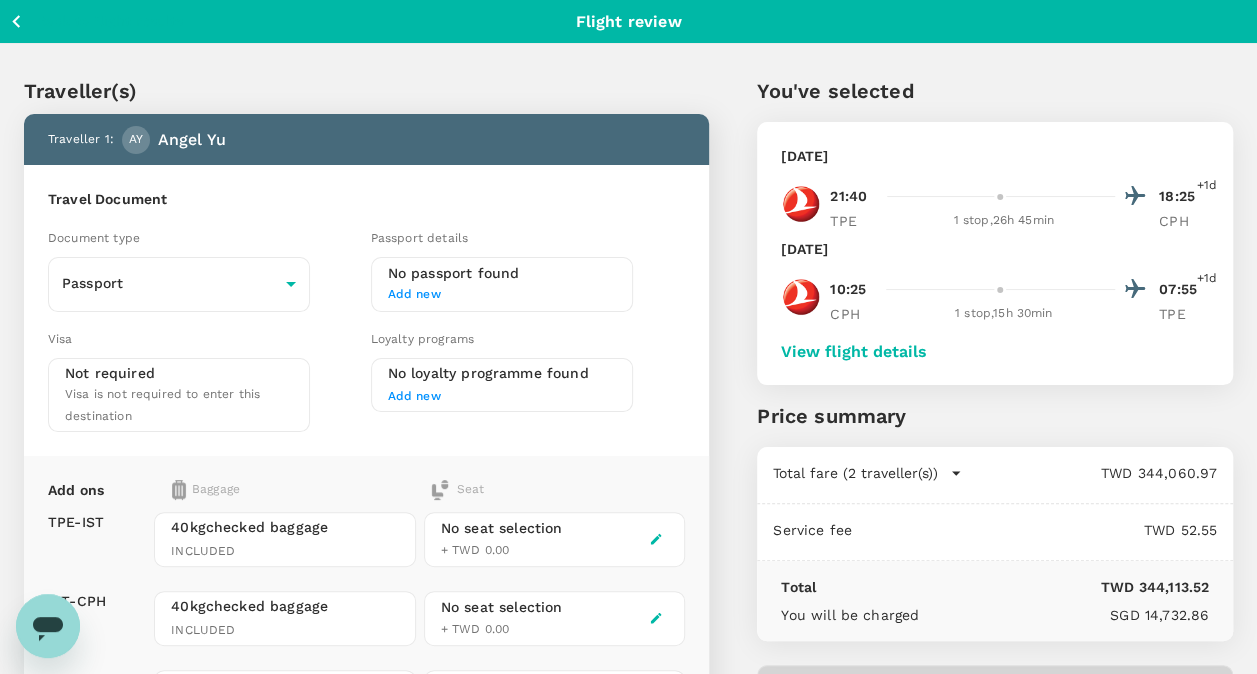 click on "Add new" at bounding box center (502, 295) 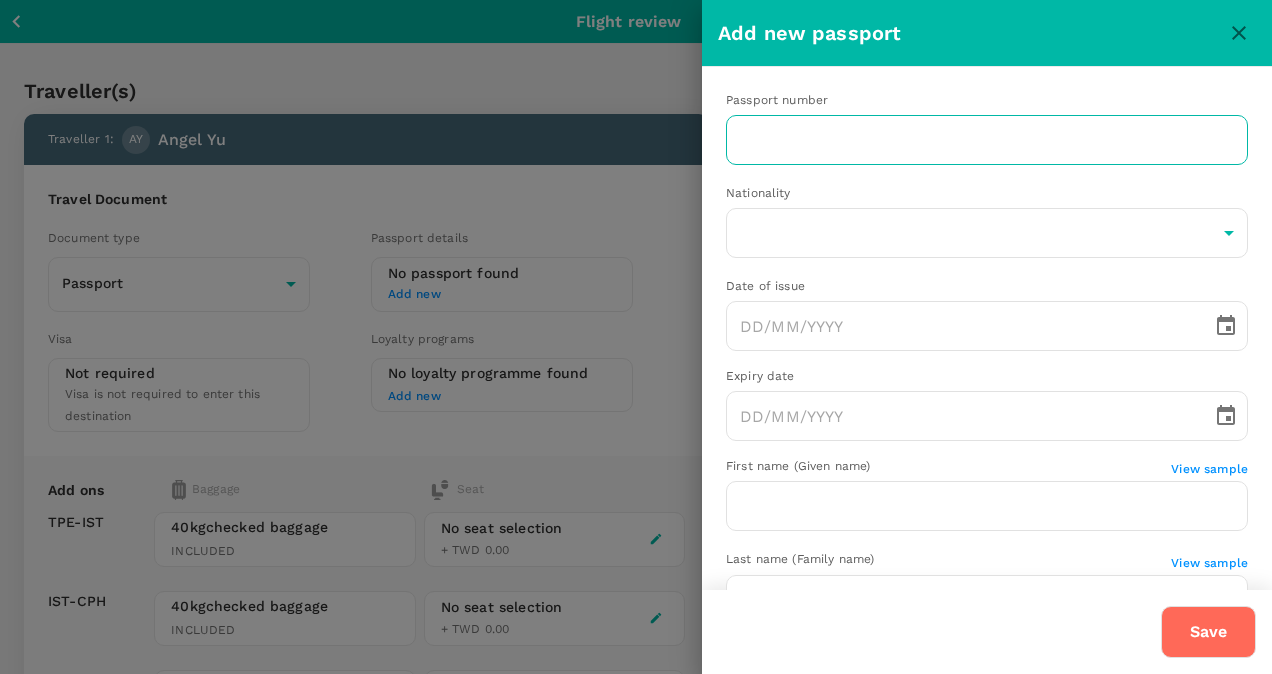 click at bounding box center [987, 140] 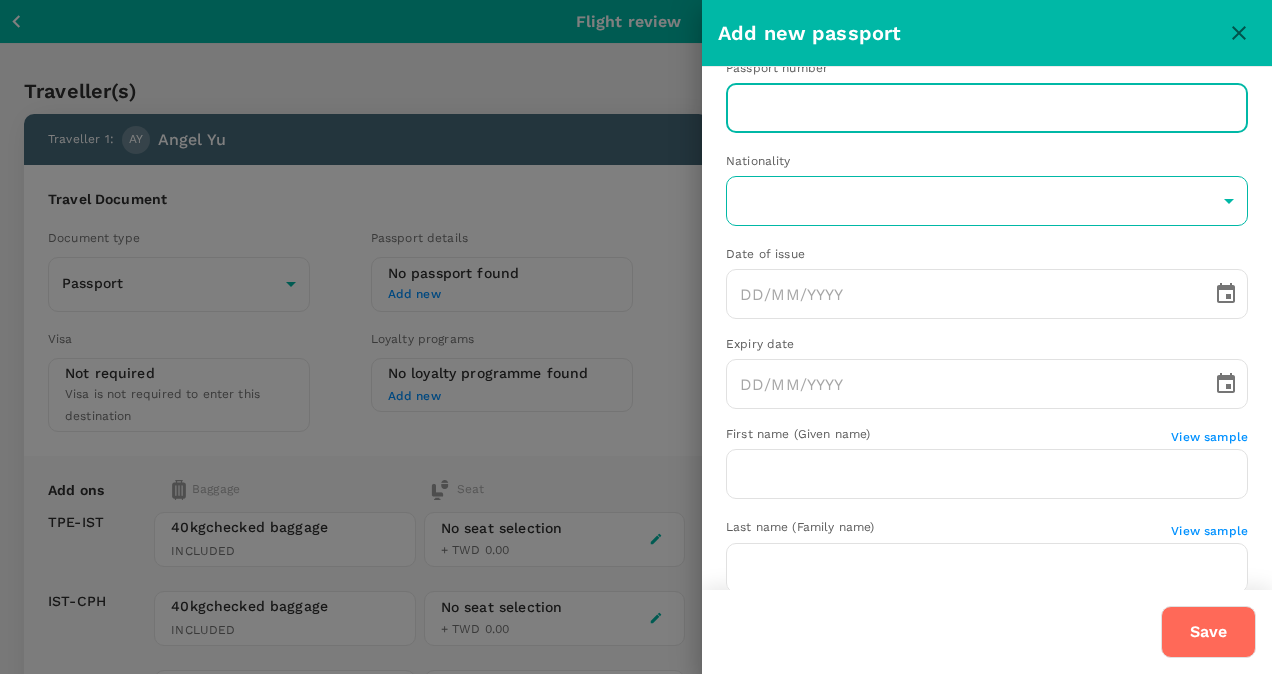 scroll, scrollTop: 0, scrollLeft: 0, axis: both 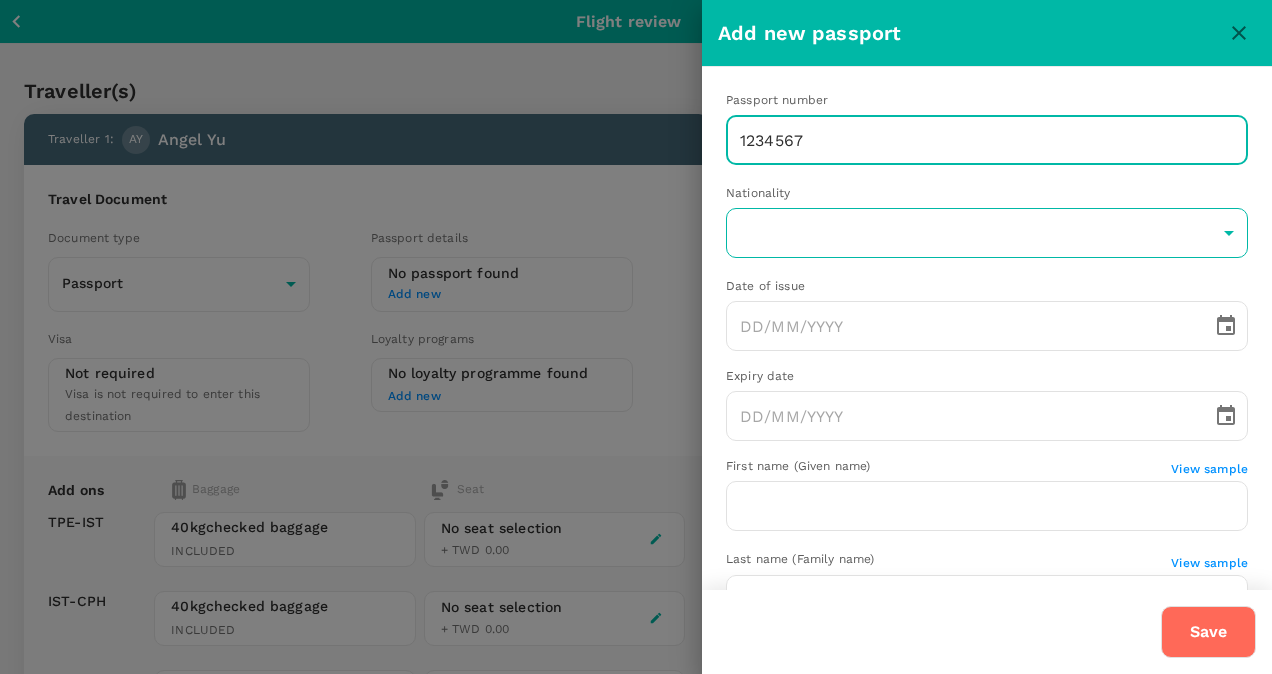 type on "1234567" 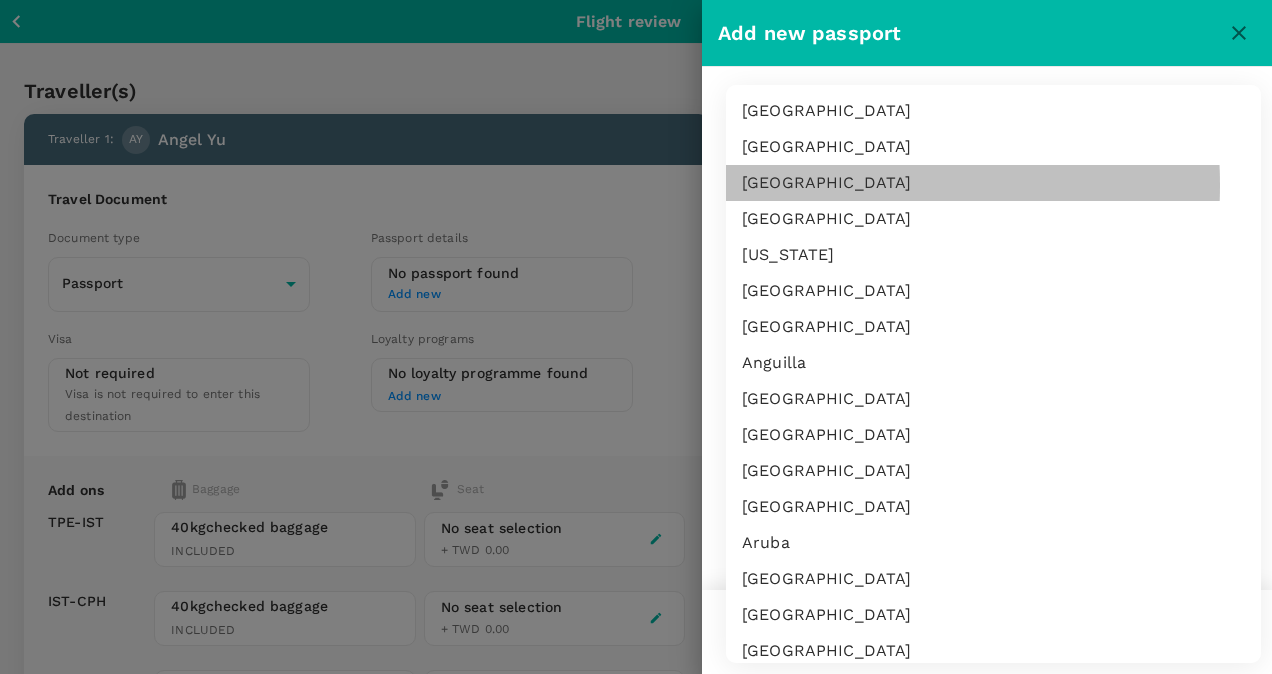 click on "Albania" at bounding box center [993, 183] 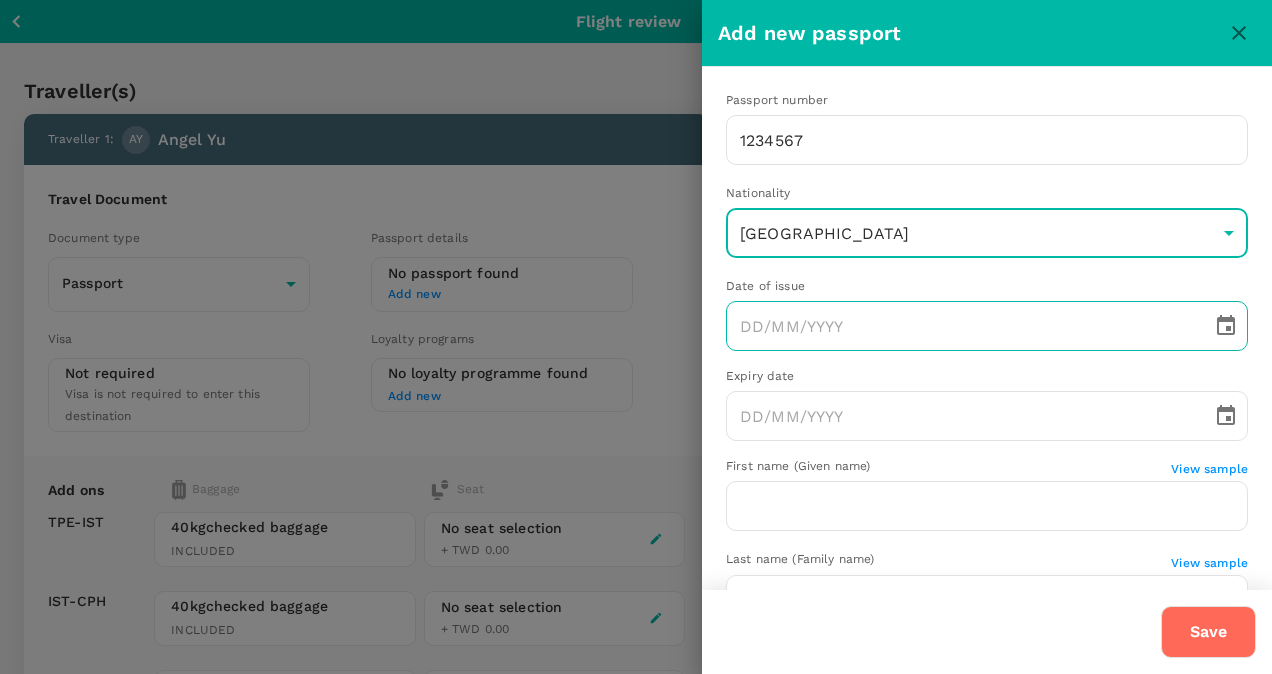 type on "DD/MM/YYYY" 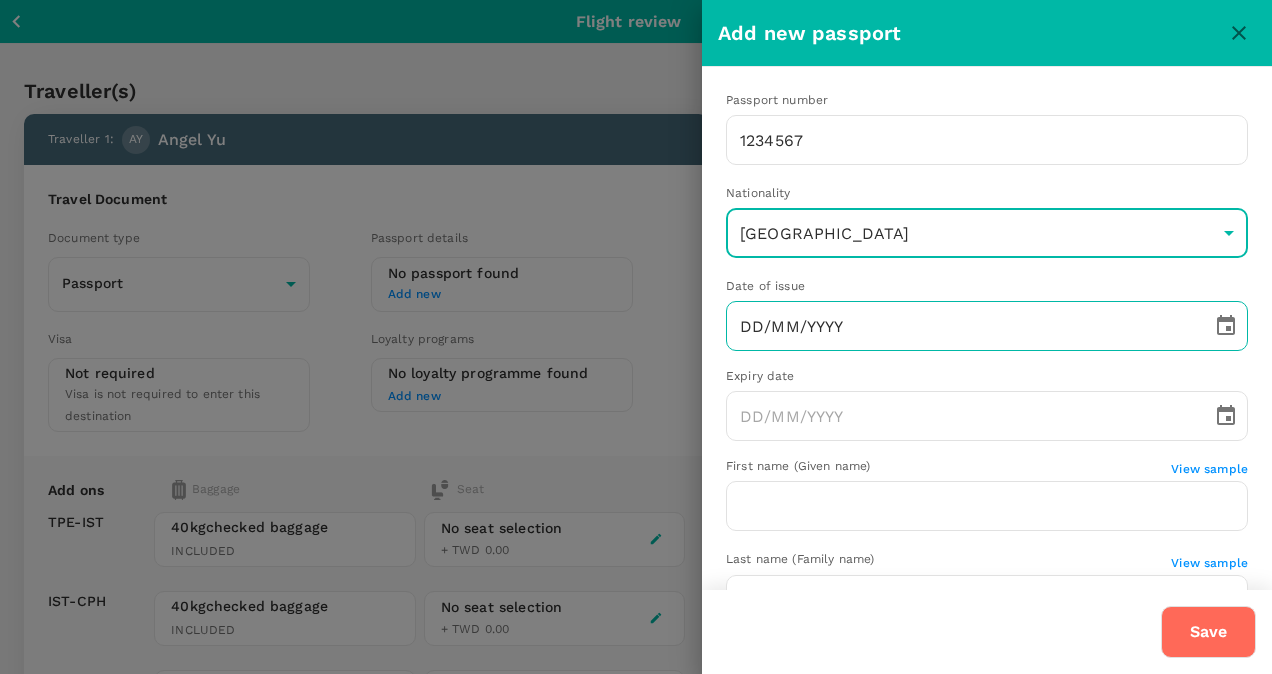 click on "DD/MM/YYYY" at bounding box center [962, 326] 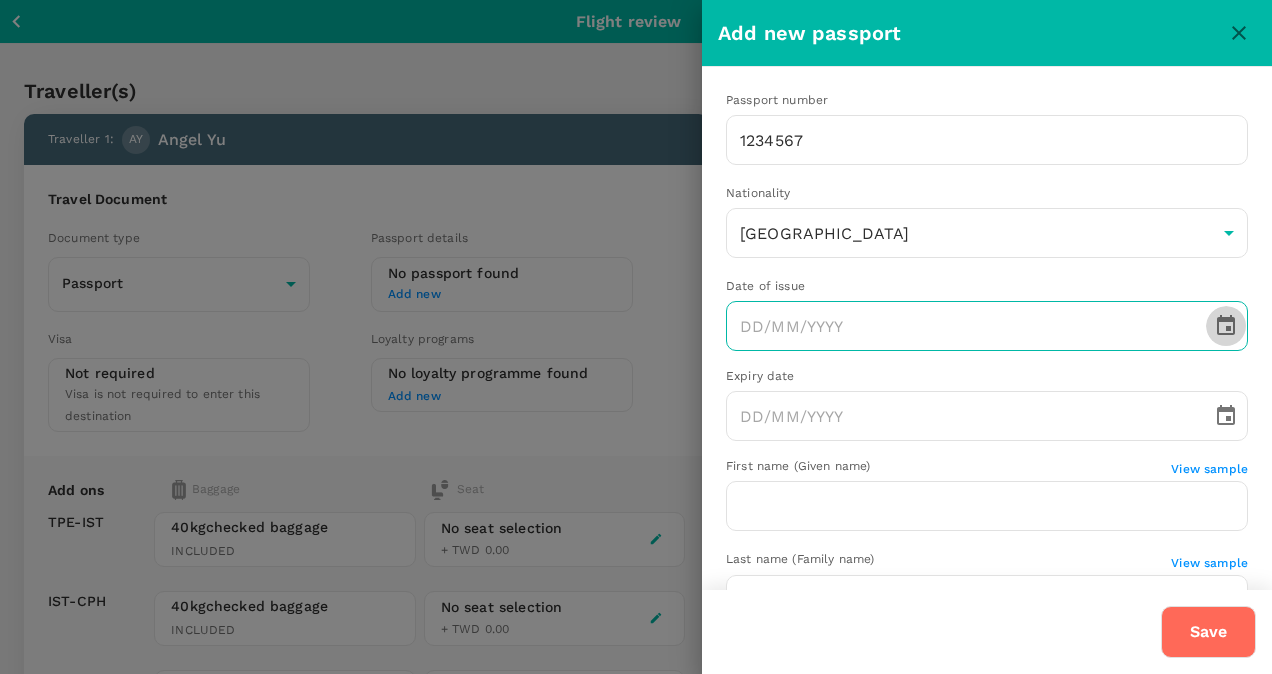 click 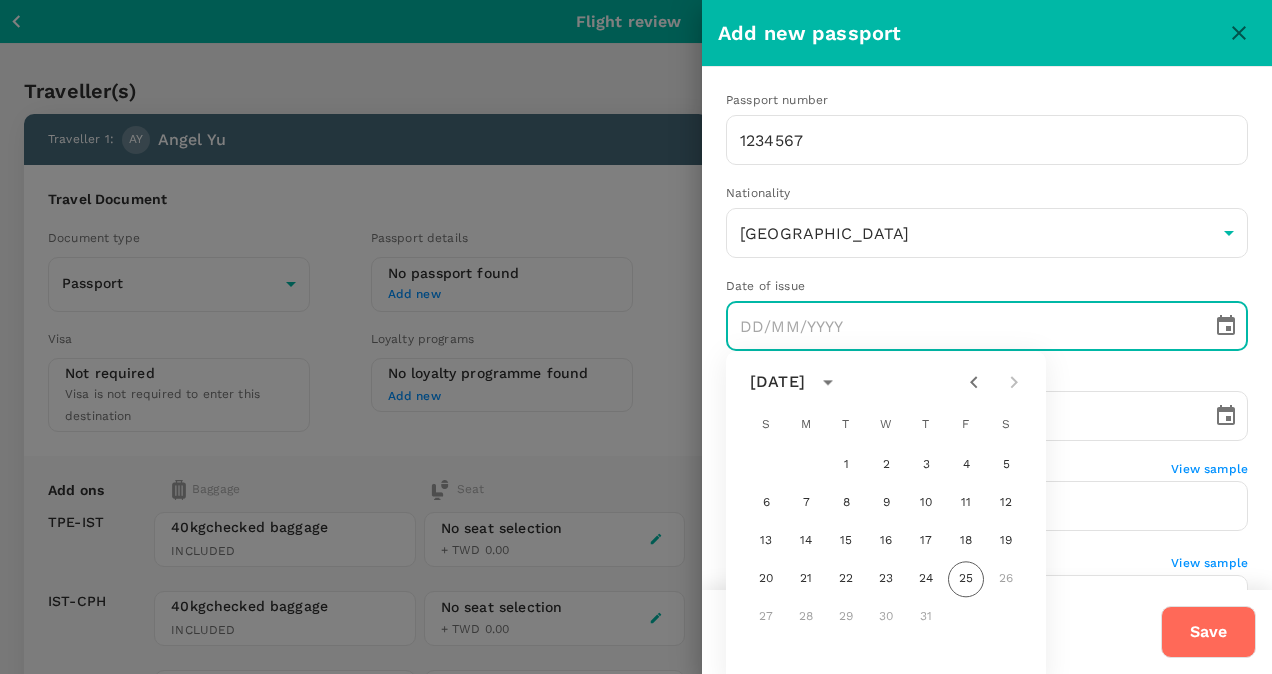 click 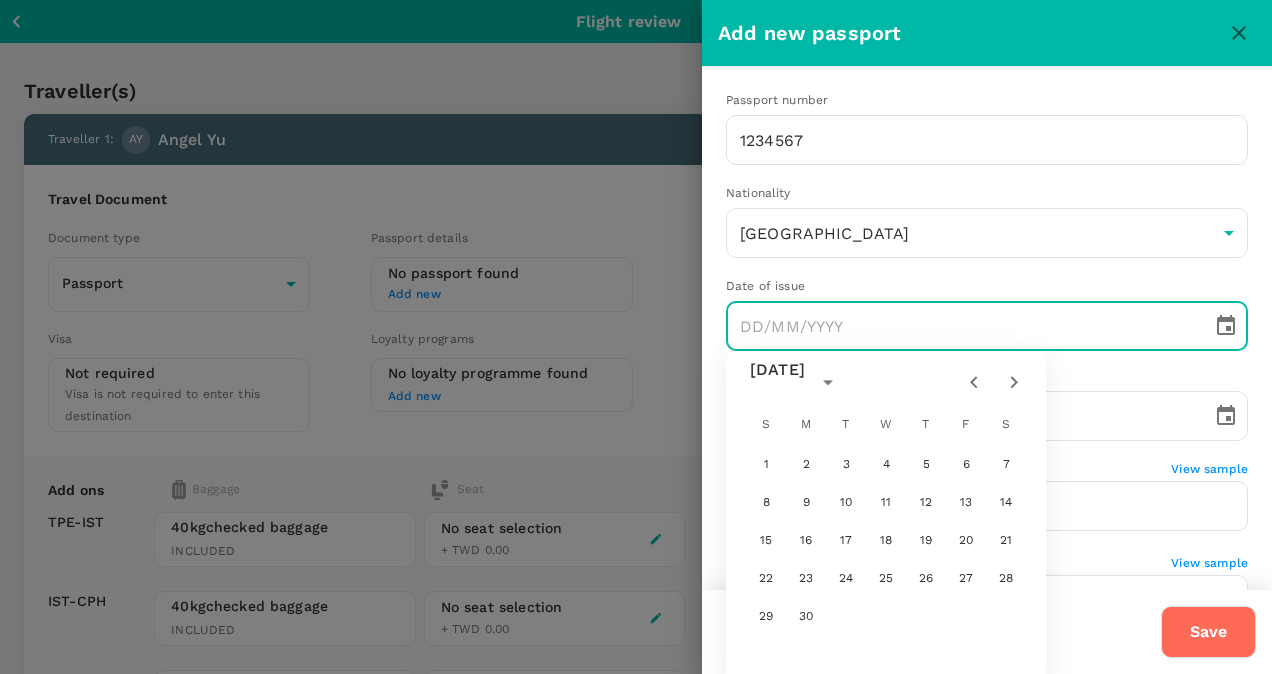 click 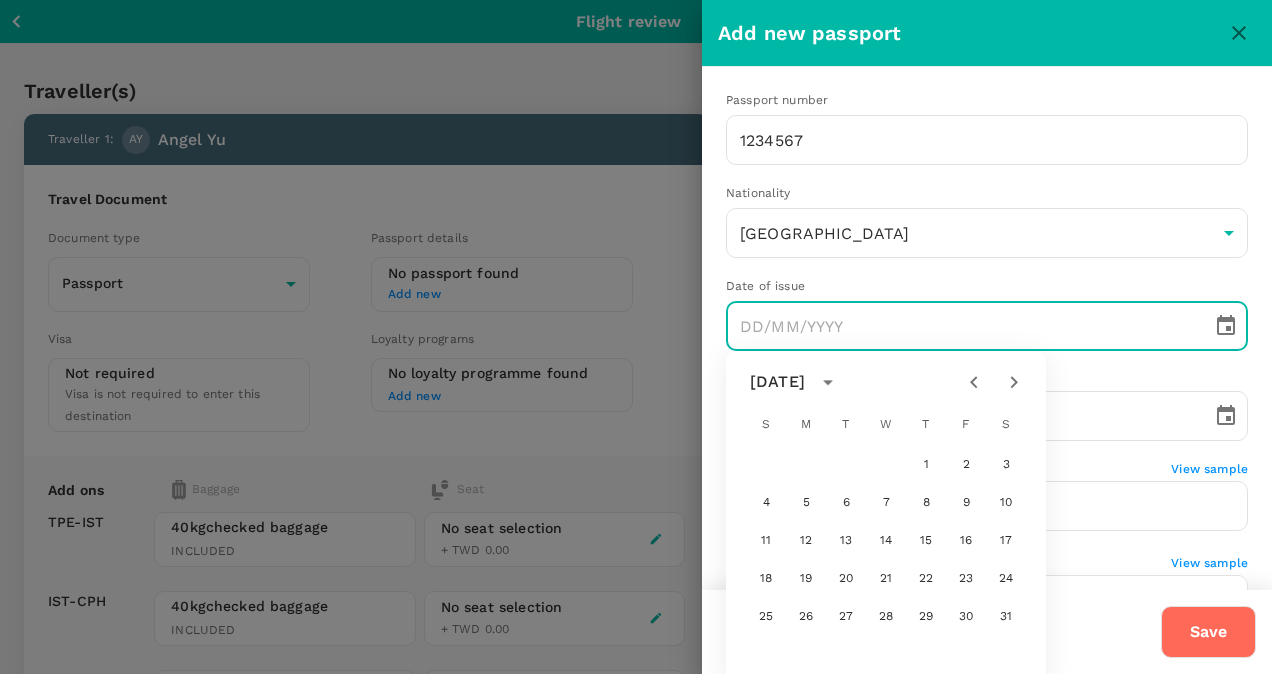 click 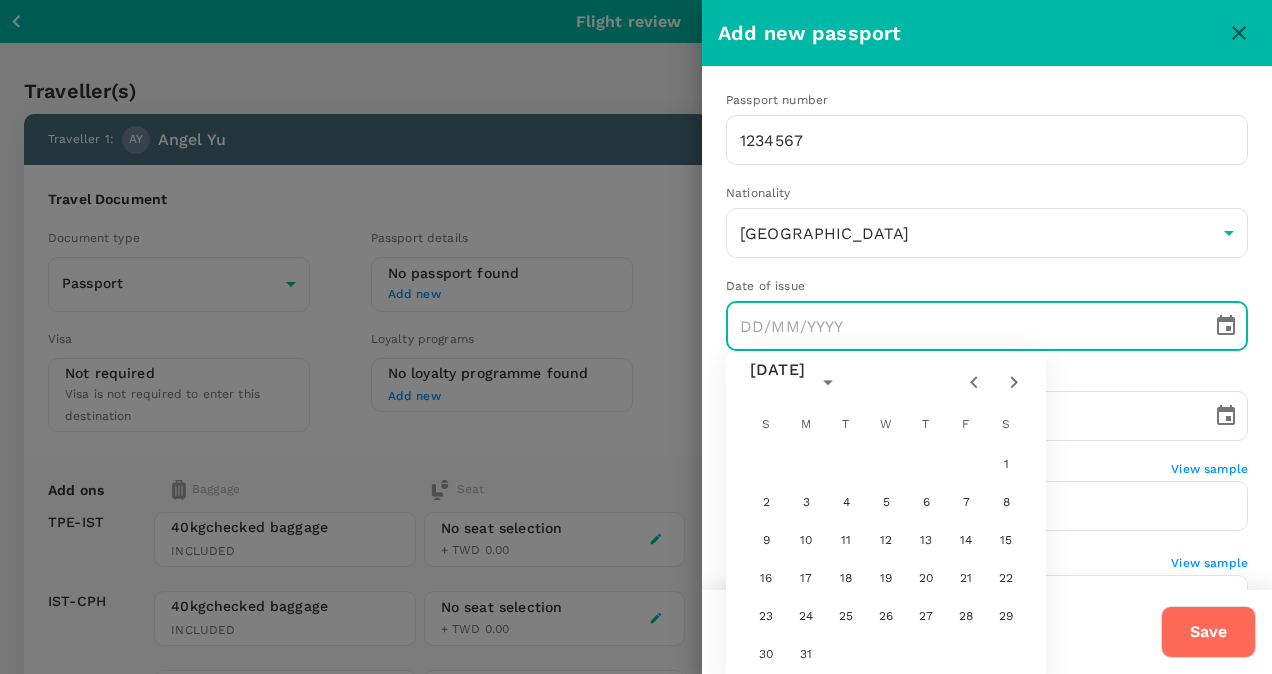 click 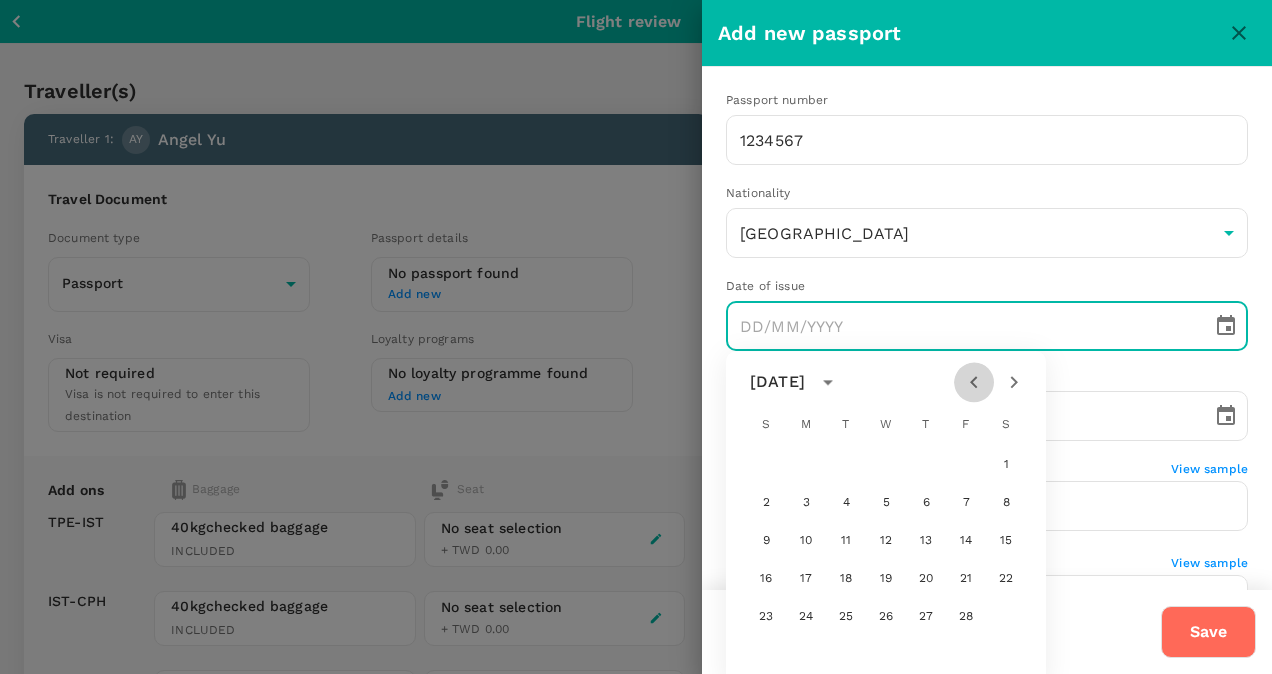 click 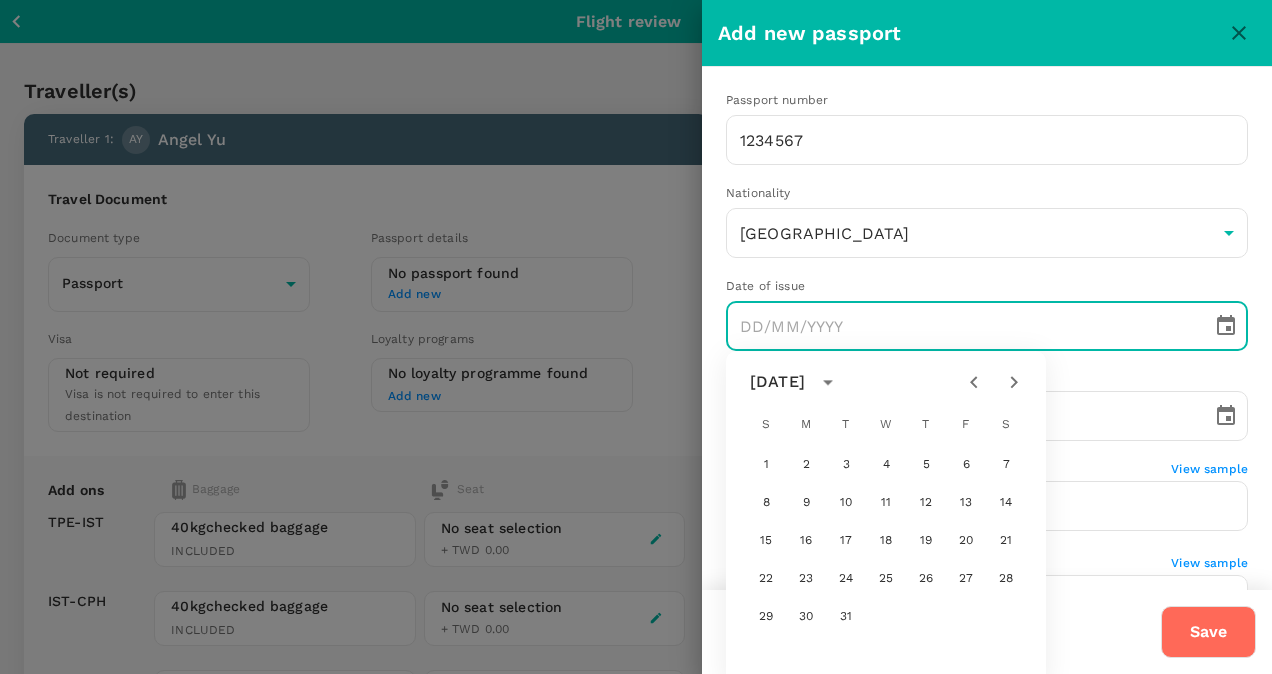 click 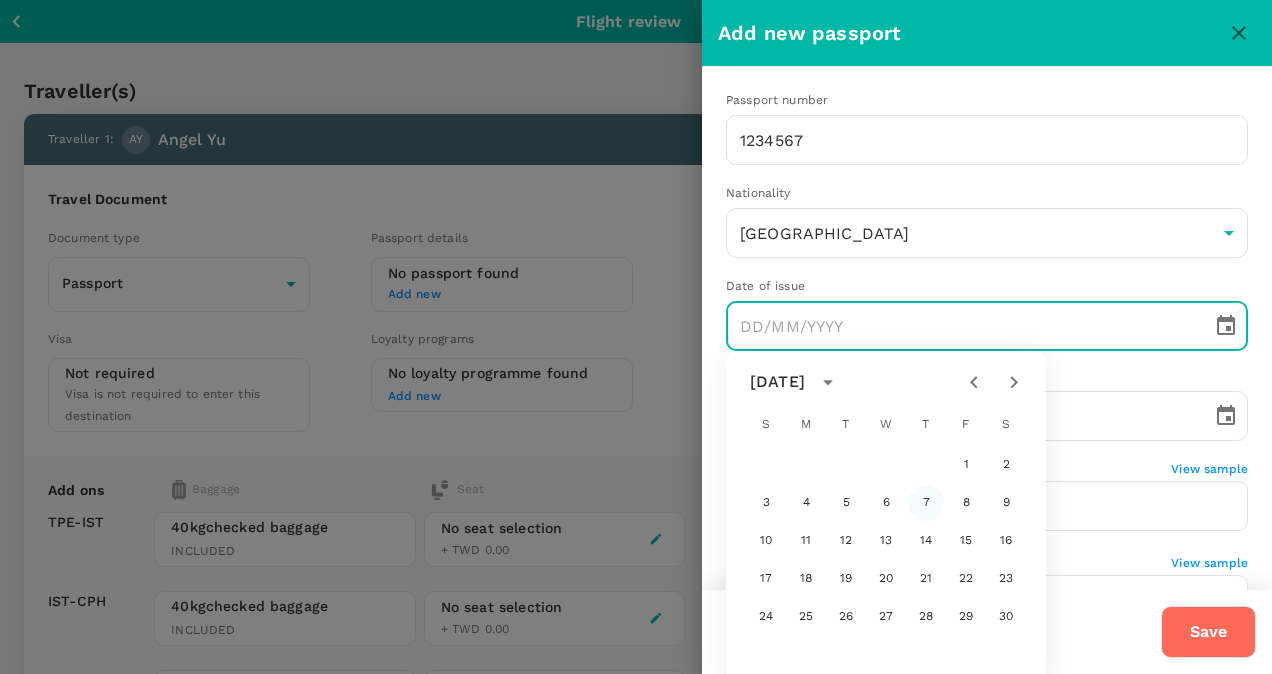 click on "7" at bounding box center (926, 503) 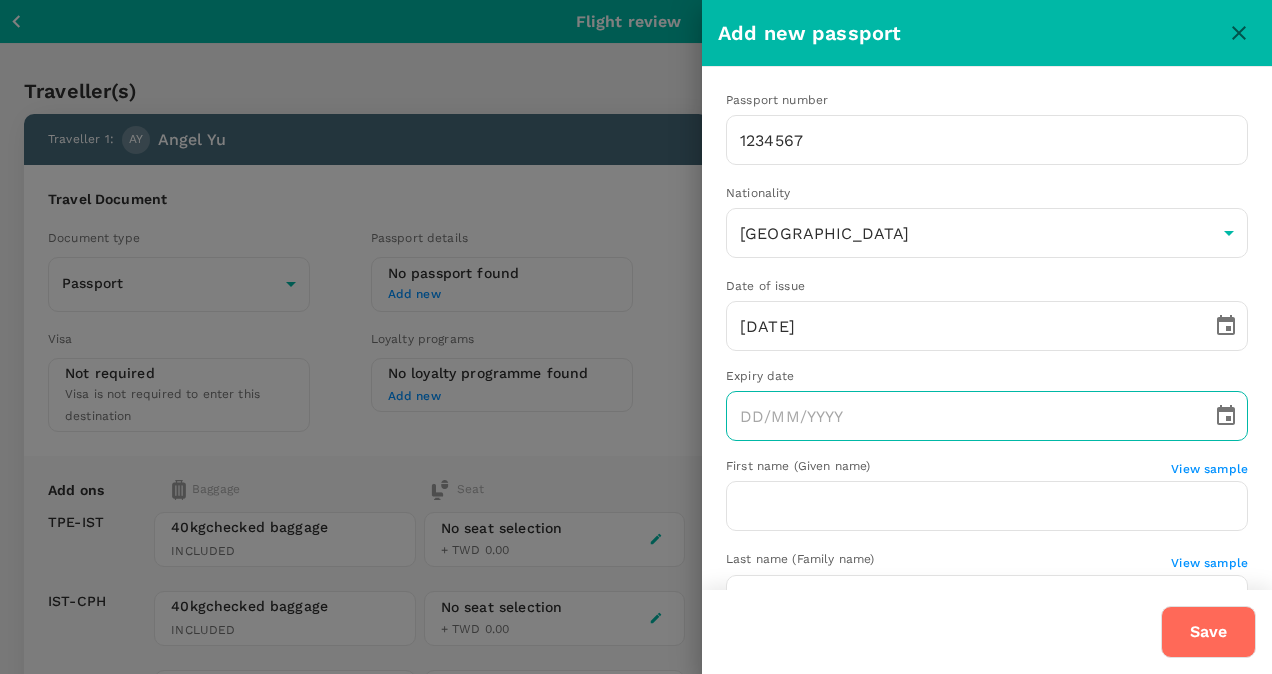 click 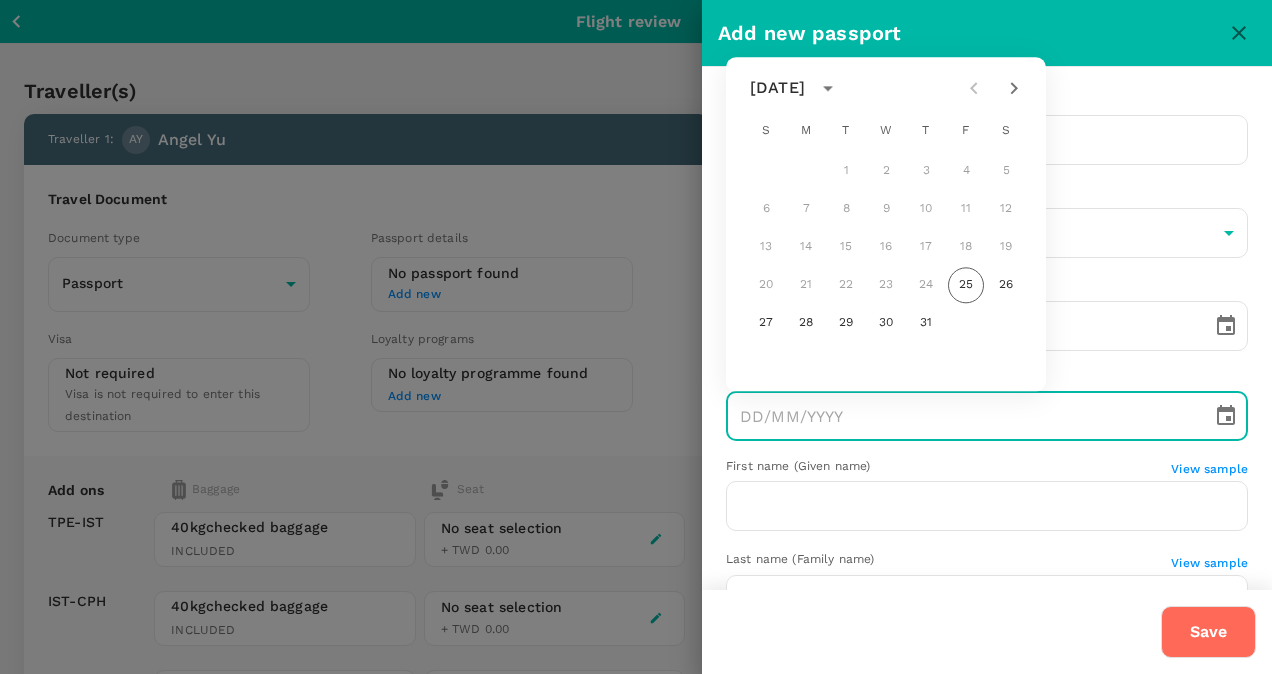 click 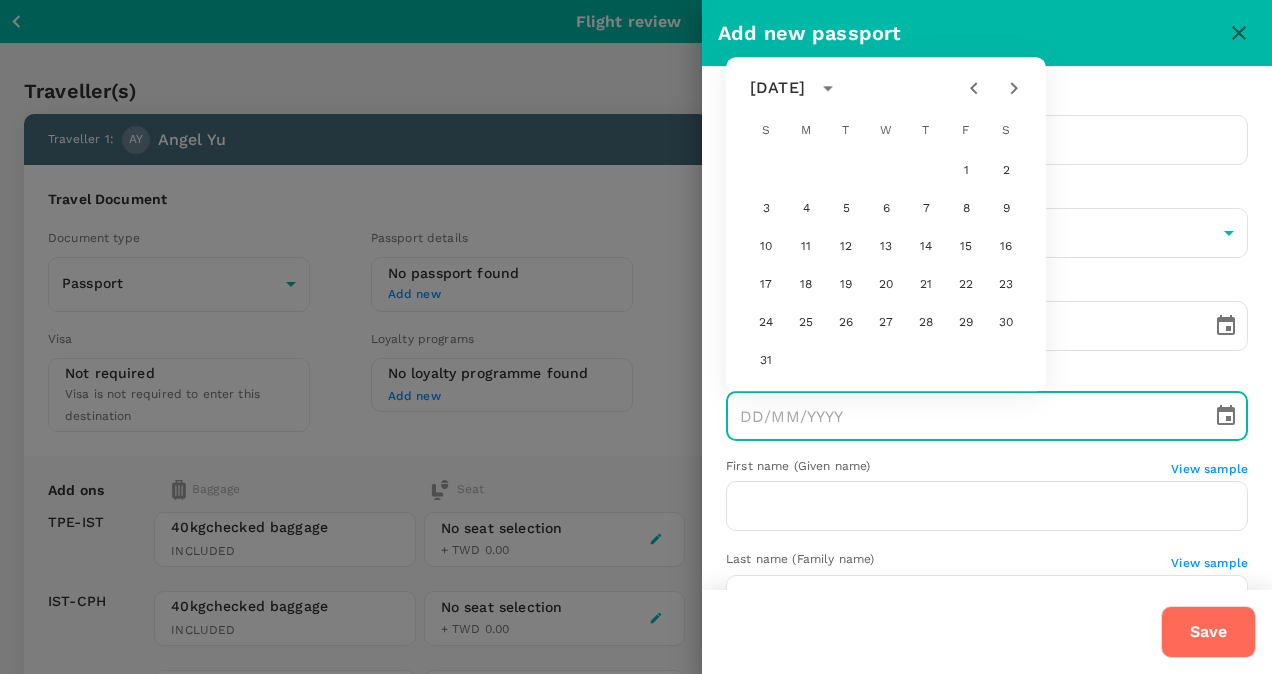 click 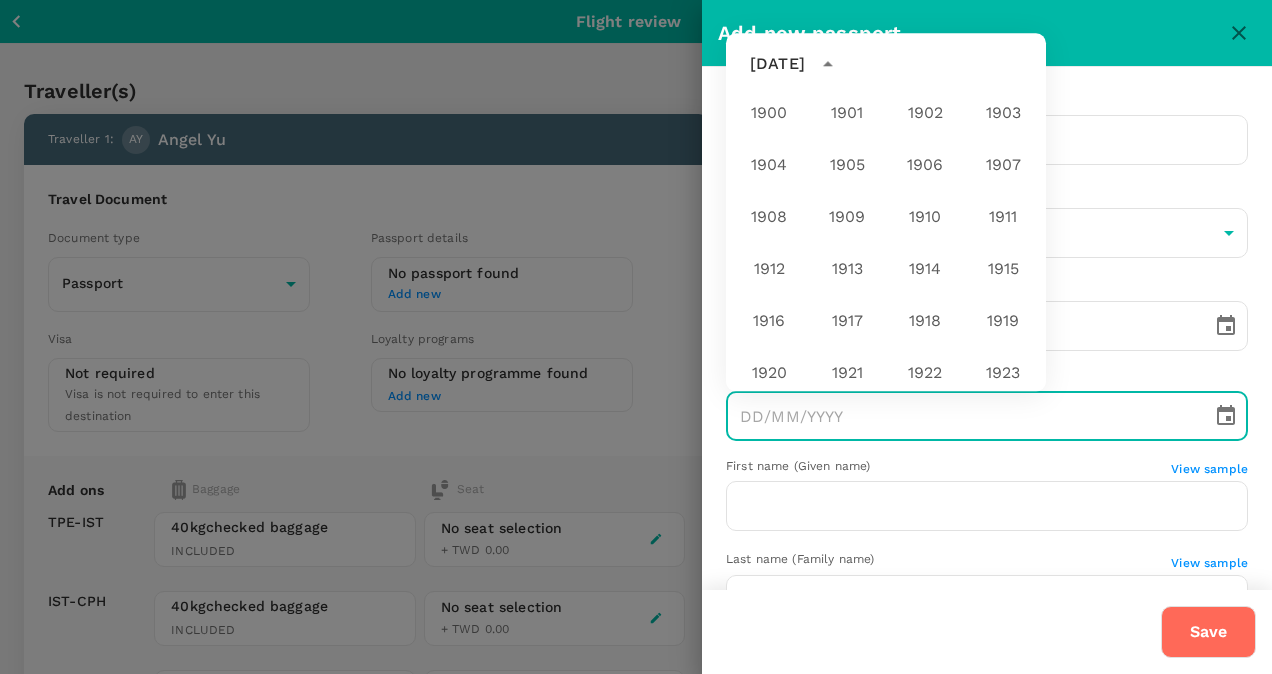 scroll, scrollTop: 1486, scrollLeft: 0, axis: vertical 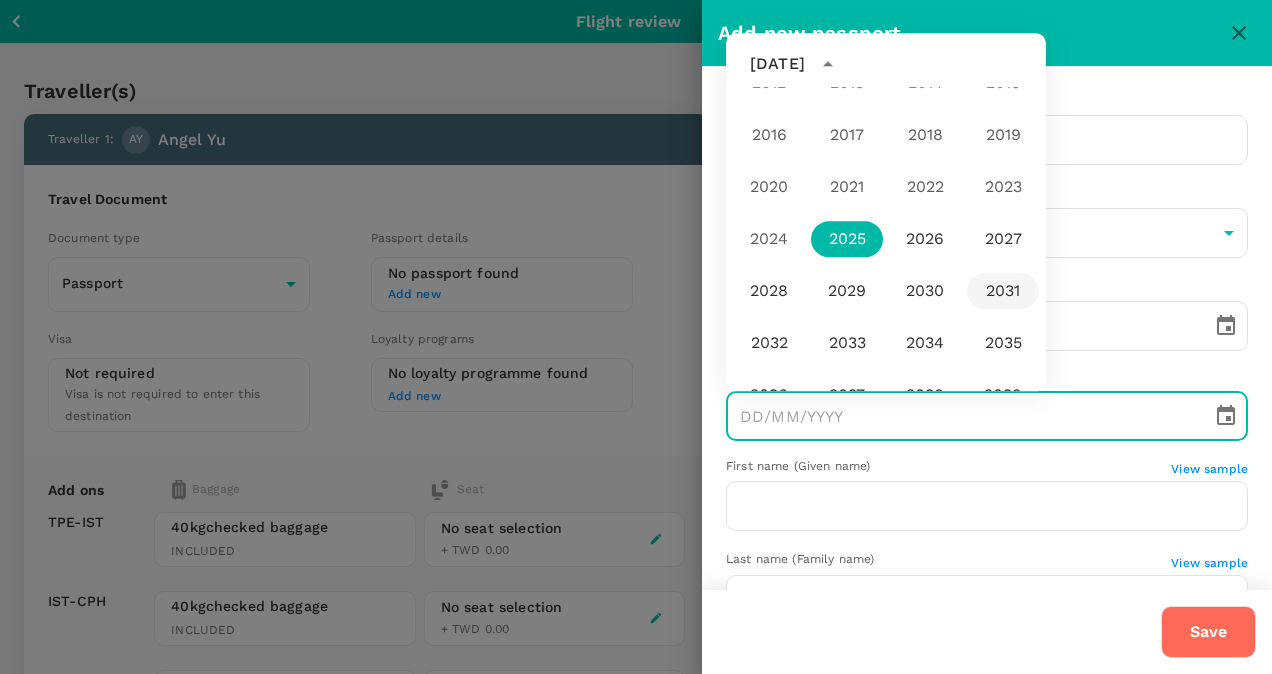 click on "2031" at bounding box center [1003, 291] 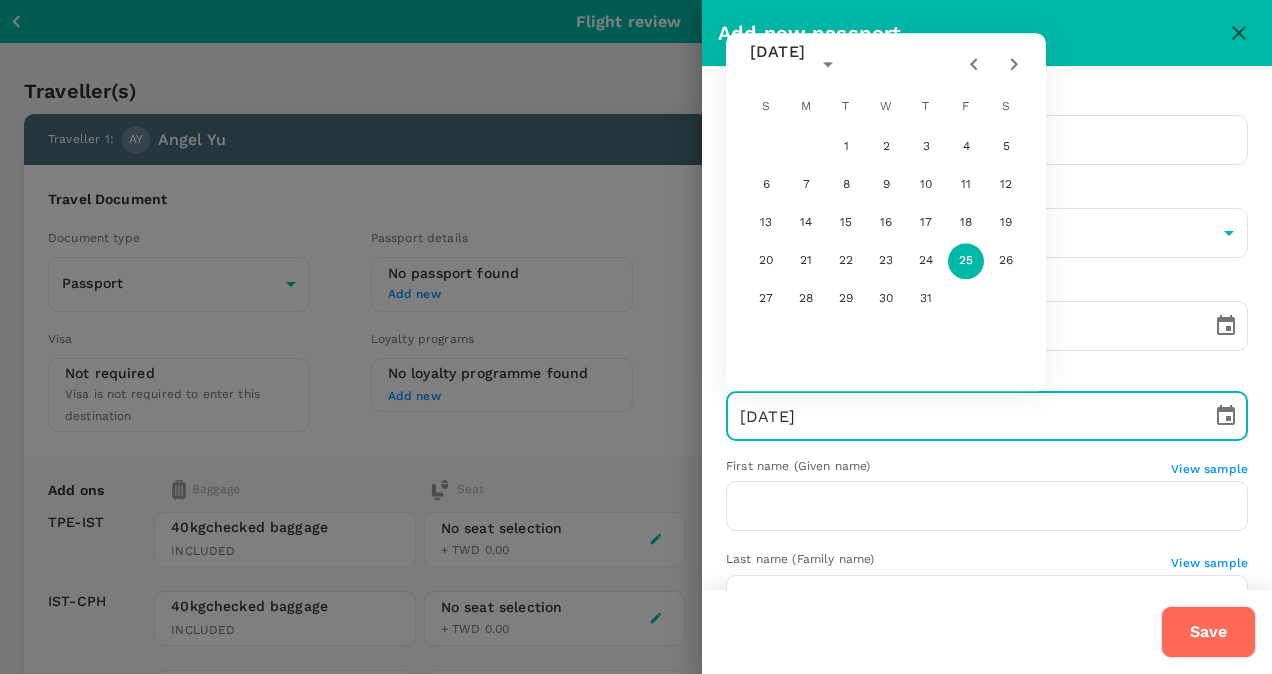 type on "25/07/2031" 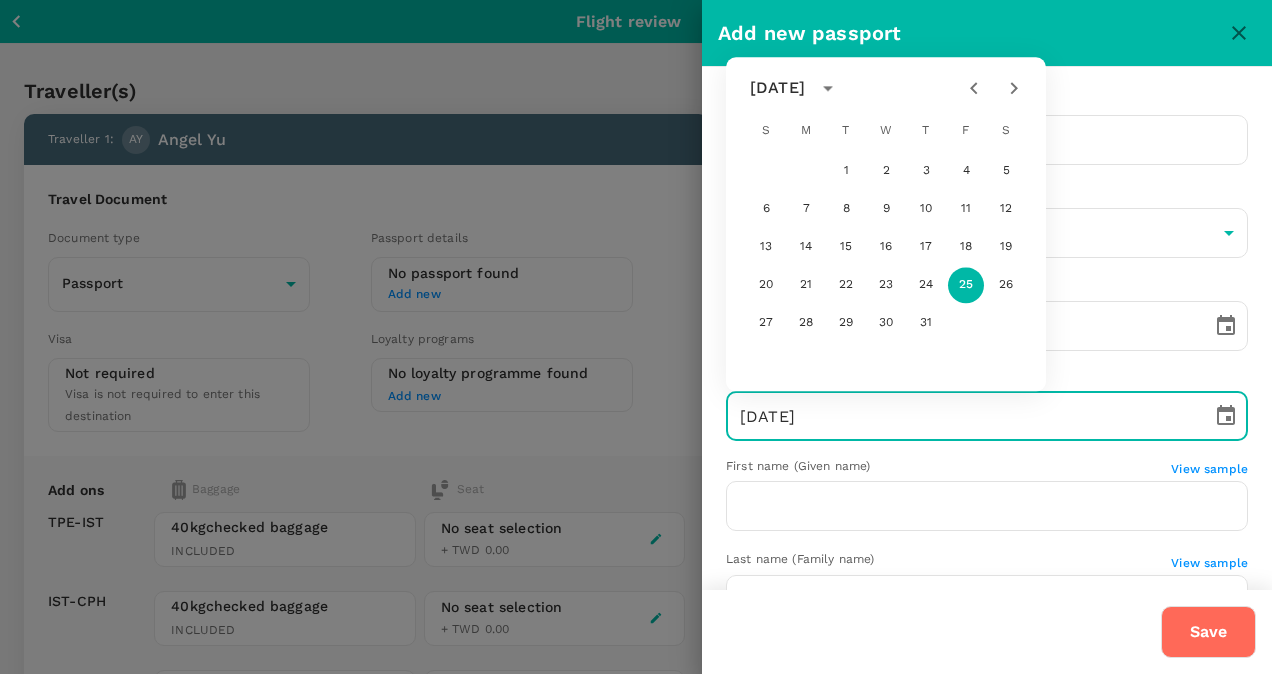 click on "First name (Given name)" at bounding box center [948, 467] 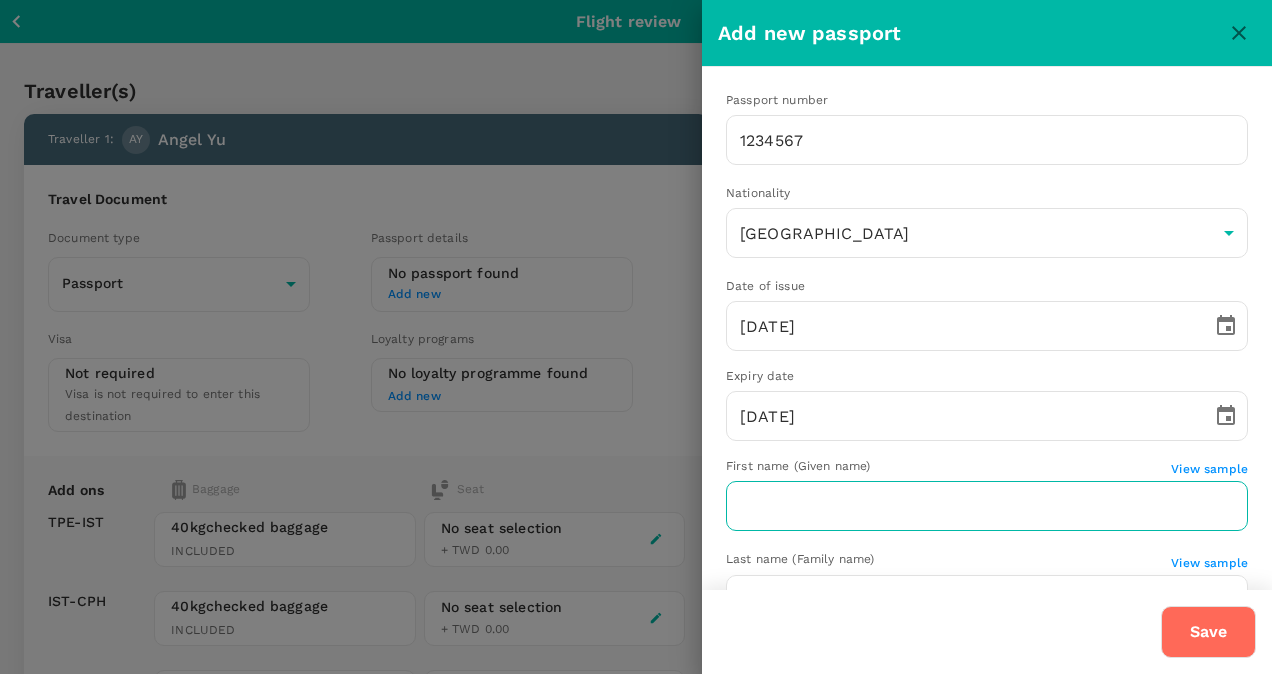 click at bounding box center [987, 506] 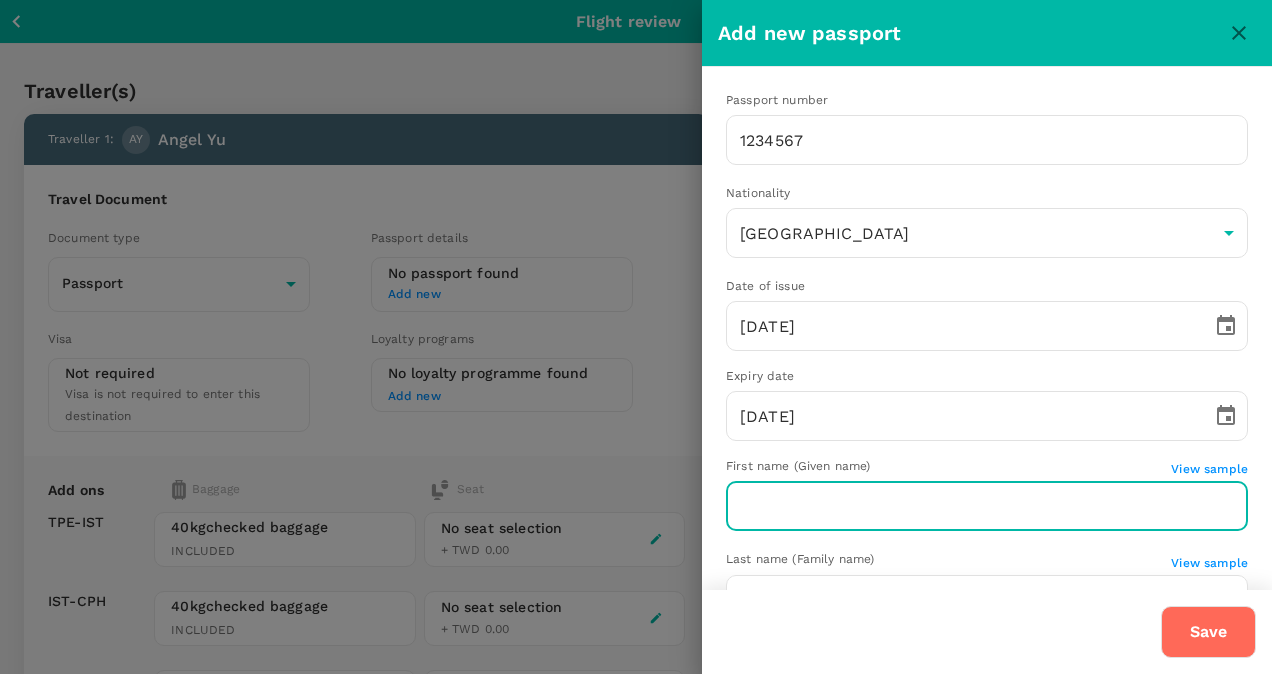 type on "Angel" 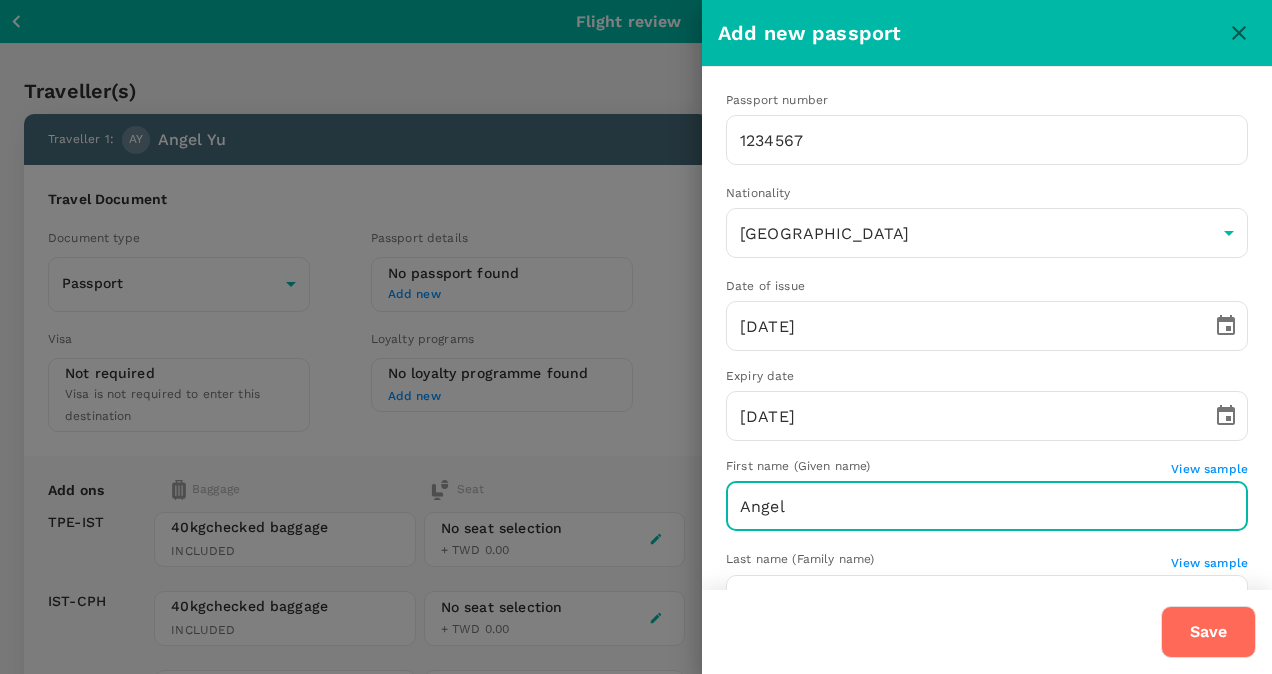 type on "Yu" 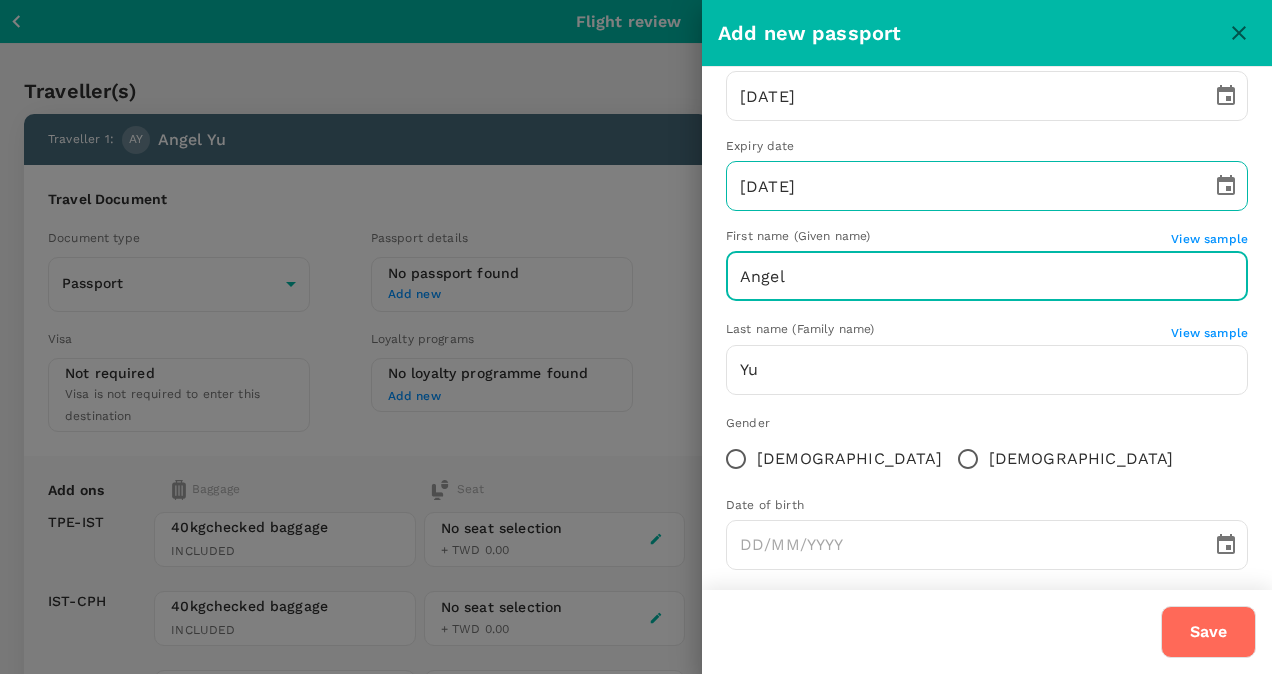 scroll, scrollTop: 248, scrollLeft: 0, axis: vertical 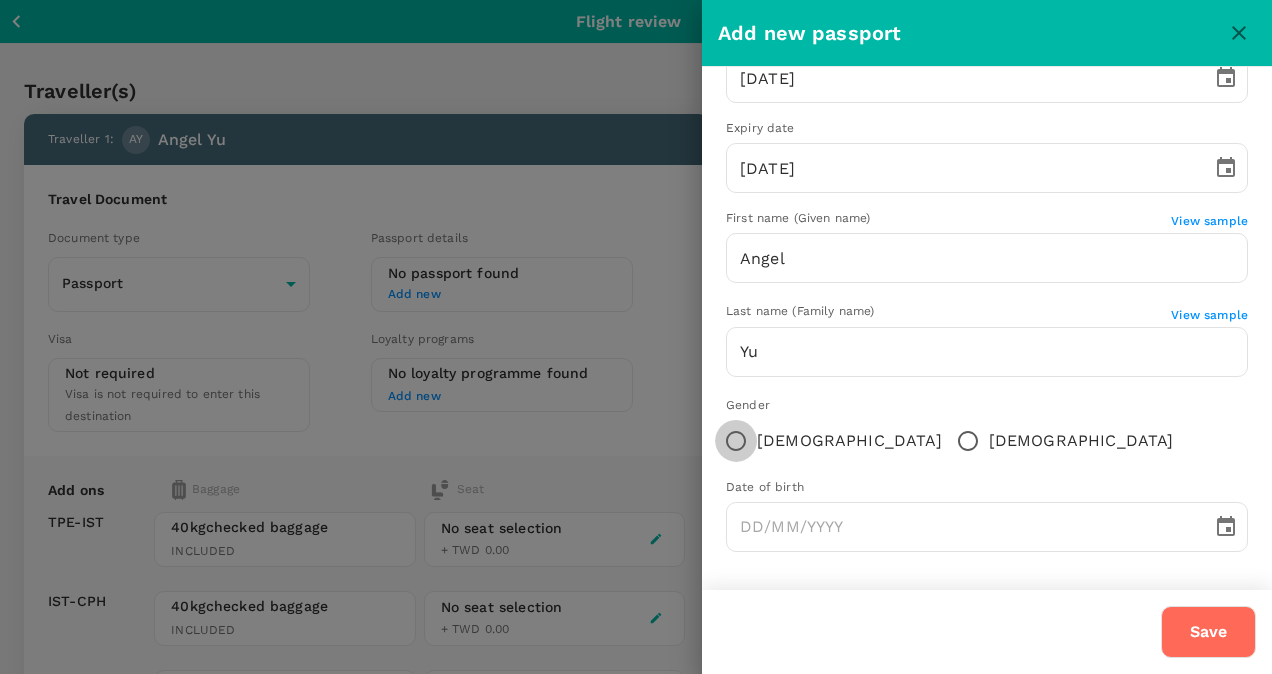 click on "Female" at bounding box center [736, 441] 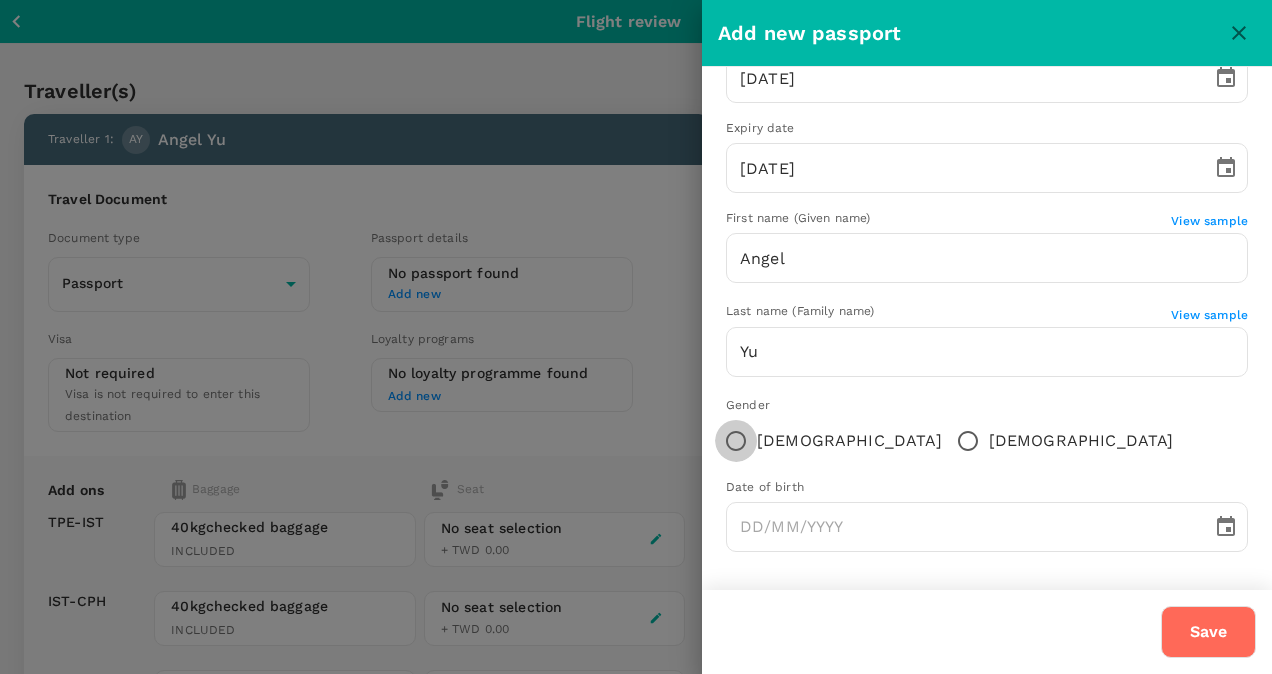 radio on "true" 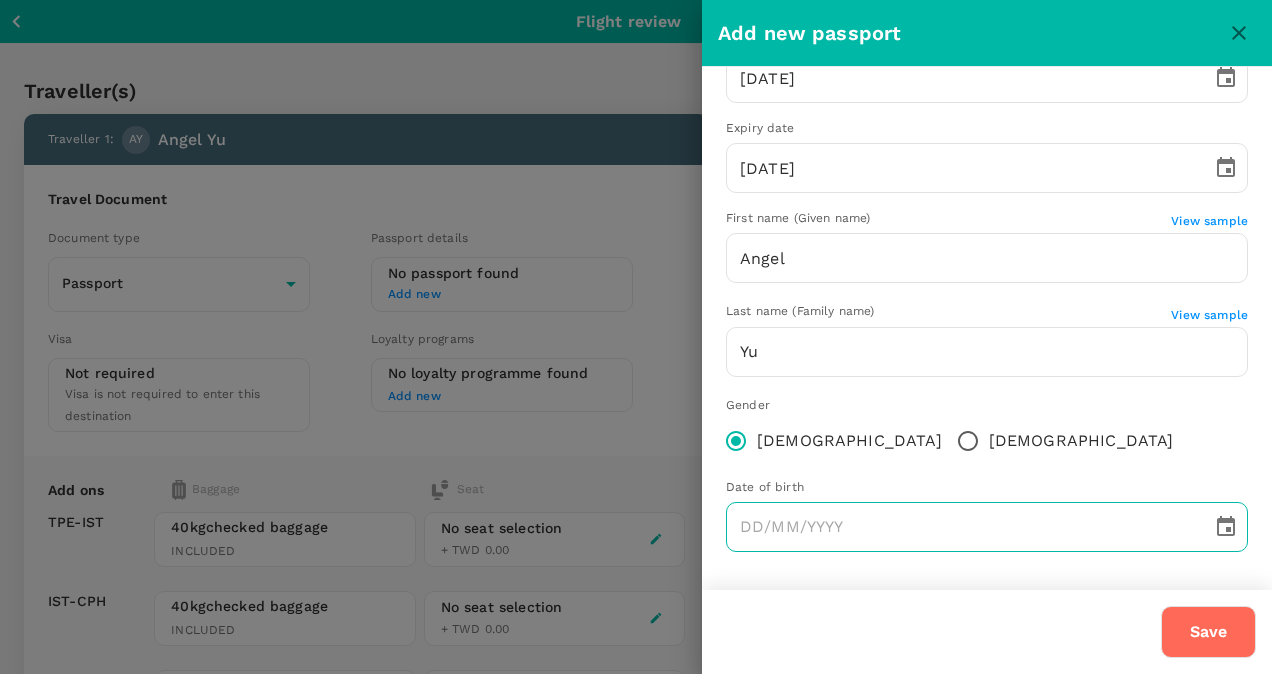 click 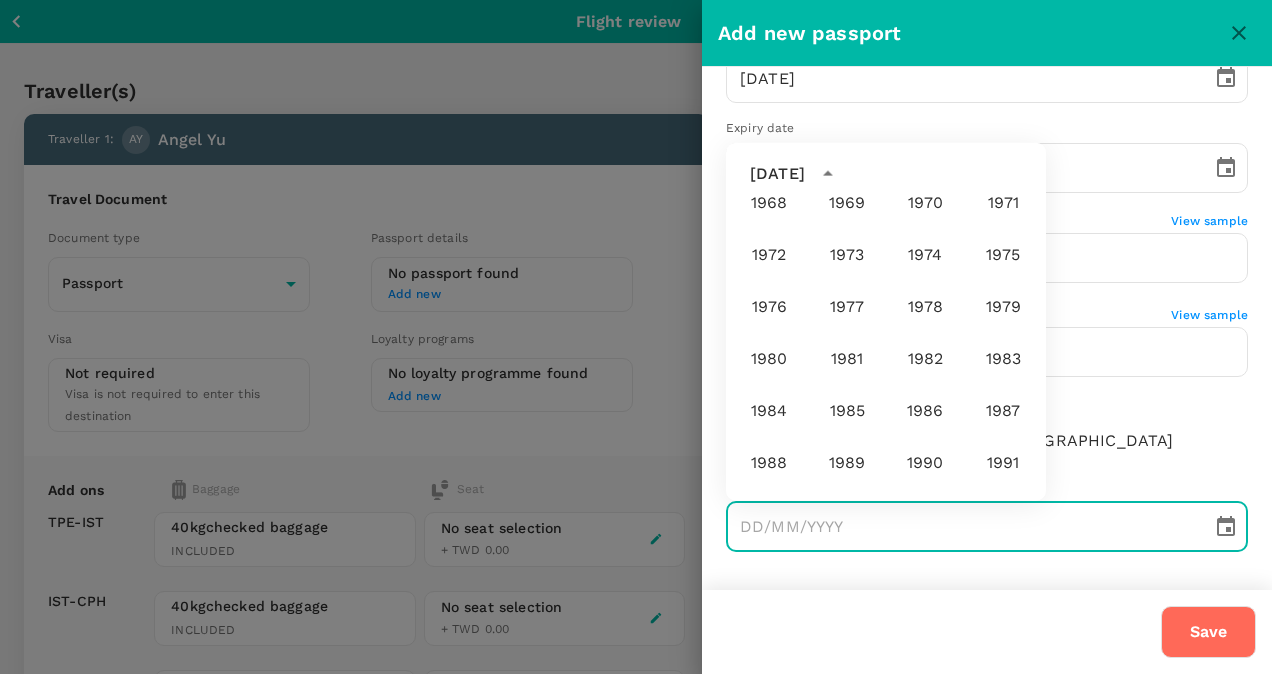 scroll, scrollTop: 586, scrollLeft: 0, axis: vertical 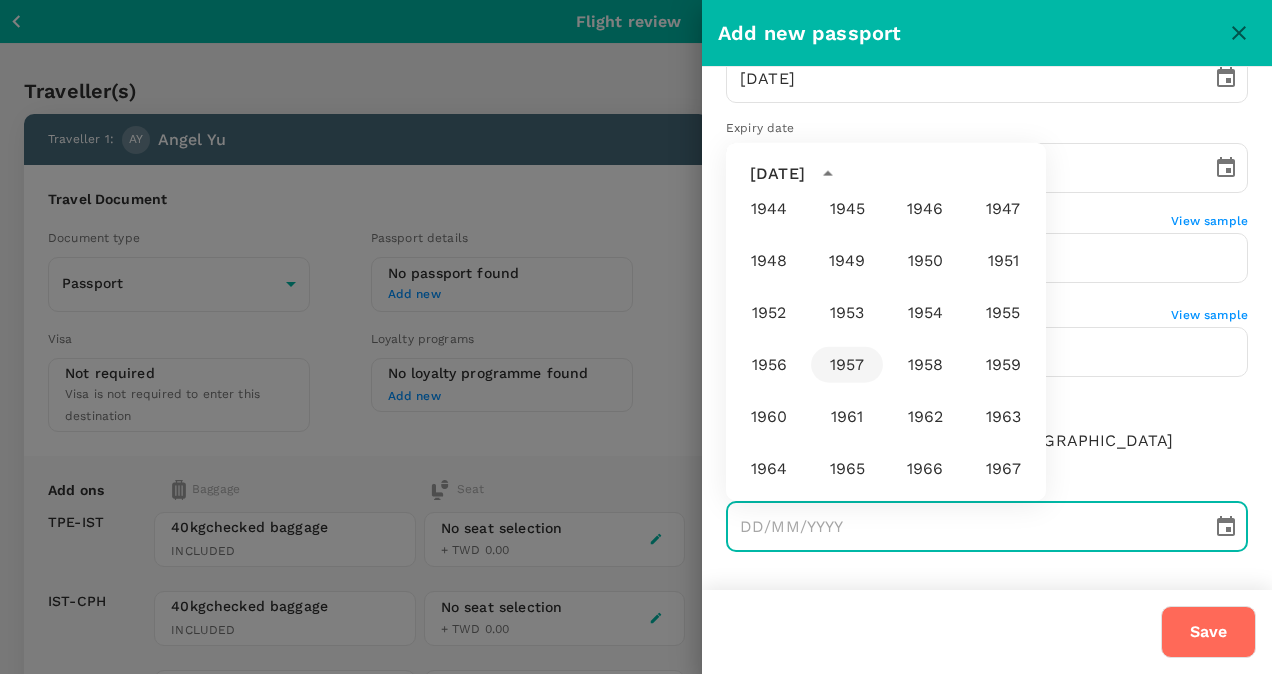 click on "1957" at bounding box center [847, 365] 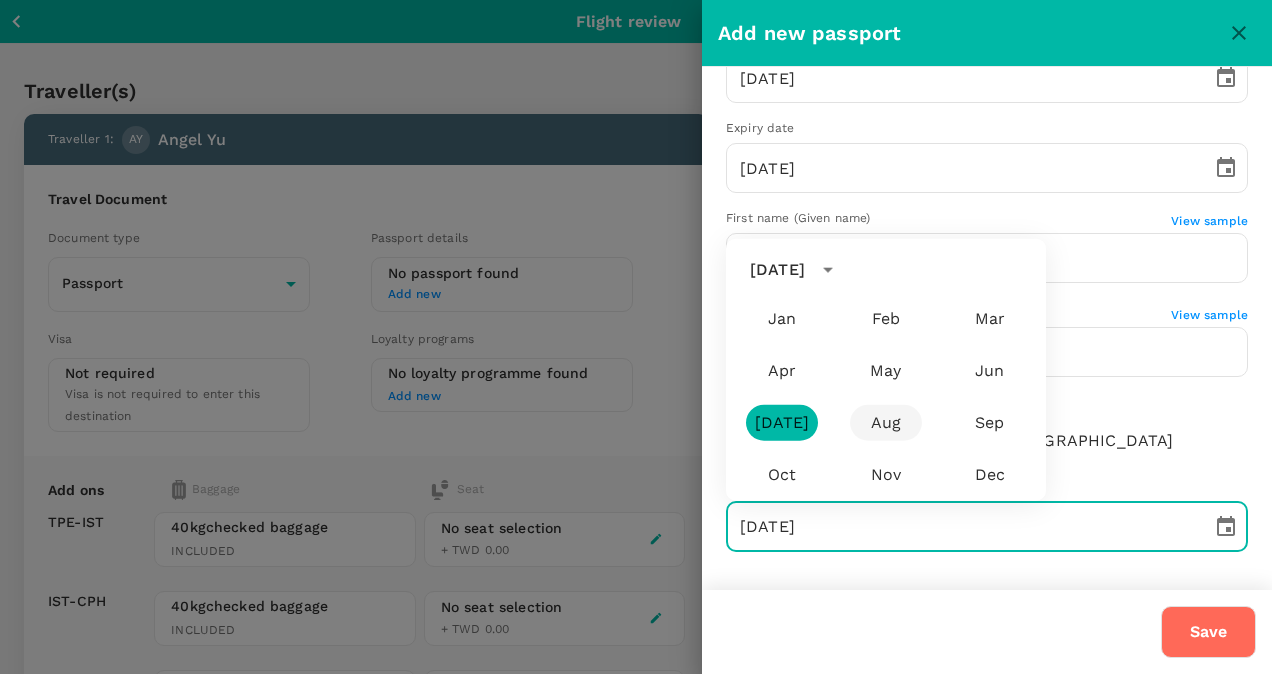 click on "Aug" at bounding box center [886, 423] 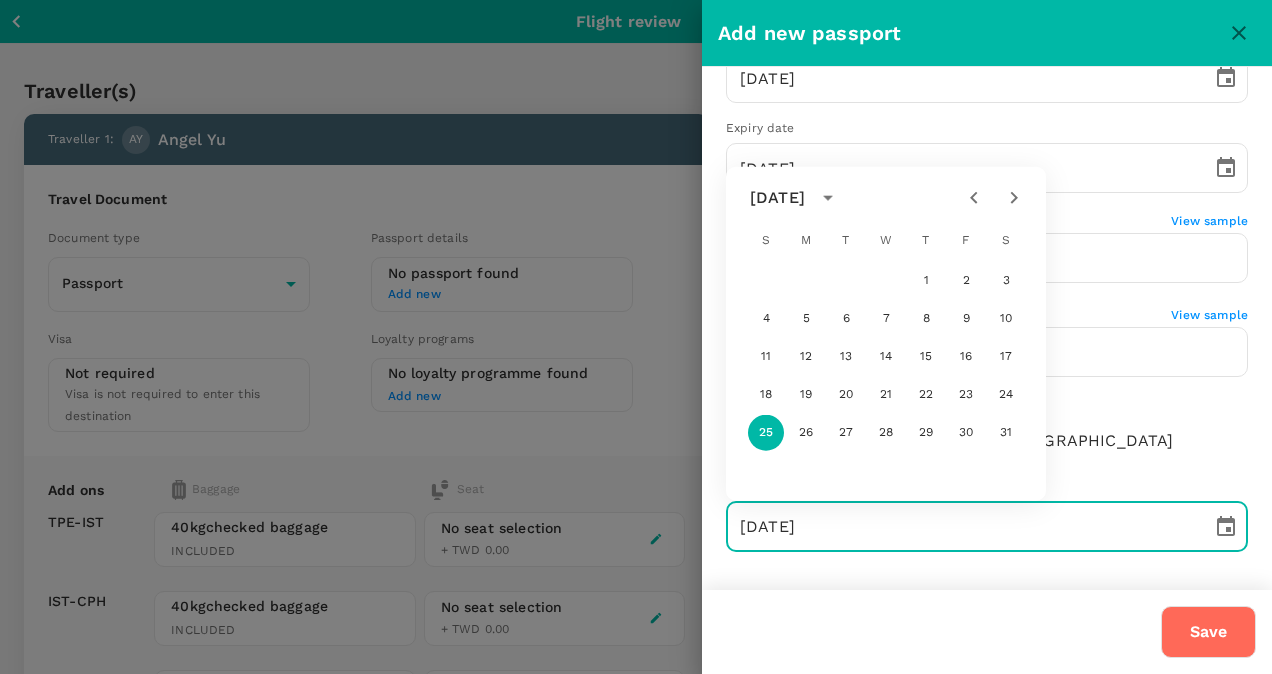click on "Gender Female Male" at bounding box center [987, 429] 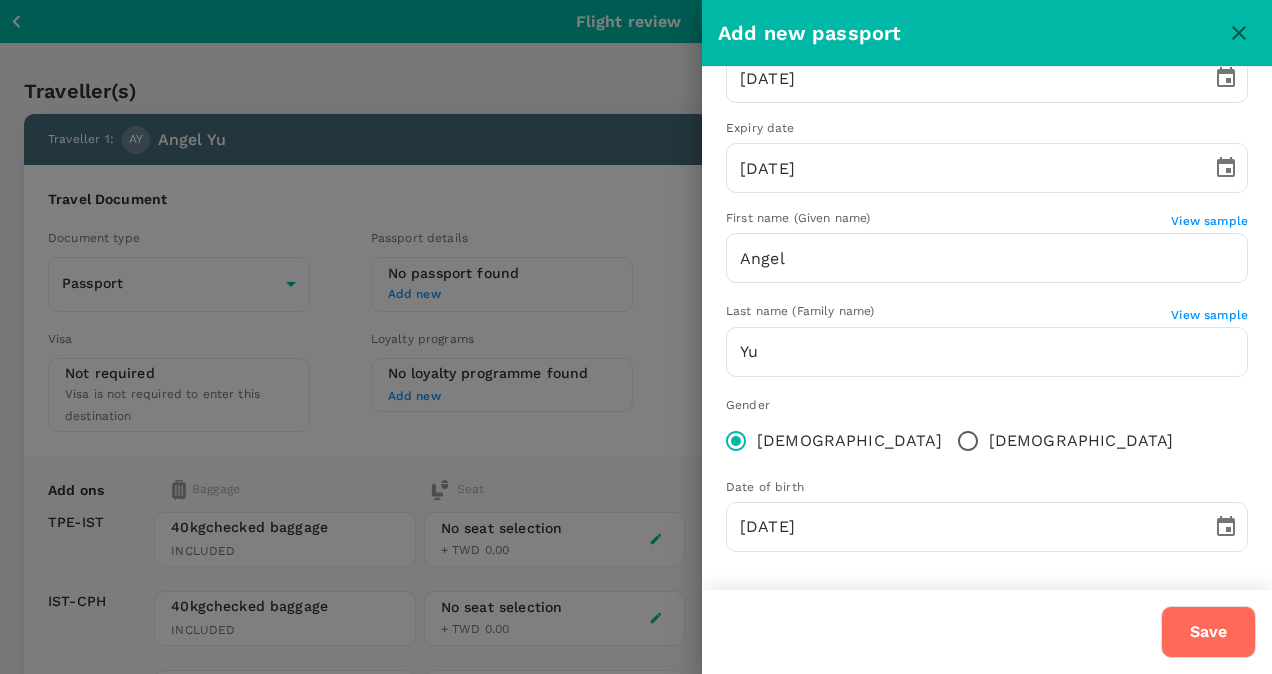 click on "Save" at bounding box center [1208, 632] 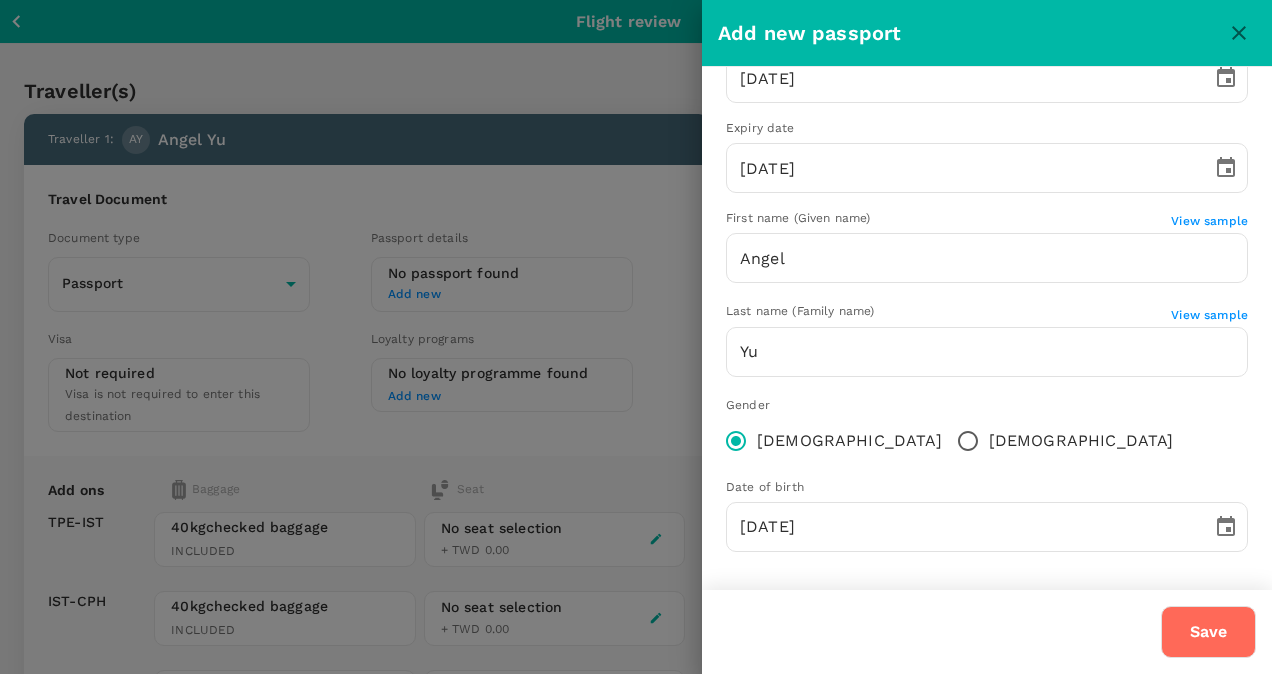 click on "Save" at bounding box center [1208, 632] 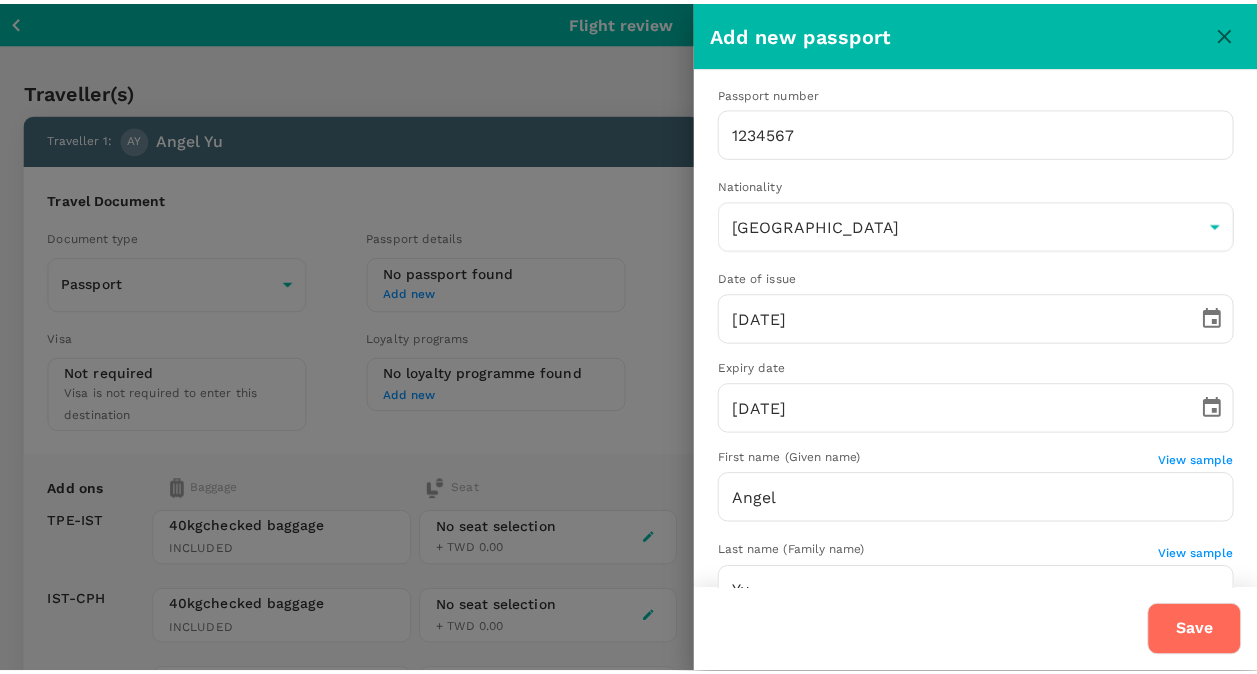 scroll, scrollTop: 0, scrollLeft: 0, axis: both 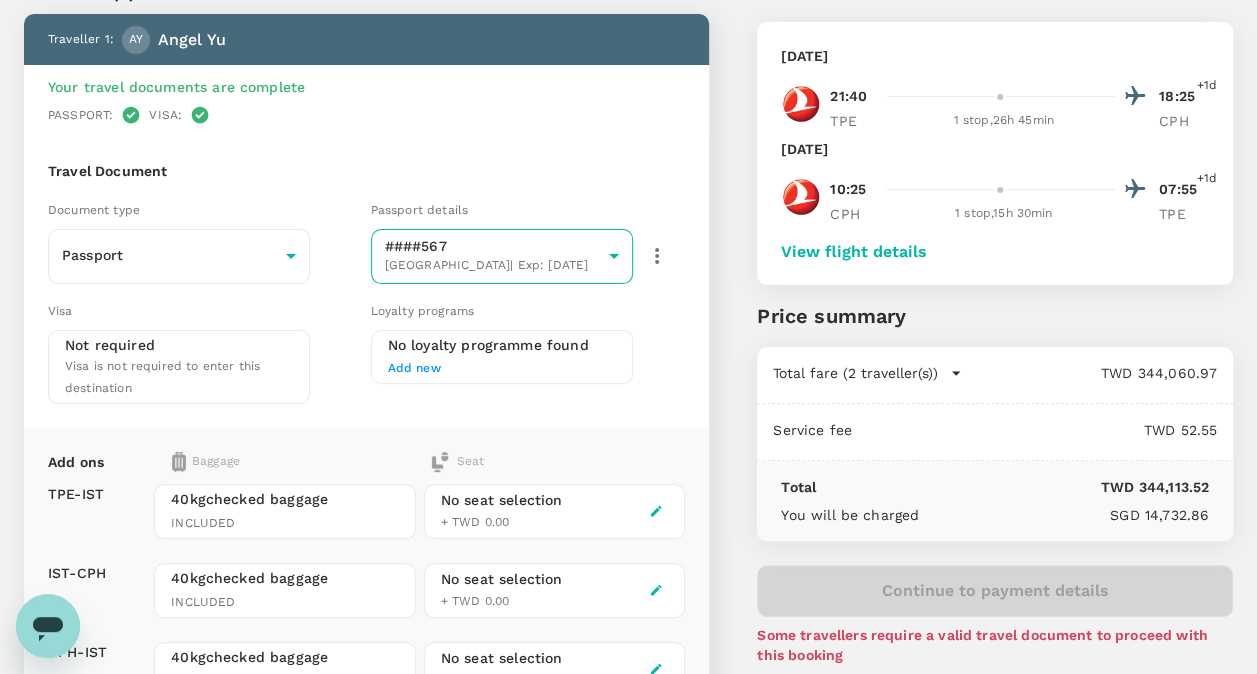 click on "Back to flight results Flight review Traveller(s) Traveller   1 : AY Angel   Yu Your travel documents are complete Passport : Visa : Travel Document Document type Passport Passport ​ Passport details ####567 Albania  | Exp:   25 Jul 2031 7b102865-45f1-44a1-bc66-edf12a4307ca ​ Visa Not required Visa is not required to enter this destination Loyalty programs No loyalty programme found Add new Add ons Baggage Seat TPE  -  IST IST  -  CPH CPH  -  IST IST  -  TPE 40kg  checked baggage INCLUDED 40kg  checked baggage INCLUDED 40kg  checked baggage INCLUDED 40kg  checked baggage INCLUDED No seat selection + TWD 0.00 No seat selection + TWD 0.00 No seat selection + TWD 0.00 No seat selection + TWD 0.00 Traveller   2 : EC Evangeline   Chen Travel Document Document type Passport Passport ​ Passport details No passport found Add new Visa Not required Visa is not required to enter this destination Loyalty programs No loyalty programme found Add new Add ons Baggage Seat TPE  -  IST IST  -  CPH CPH  -  IST IST  -  TPE" at bounding box center [628, 868] 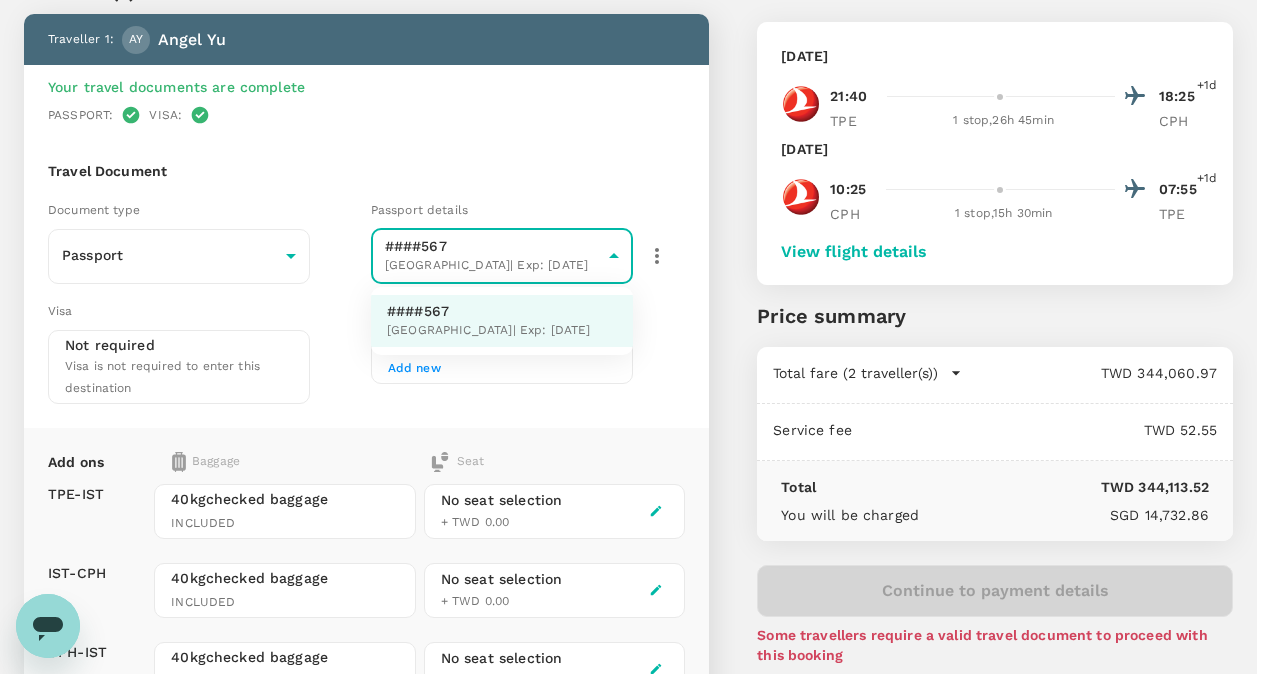 click at bounding box center [636, 337] 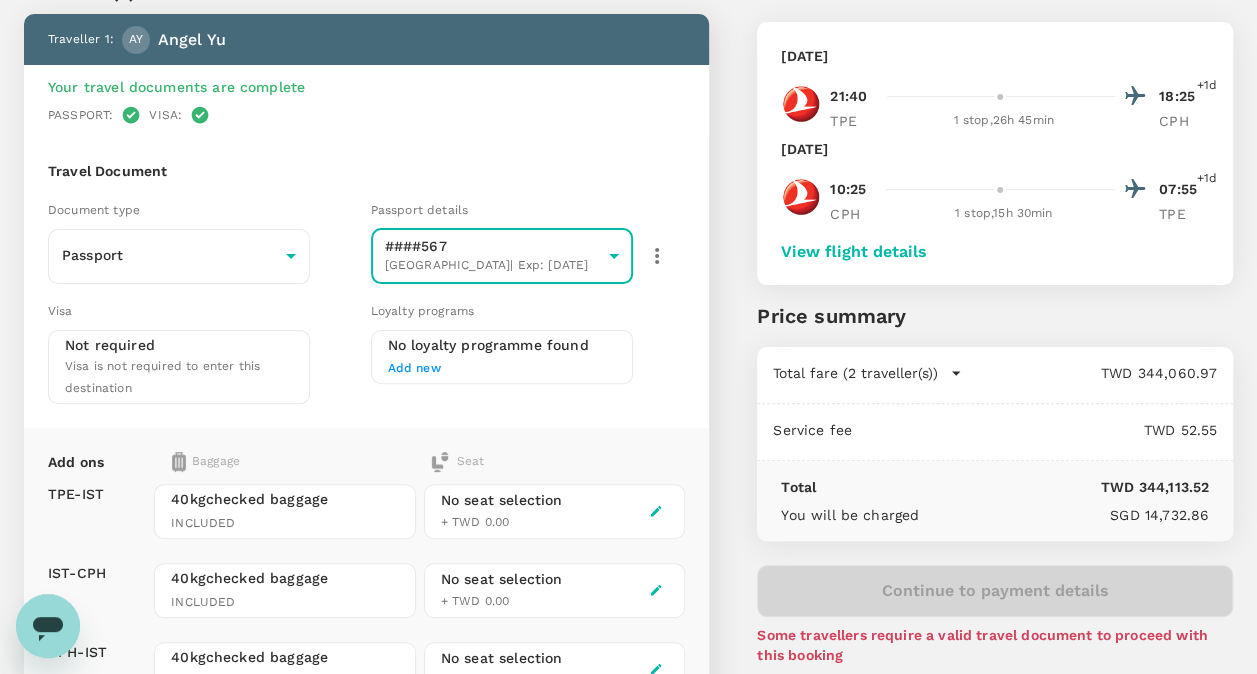 click 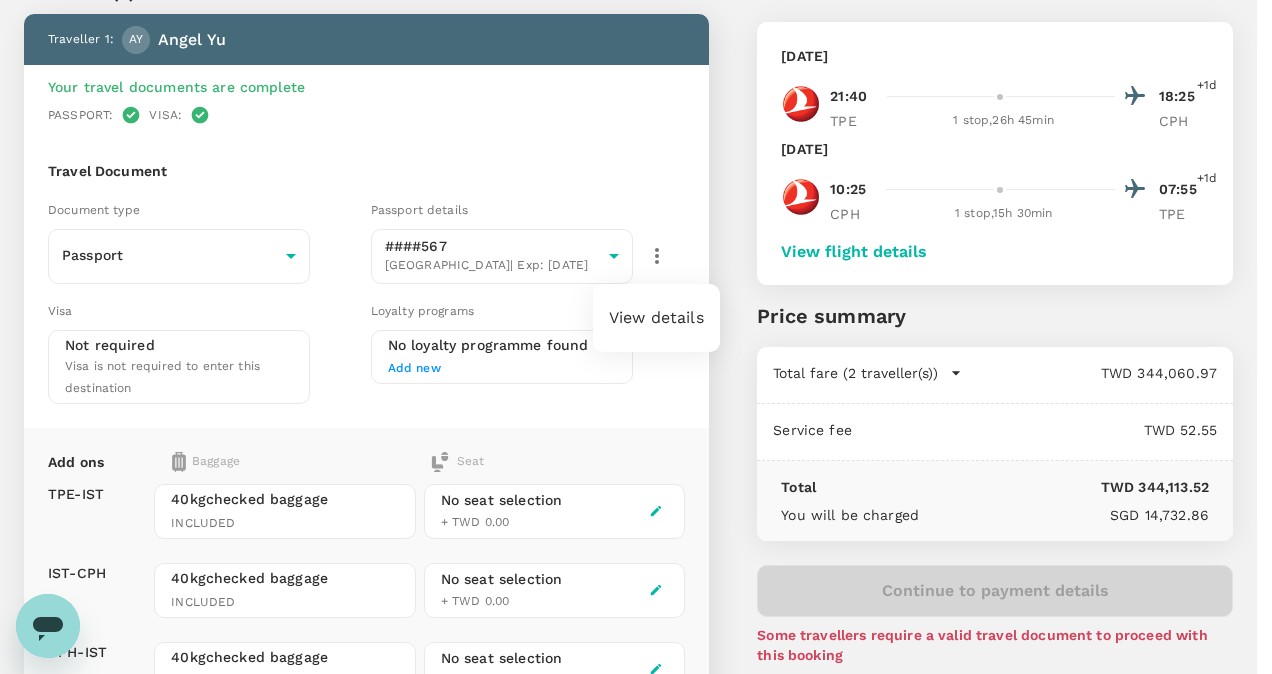 click at bounding box center (636, 337) 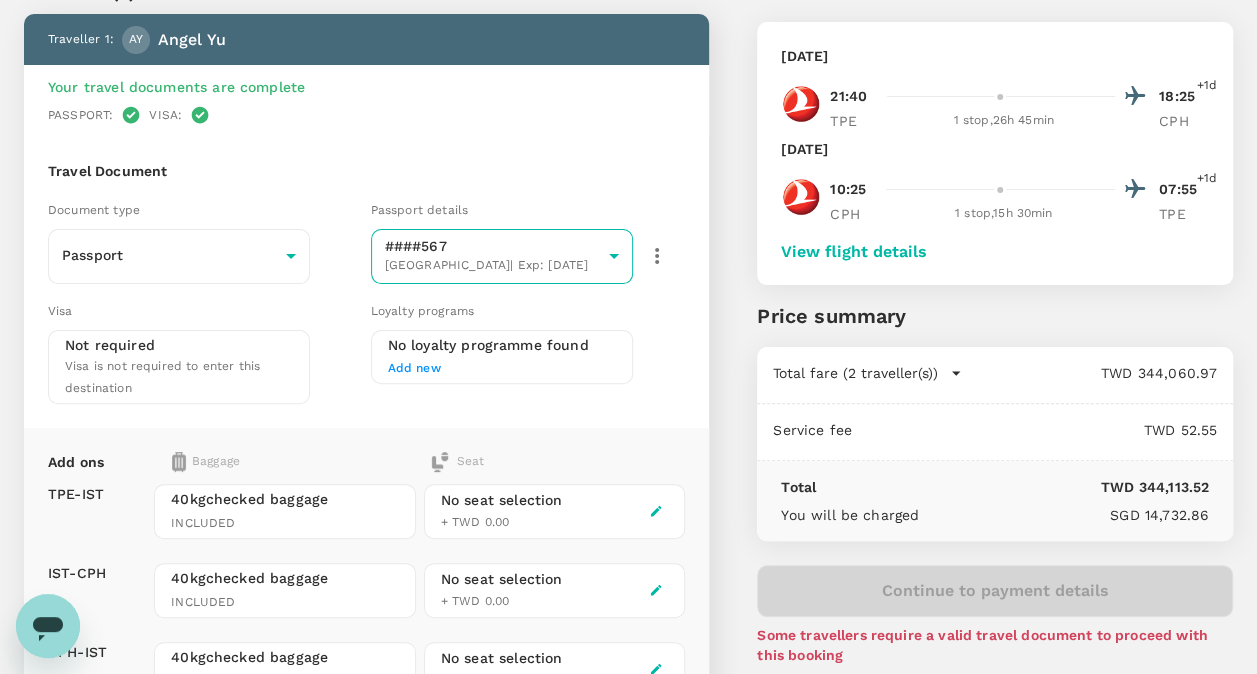 click on "Back to flight results Flight review Traveller(s) Traveller   1 : AY Angel   Yu Your travel documents are complete Passport : Visa : Travel Document Document type Passport Passport ​ Passport details ####567 Albania  | Exp:   25 Jul 2031 7b102865-45f1-44a1-bc66-edf12a4307ca ​ Visa Not required Visa is not required to enter this destination Loyalty programs No loyalty programme found Add new Add ons Baggage Seat TPE  -  IST IST  -  CPH CPH  -  IST IST  -  TPE 40kg  checked baggage INCLUDED 40kg  checked baggage INCLUDED 40kg  checked baggage INCLUDED 40kg  checked baggage INCLUDED No seat selection + TWD 0.00 No seat selection + TWD 0.00 No seat selection + TWD 0.00 No seat selection + TWD 0.00 Traveller   2 : EC Evangeline   Chen Travel Document Document type Passport Passport ​ Passport details No passport found Add new Visa Not required Visa is not required to enter this destination Loyalty programs No loyalty programme found Add new Add ons Baggage Seat TPE  -  IST IST  -  CPH CPH  -  IST IST  -  TPE" at bounding box center (628, 868) 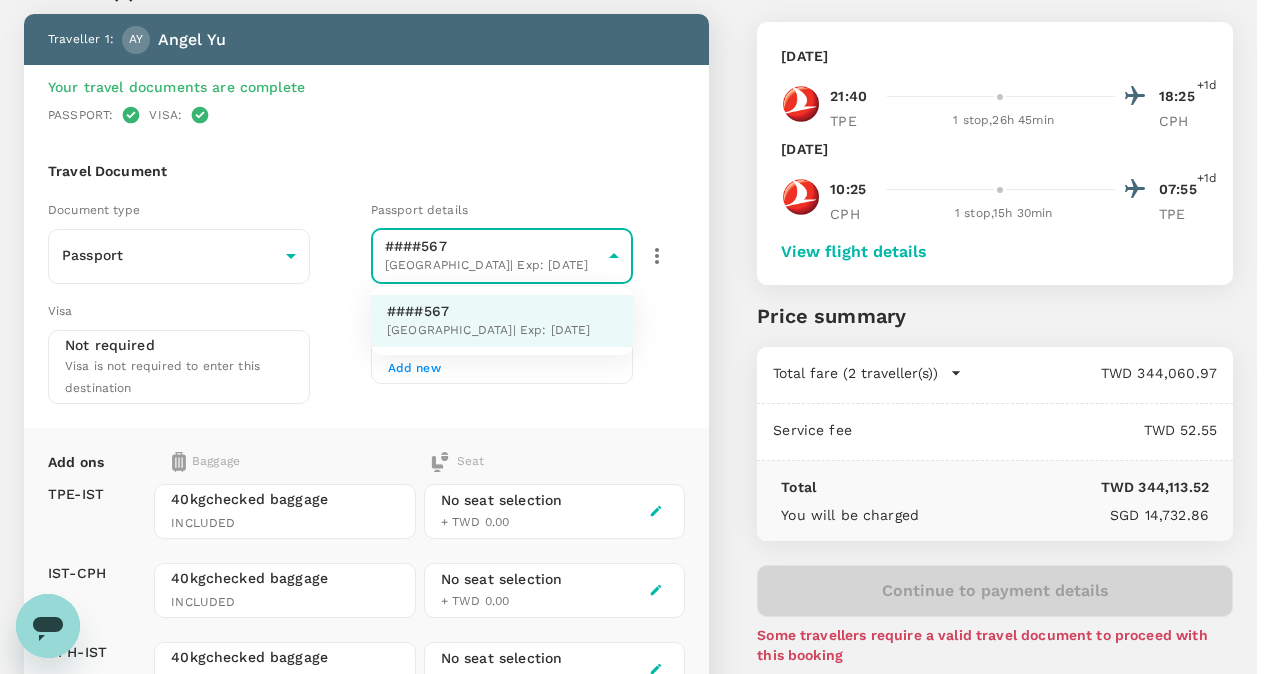 click on "Albania  | Exp:   25 Jul 2031" at bounding box center [489, 331] 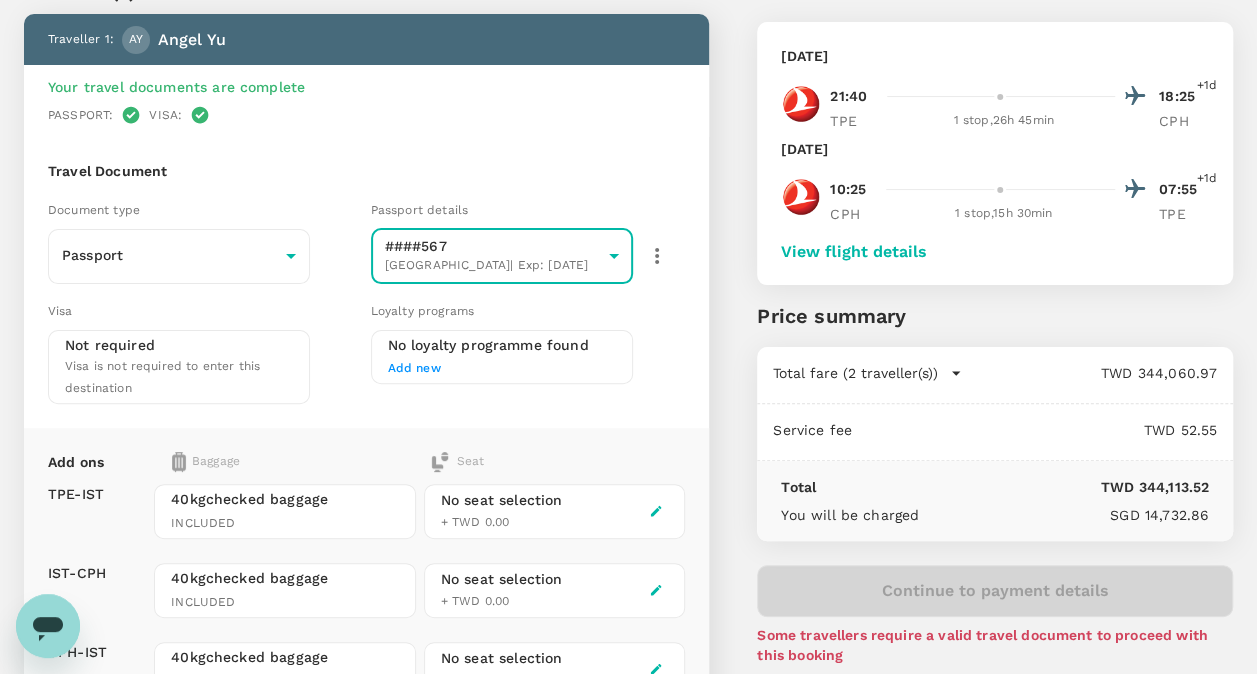 click on "Loyalty programs" at bounding box center [528, 311] 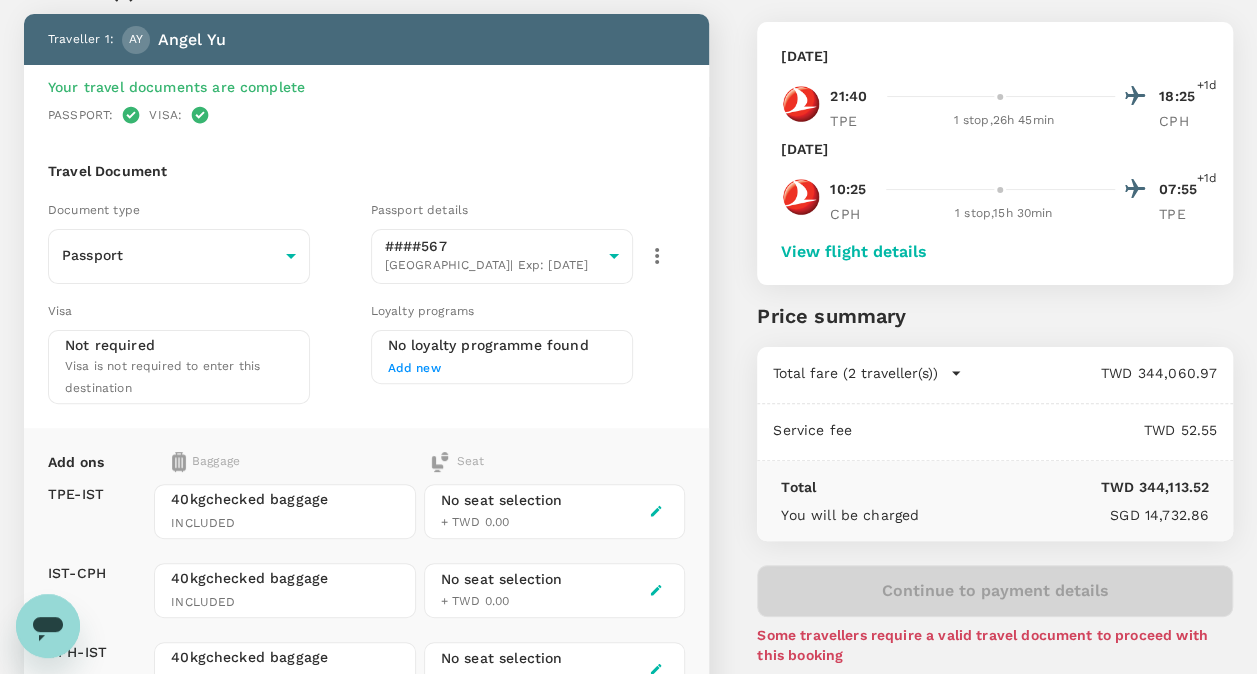 click at bounding box center [657, 256] 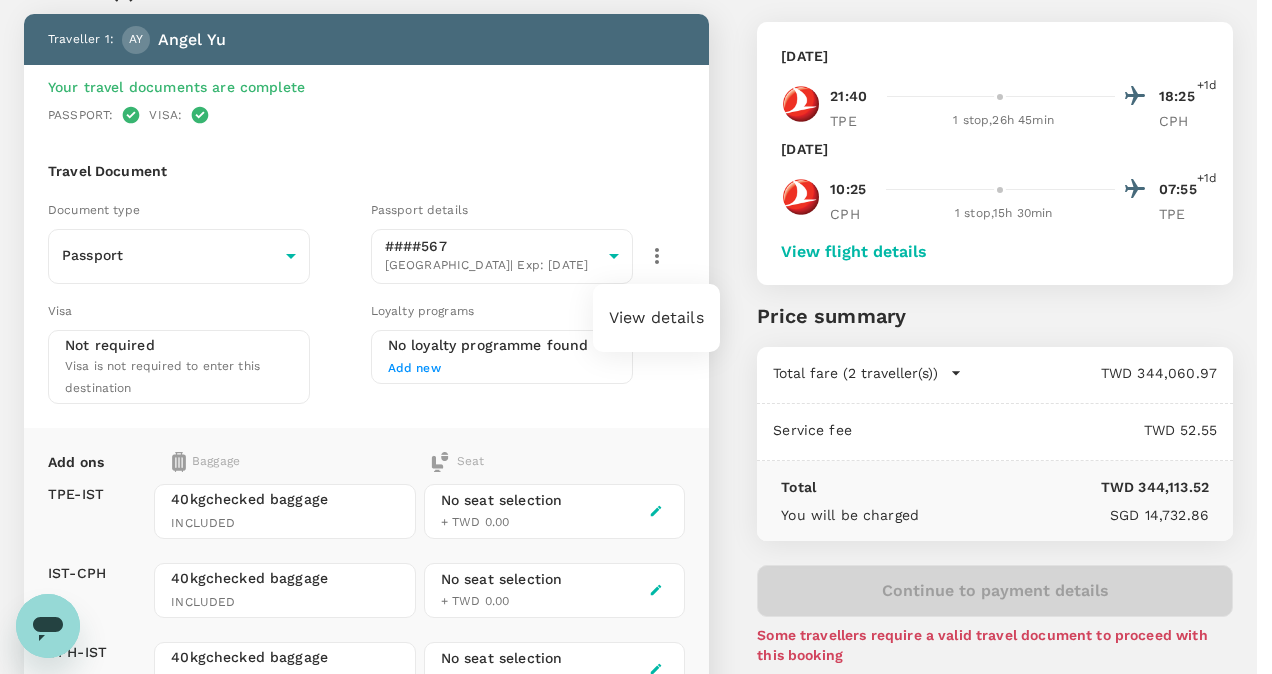 click on "View details" at bounding box center [656, 318] 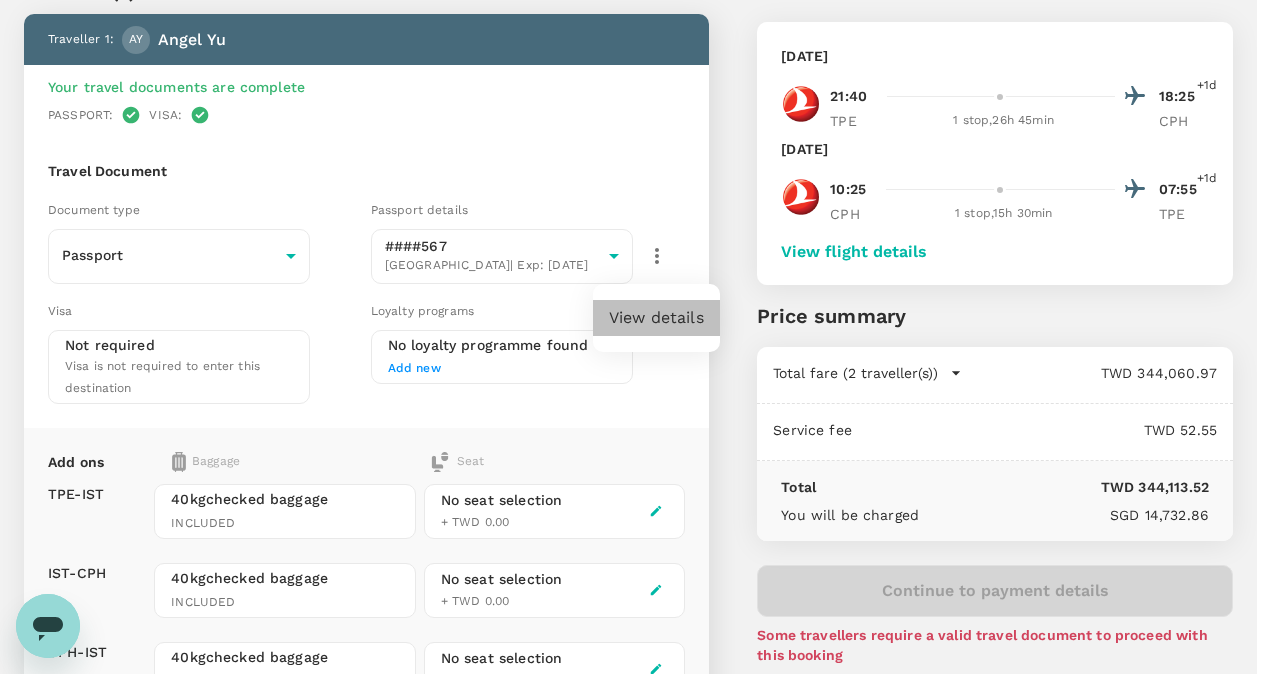 click on "View details" at bounding box center [656, 318] 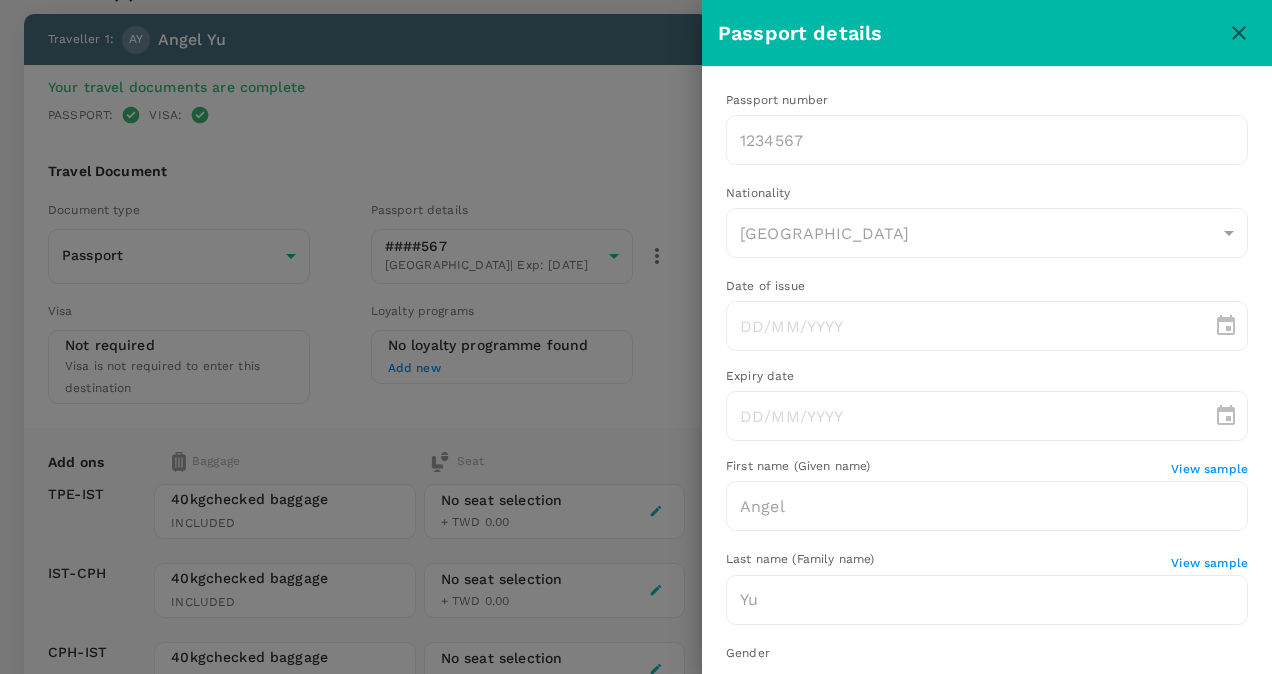 type on "07/11/2024" 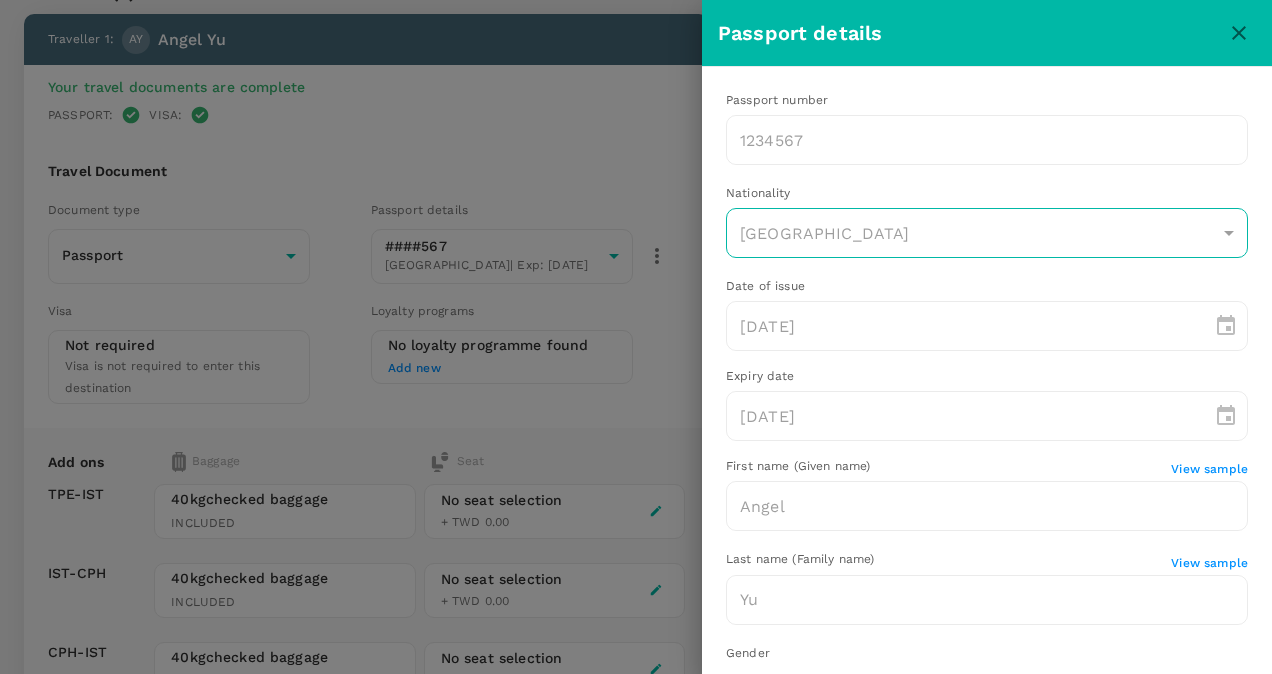 click on "Albania" at bounding box center [987, 233] 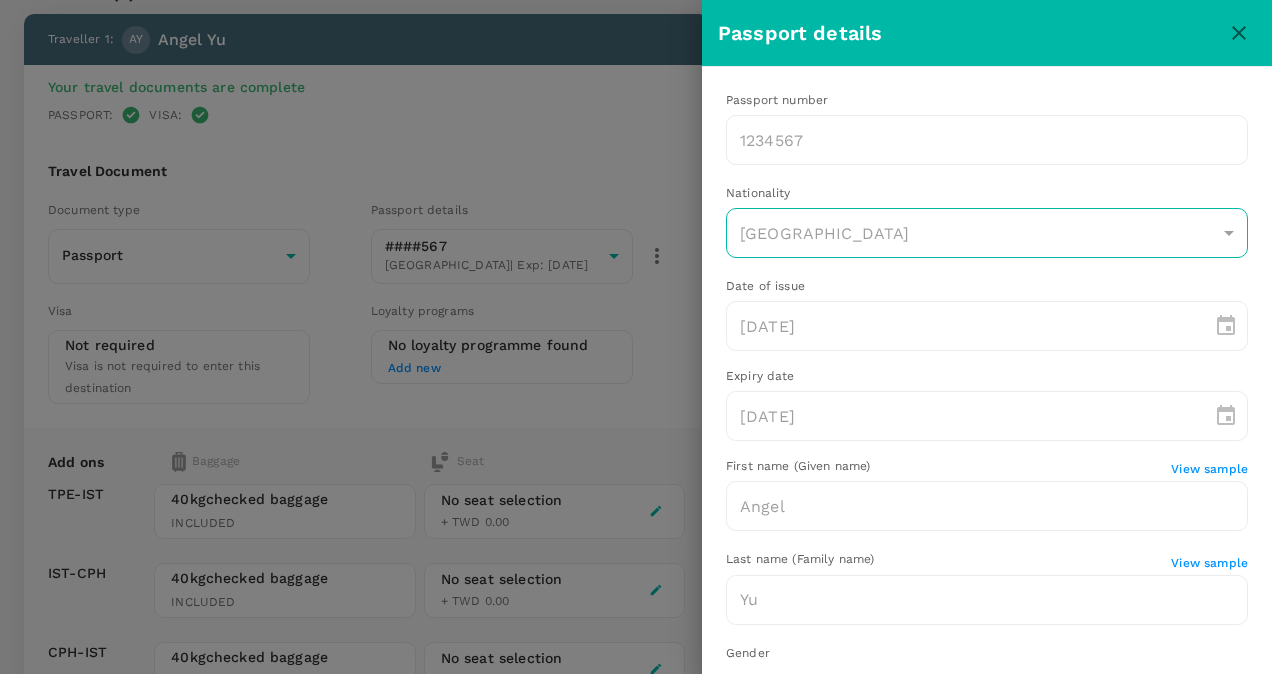 click on "Albania" at bounding box center (987, 233) 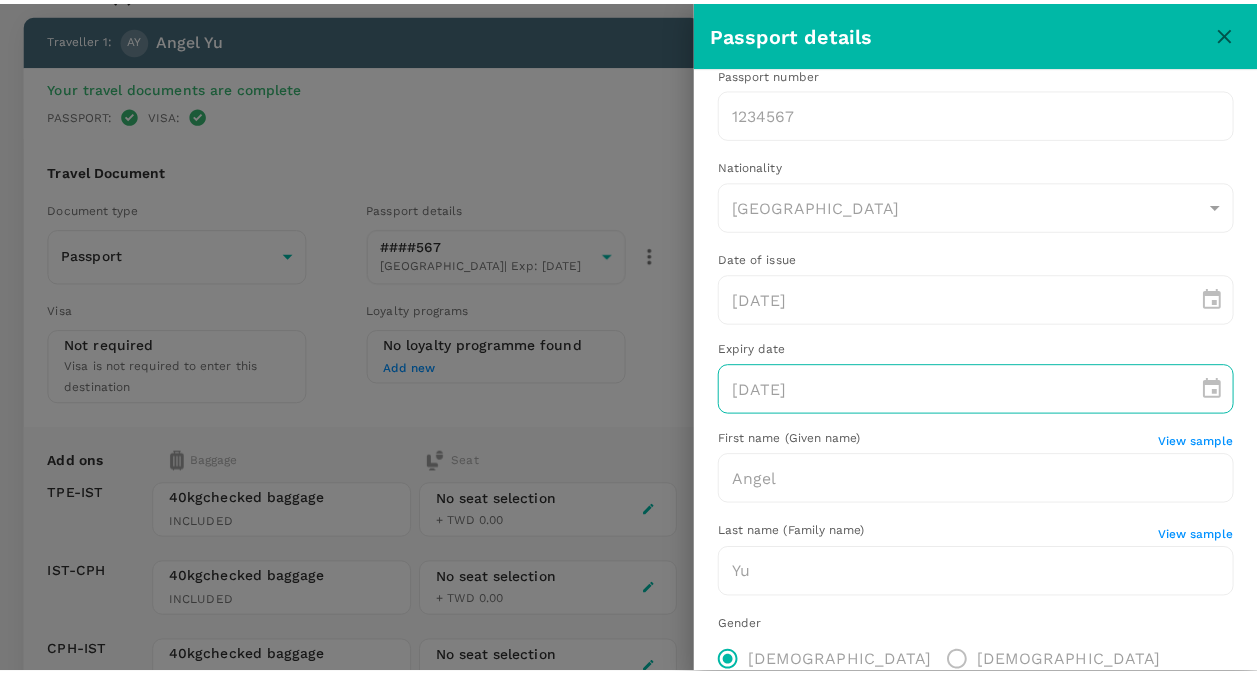 scroll, scrollTop: 0, scrollLeft: 0, axis: both 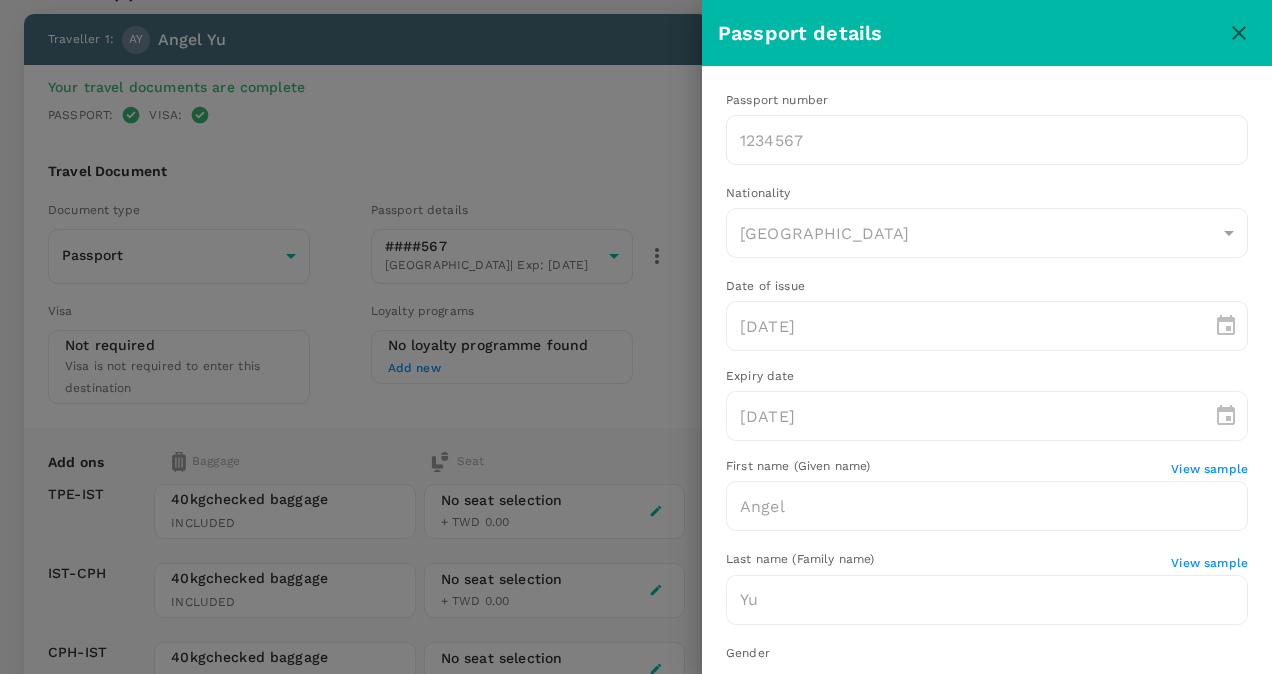 click at bounding box center [1239, 33] 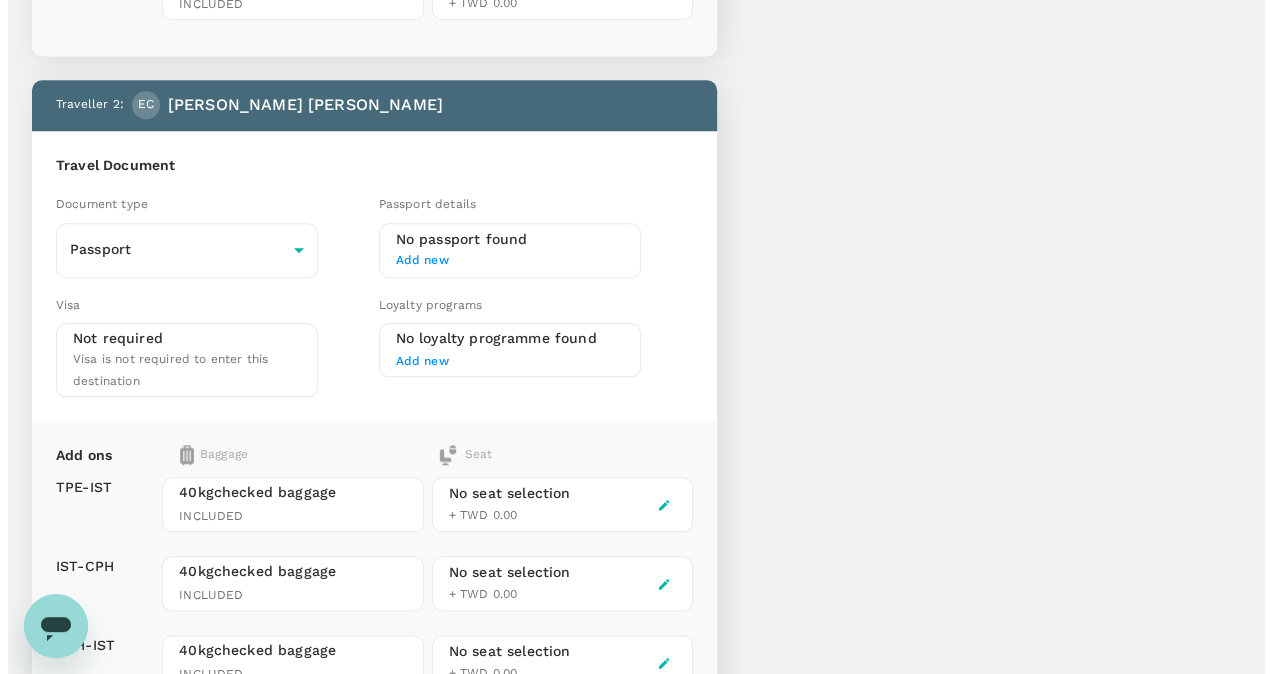 scroll, scrollTop: 900, scrollLeft: 0, axis: vertical 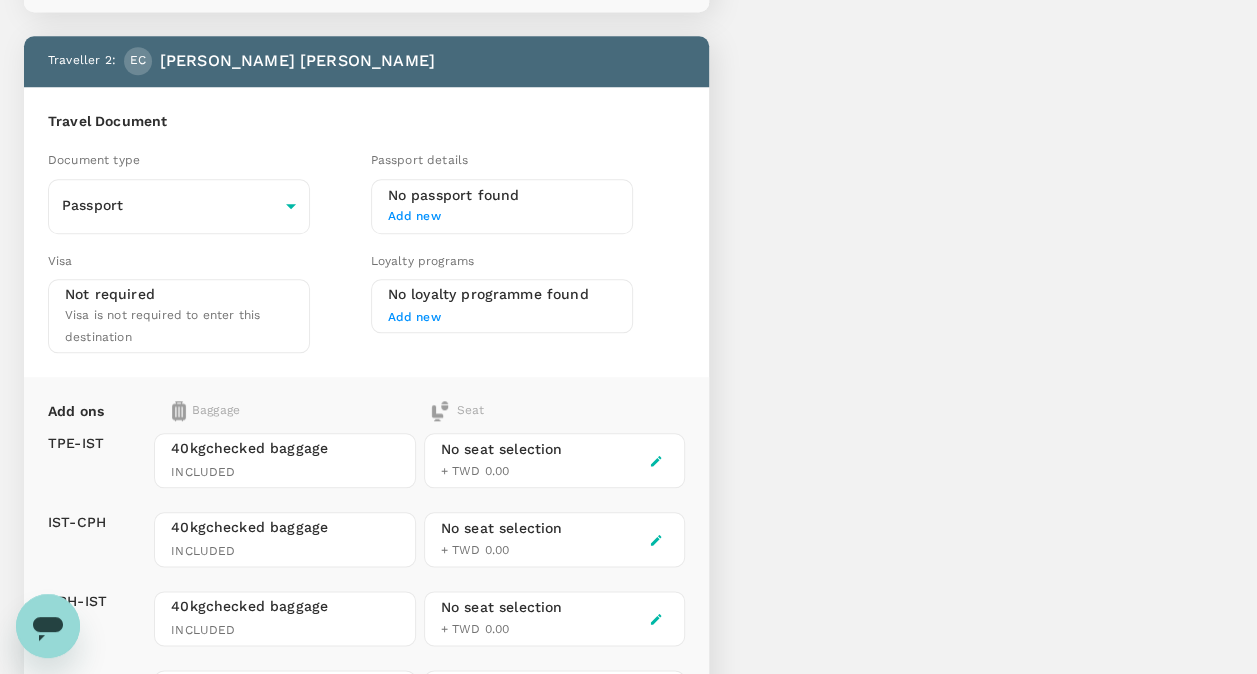 click on "Add new" at bounding box center (502, 217) 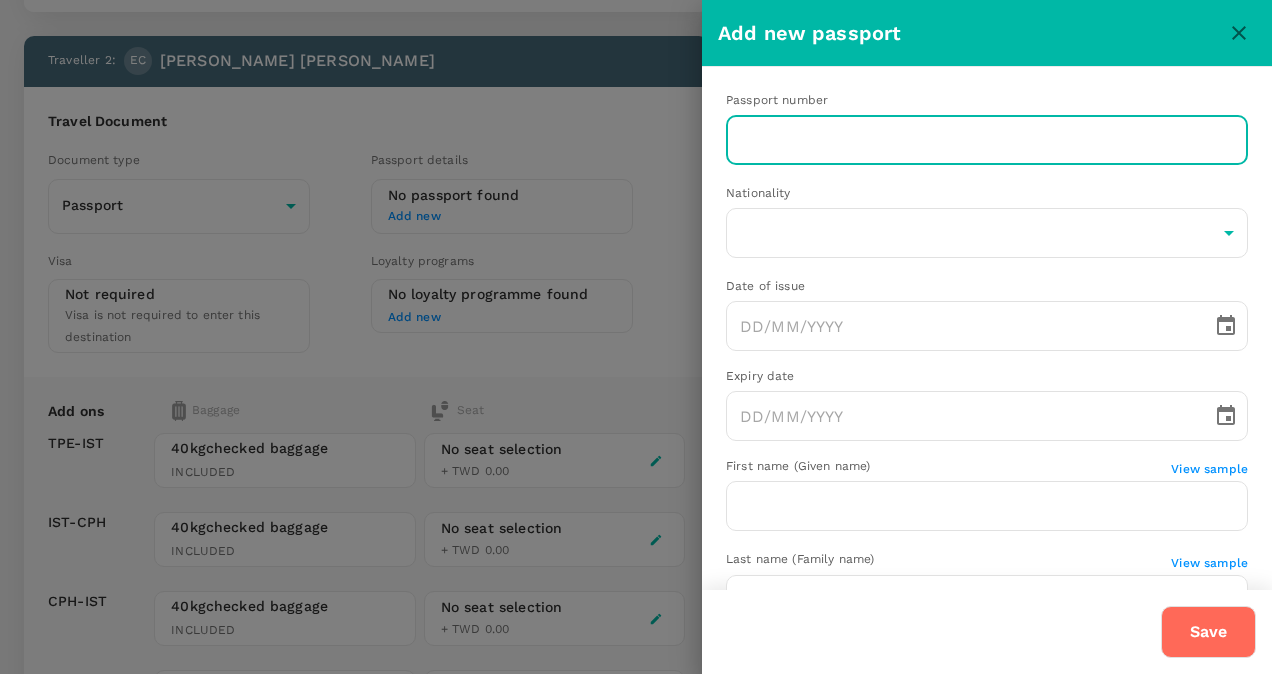 click at bounding box center [987, 140] 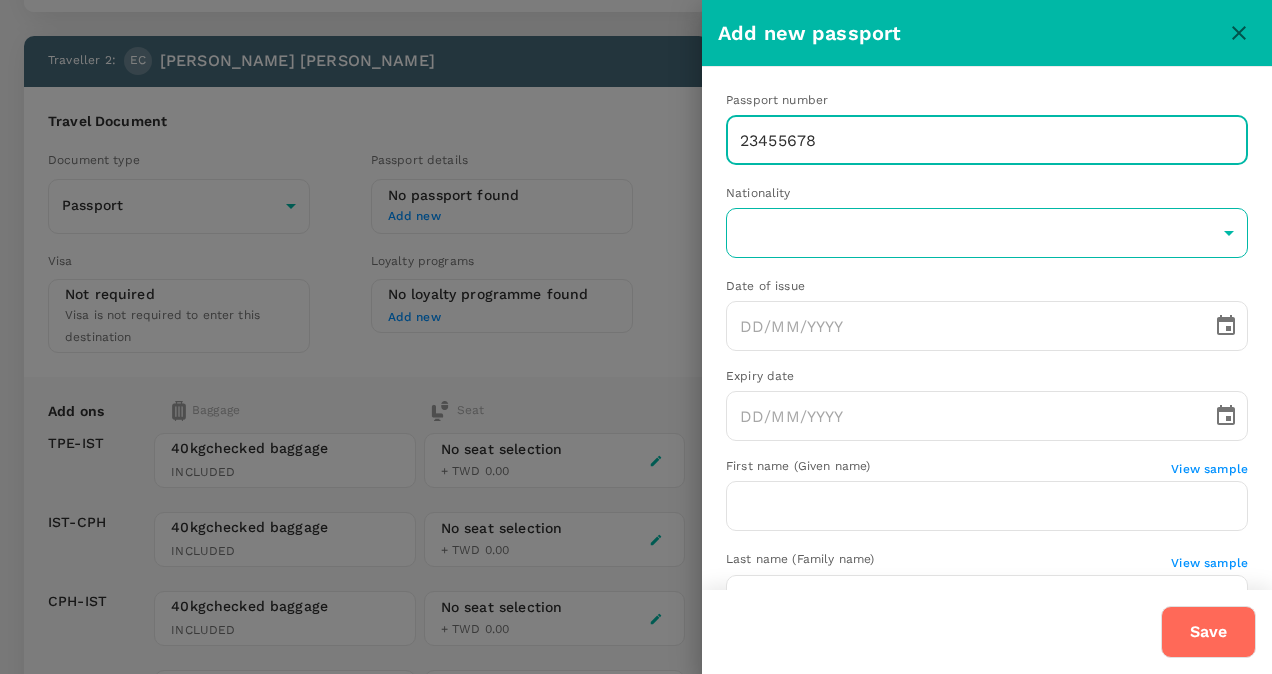 type on "23455678" 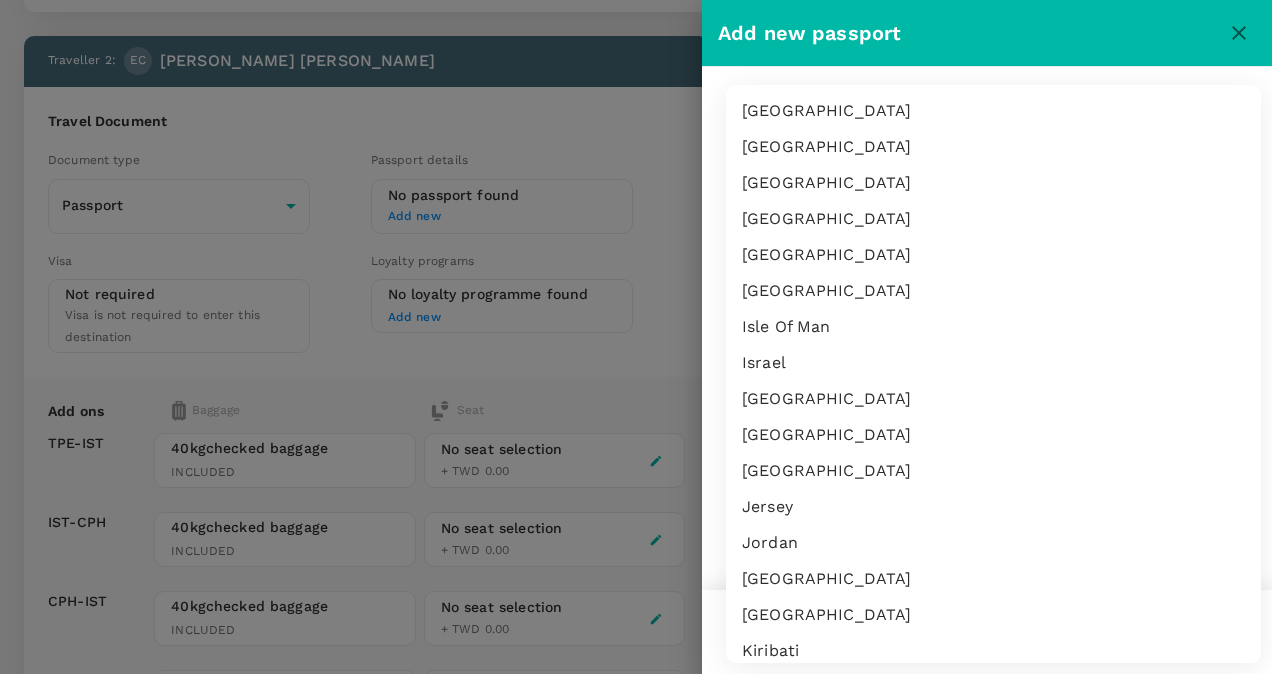 scroll, scrollTop: 3500, scrollLeft: 0, axis: vertical 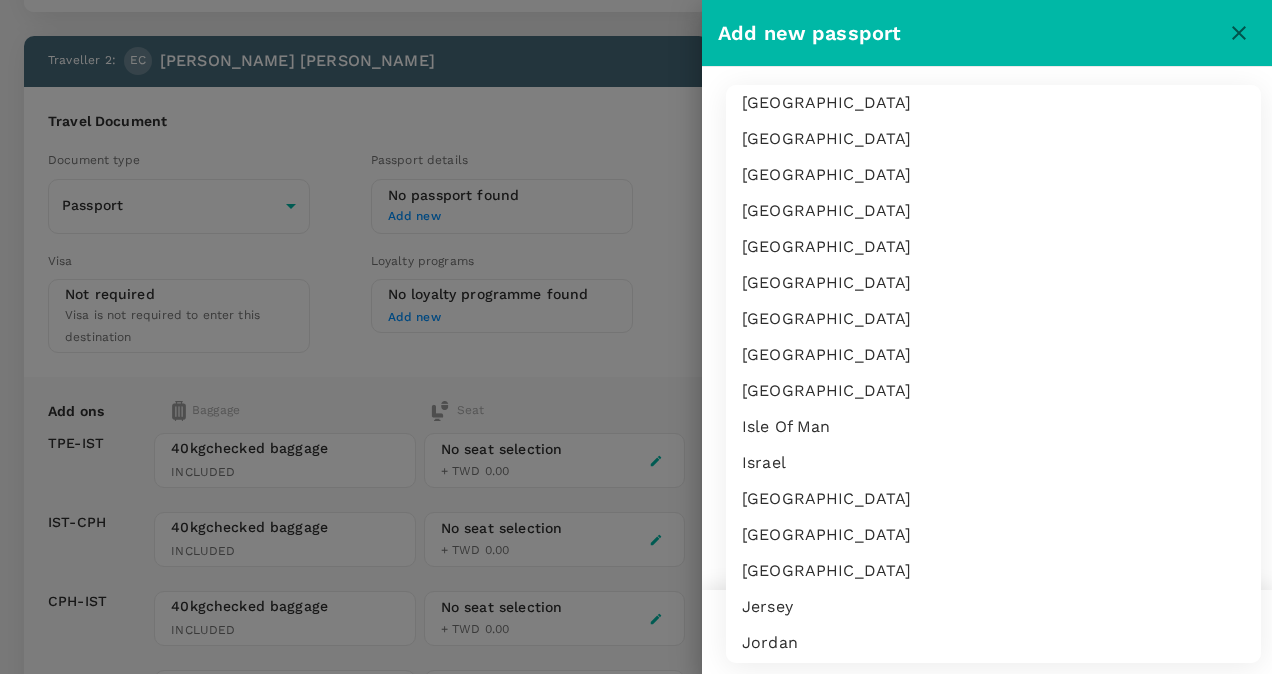 click on "India" at bounding box center (993, 247) 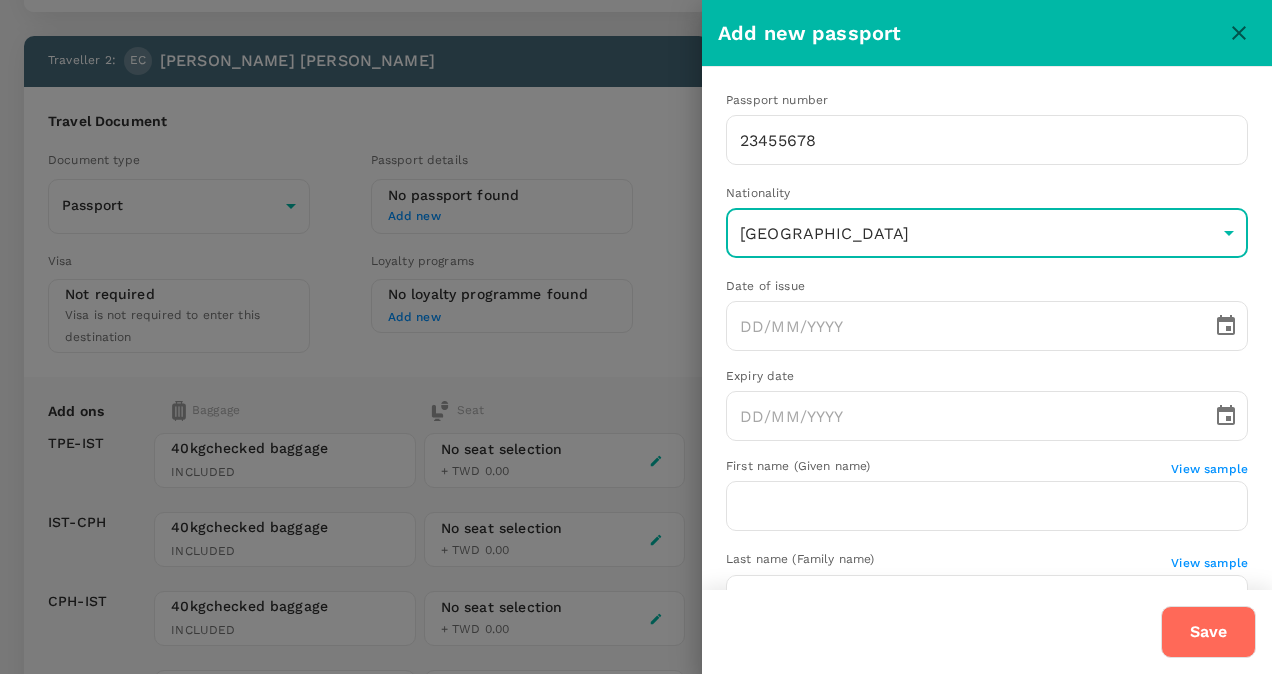 click on "Back to flight results Flight review Traveller(s) Traveller   1 : AY Angel   Yu Your travel documents are complete Passport : Visa : Travel Document Document type Passport Passport ​ Passport details ####567 Albania  | Exp:   25 Jul 2031 7b102865-45f1-44a1-bc66-edf12a4307ca ​ Visa Not required Visa is not required to enter this destination Loyalty programs No loyalty programme found Add new Add ons Baggage Seat TPE  -  IST IST  -  CPH CPH  -  IST IST  -  TPE 40kg  checked baggage INCLUDED 40kg  checked baggage INCLUDED 40kg  checked baggage INCLUDED 40kg  checked baggage INCLUDED No seat selection + TWD 0.00 No seat selection + TWD 0.00 No seat selection + TWD 0.00 No seat selection + TWD 0.00 Traveller   2 : EC Evangeline   Chen Travel Document Document type Passport Passport ​ Passport details No passport found Add new Visa Not required Visa is not required to enter this destination Loyalty programs No loyalty programme found Add new Add ons Baggage Seat TPE  -  IST IST  -  CPH CPH  -  IST IST  -  TPE" at bounding box center (636, 68) 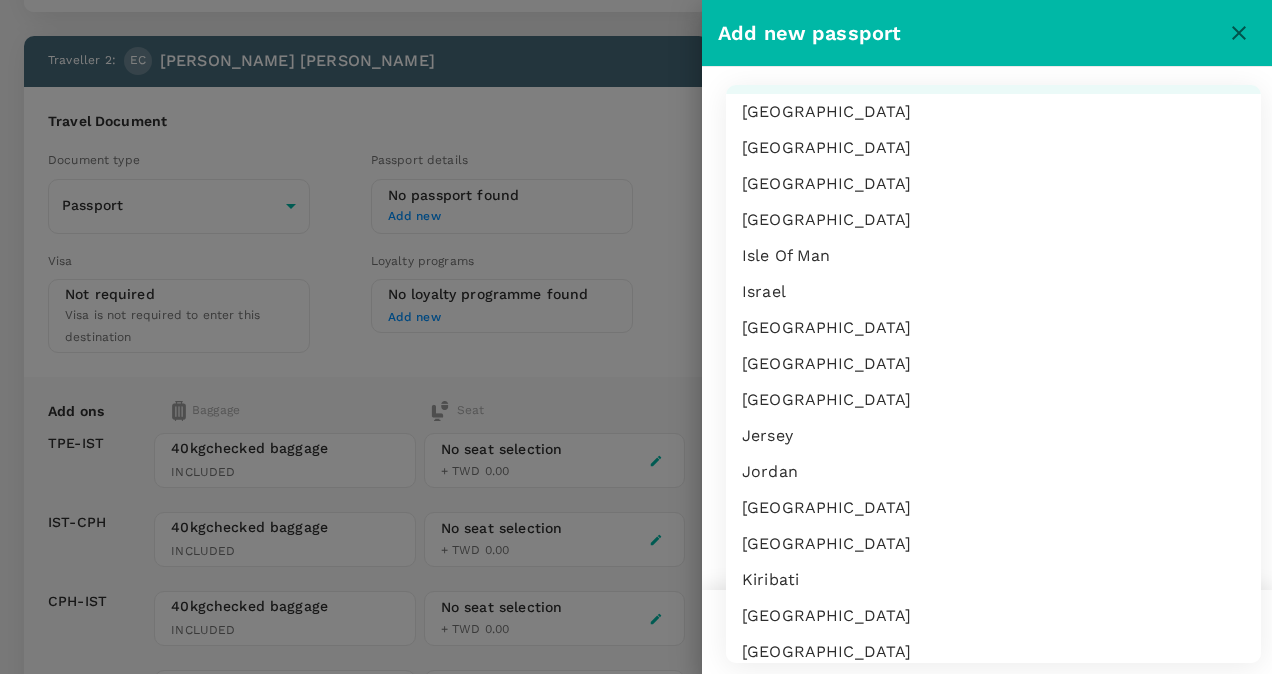 scroll, scrollTop: 3573, scrollLeft: 0, axis: vertical 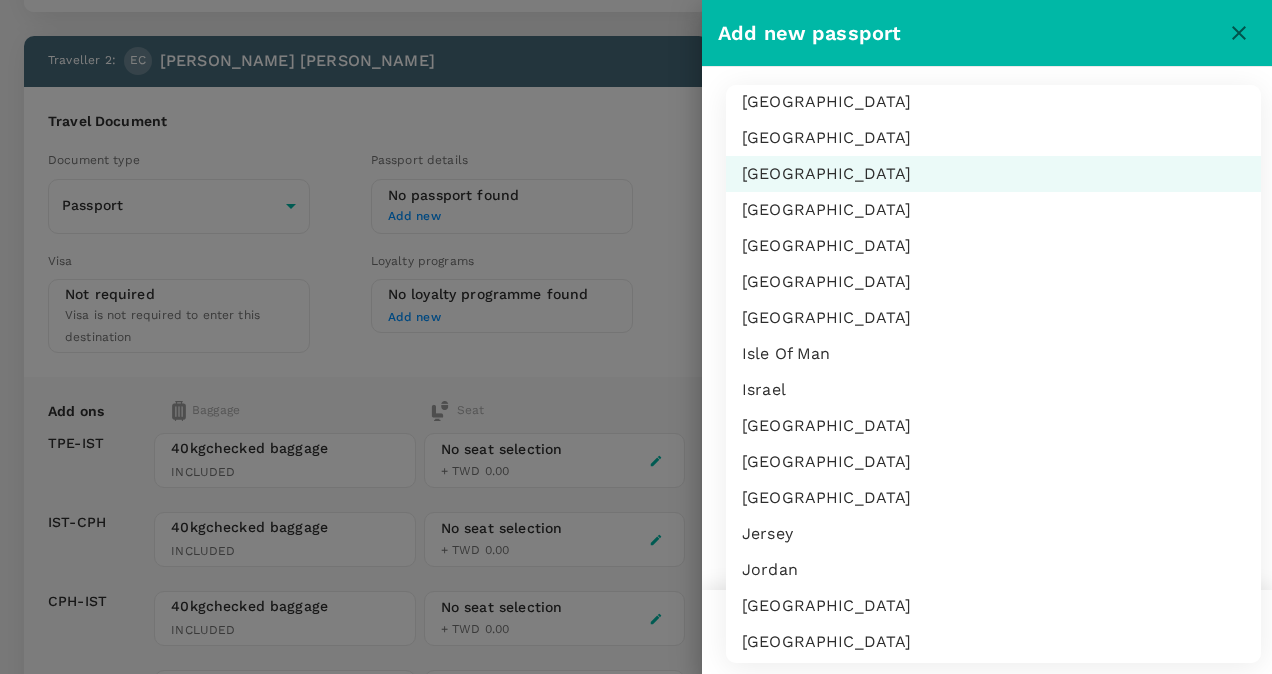click on "India" at bounding box center [993, 174] 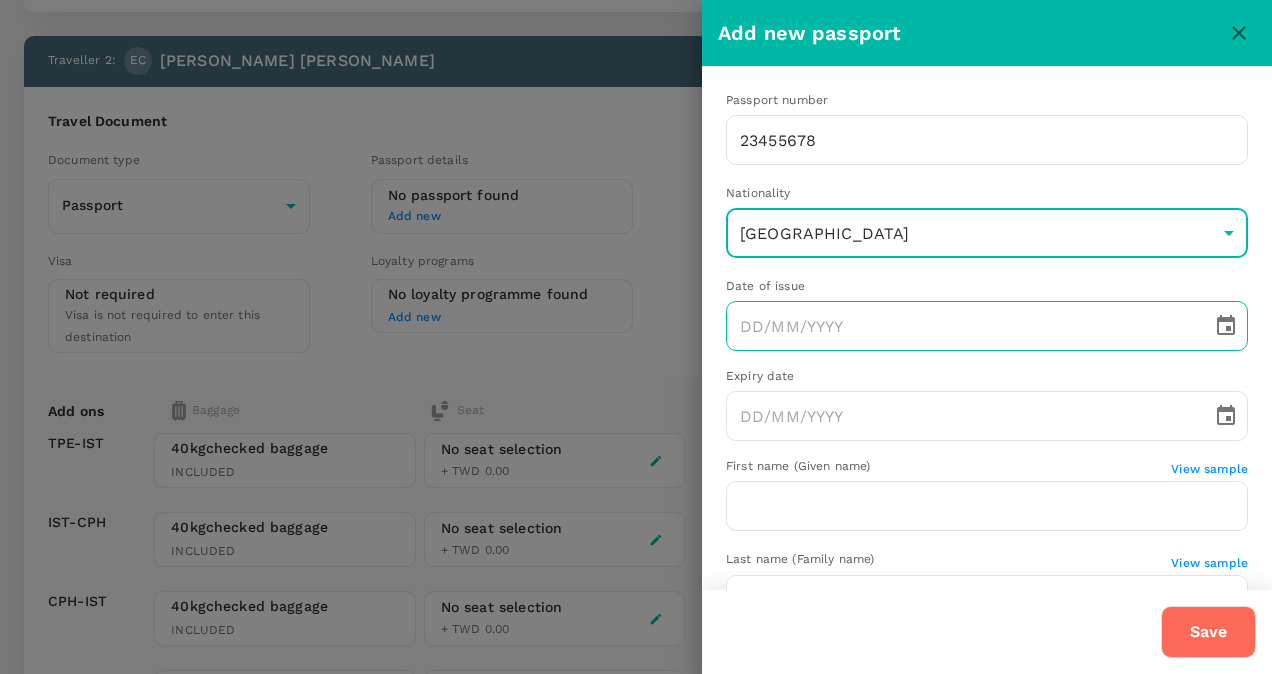 click 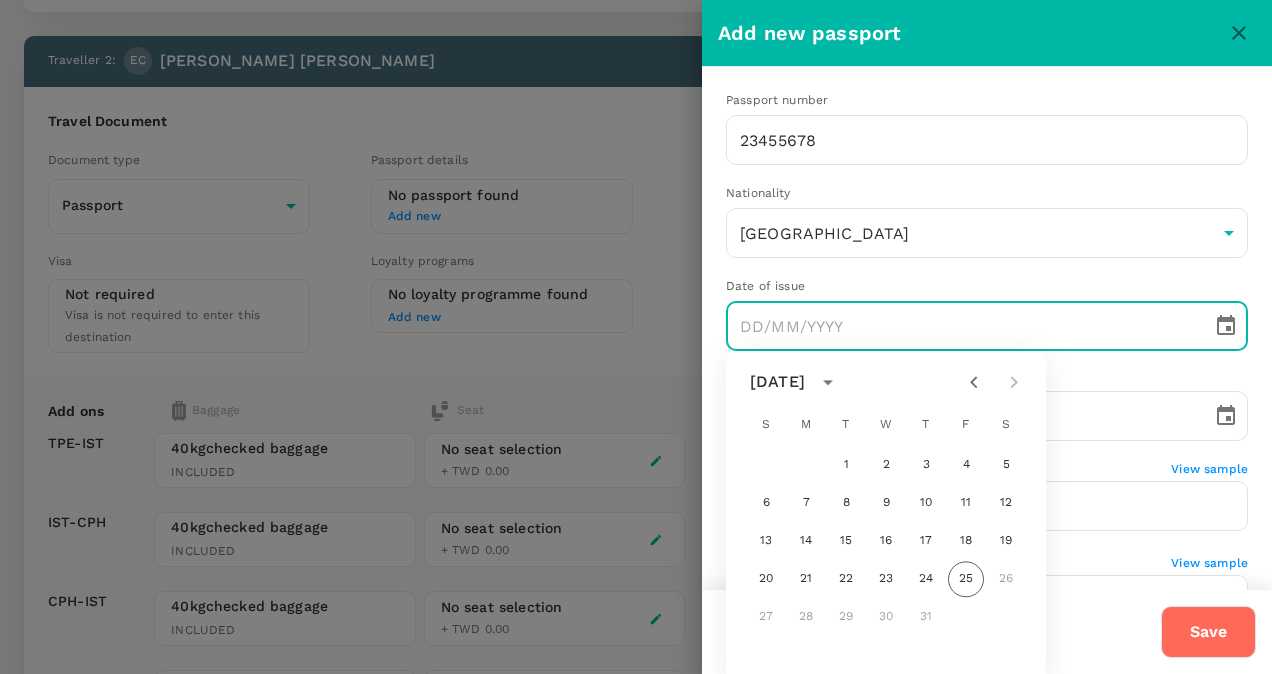 click on "July 2025" at bounding box center (777, 382) 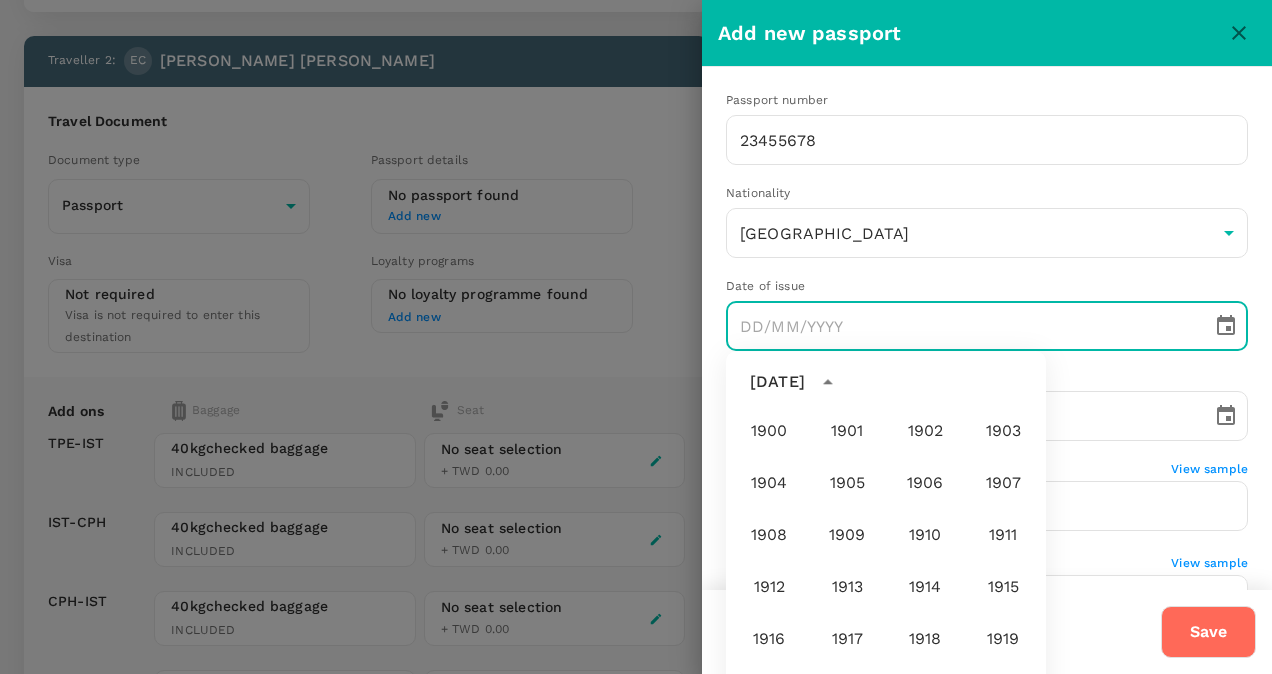 scroll, scrollTop: 1486, scrollLeft: 0, axis: vertical 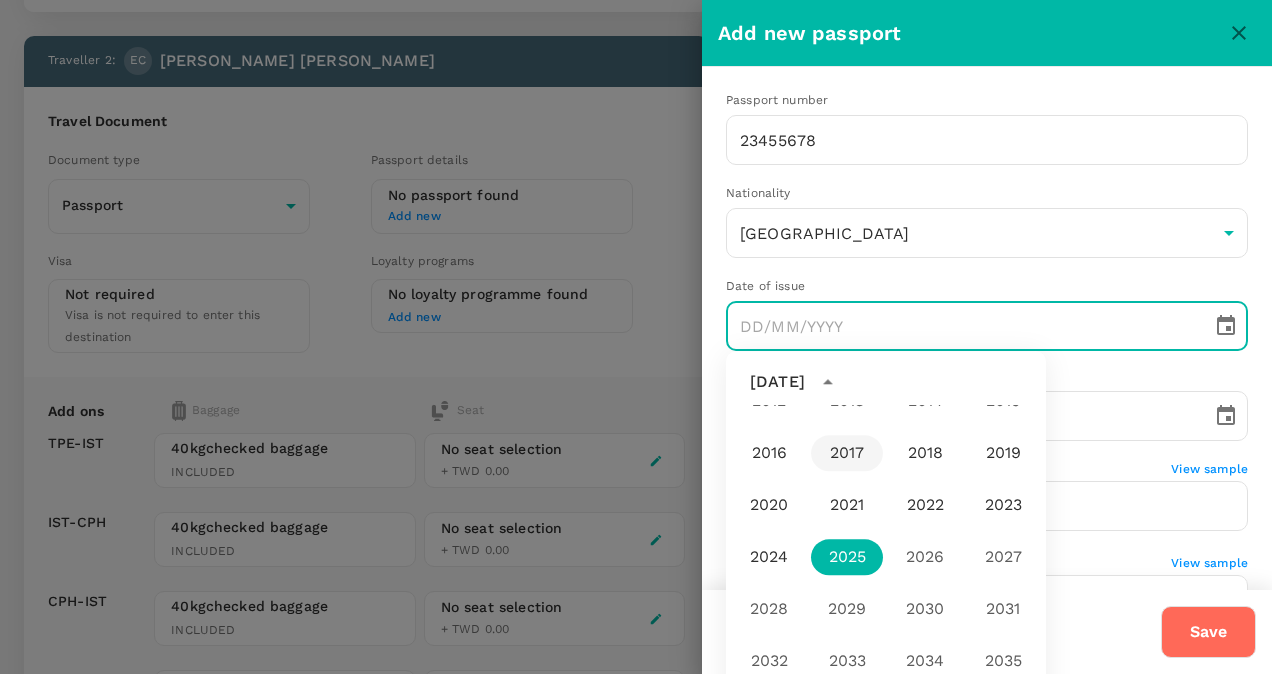click on "2017" at bounding box center [847, 453] 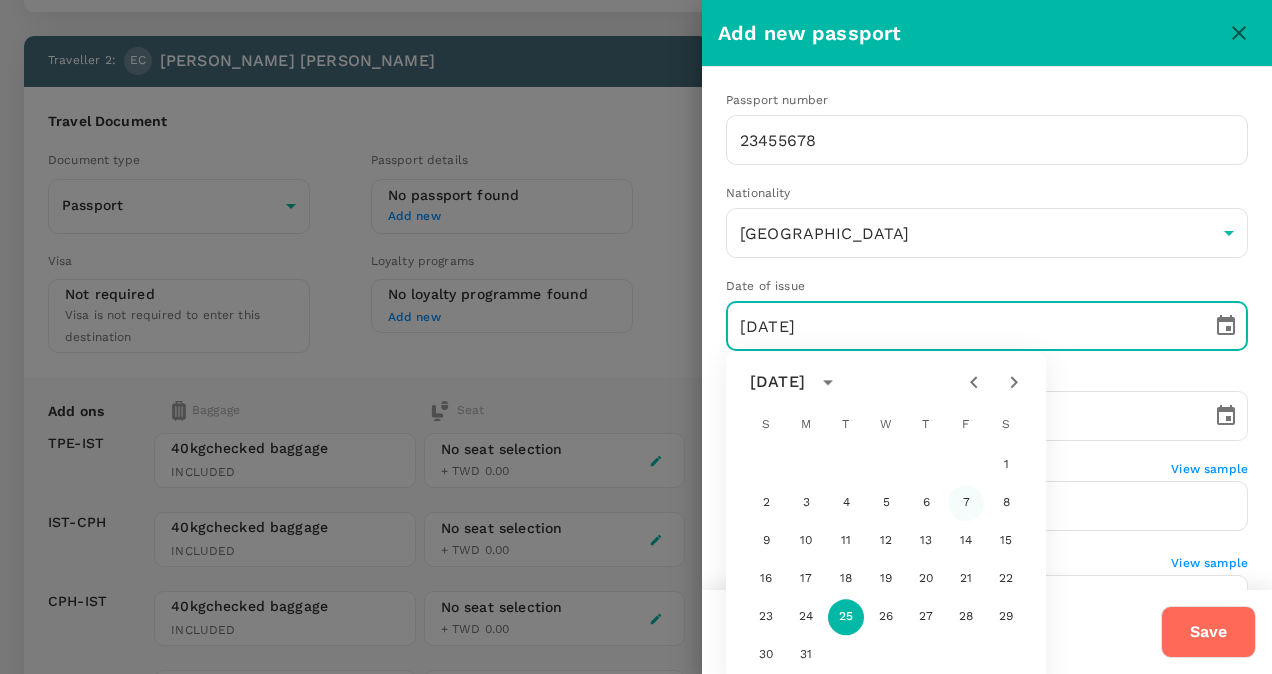 click on "7" at bounding box center [966, 503] 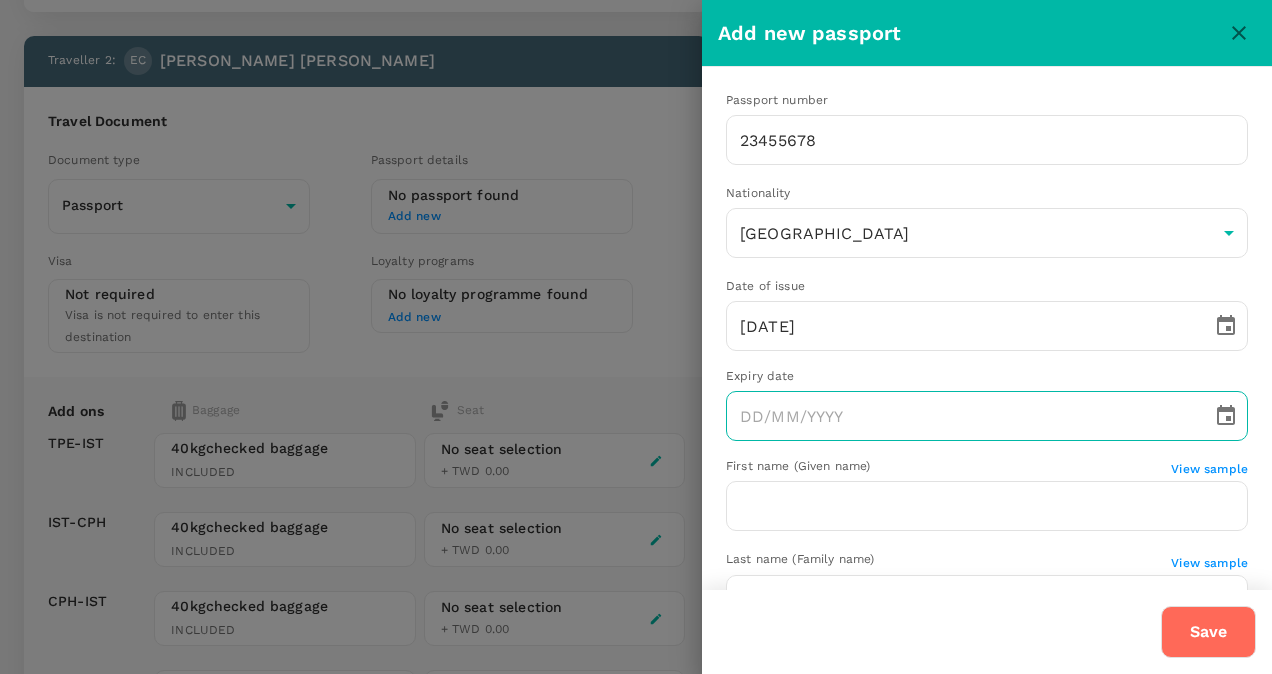 click 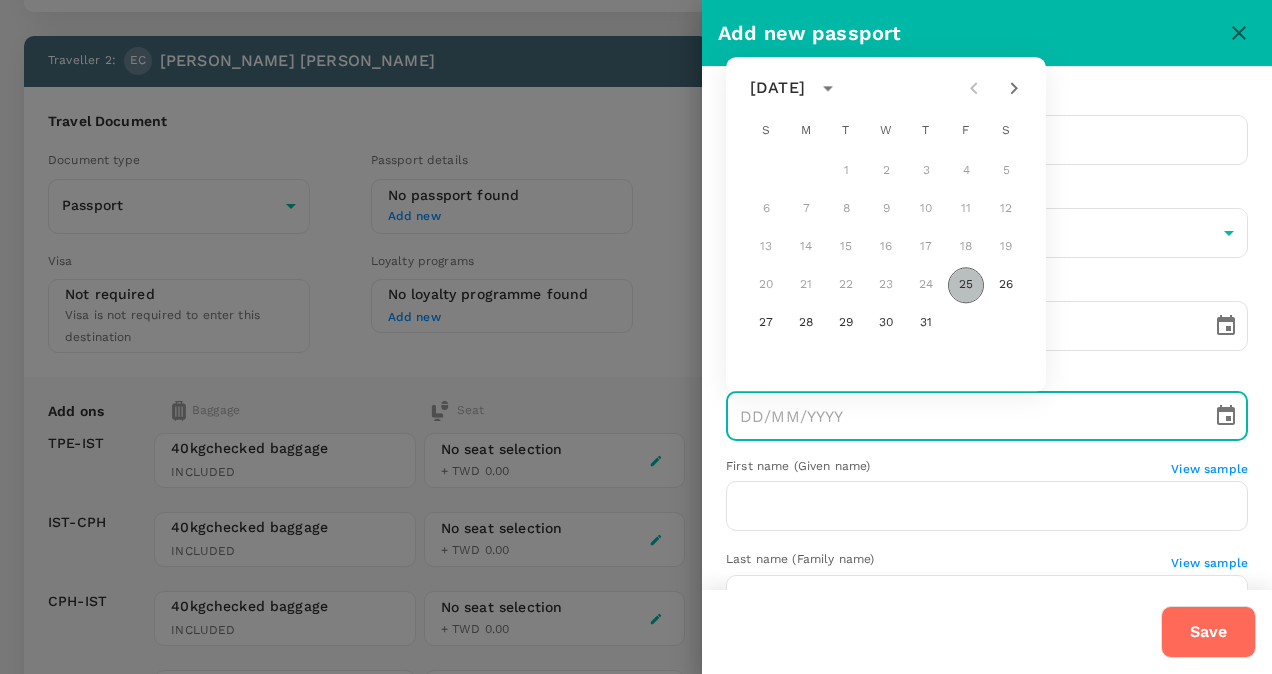 click on "25" at bounding box center (966, 285) 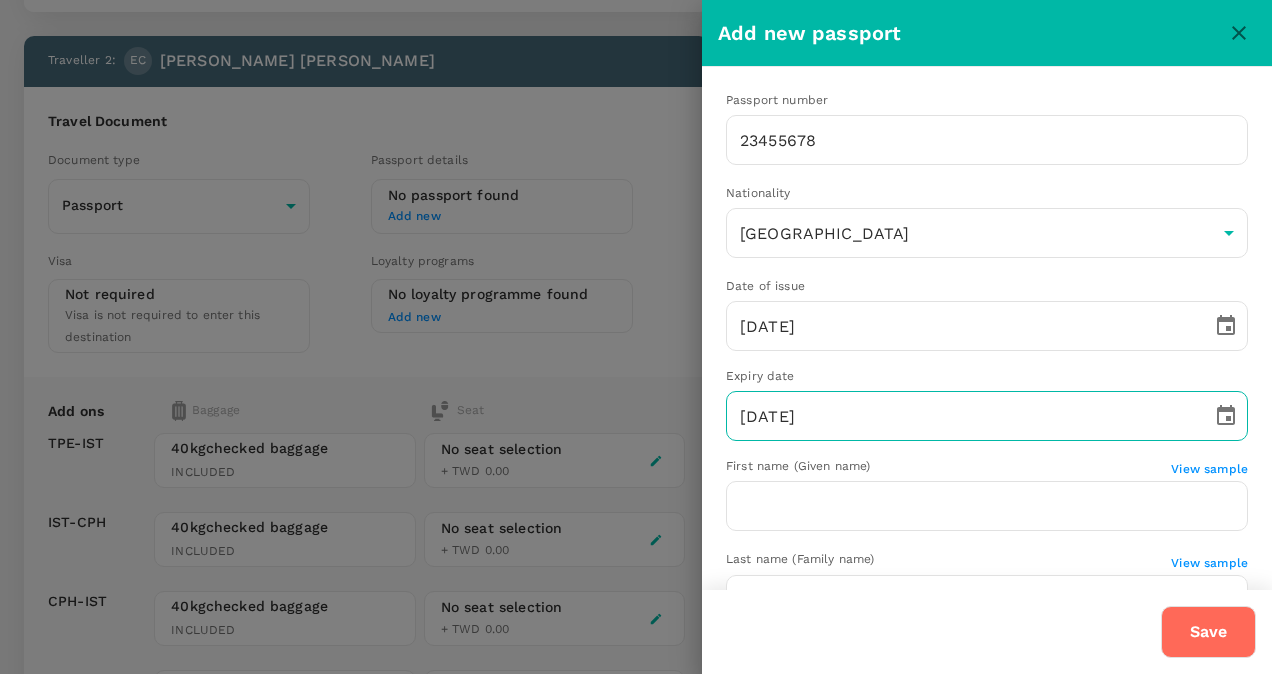 click at bounding box center (1226, 416) 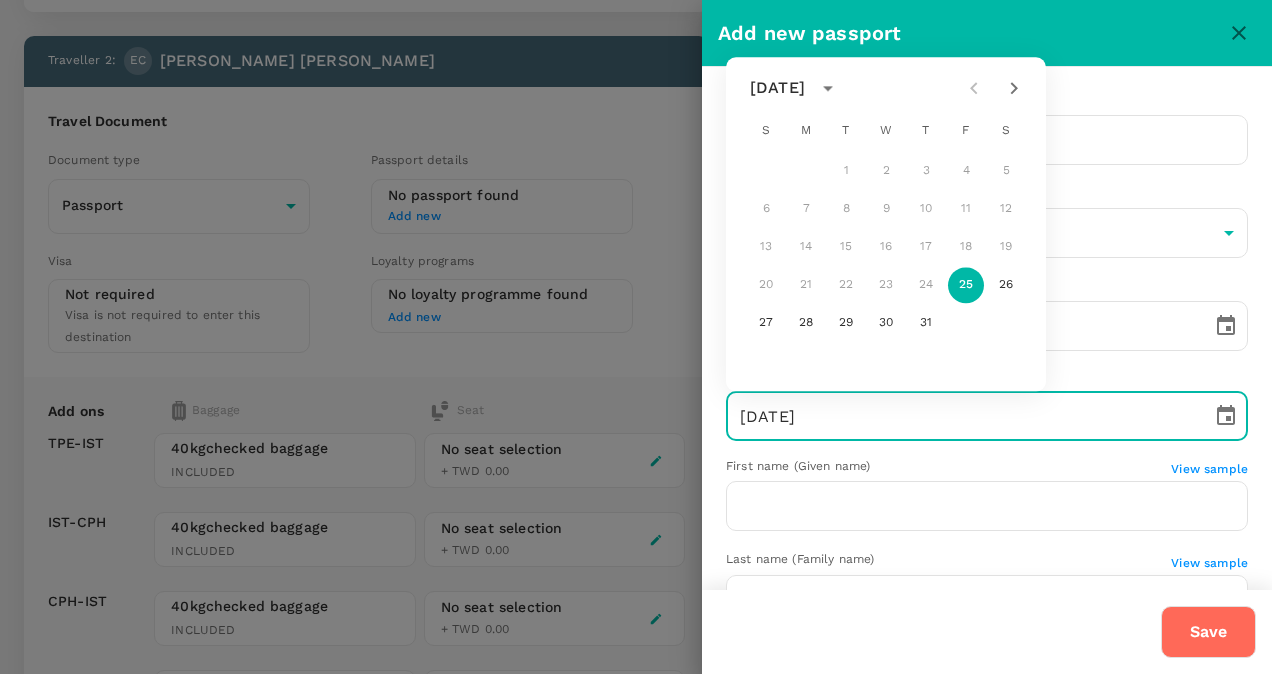 click on "July 2025" at bounding box center (777, 88) 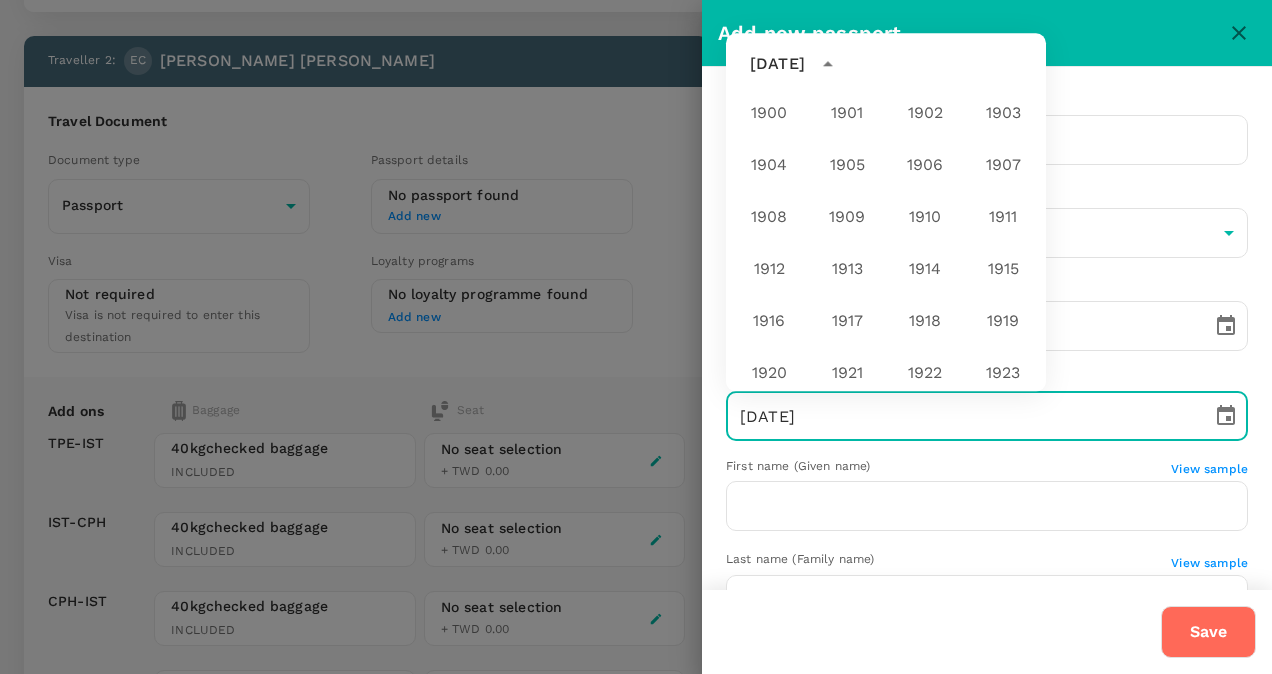 scroll, scrollTop: 1486, scrollLeft: 0, axis: vertical 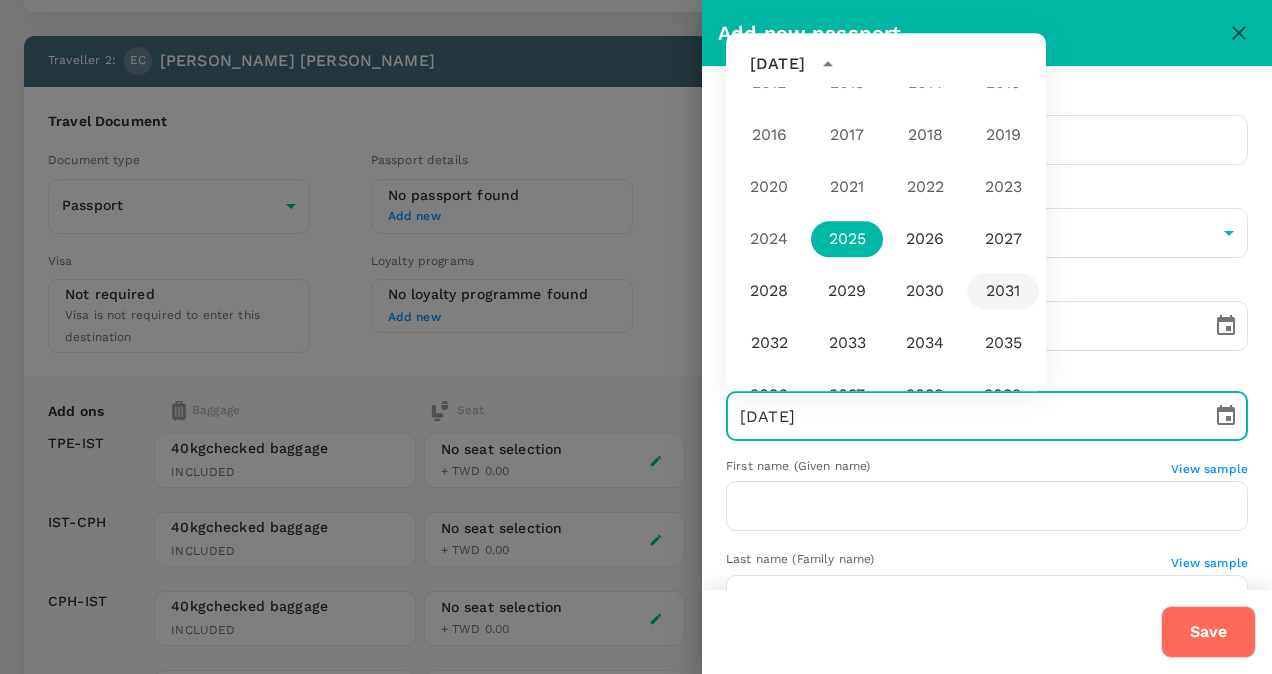 click on "2031" at bounding box center (1003, 291) 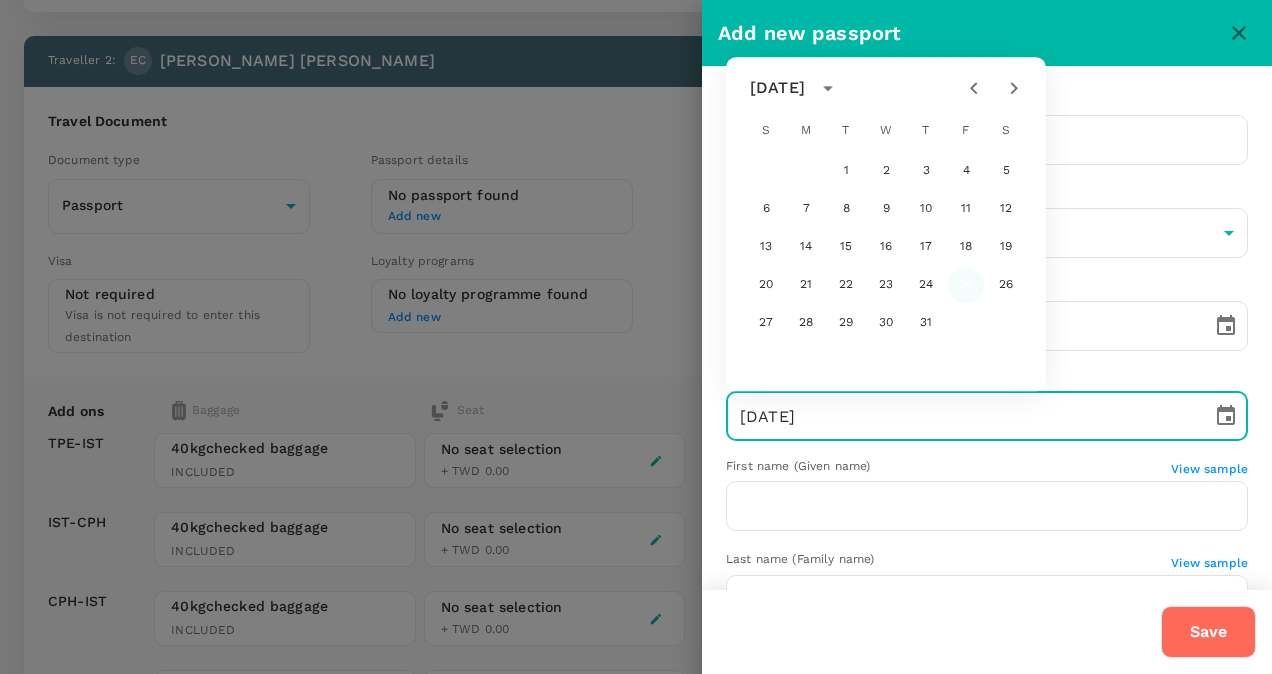 click on "25" at bounding box center (966, 285) 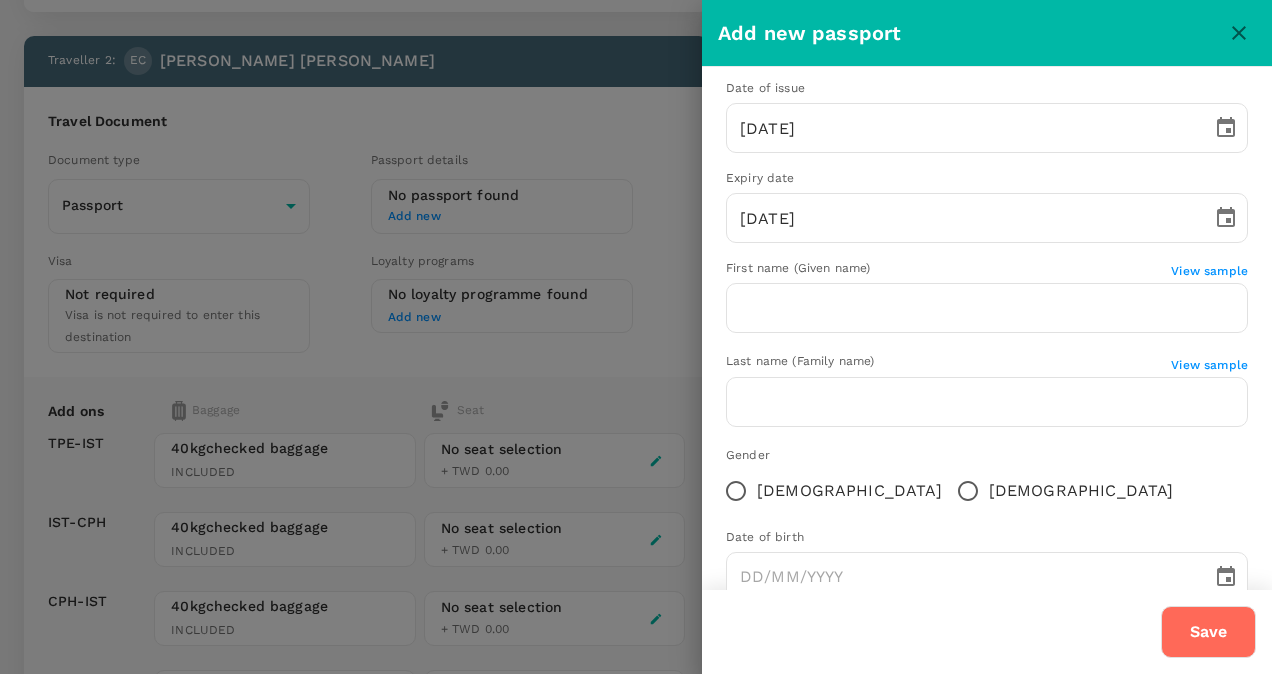scroll, scrollTop: 200, scrollLeft: 0, axis: vertical 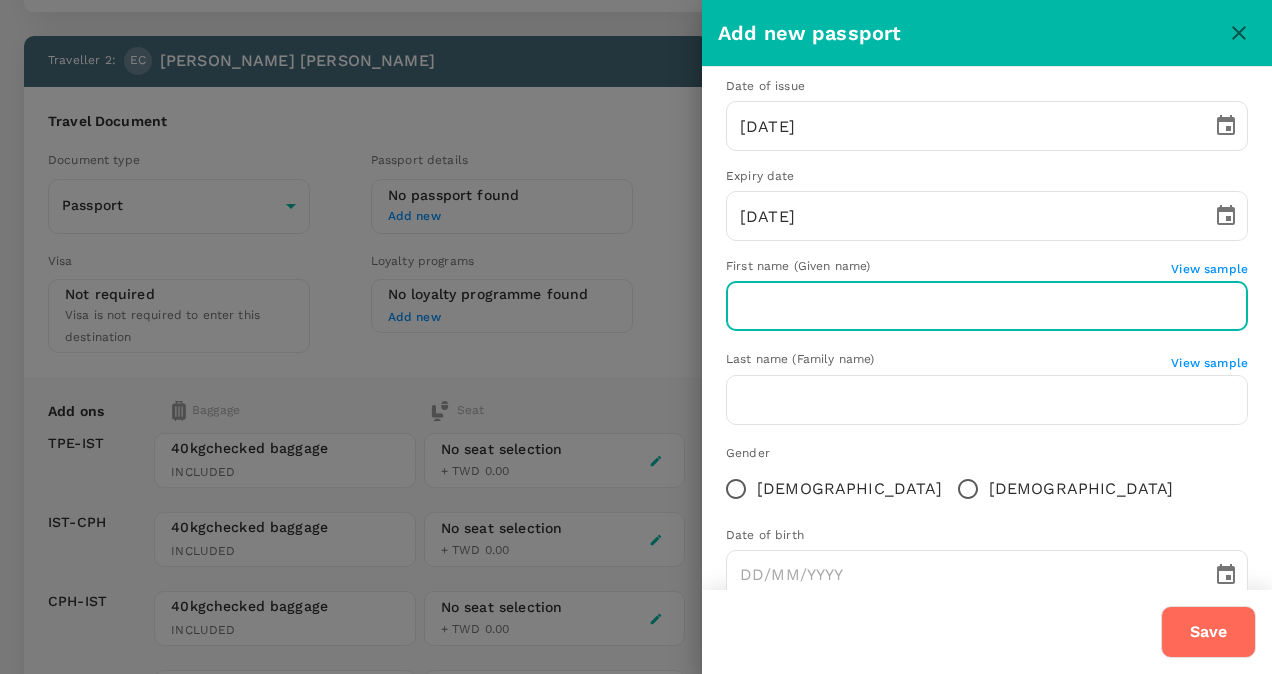 click at bounding box center (987, 306) 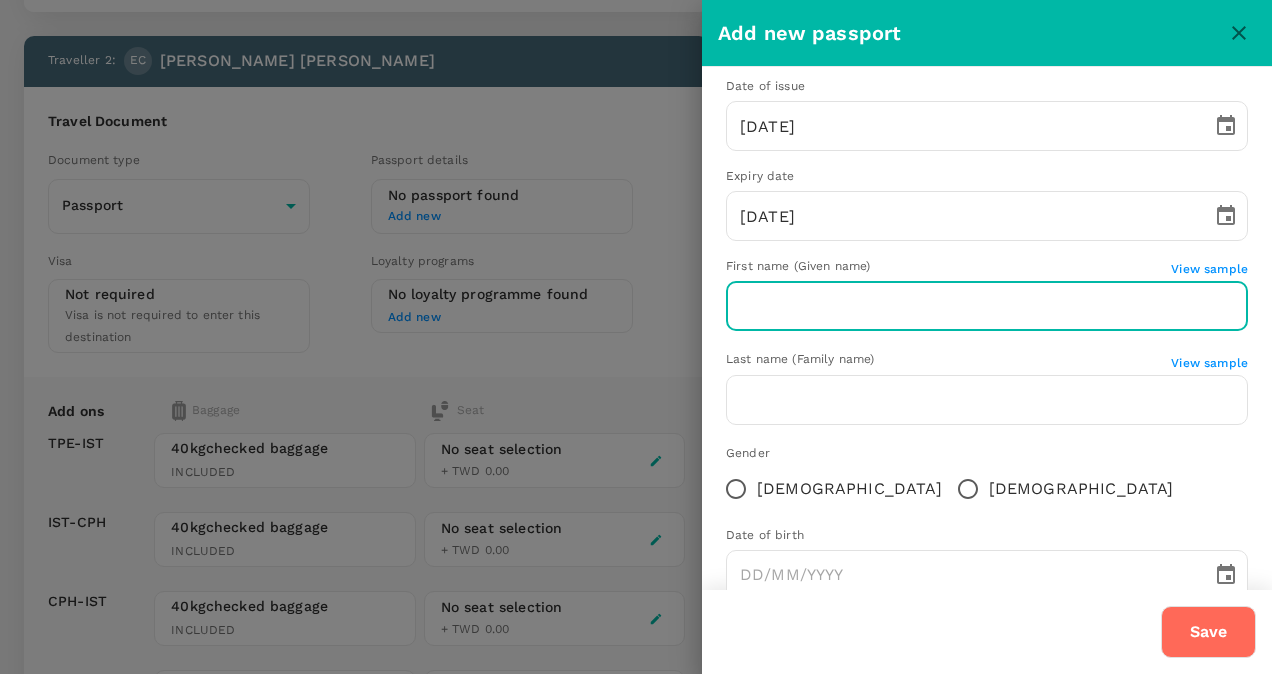 type on "Evangeline" 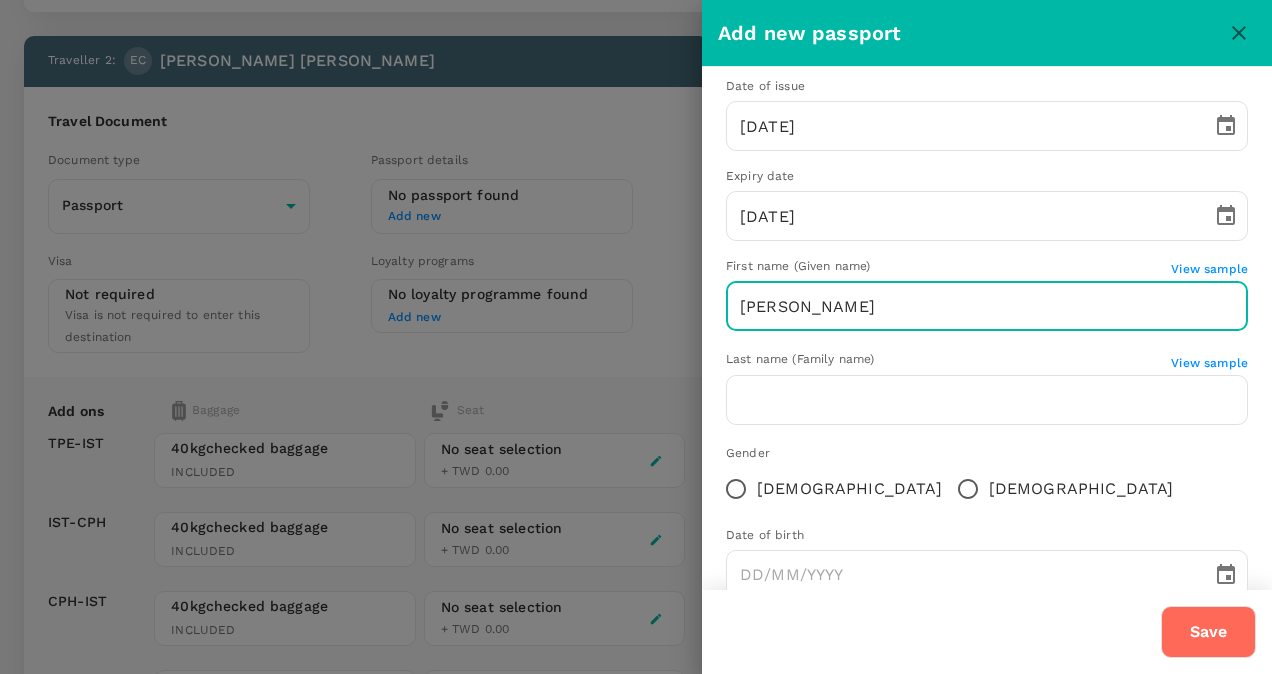 type on "Chen" 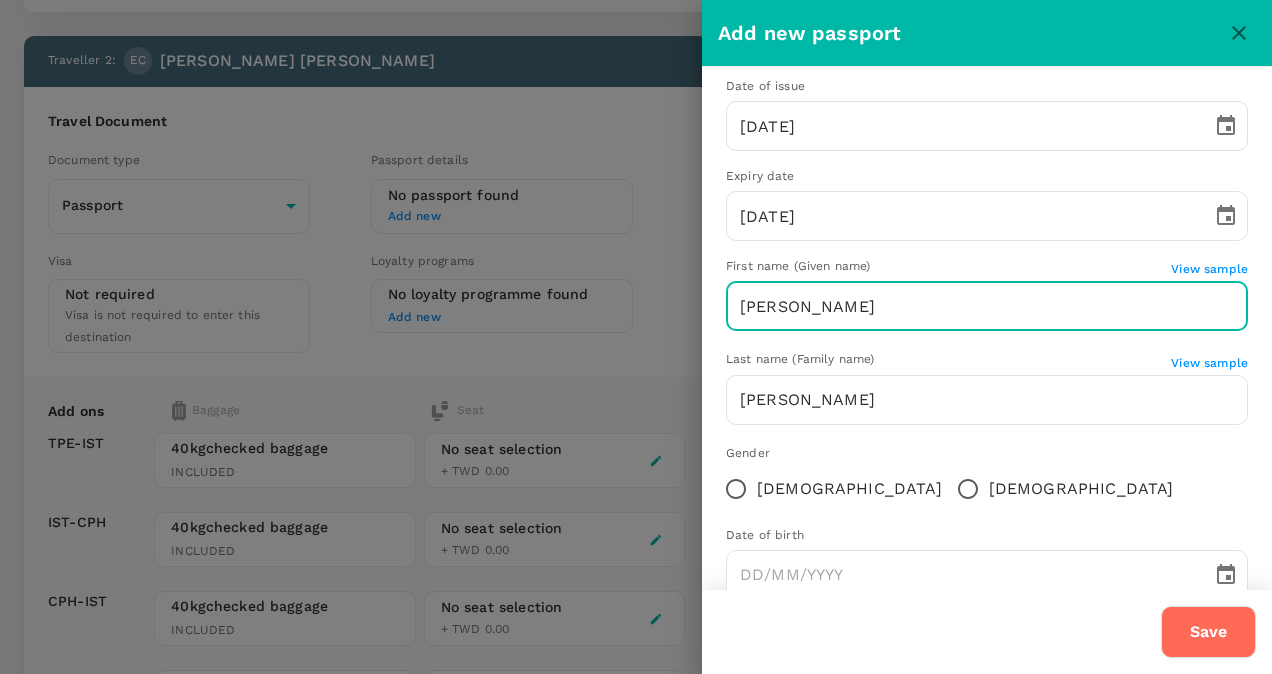 click on "Gender Female Male" at bounding box center (987, 477) 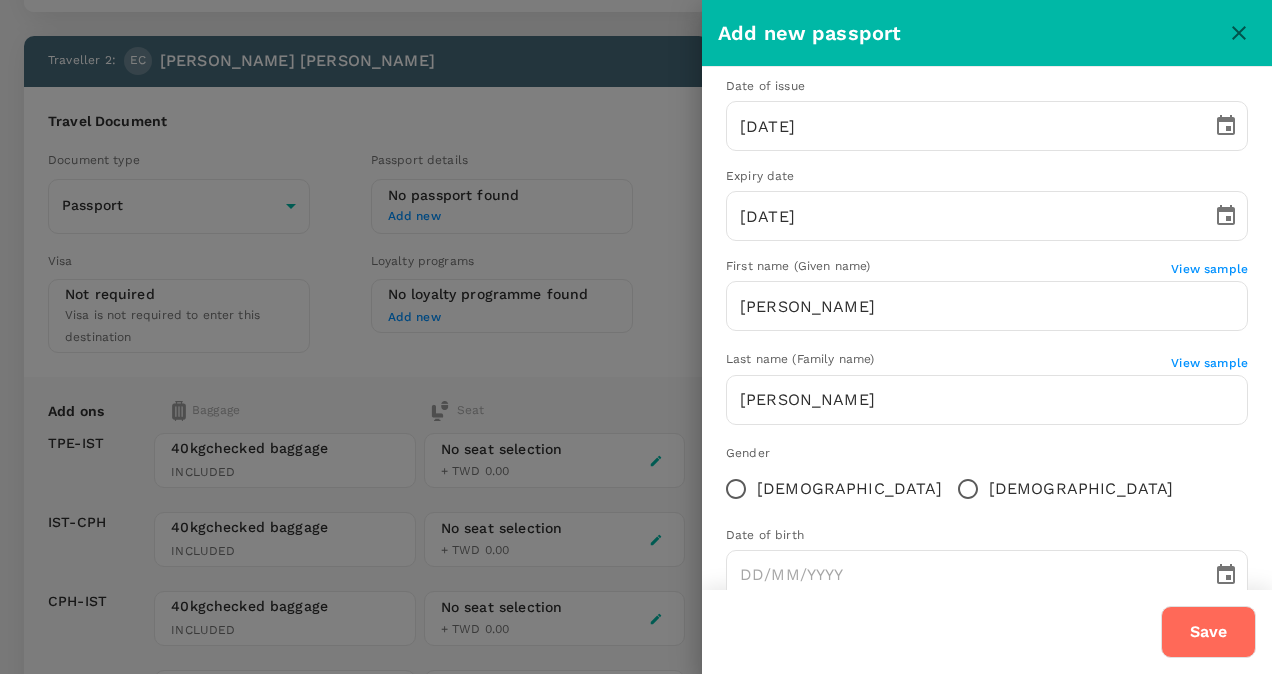 click on "Female" at bounding box center (736, 489) 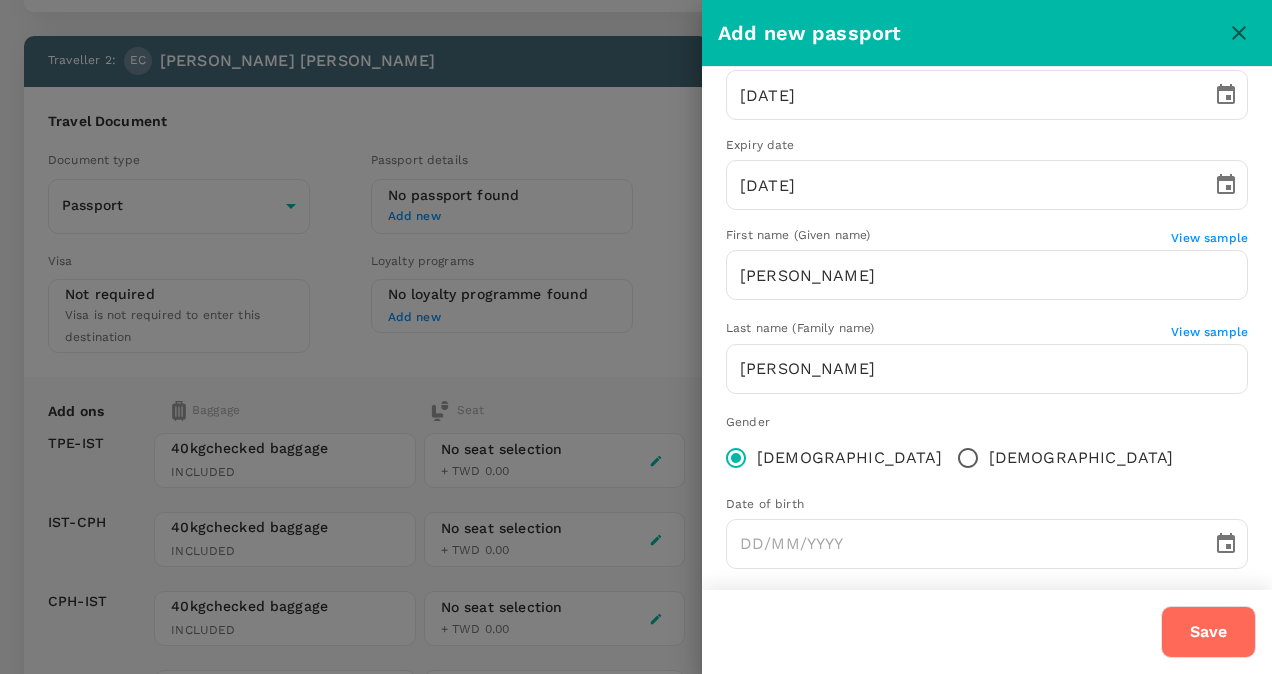 scroll, scrollTop: 248, scrollLeft: 0, axis: vertical 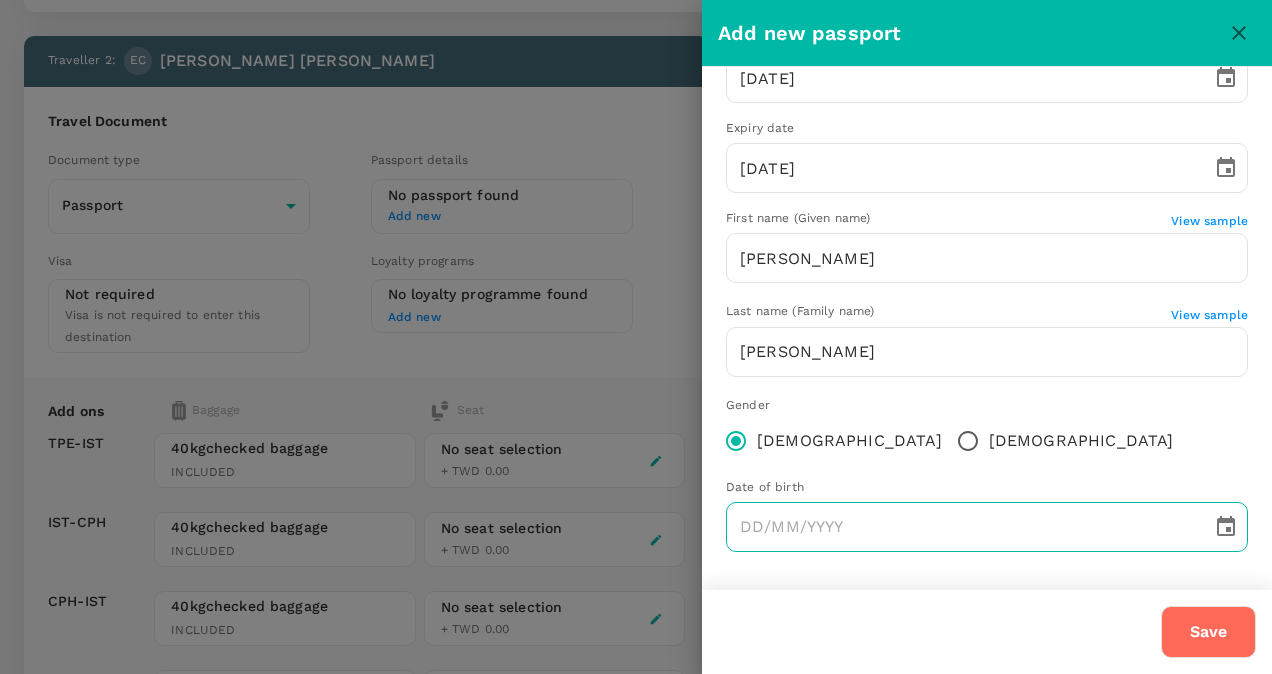 click 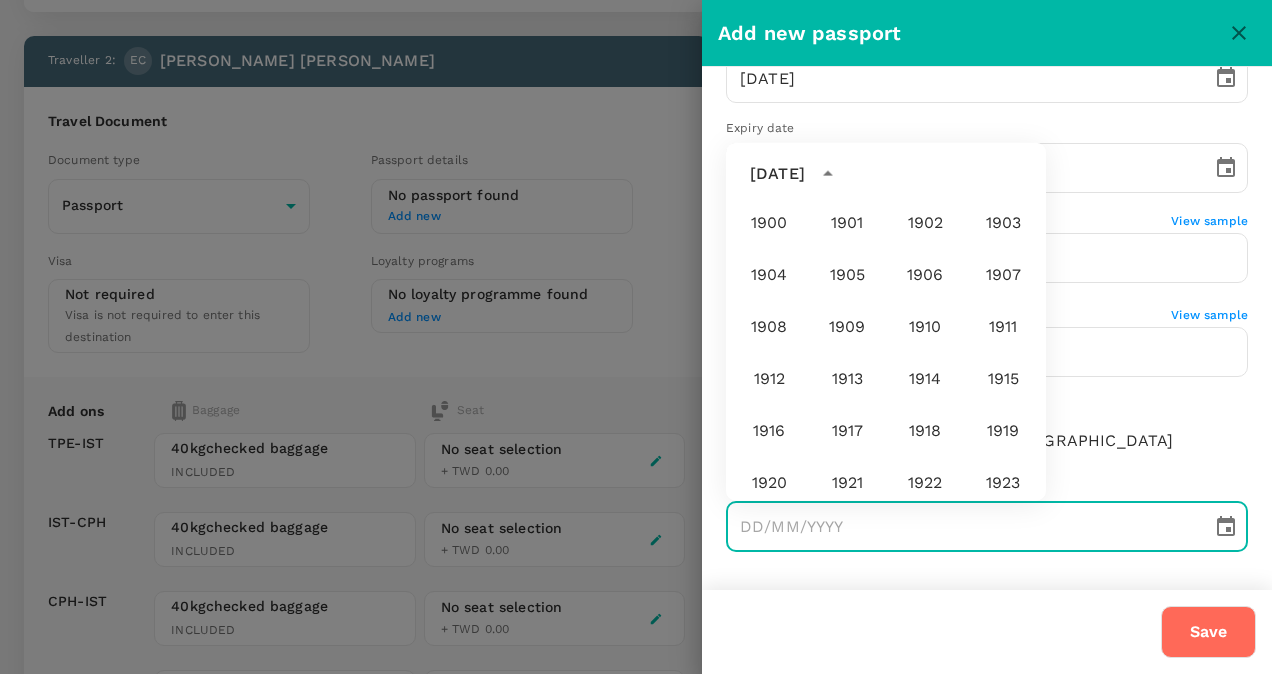 scroll, scrollTop: 1486, scrollLeft: 0, axis: vertical 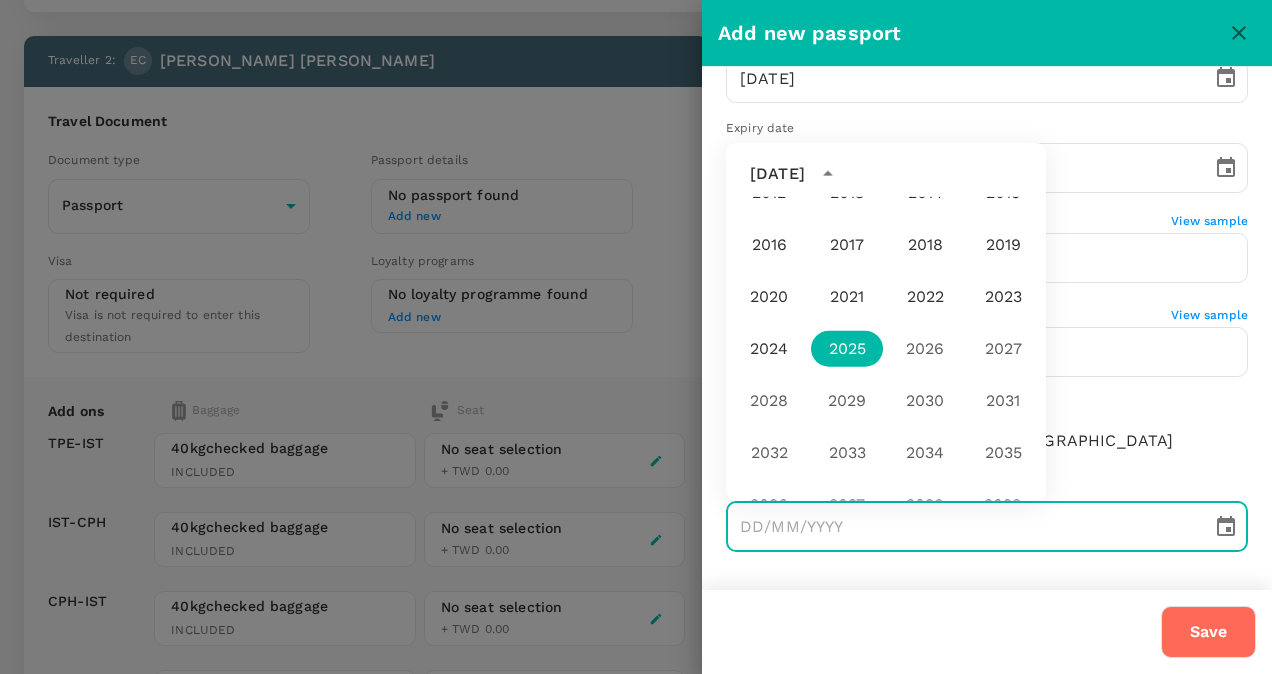 click on "July 2025" at bounding box center (777, 174) 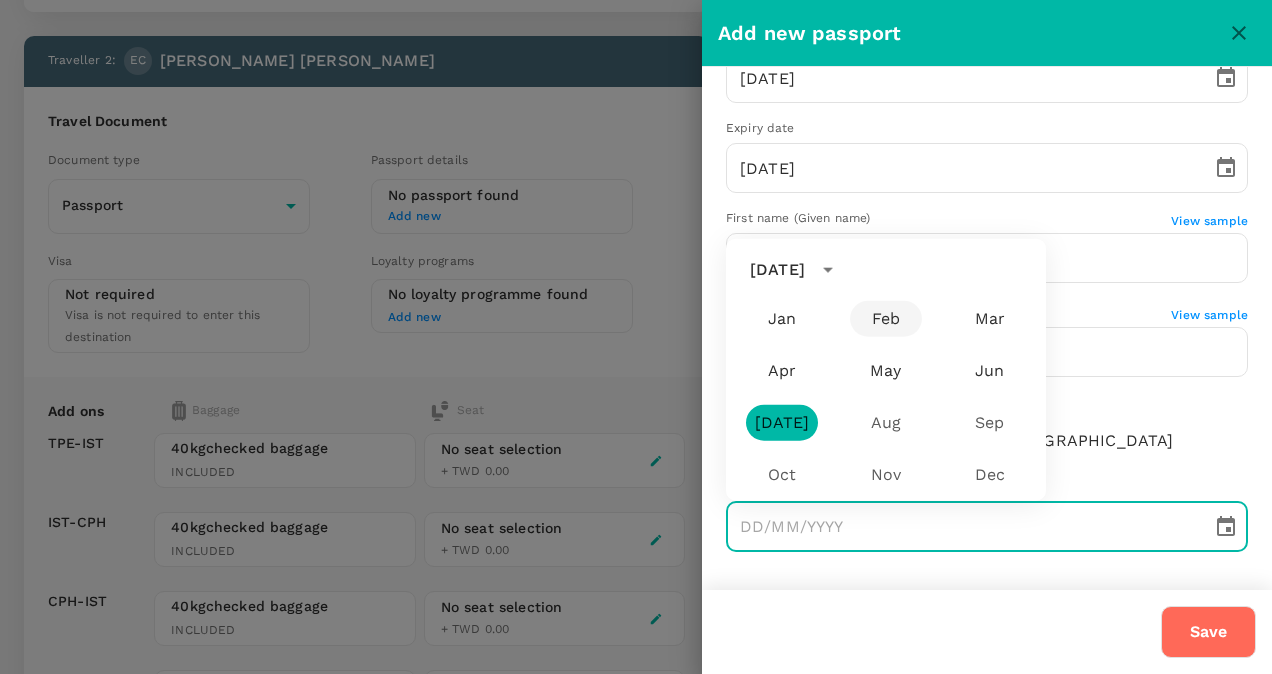 click on "Feb" at bounding box center [886, 319] 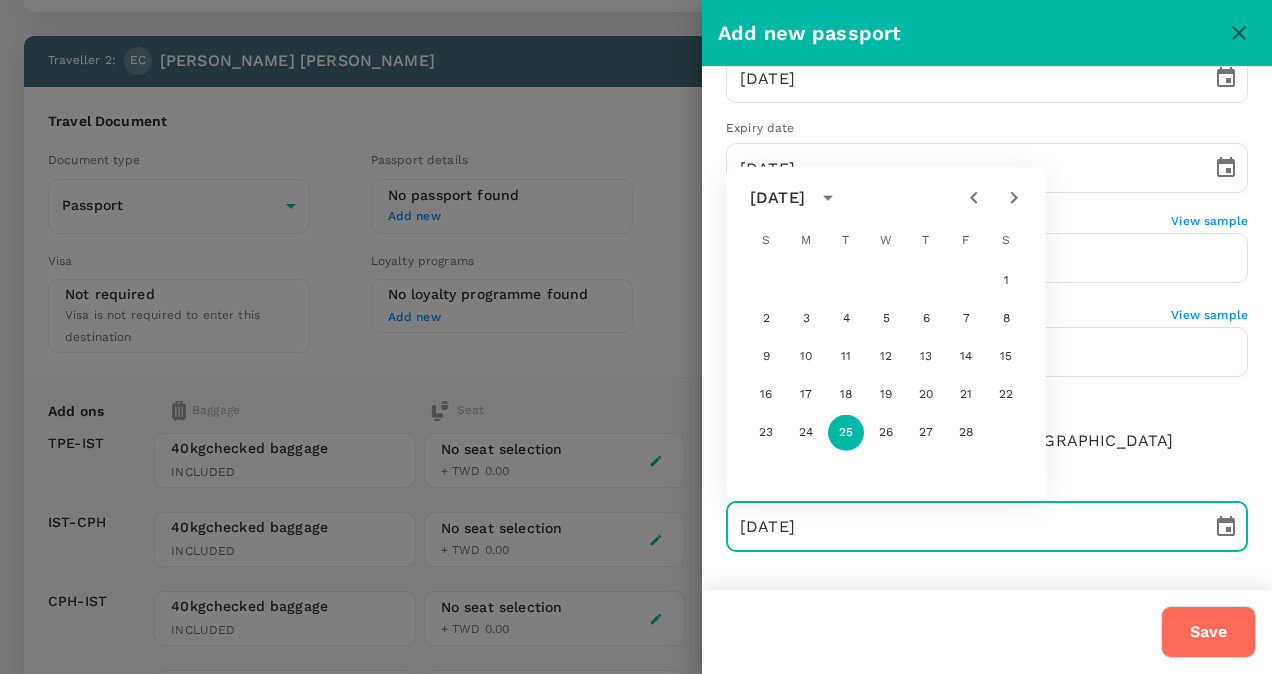 click 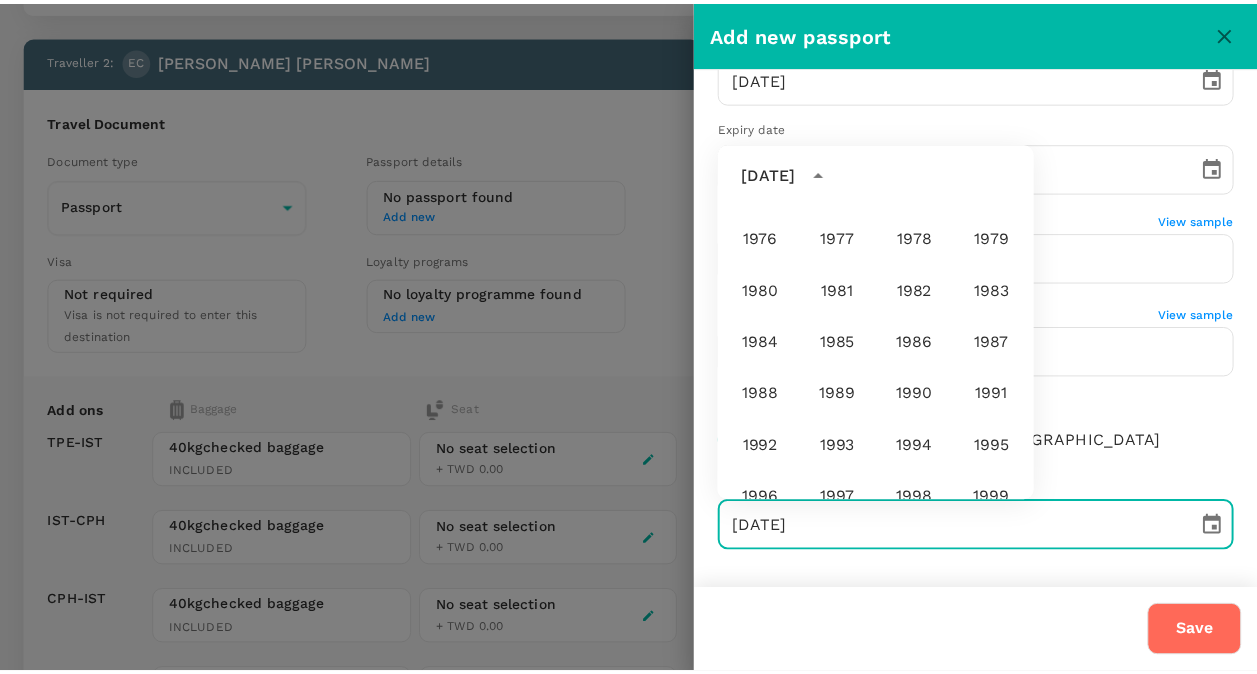 scroll, scrollTop: 786, scrollLeft: 0, axis: vertical 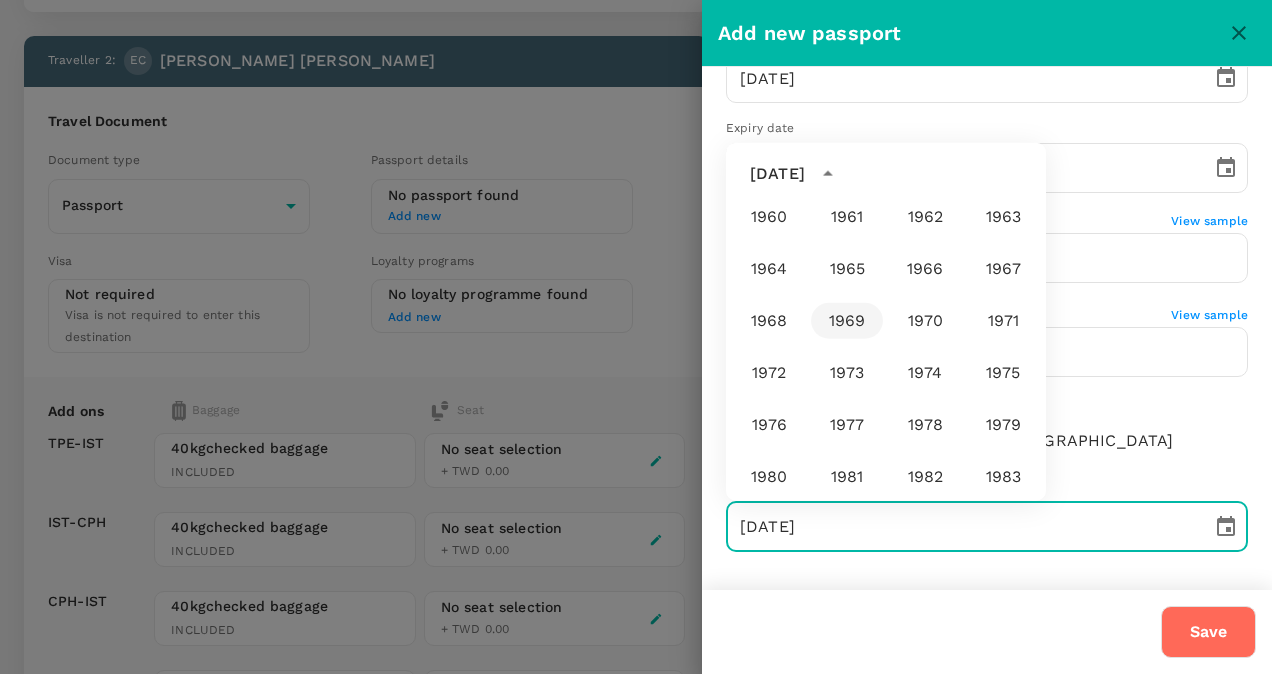 click on "1969" at bounding box center (847, 321) 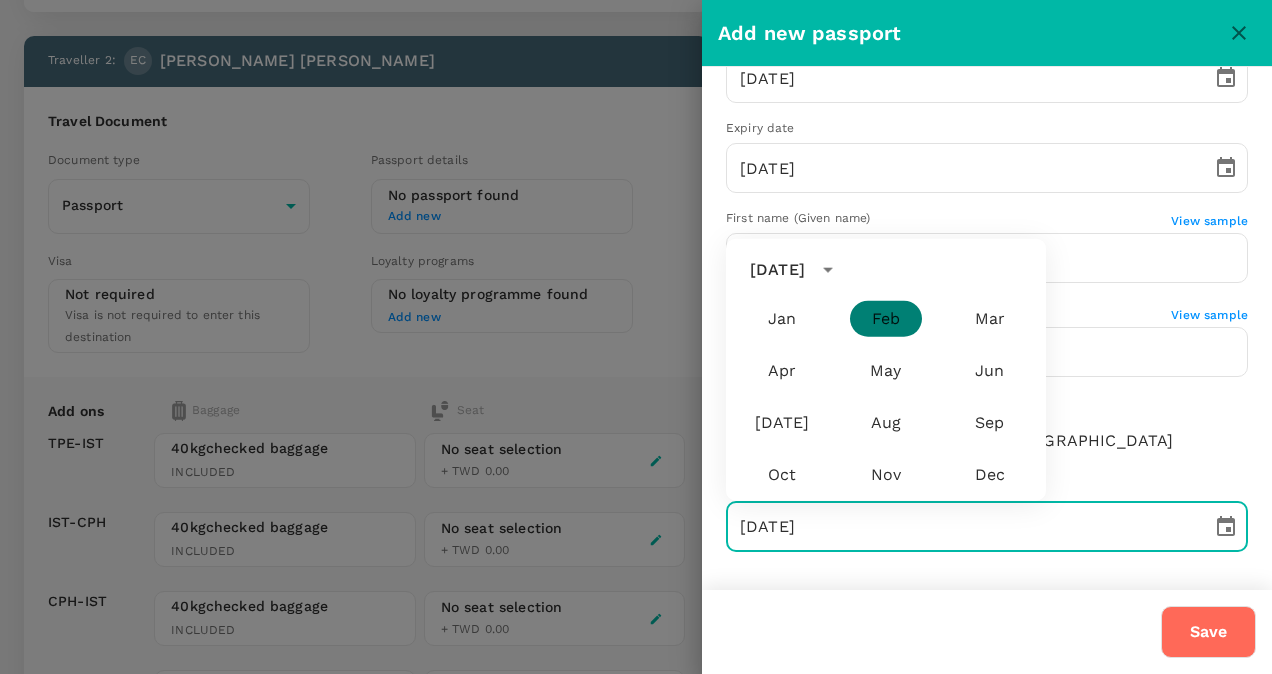click on "Feb" at bounding box center (886, 319) 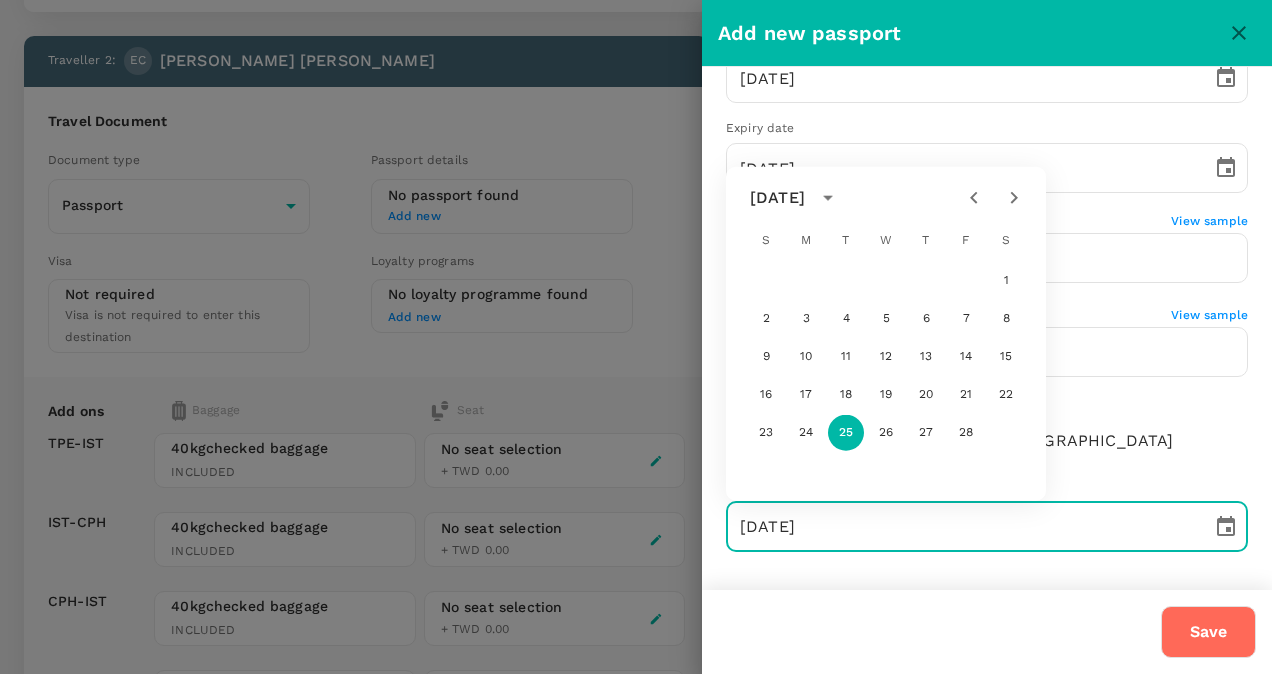 click on "Save" at bounding box center (1208, 632) 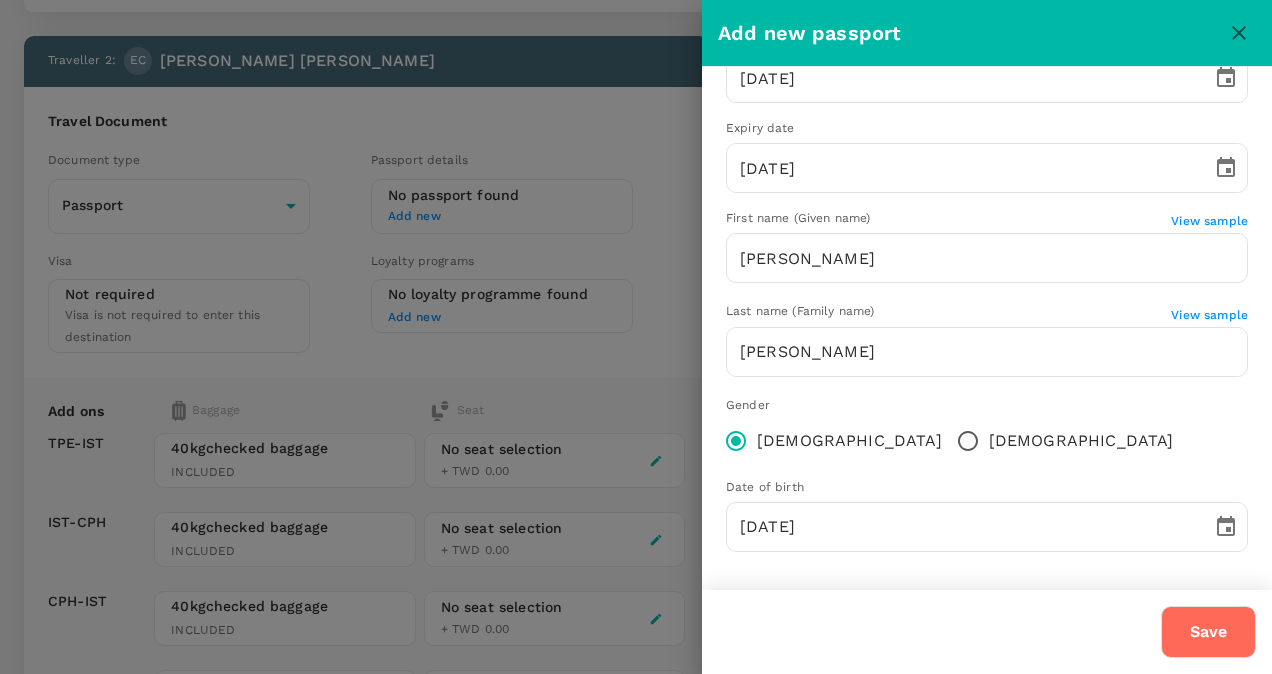 click on "Save" at bounding box center [1208, 632] 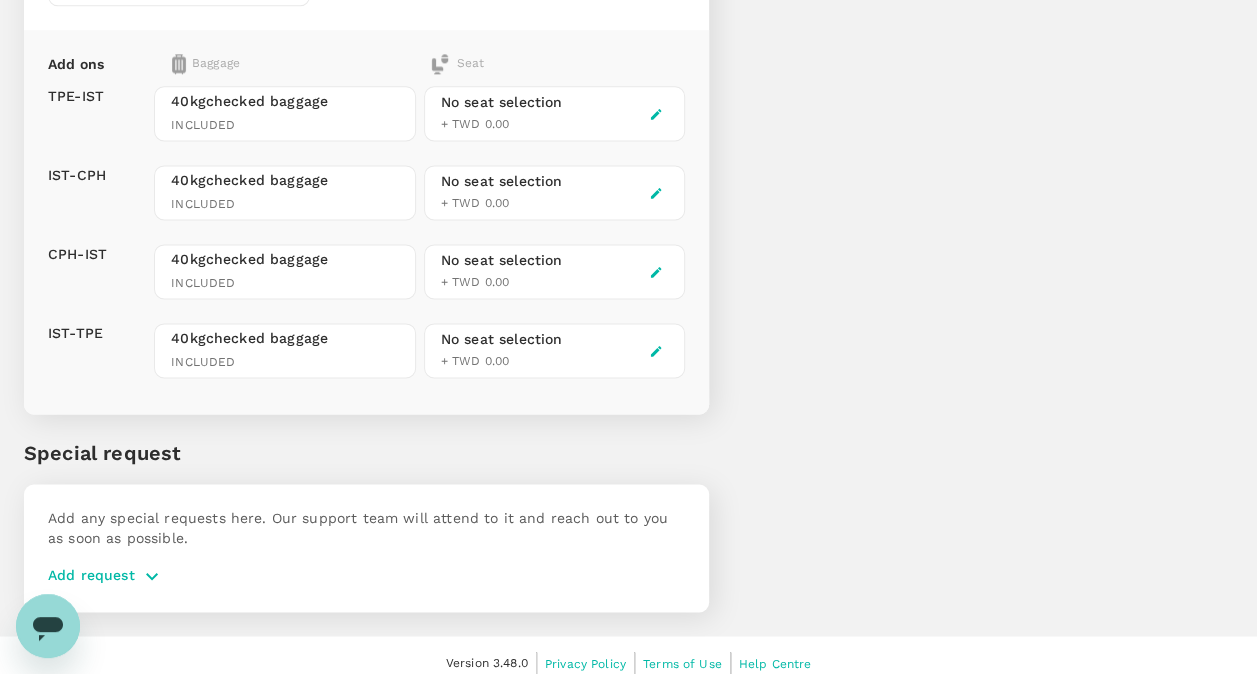 scroll, scrollTop: 1321, scrollLeft: 0, axis: vertical 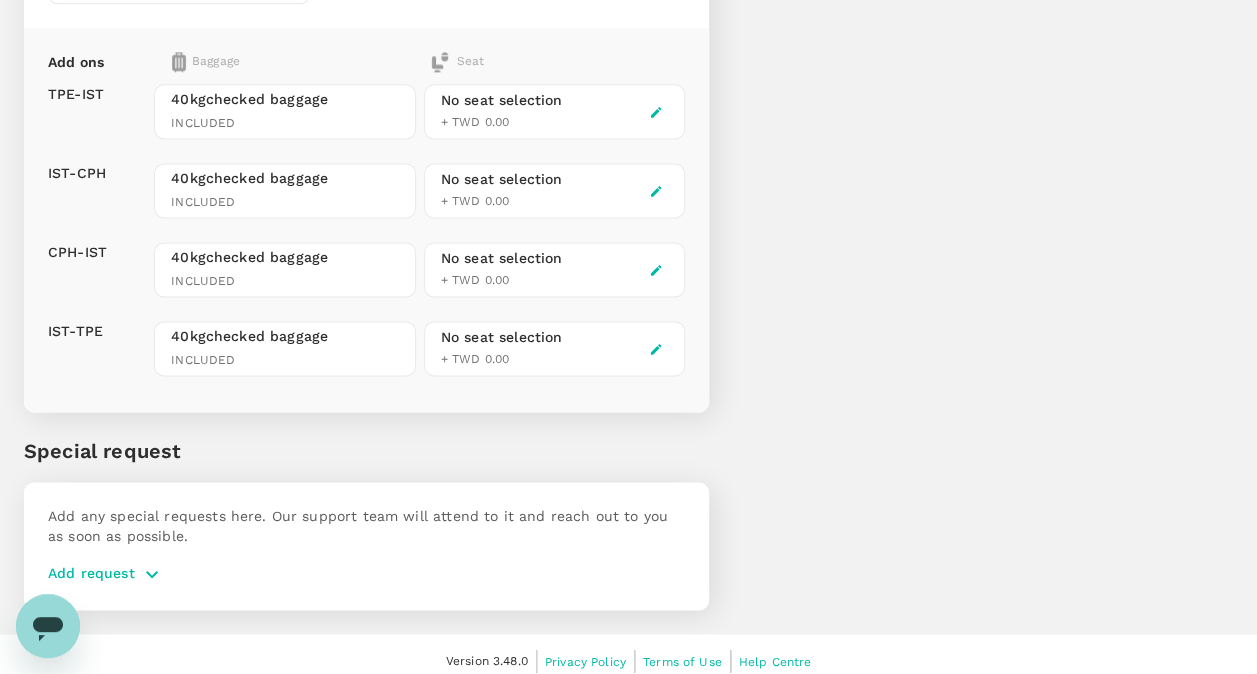 click on "Add request" at bounding box center [91, 574] 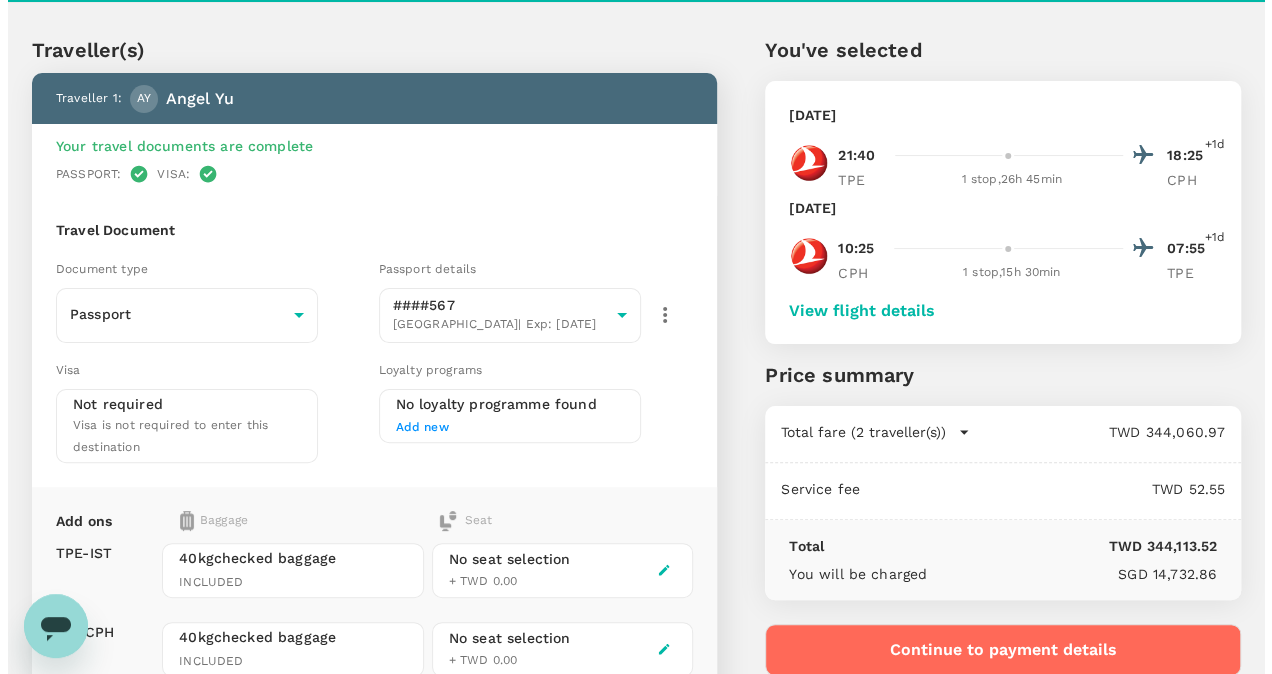 scroll, scrollTop: 100, scrollLeft: 0, axis: vertical 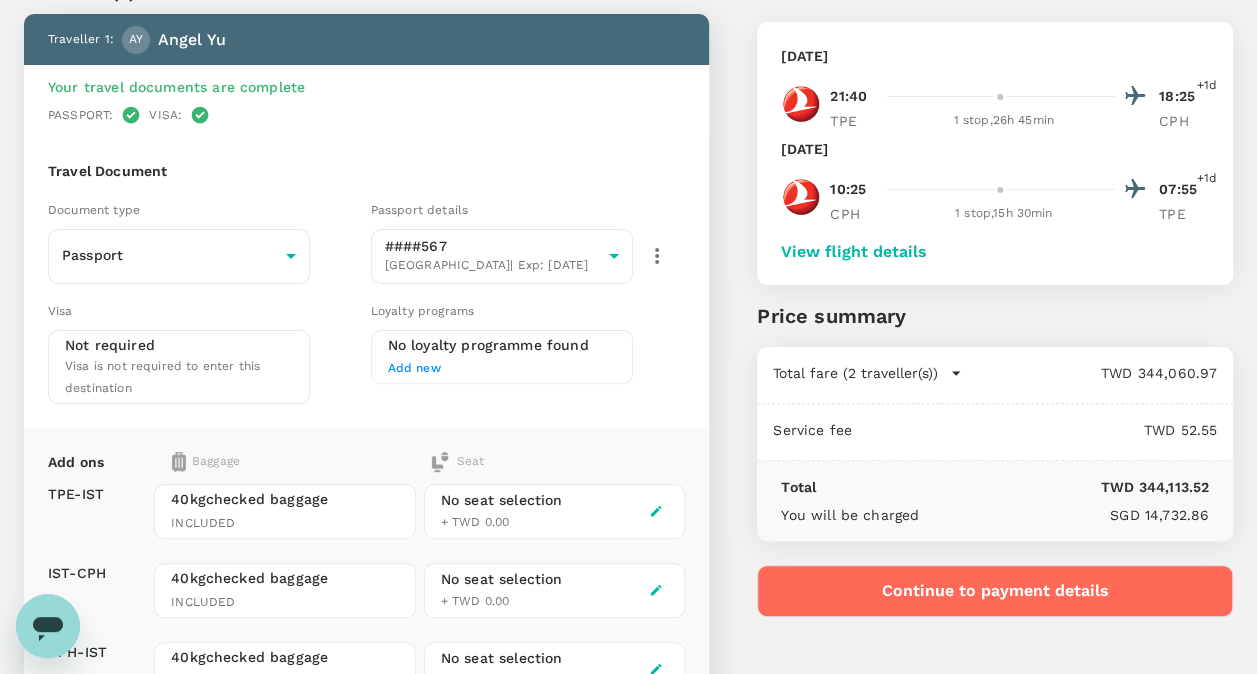 click on "Continue to payment details" at bounding box center (995, 591) 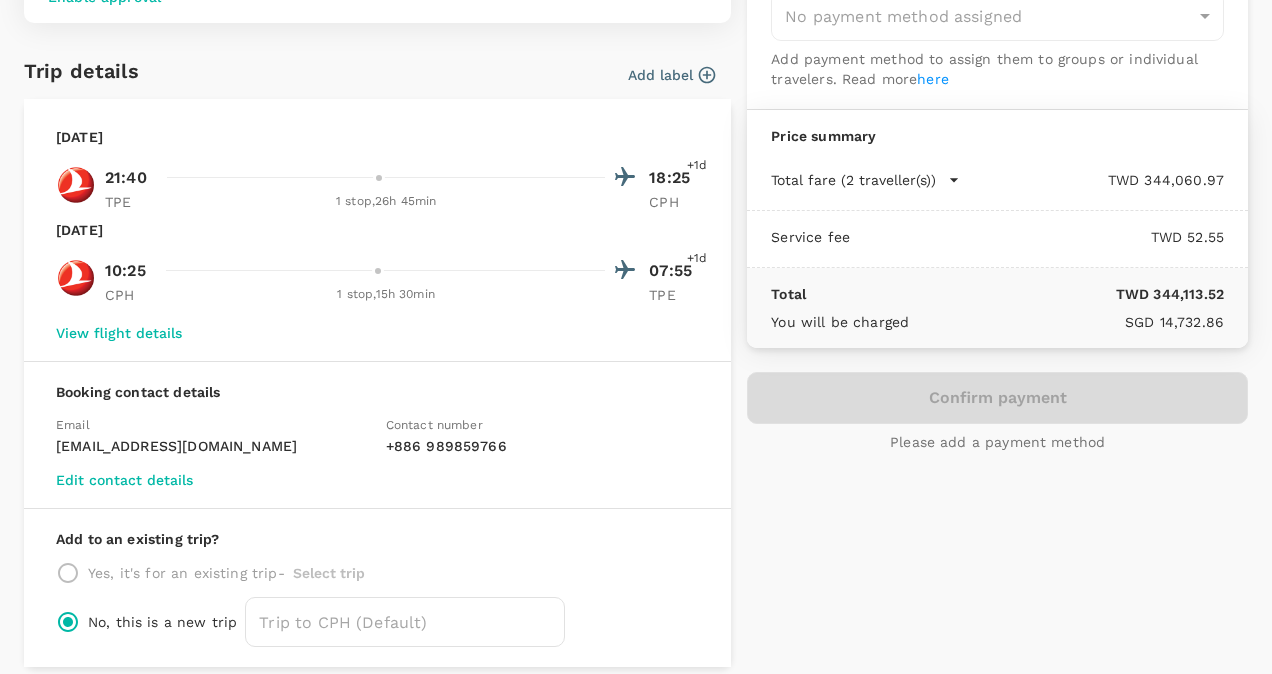 scroll, scrollTop: 282, scrollLeft: 0, axis: vertical 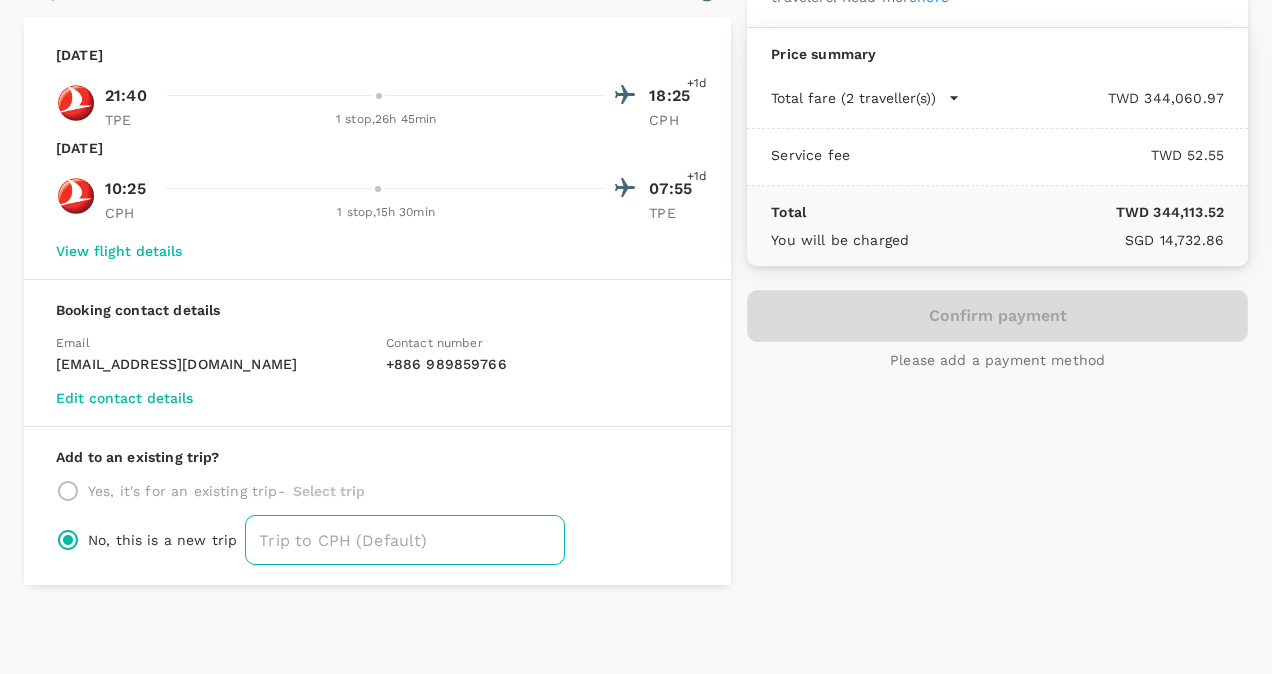 click at bounding box center (405, 540) 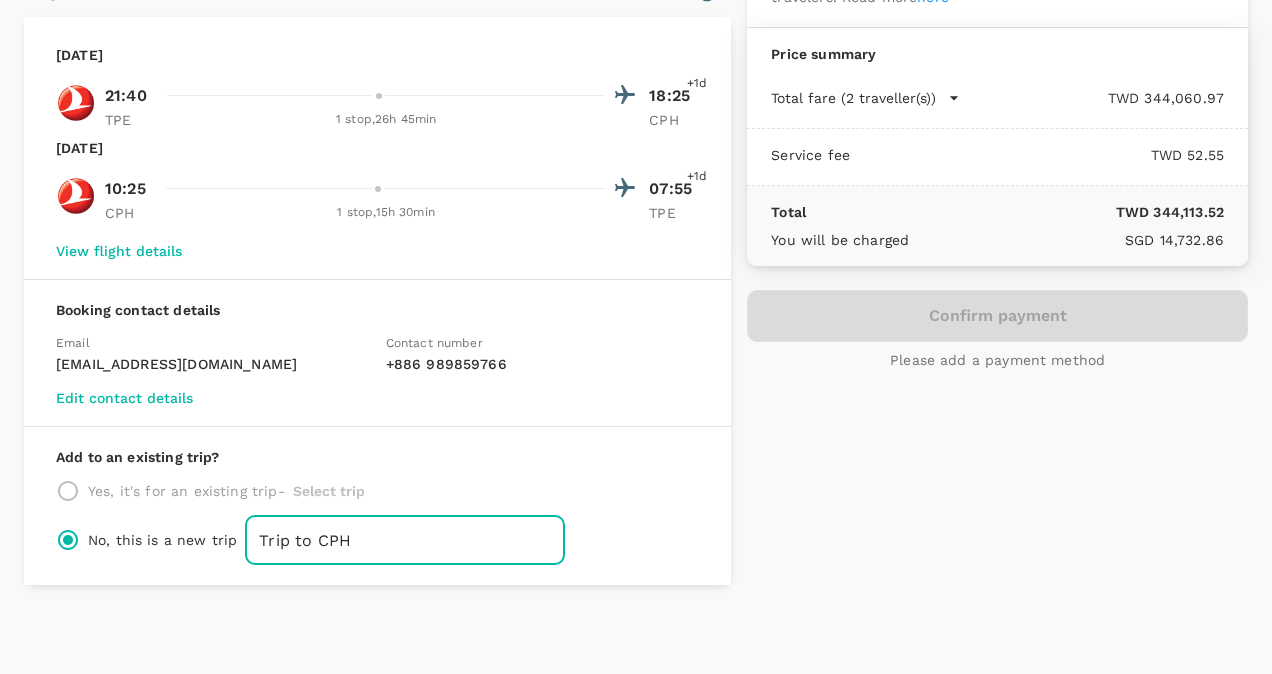 type on "Trip to CPH" 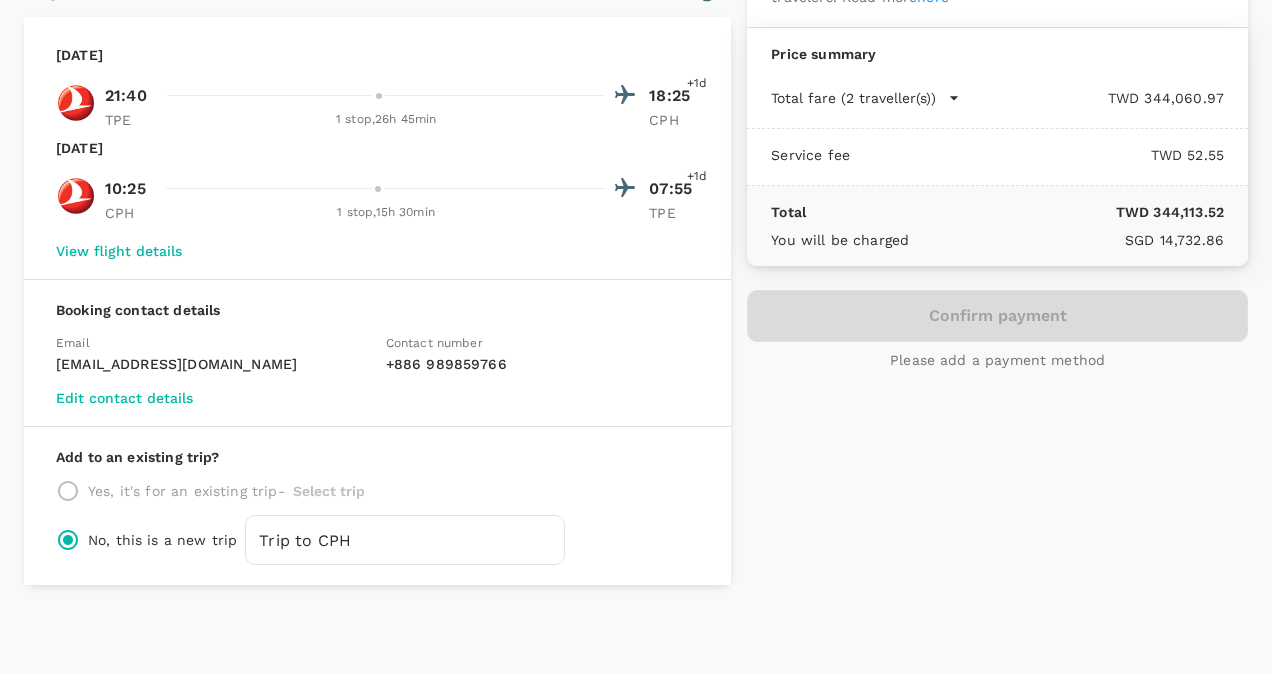 scroll, scrollTop: 0, scrollLeft: 0, axis: both 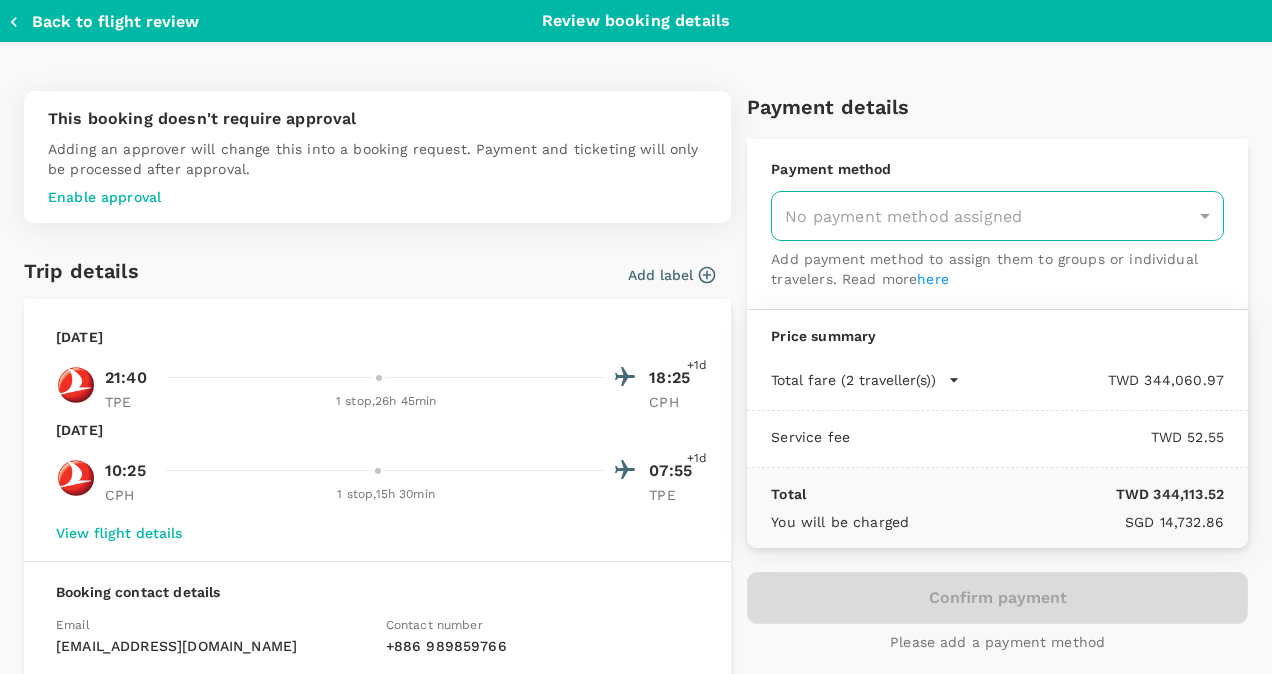 click on "No payment method assigned" at bounding box center [997, 216] 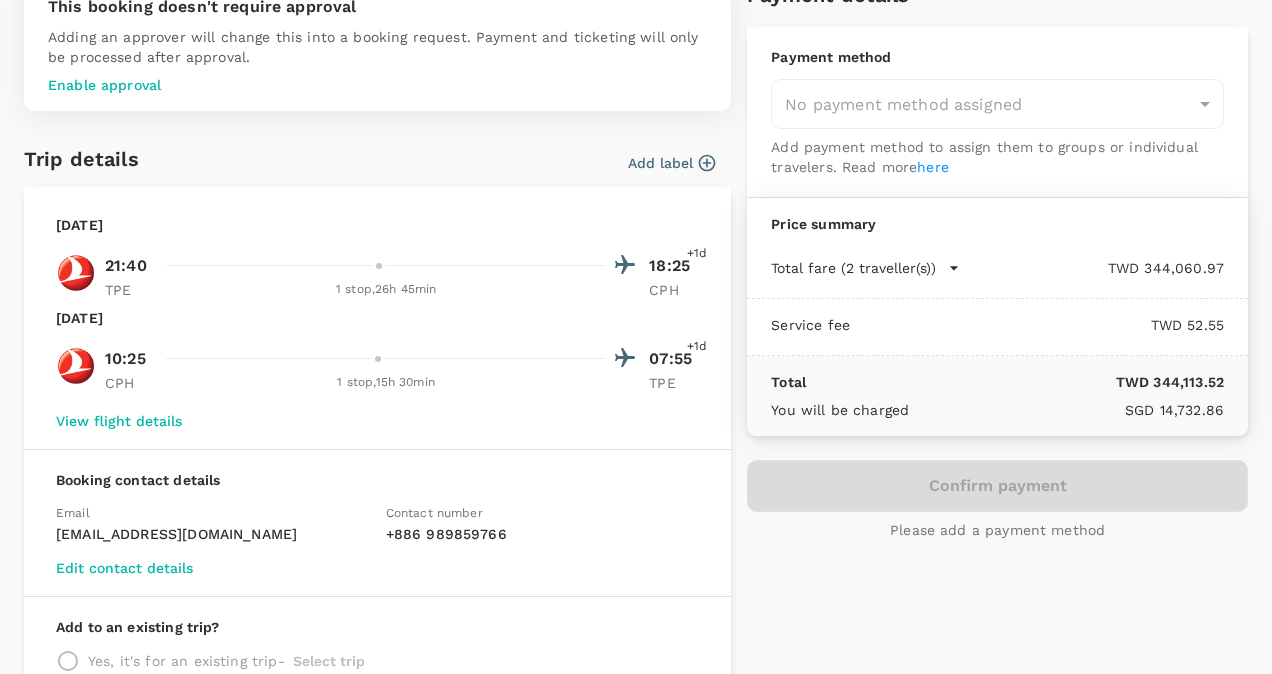 scroll, scrollTop: 0, scrollLeft: 0, axis: both 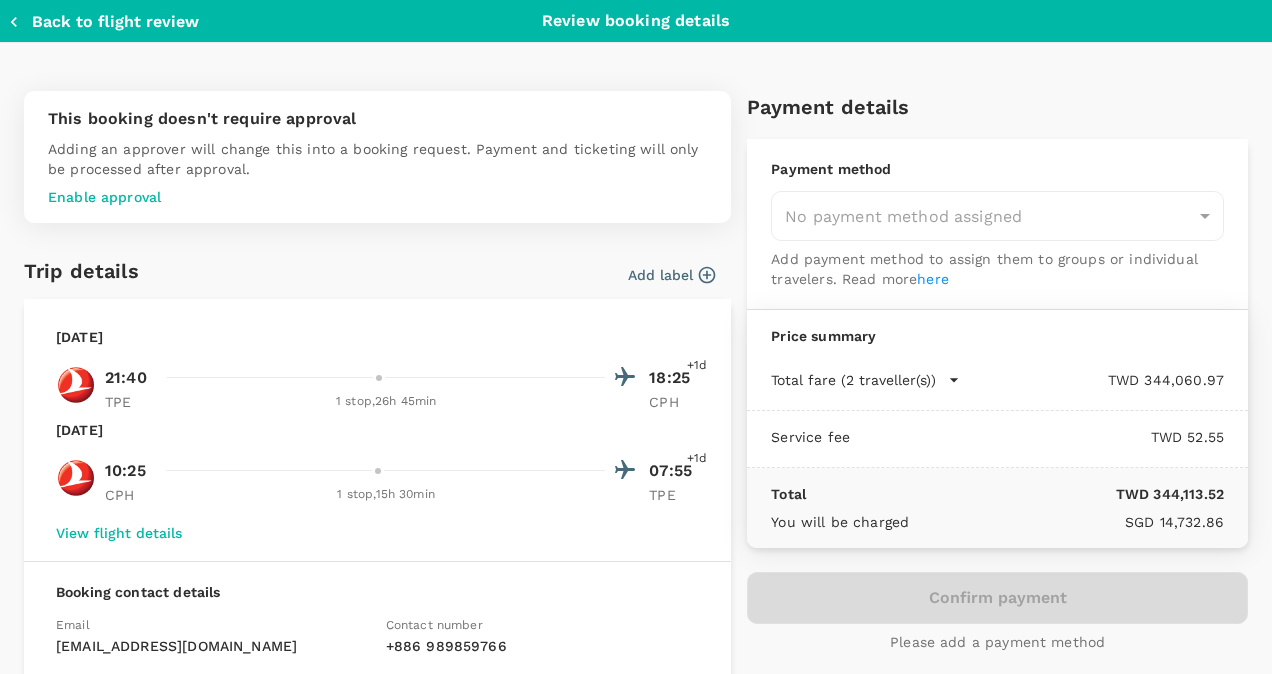 click on "Enable approval" at bounding box center (377, 197) 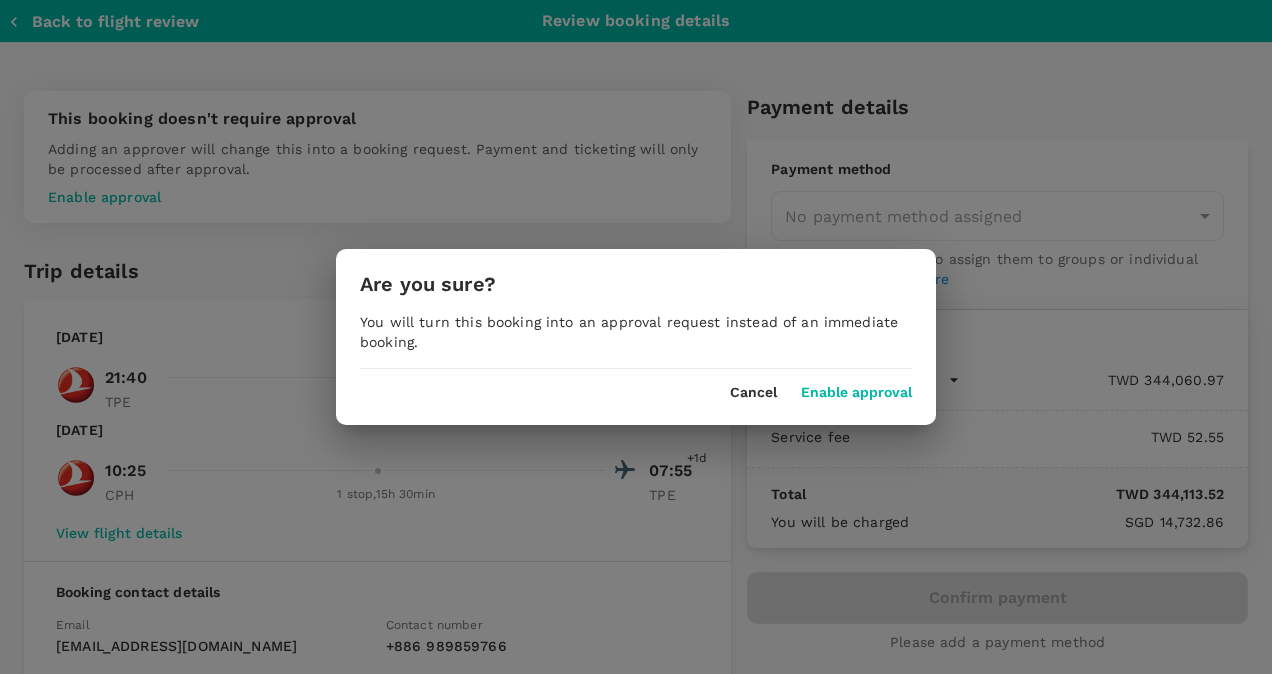 click on "Enable approval" at bounding box center [856, 393] 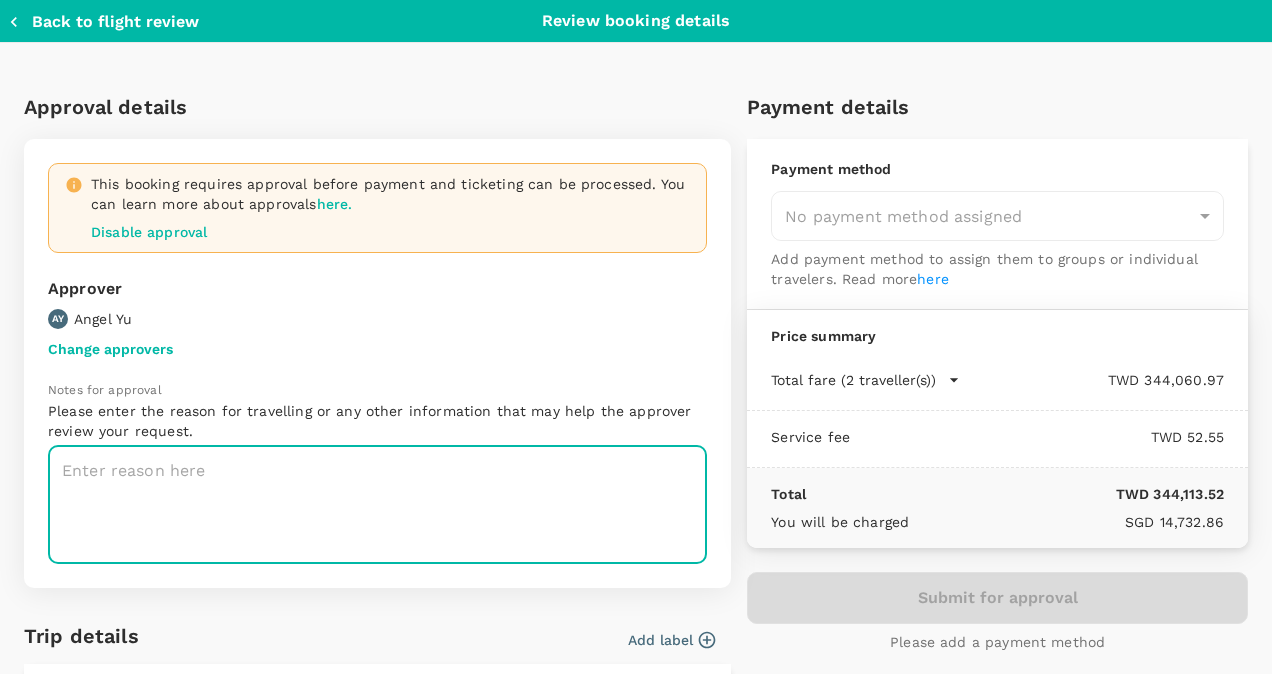 click at bounding box center [377, 504] 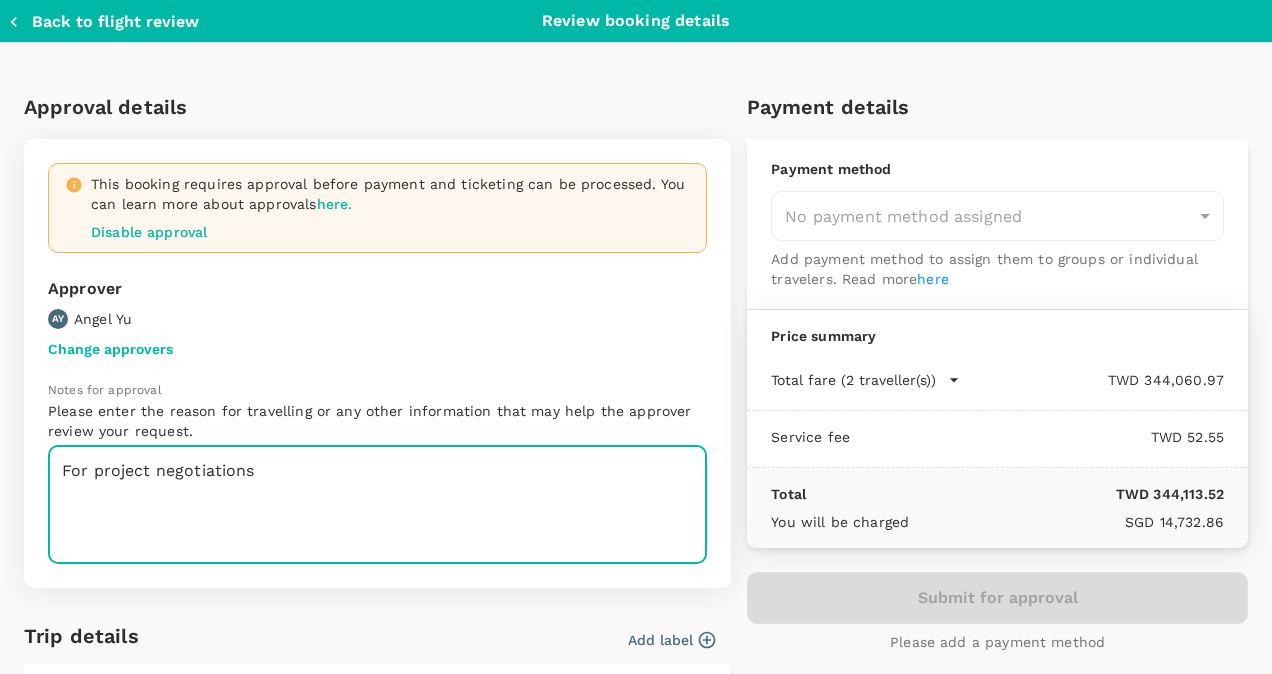 type on "For project negotiations" 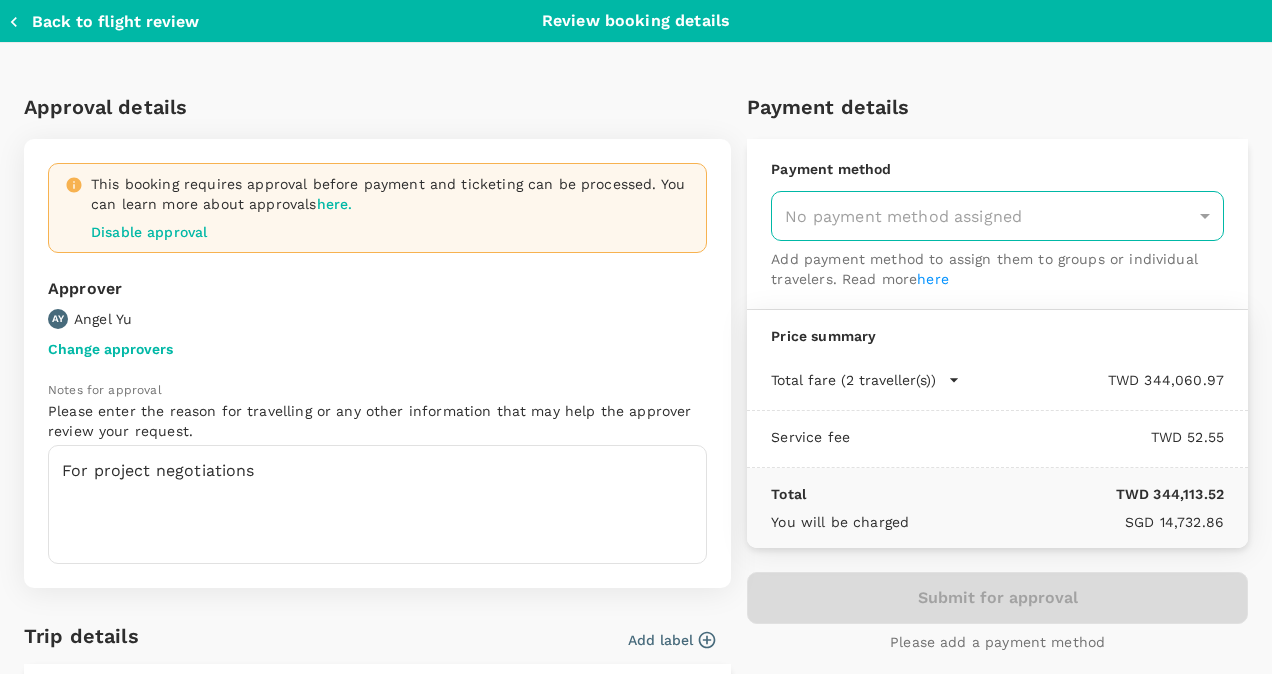 click on "No payment method assigned" at bounding box center [997, 216] 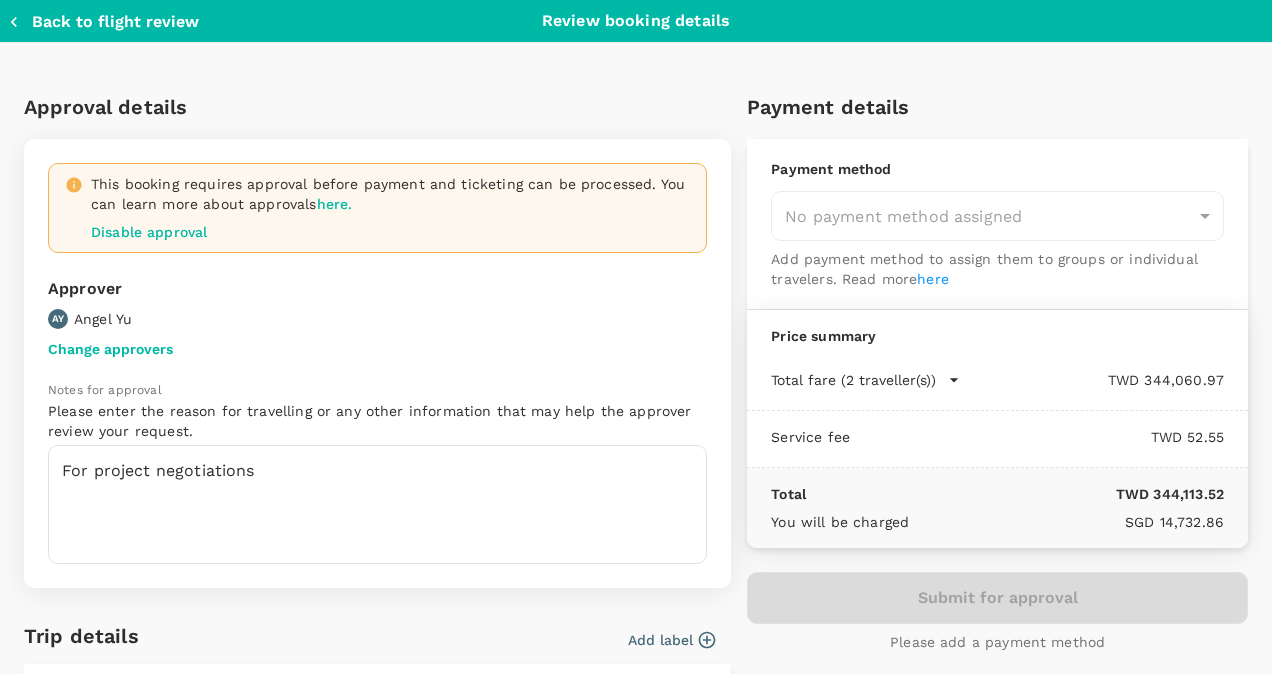 click on "Approver AY Angel   Yu" at bounding box center (371, 297) 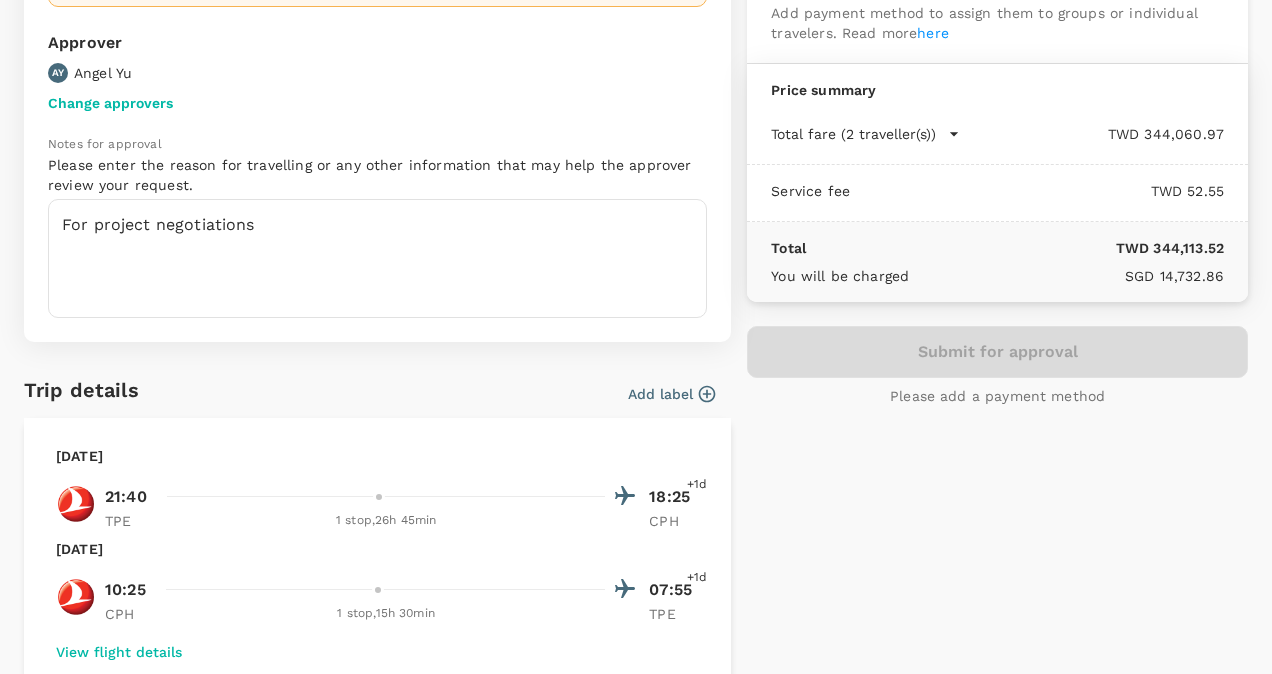 scroll, scrollTop: 46, scrollLeft: 0, axis: vertical 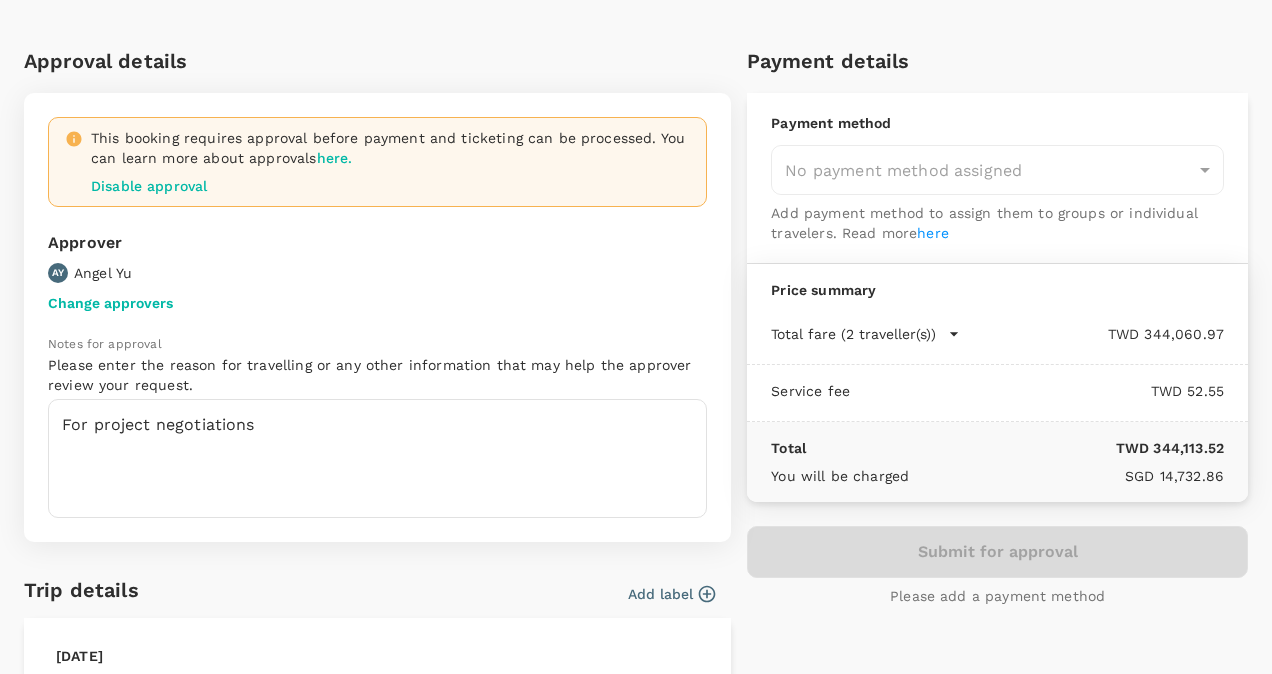 click on "Approver AY Angel   Yu" at bounding box center (371, 251) 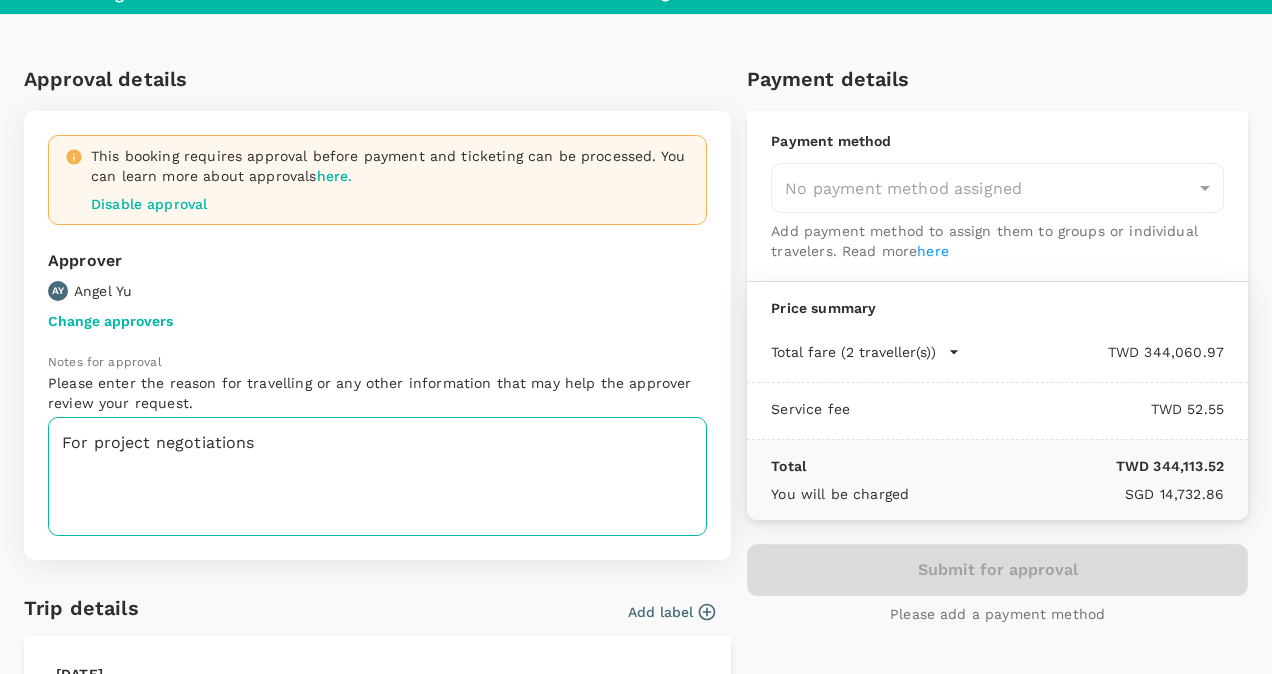 scroll, scrollTop: 0, scrollLeft: 0, axis: both 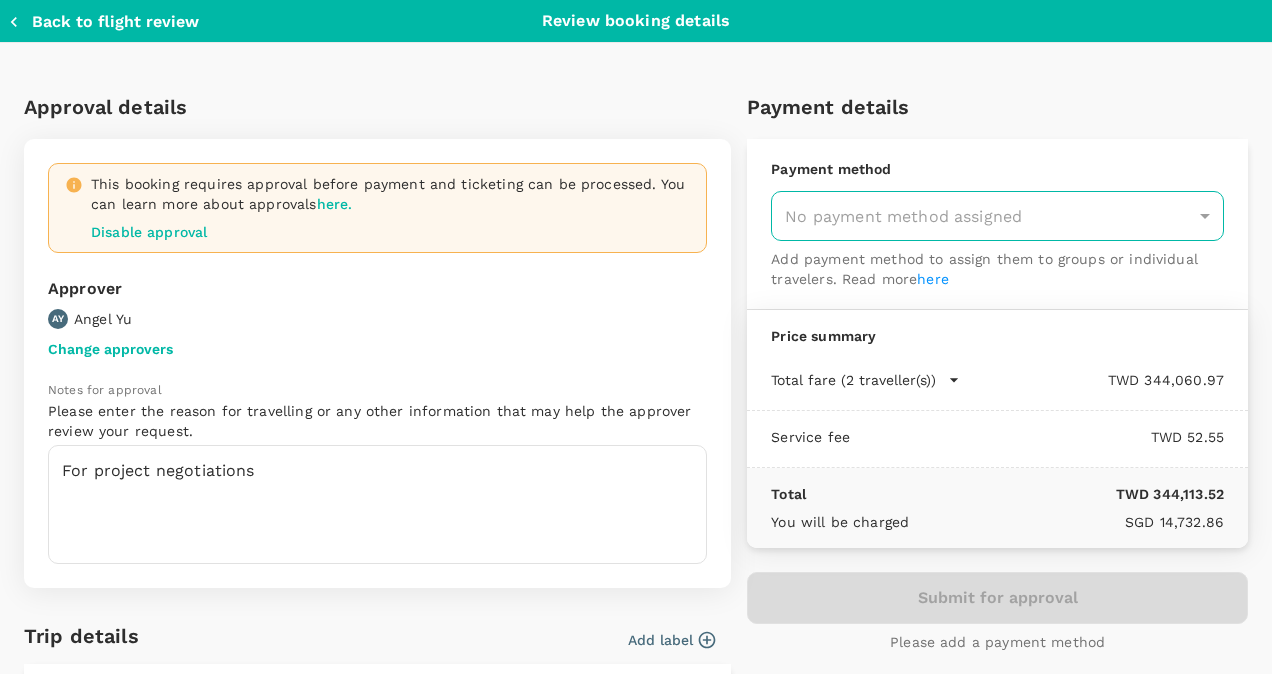 click on "No payment method assigned" at bounding box center [997, 216] 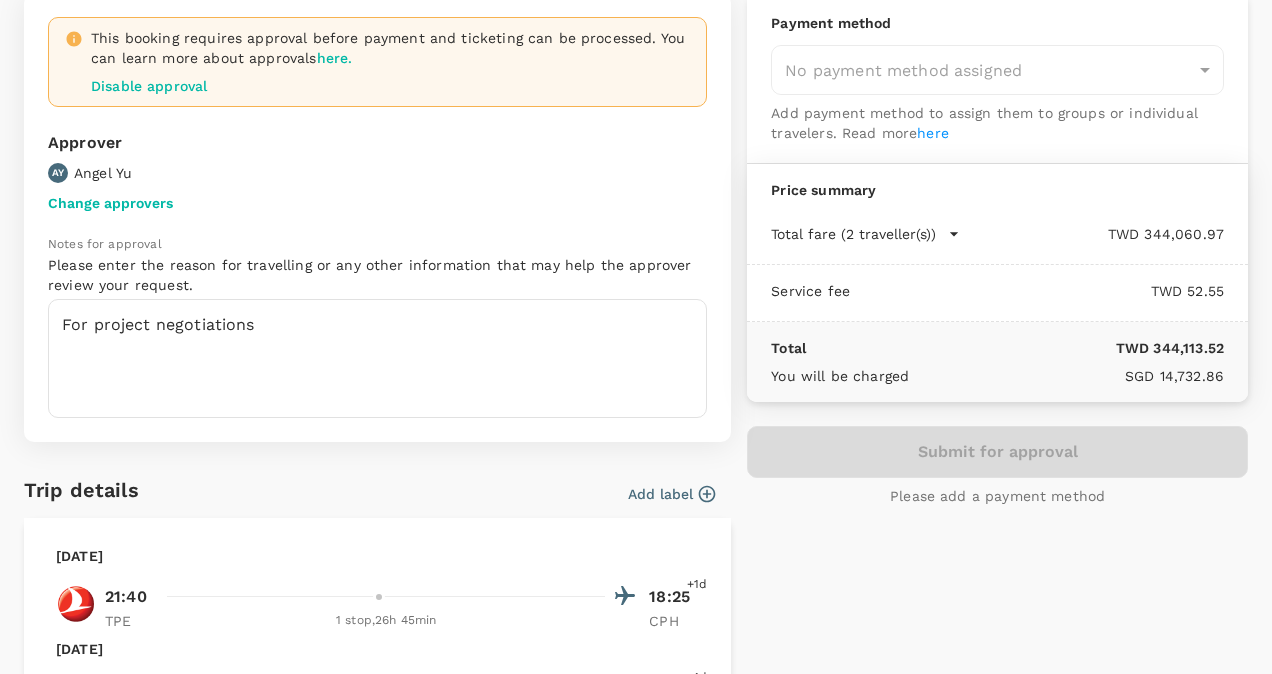 scroll, scrollTop: 0, scrollLeft: 0, axis: both 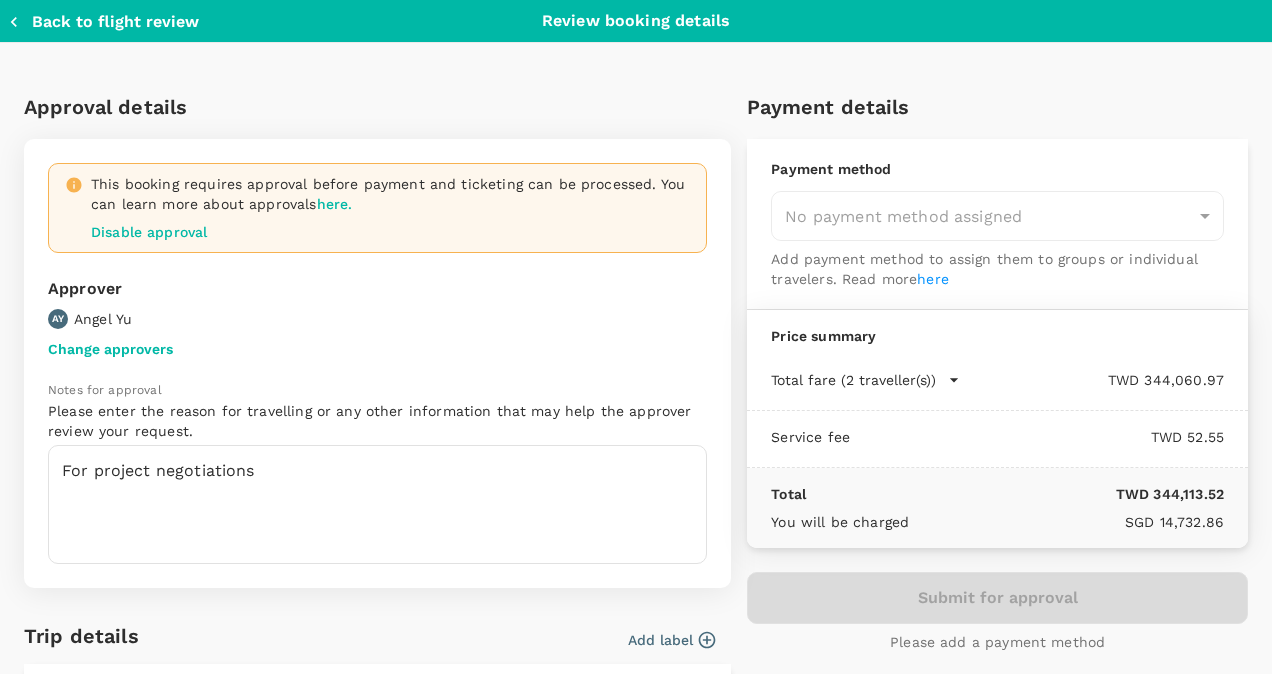 click on "This booking requires approval before payment and ticketing can be processed. You can learn more about approvals  here. Disable approval Approver AY Angel   Yu   Change approvers Notes for approval Please enter the reason for travelling or any other information that may help the approver review your request. For project negotiations x ​" at bounding box center (377, 363) 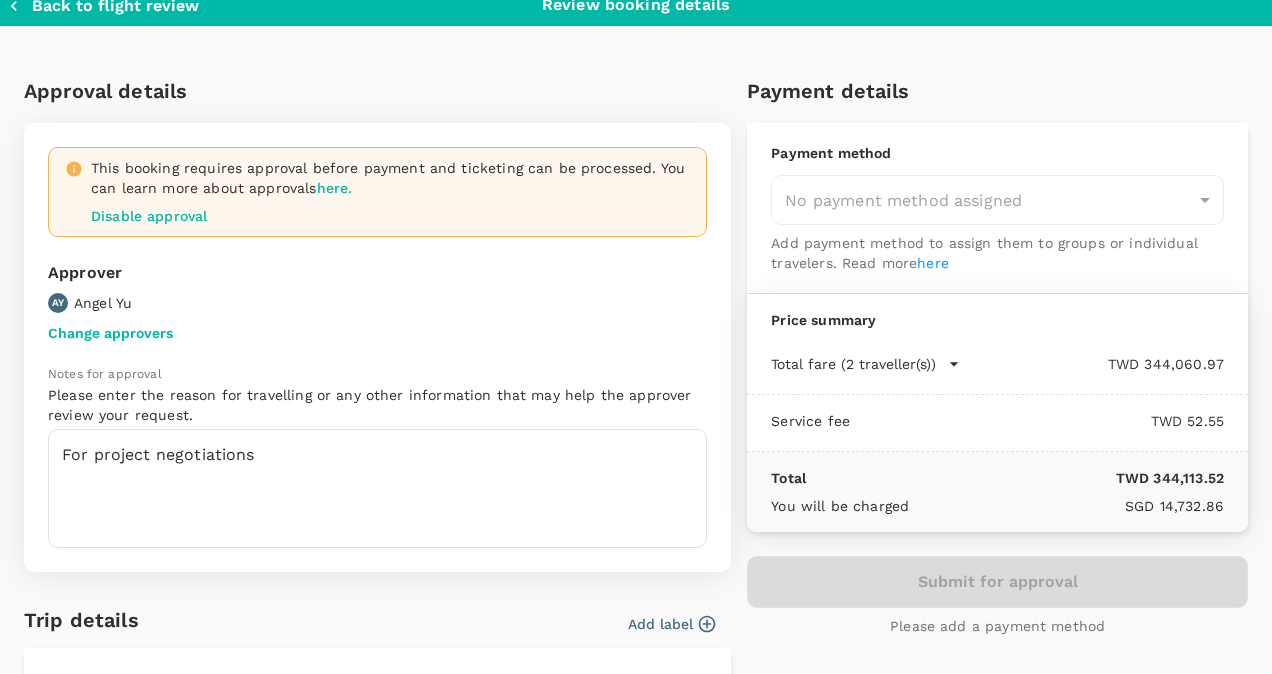 scroll, scrollTop: 0, scrollLeft: 0, axis: both 